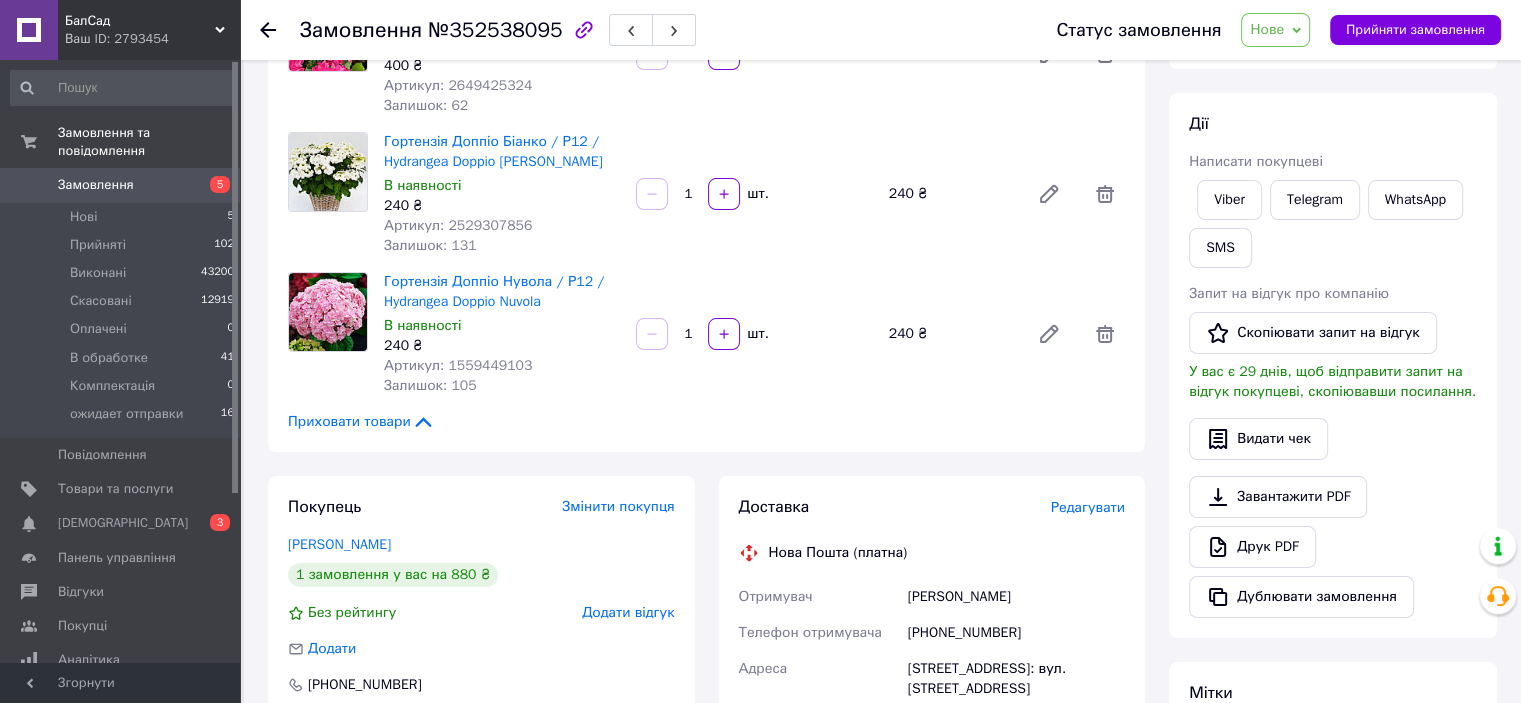 scroll, scrollTop: 500, scrollLeft: 0, axis: vertical 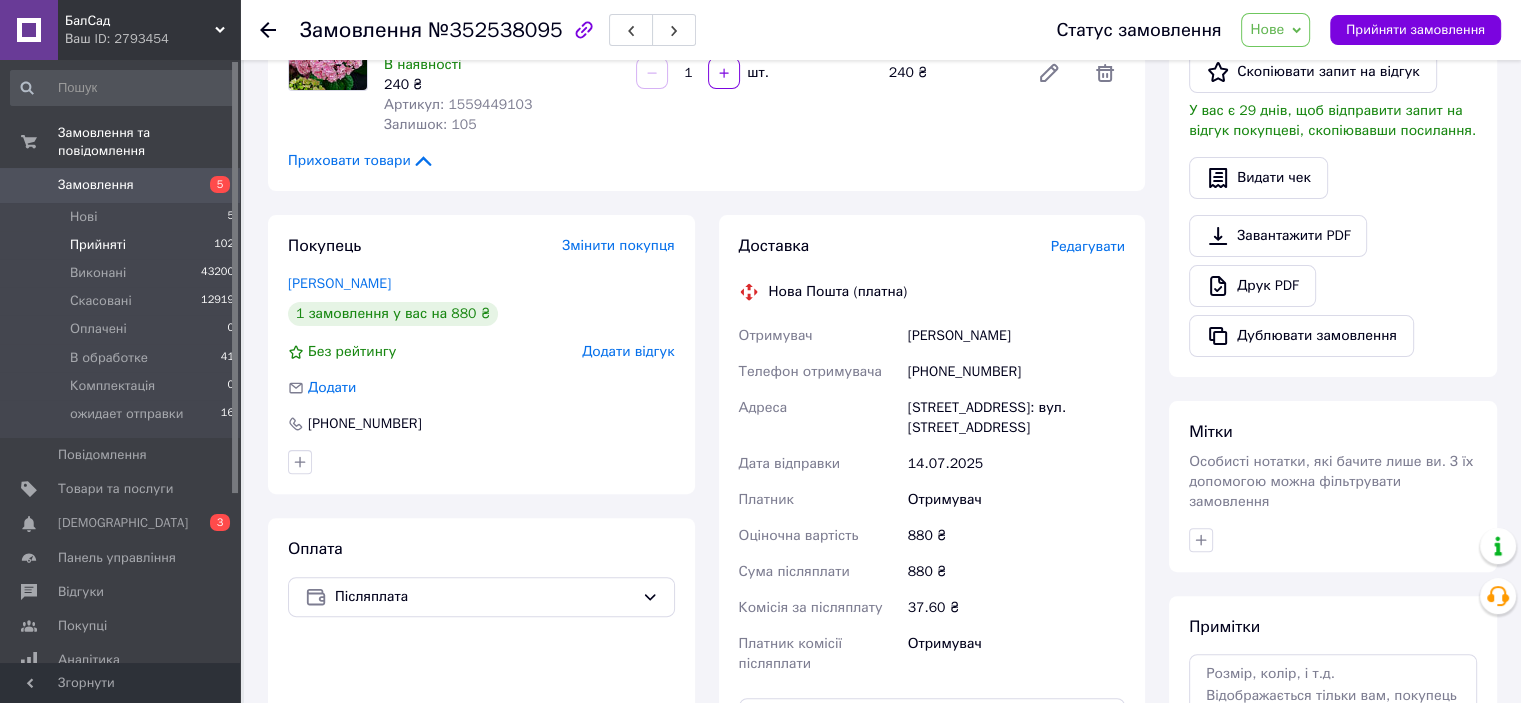 click on "Прийняті" at bounding box center [98, 245] 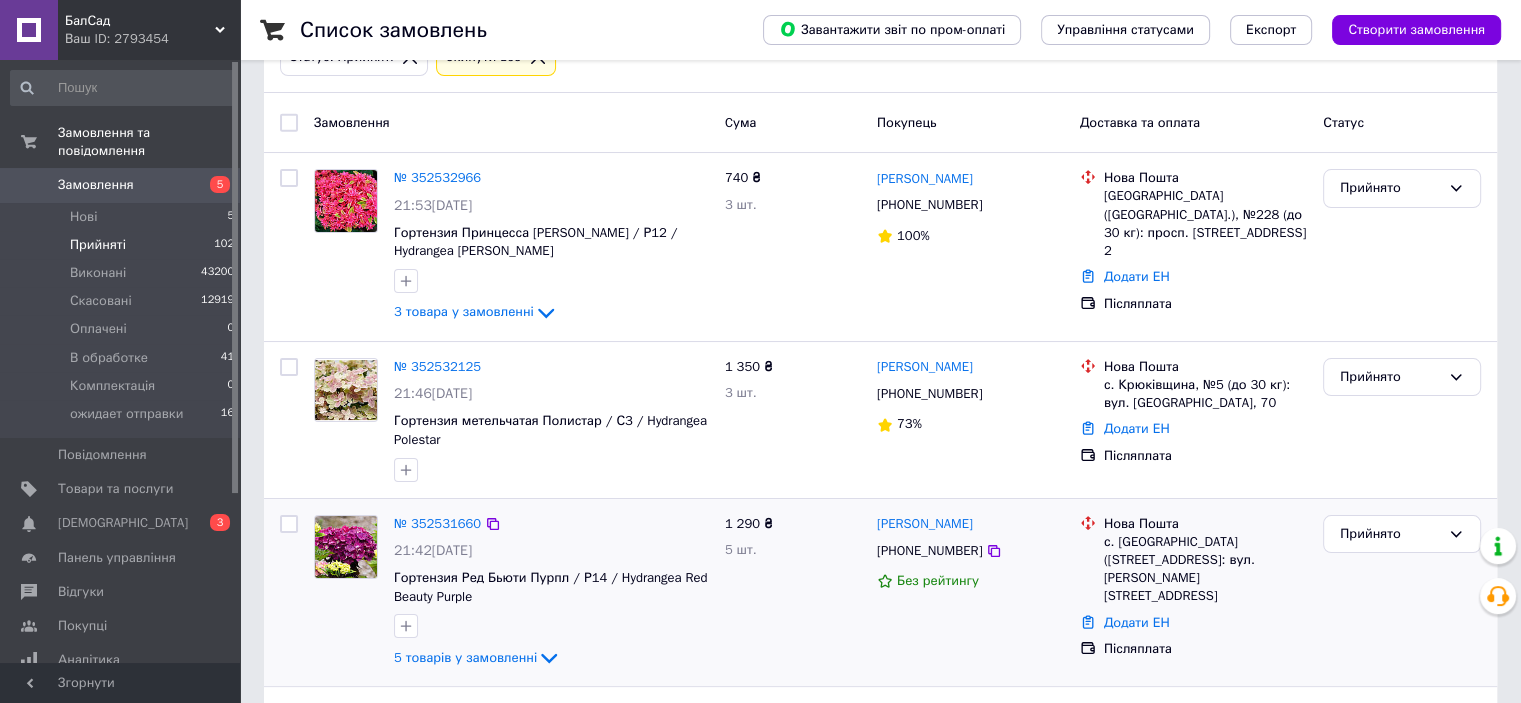 scroll, scrollTop: 100, scrollLeft: 0, axis: vertical 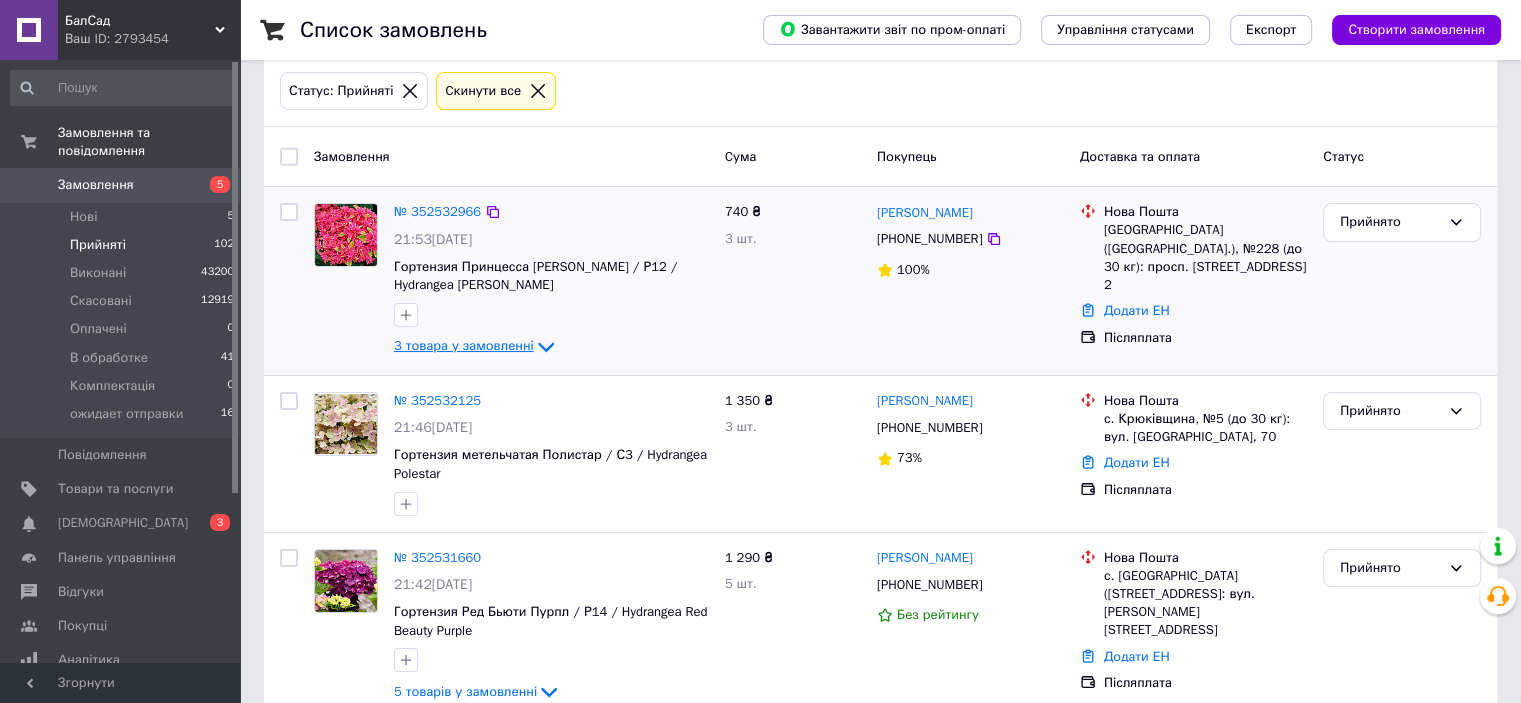 click on "3 товара у замовленні" at bounding box center [464, 346] 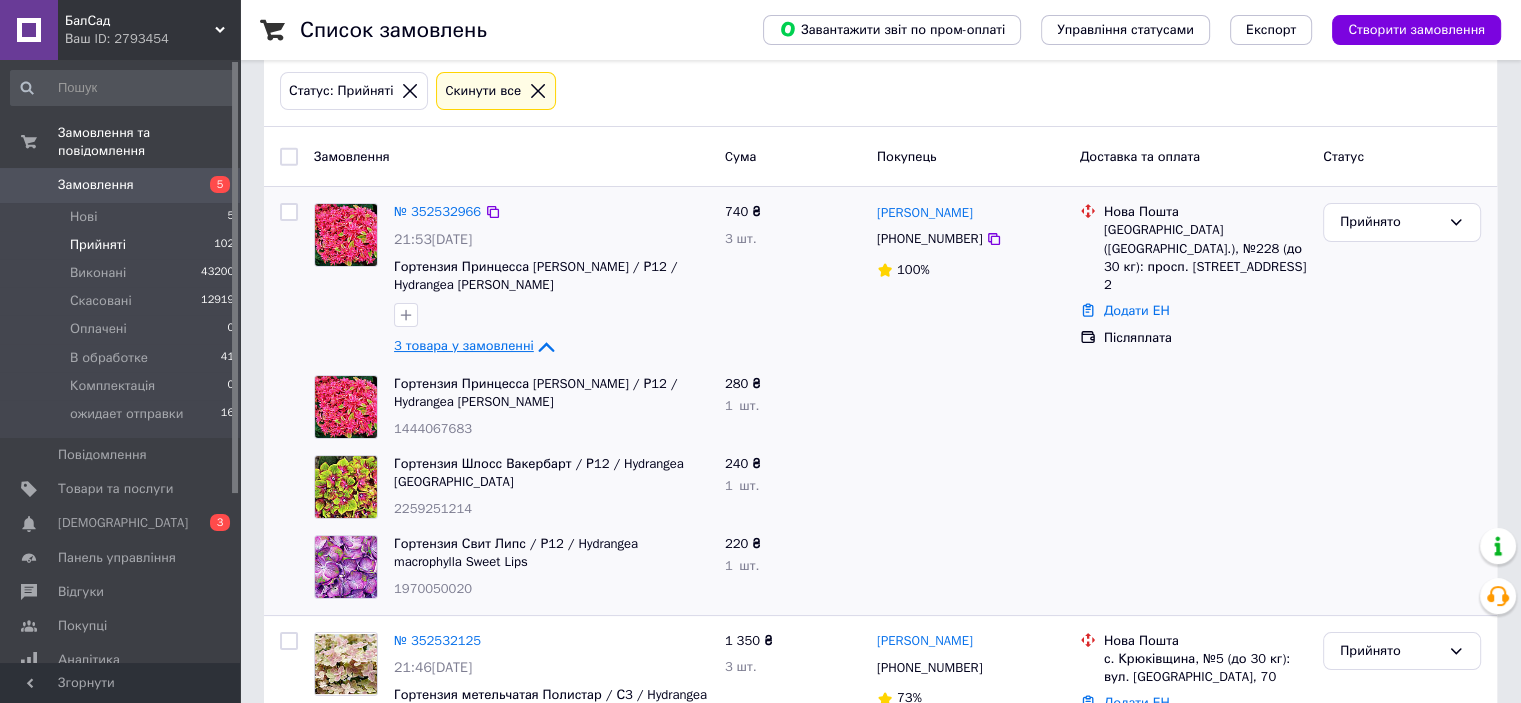 click 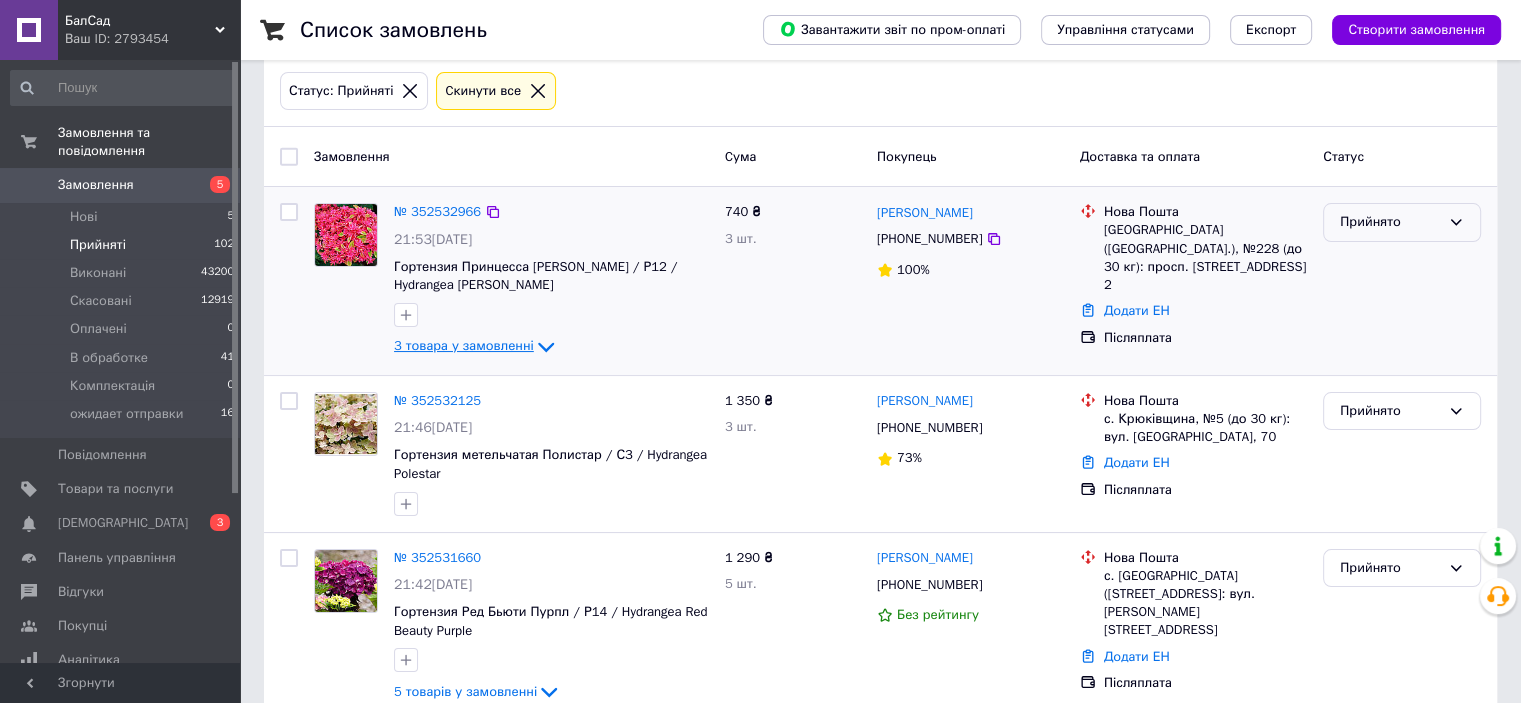 click on "Прийнято" at bounding box center (1402, 222) 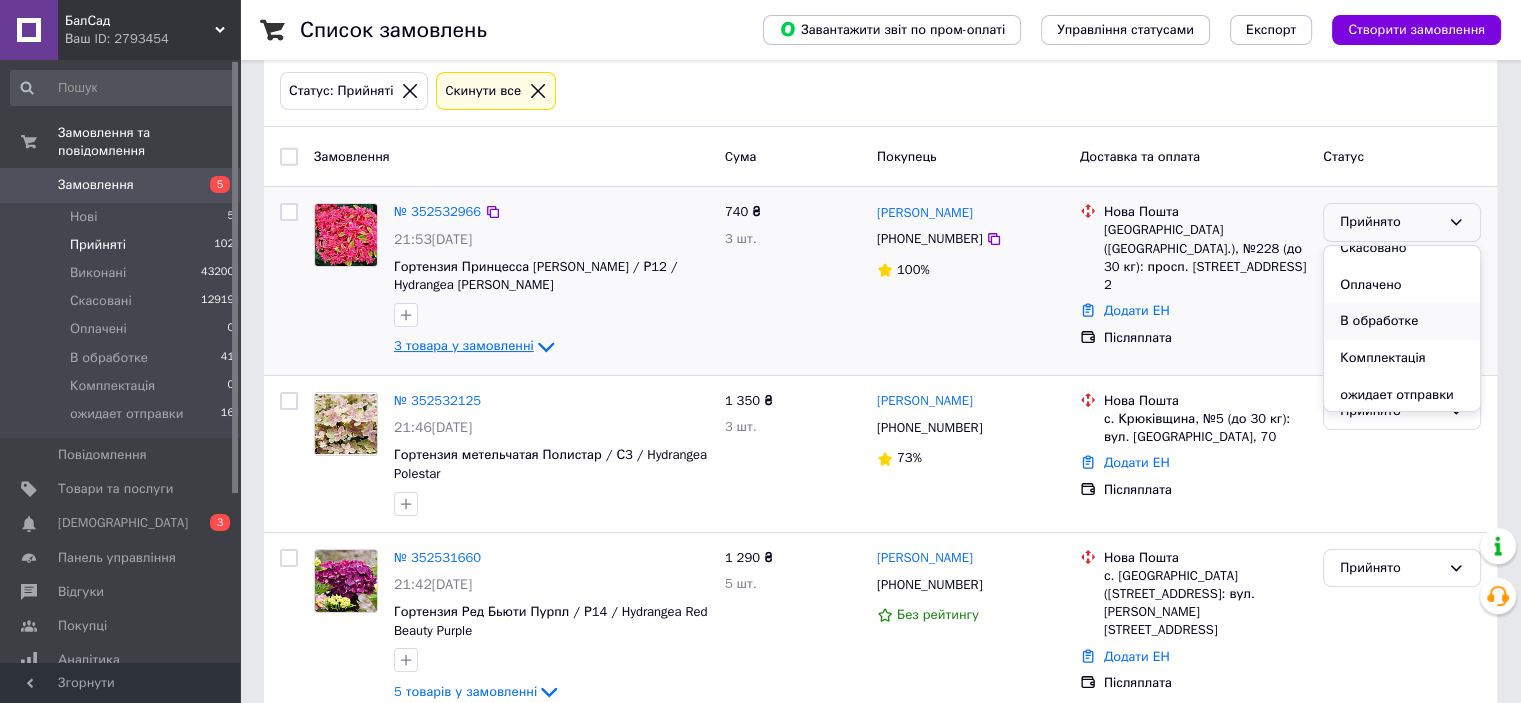 scroll, scrollTop: 53, scrollLeft: 0, axis: vertical 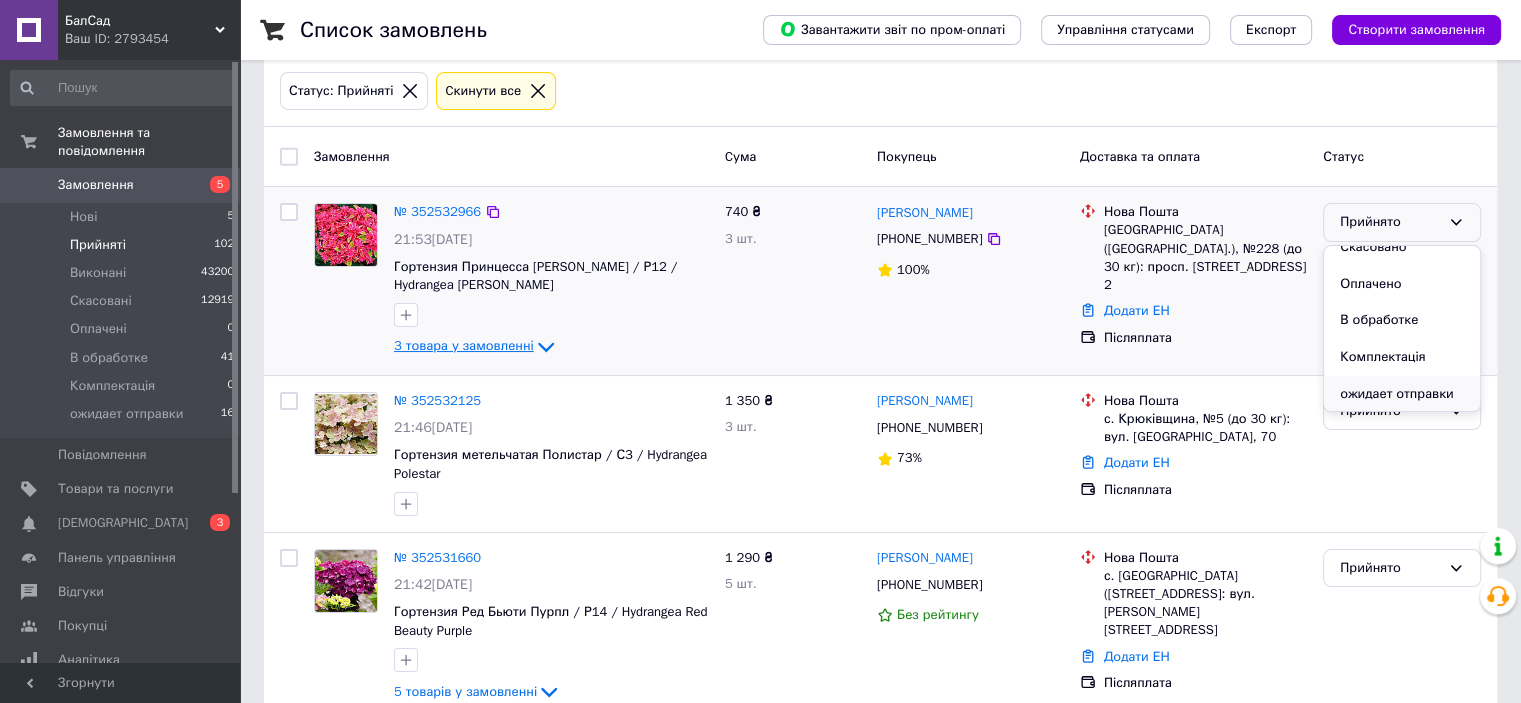 click on "ожидает отправки" at bounding box center [1402, 394] 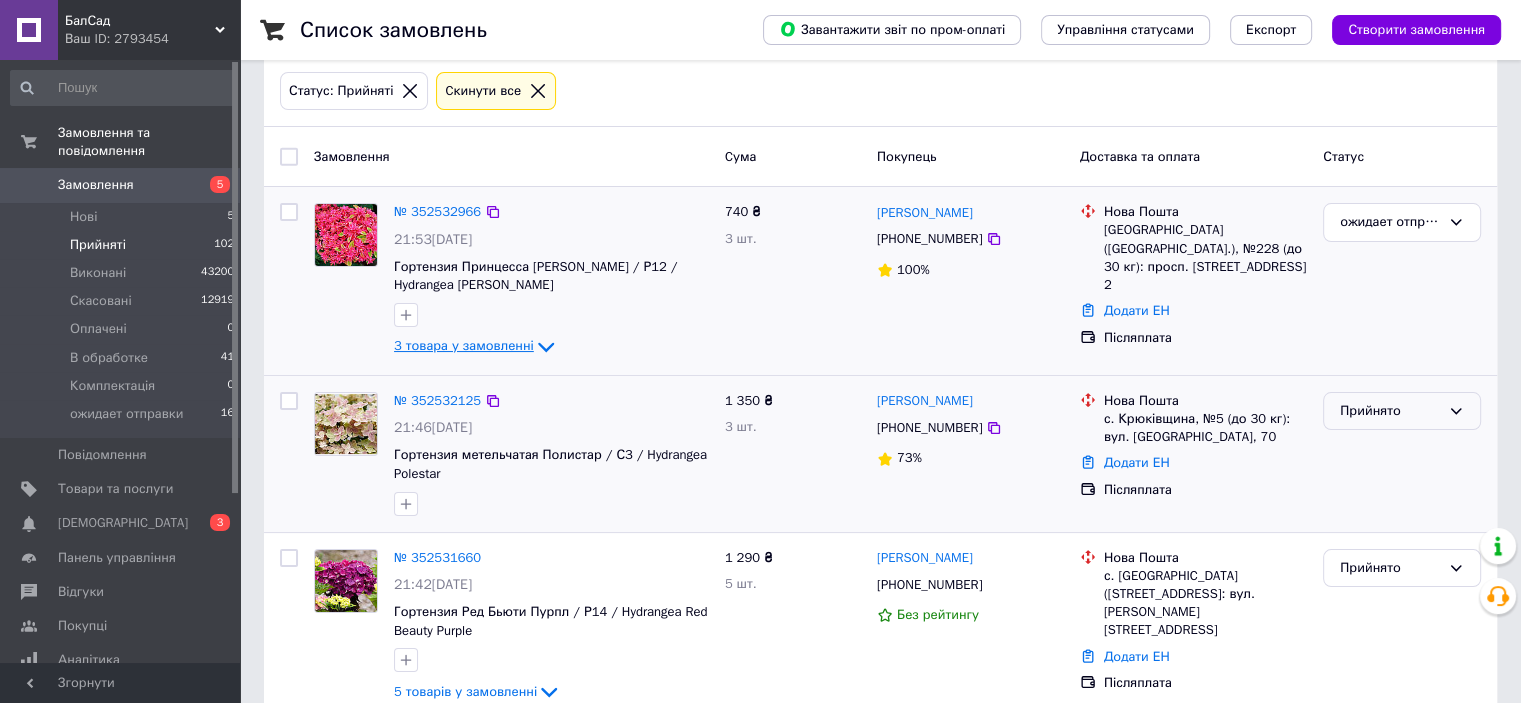 click on "Прийнято" at bounding box center (1390, 411) 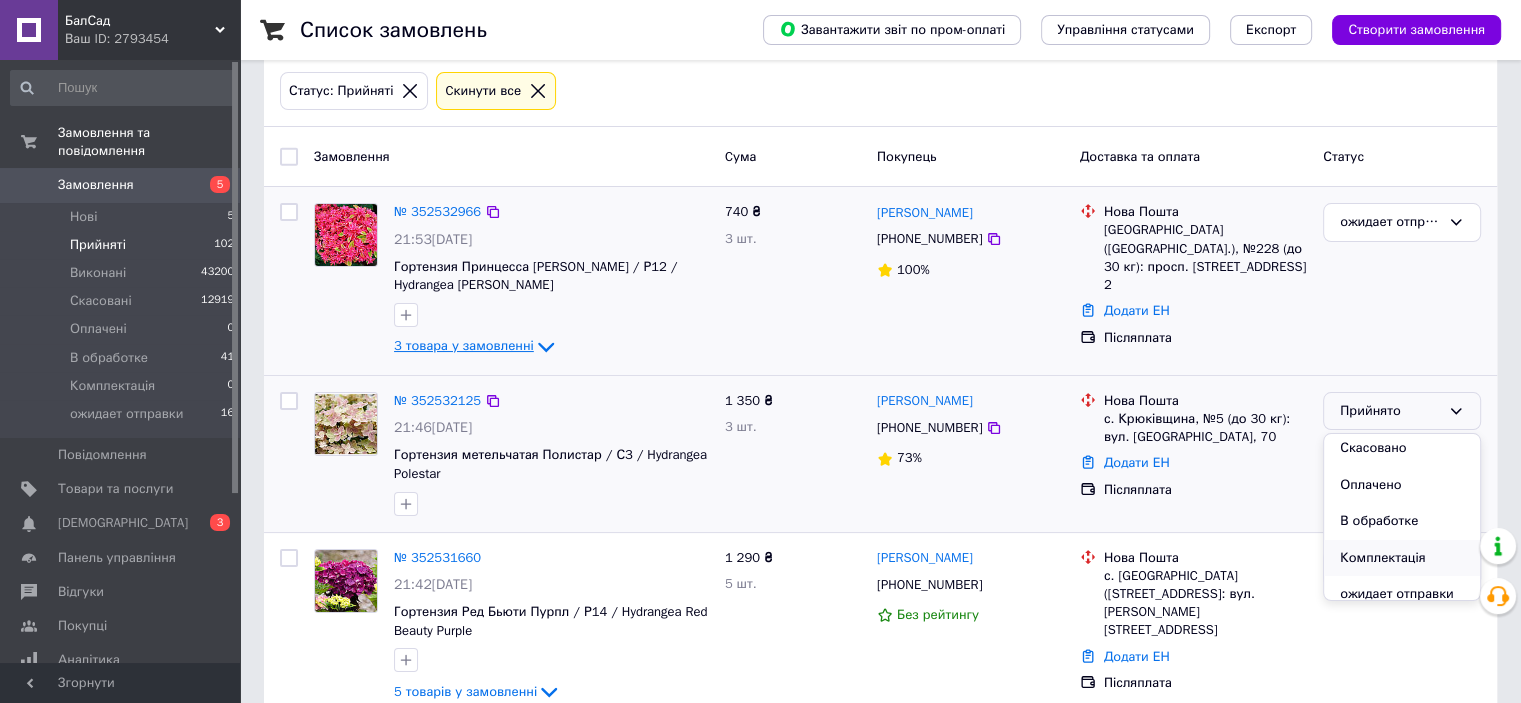 scroll, scrollTop: 53, scrollLeft: 0, axis: vertical 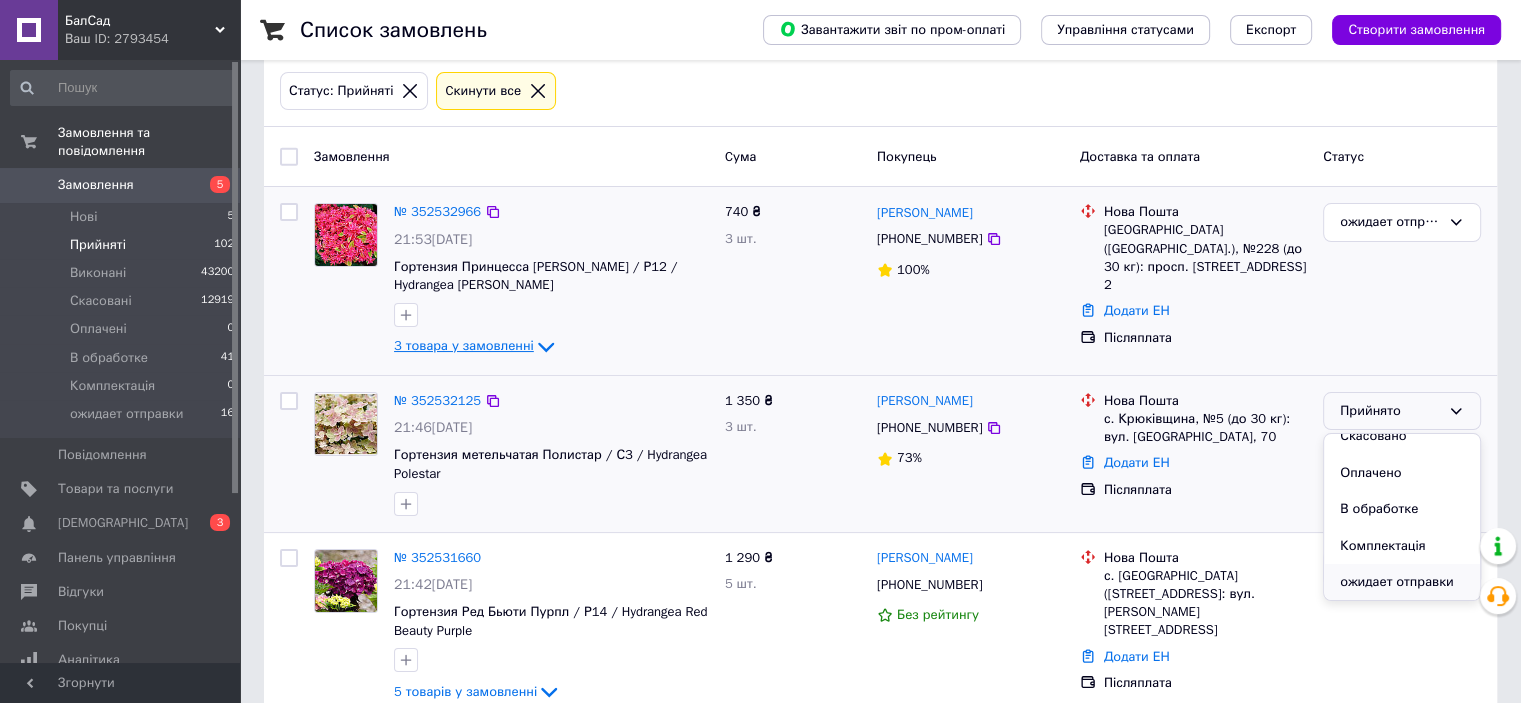 click on "ожидает отправки" at bounding box center [1402, 582] 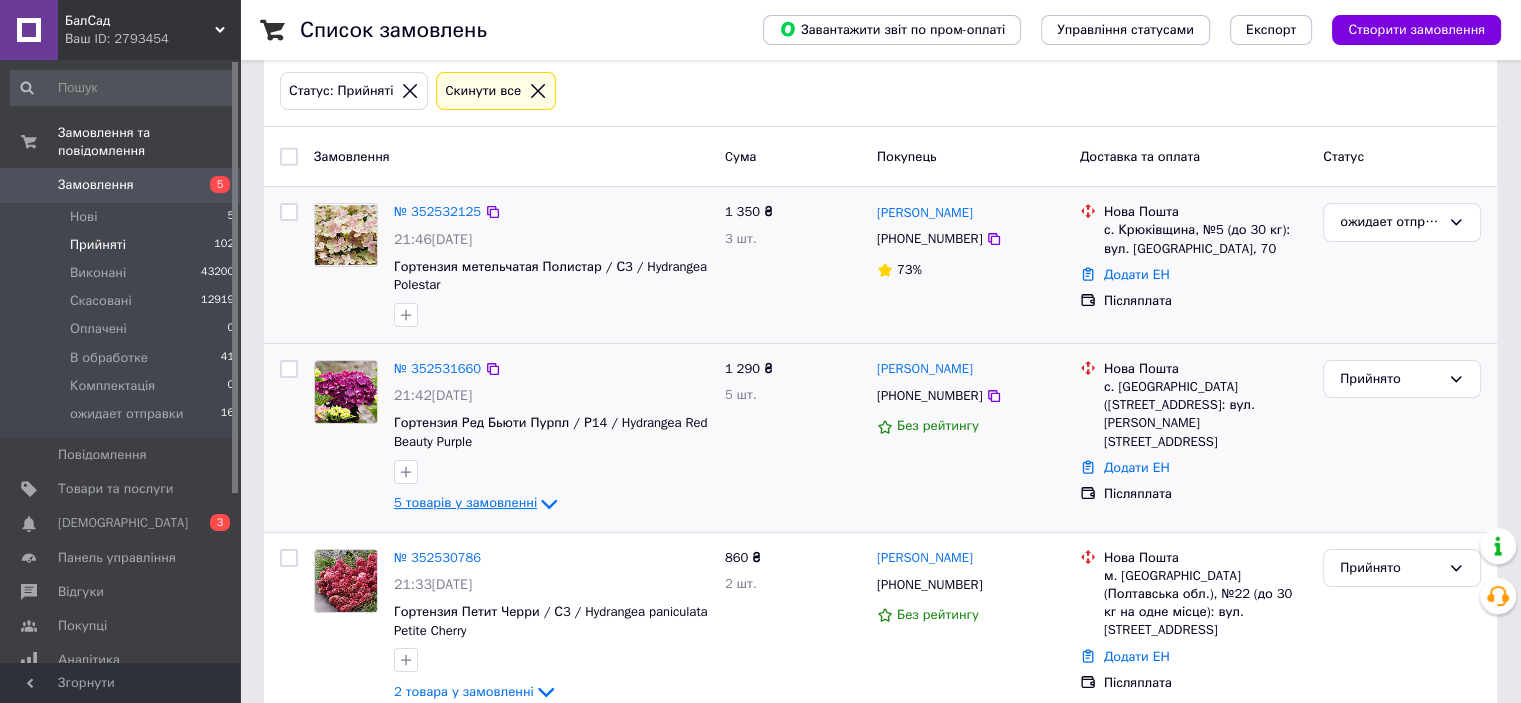 click on "5 товарів у замовленні" at bounding box center (477, 502) 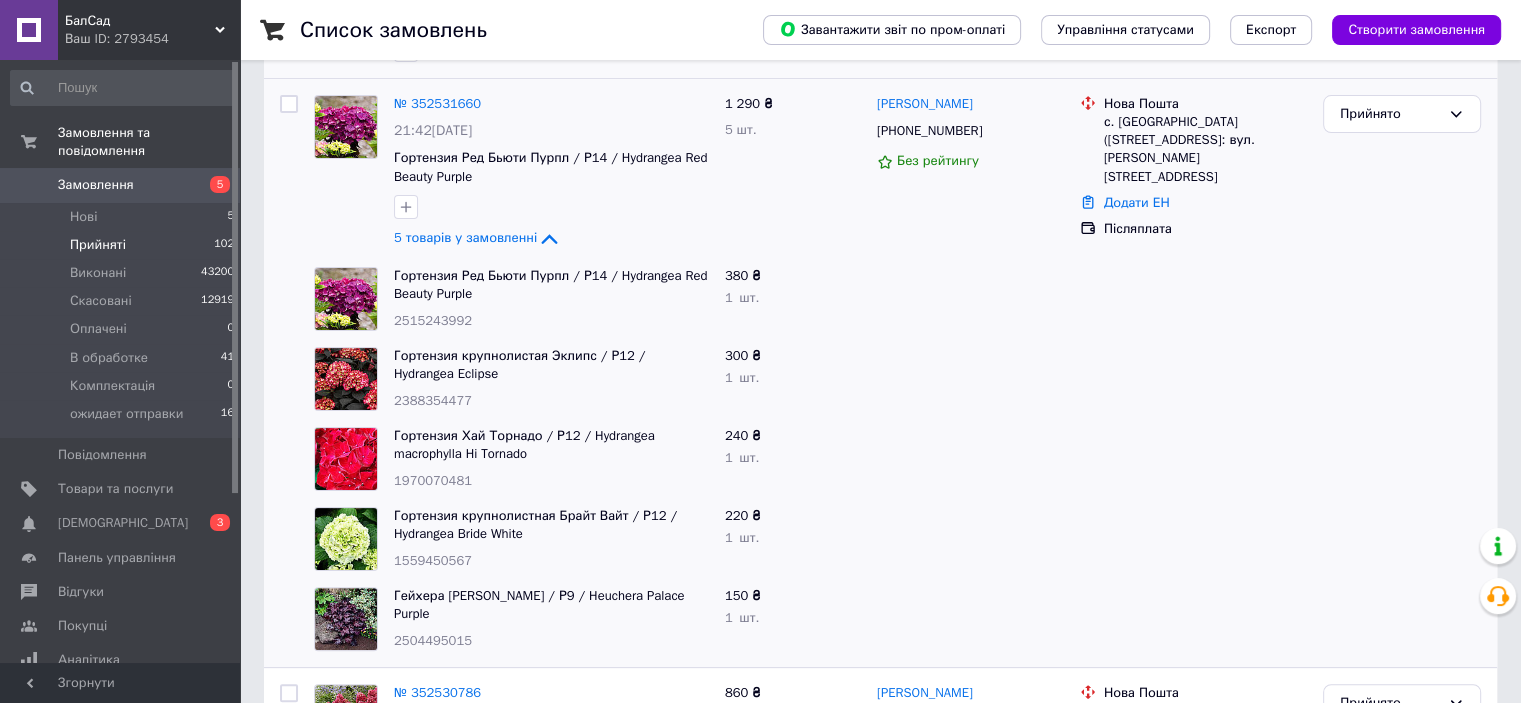 scroll, scrollTop: 400, scrollLeft: 0, axis: vertical 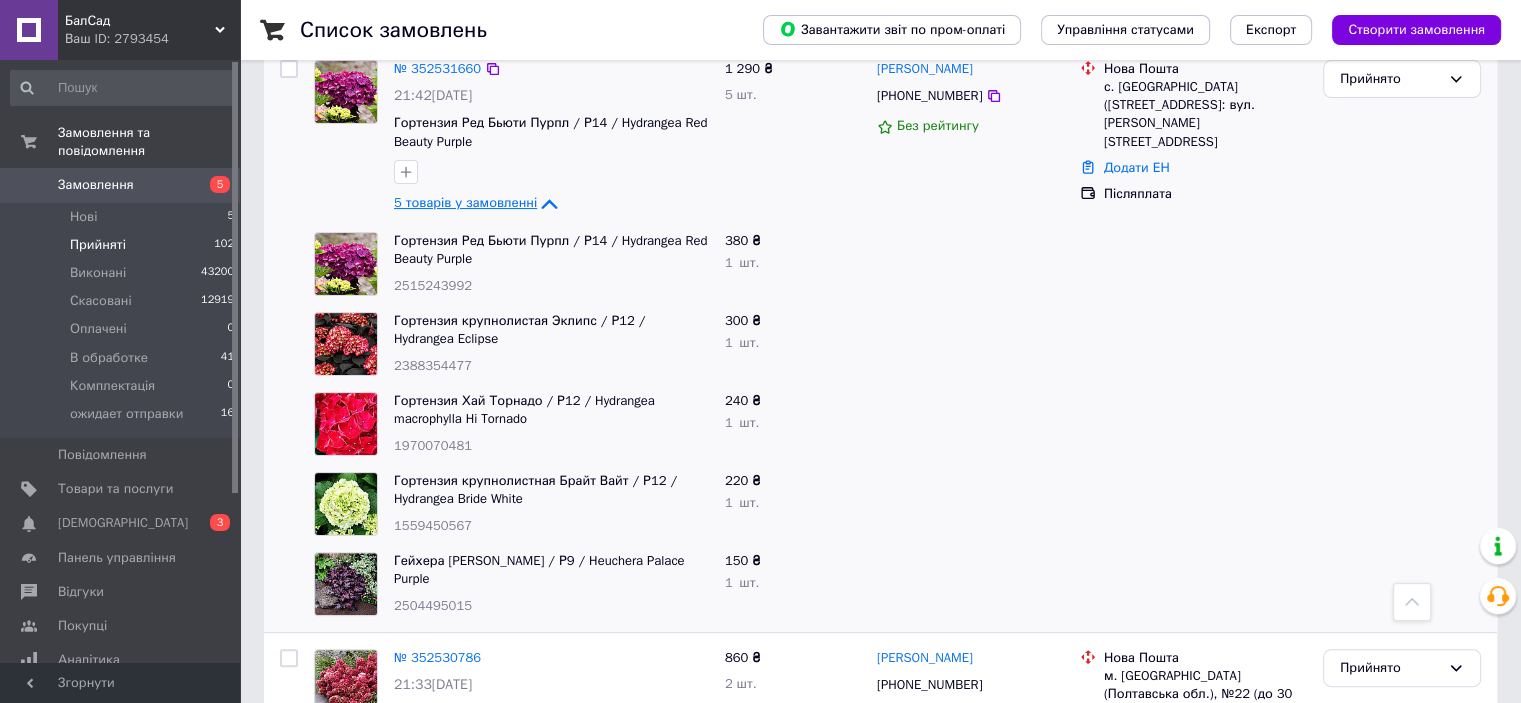 click 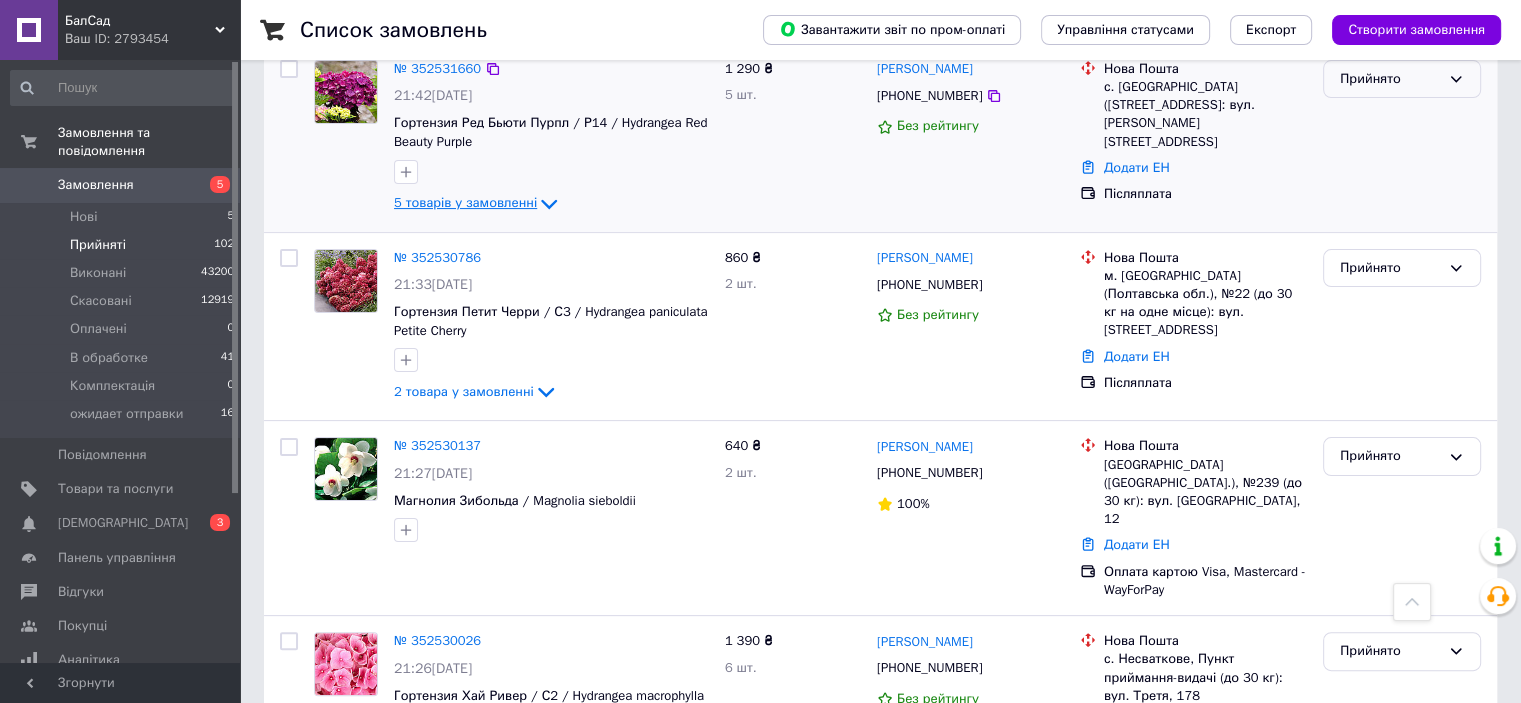 click on "Прийнято" at bounding box center [1390, 79] 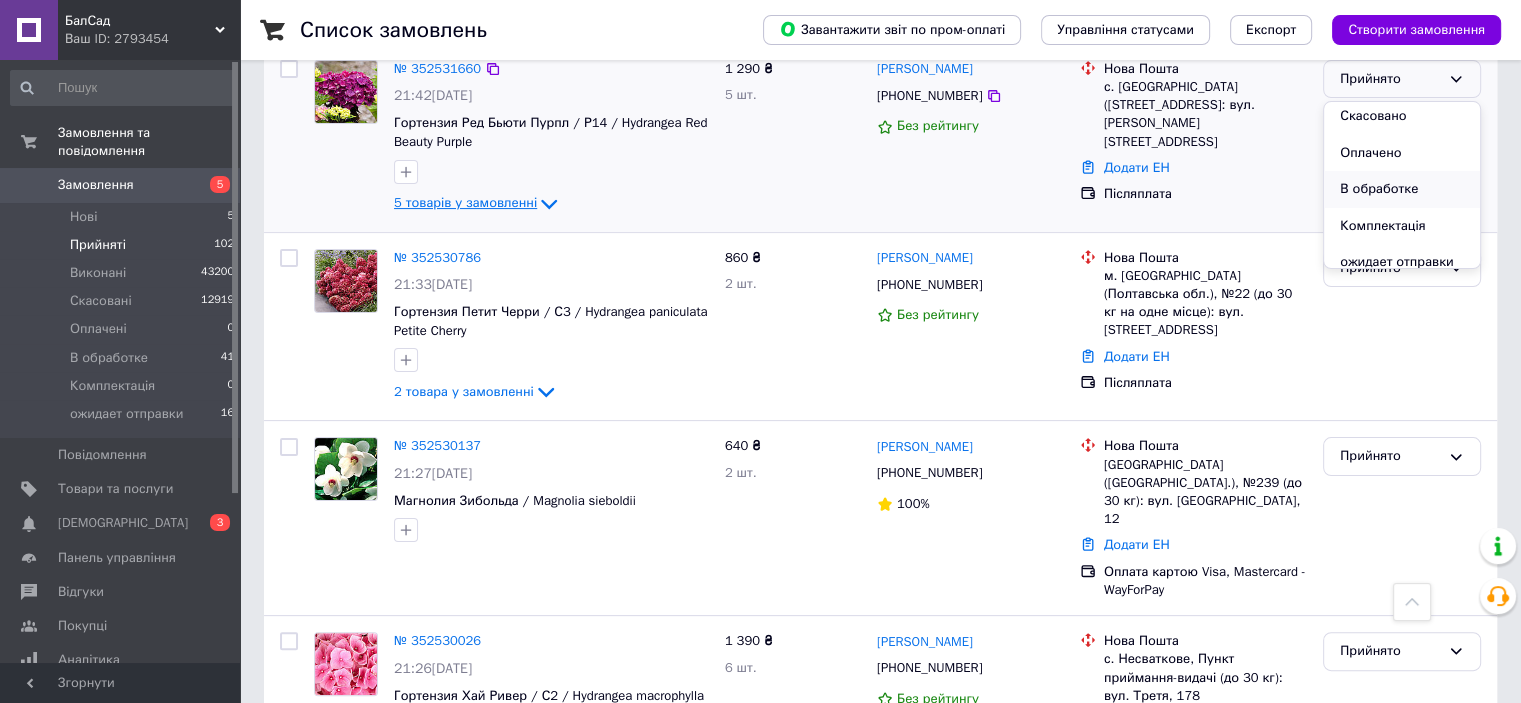 scroll, scrollTop: 53, scrollLeft: 0, axis: vertical 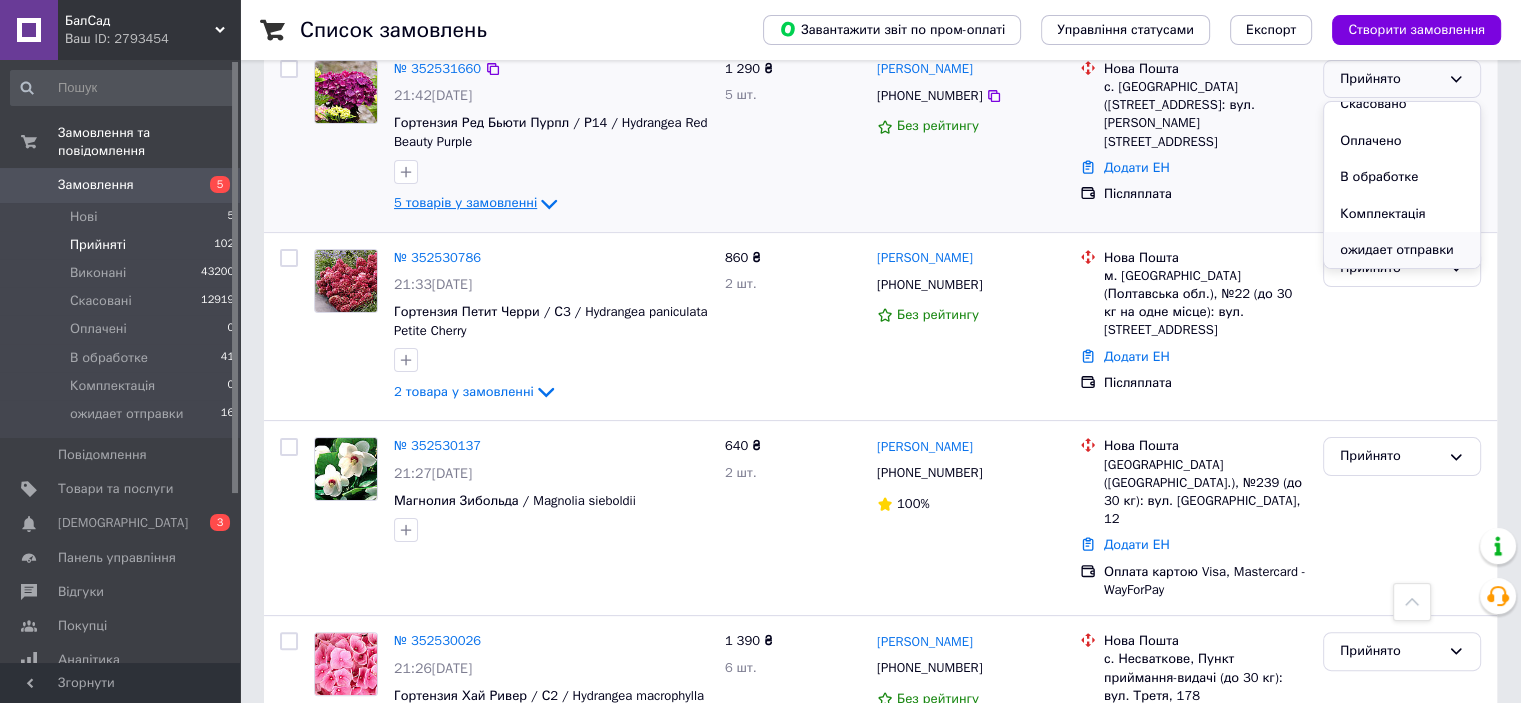 click on "ожидает отправки" at bounding box center (1402, 250) 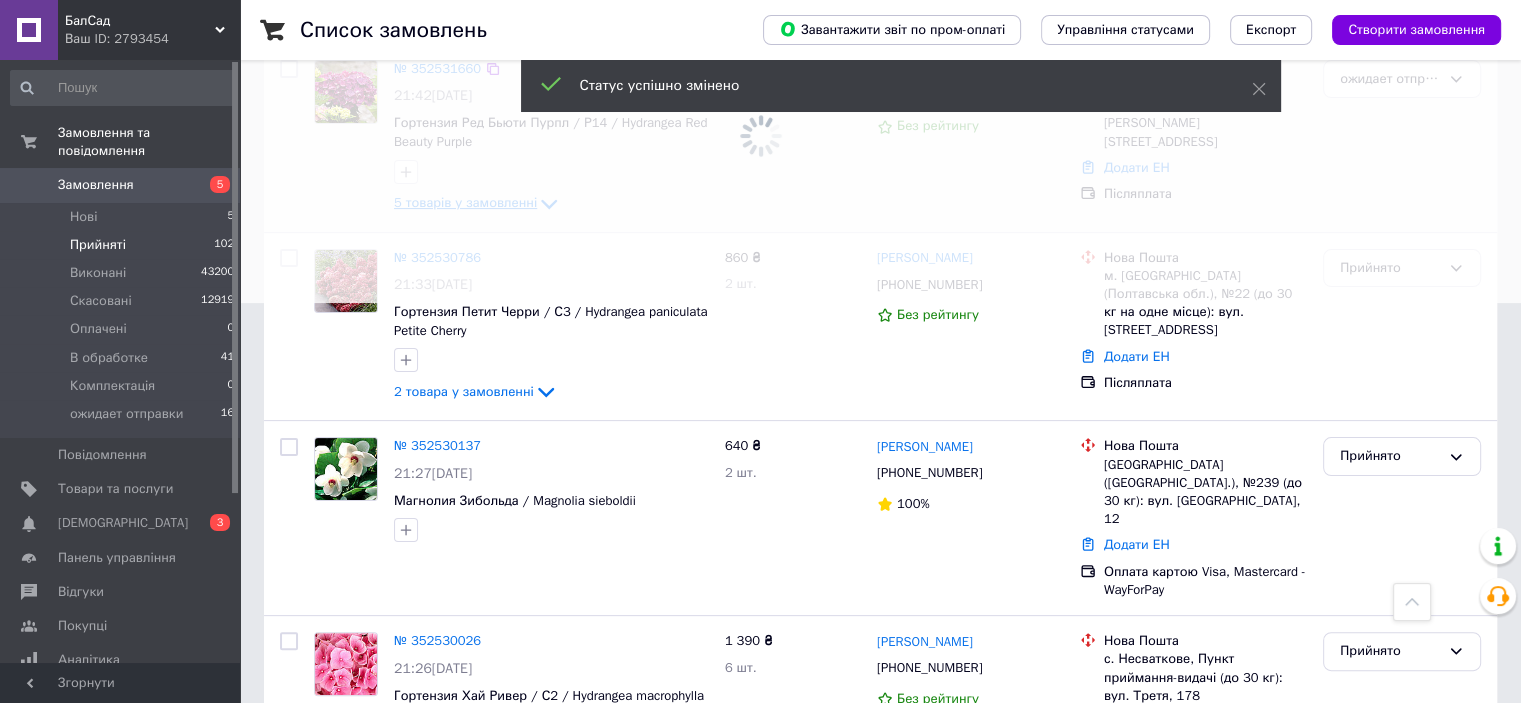 scroll, scrollTop: 243, scrollLeft: 0, axis: vertical 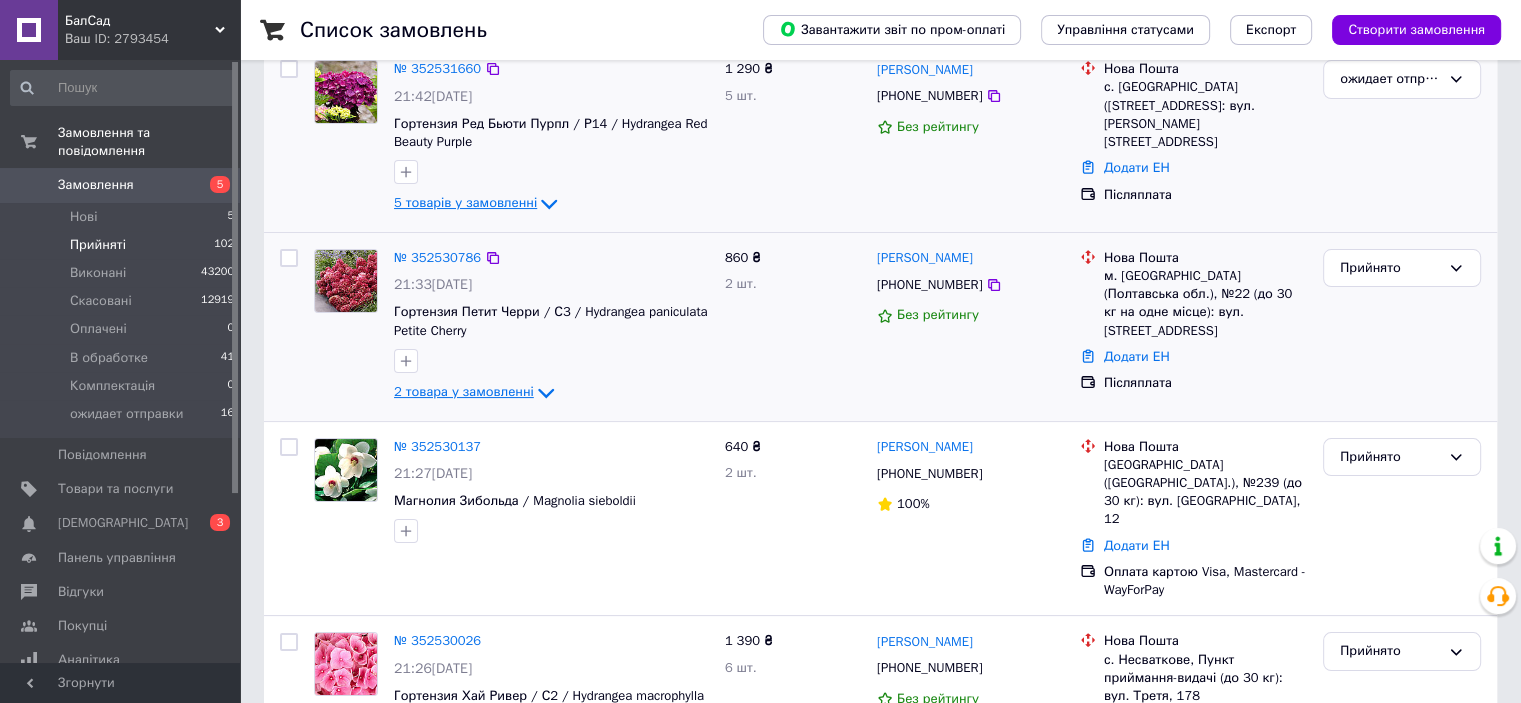 click 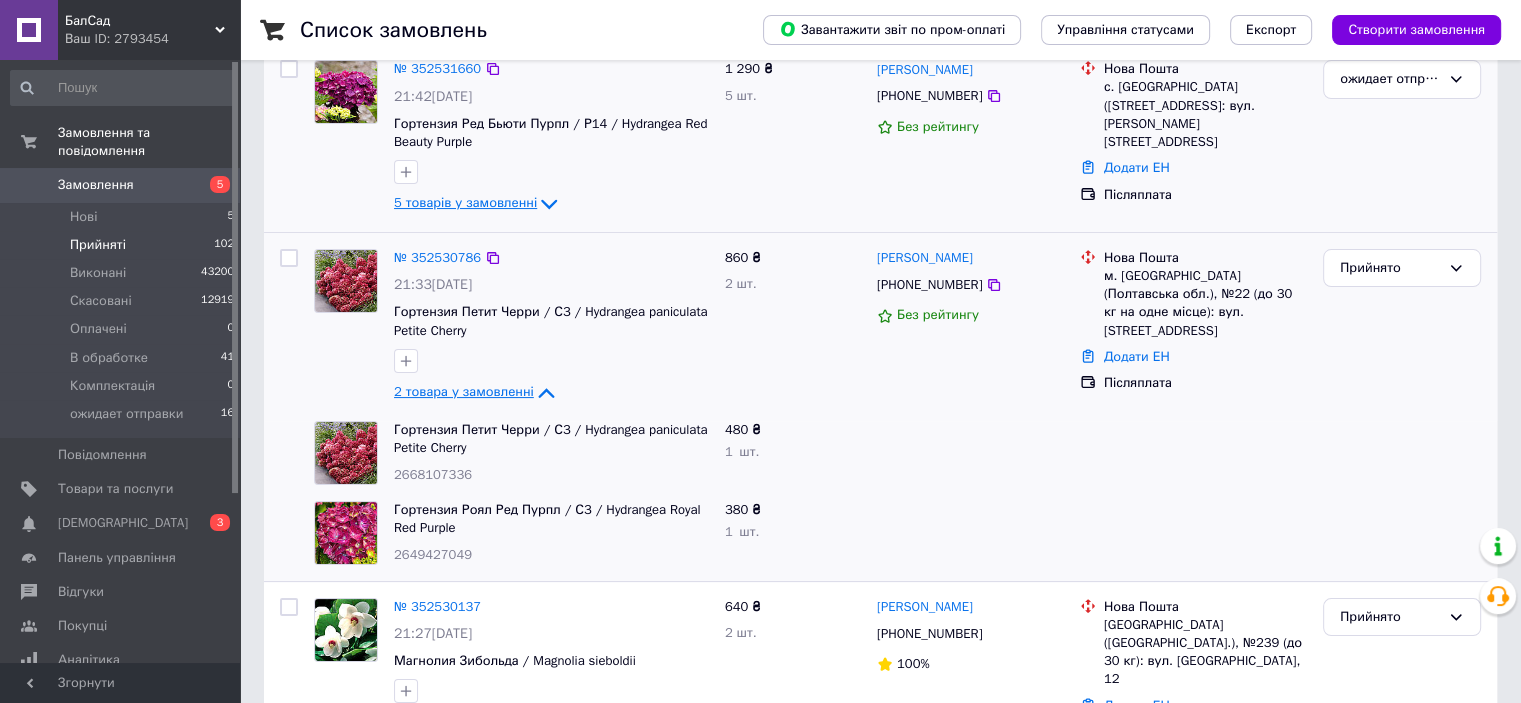 click 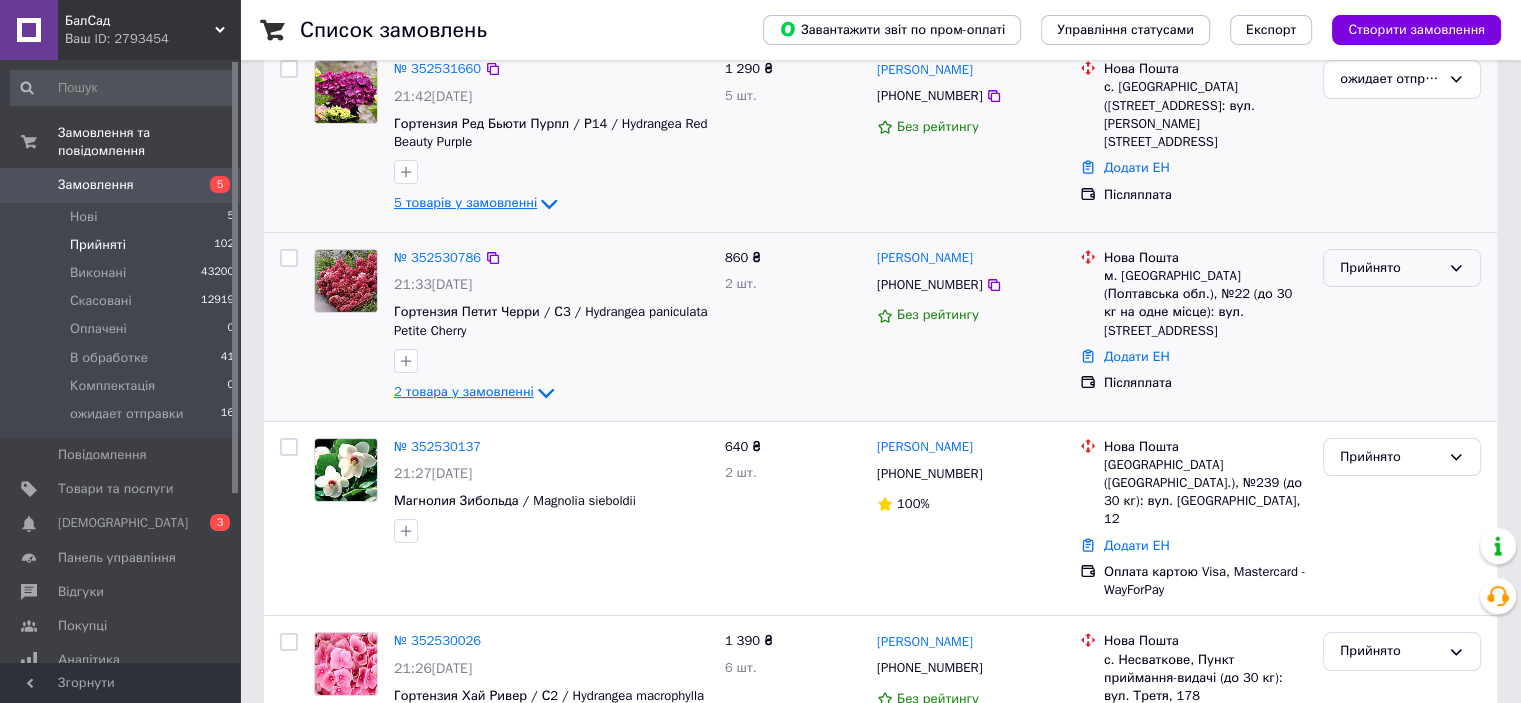click on "Прийнято" at bounding box center [1390, 268] 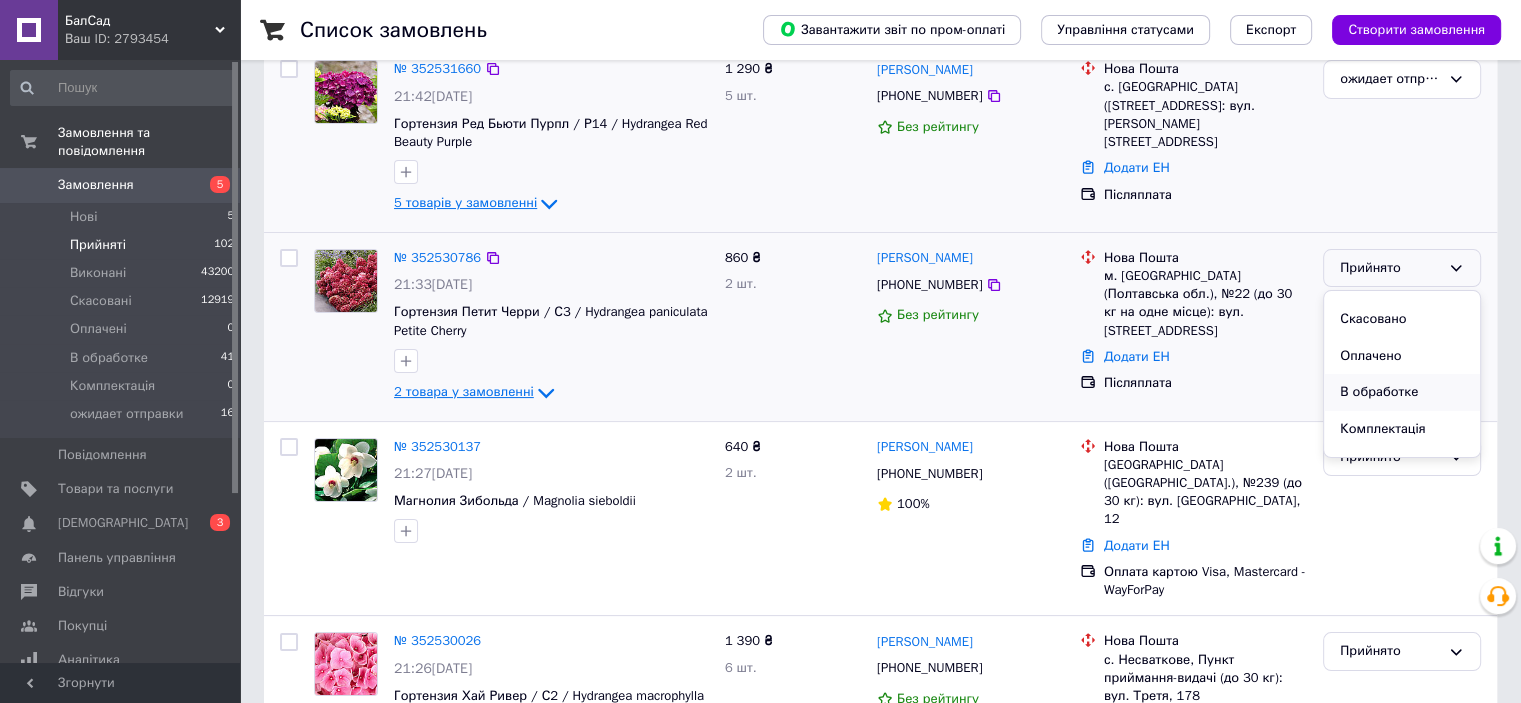 scroll, scrollTop: 53, scrollLeft: 0, axis: vertical 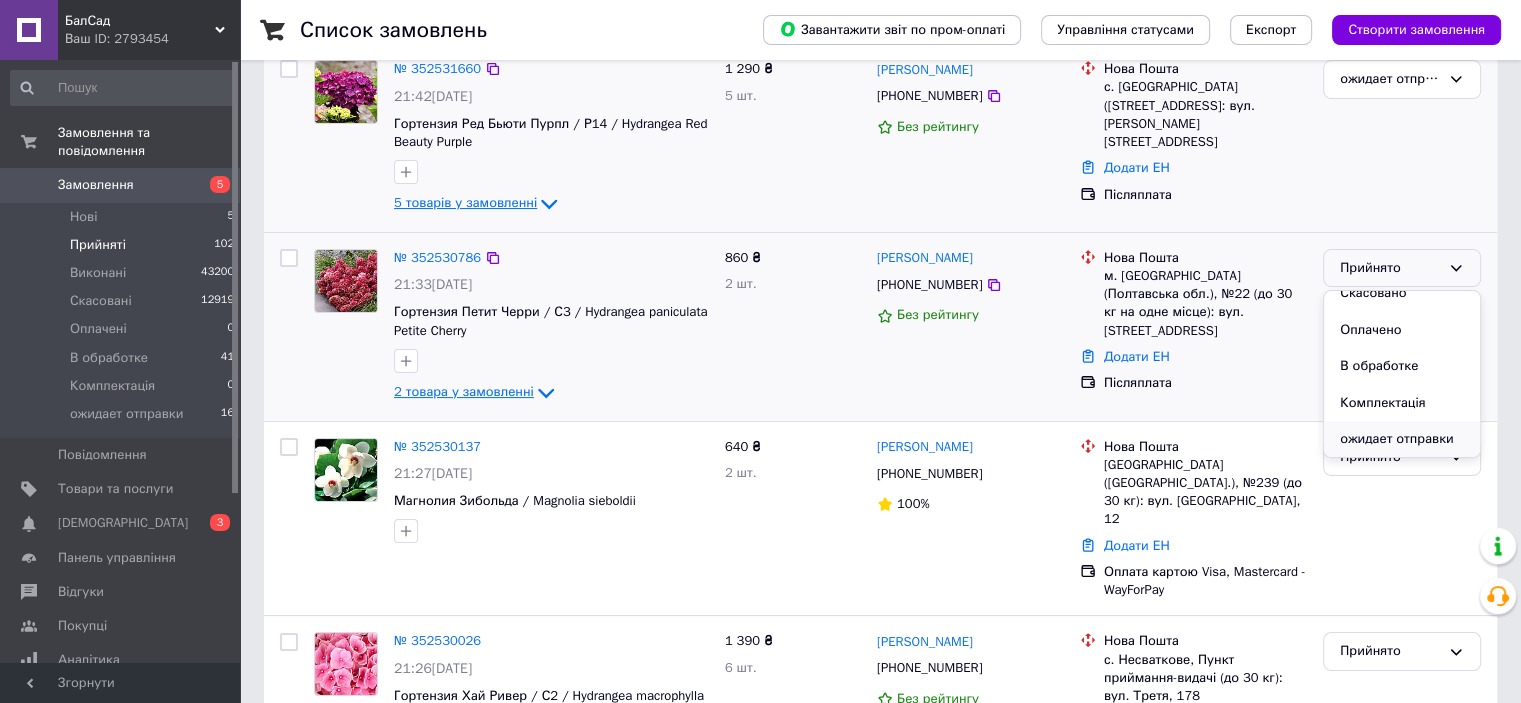 click on "ожидает отправки" at bounding box center (1402, 439) 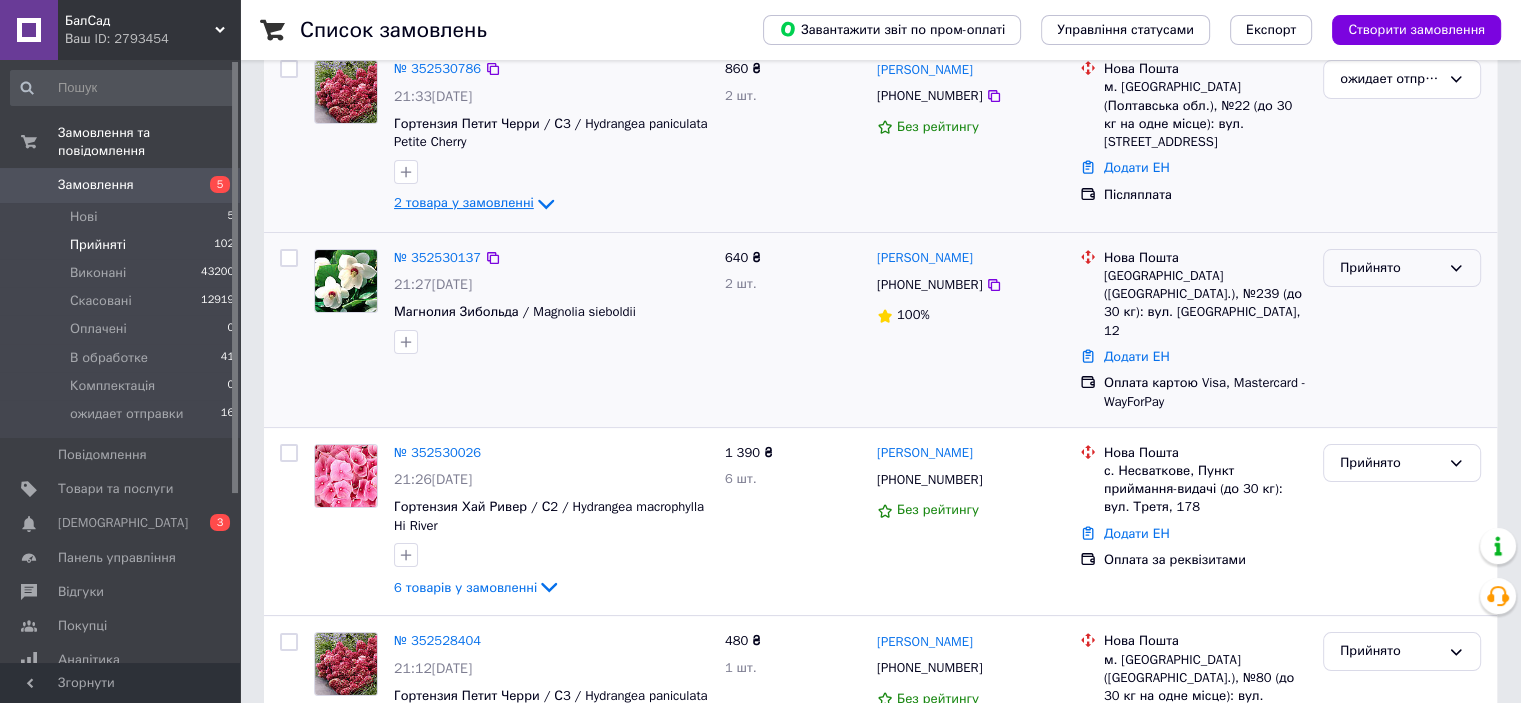 click on "Прийнято" at bounding box center (1402, 268) 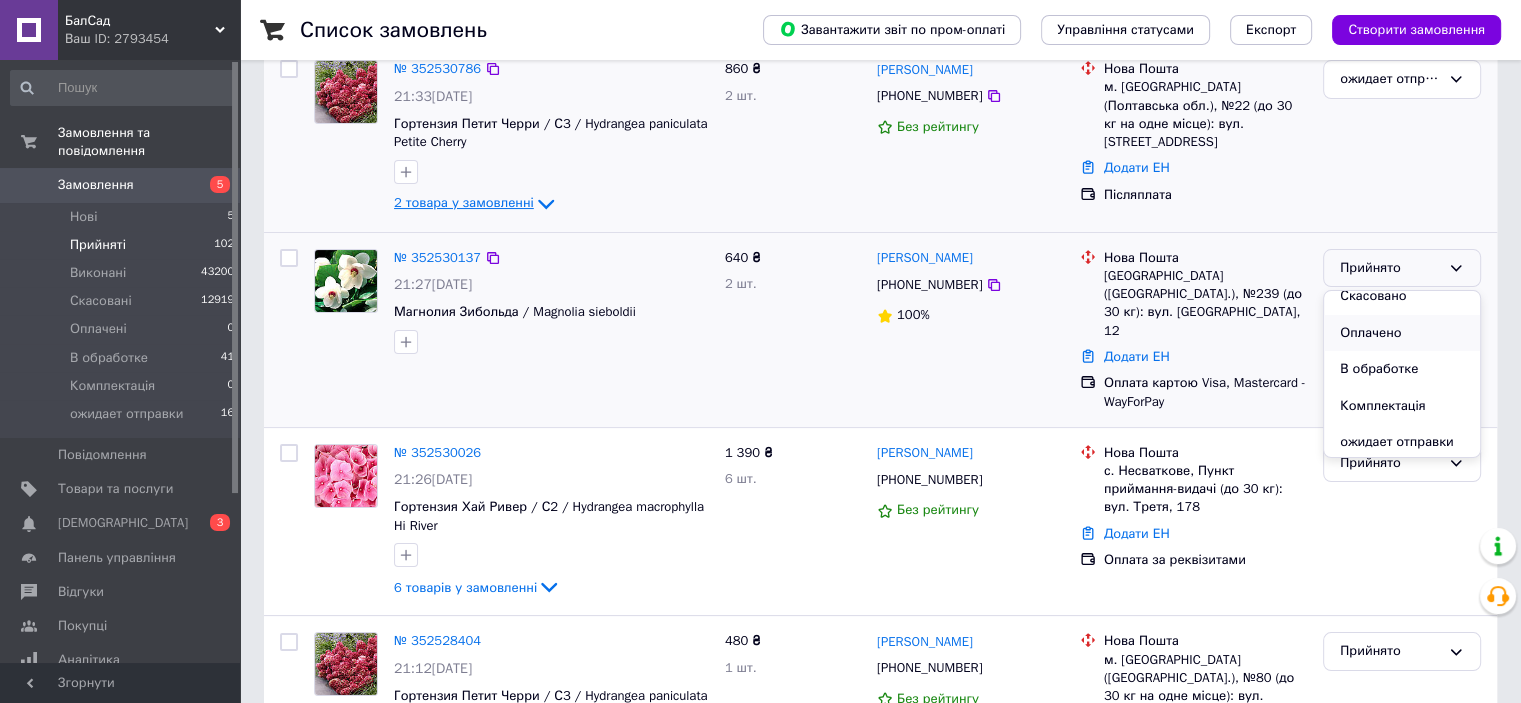 scroll, scrollTop: 53, scrollLeft: 0, axis: vertical 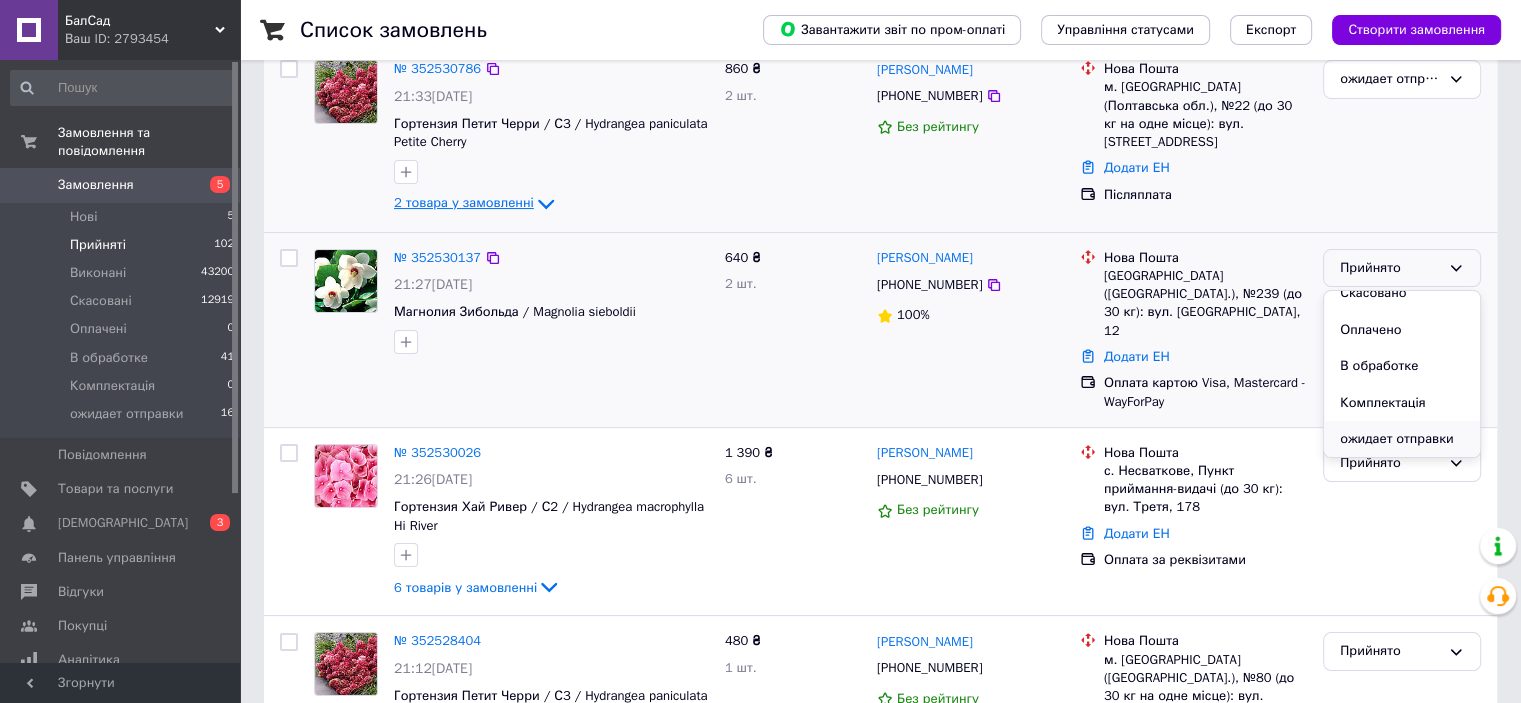 click on "ожидает отправки" at bounding box center (1402, 439) 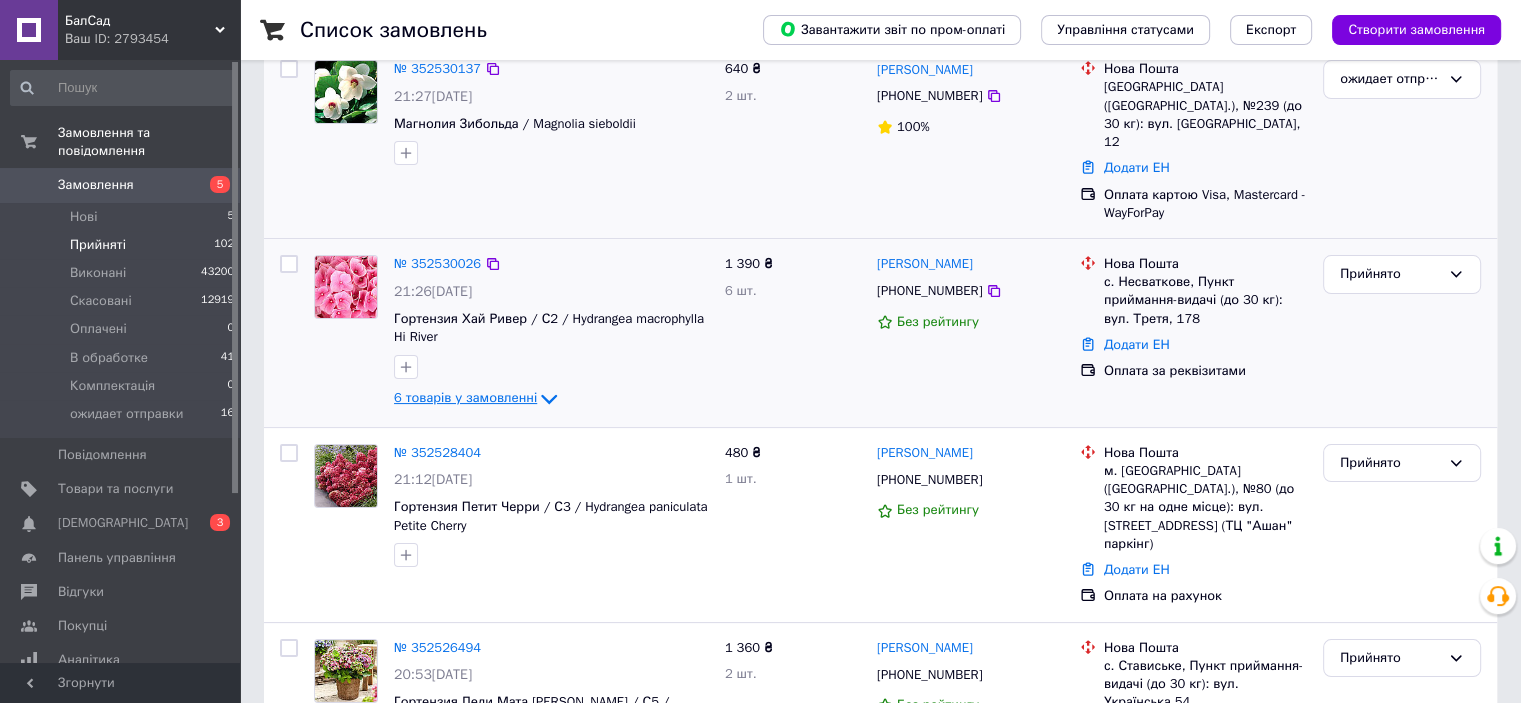 click 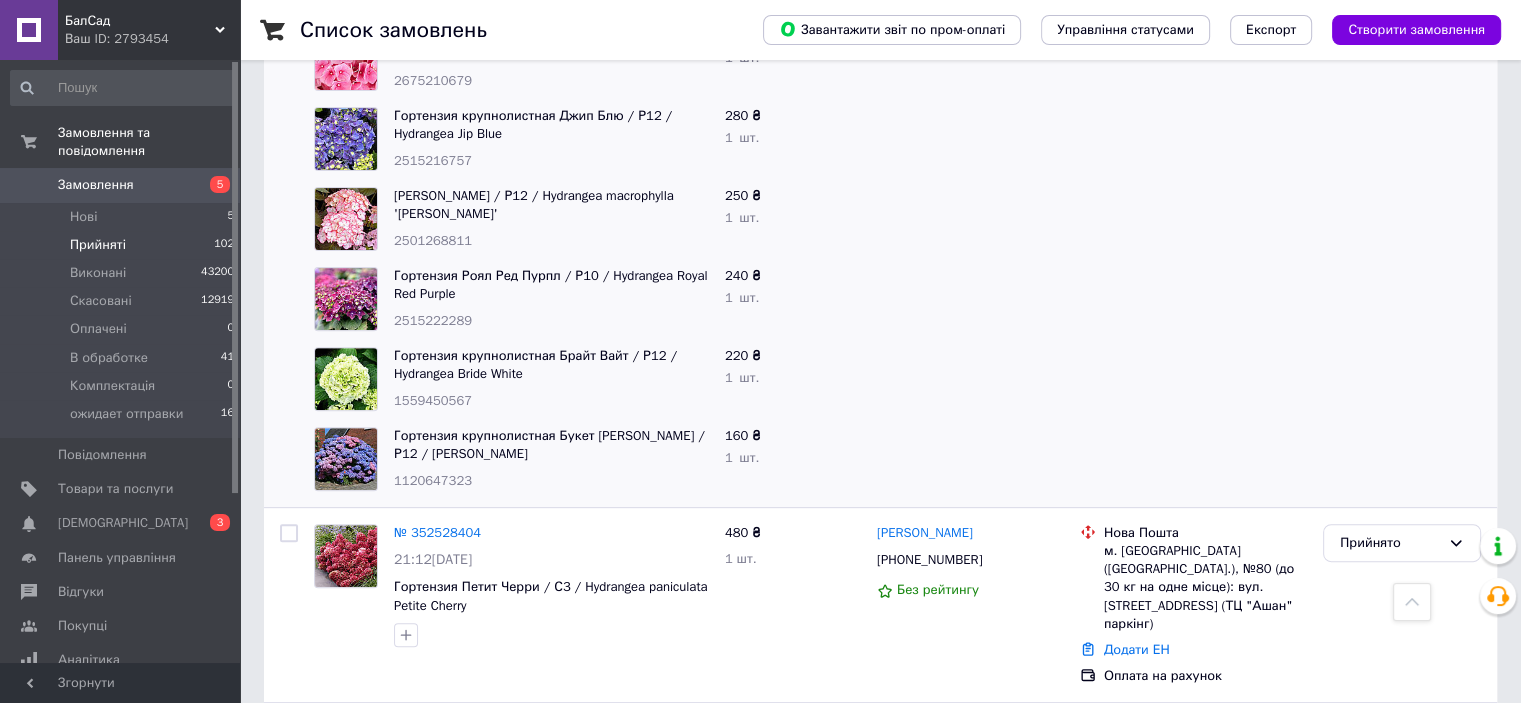 scroll, scrollTop: 343, scrollLeft: 0, axis: vertical 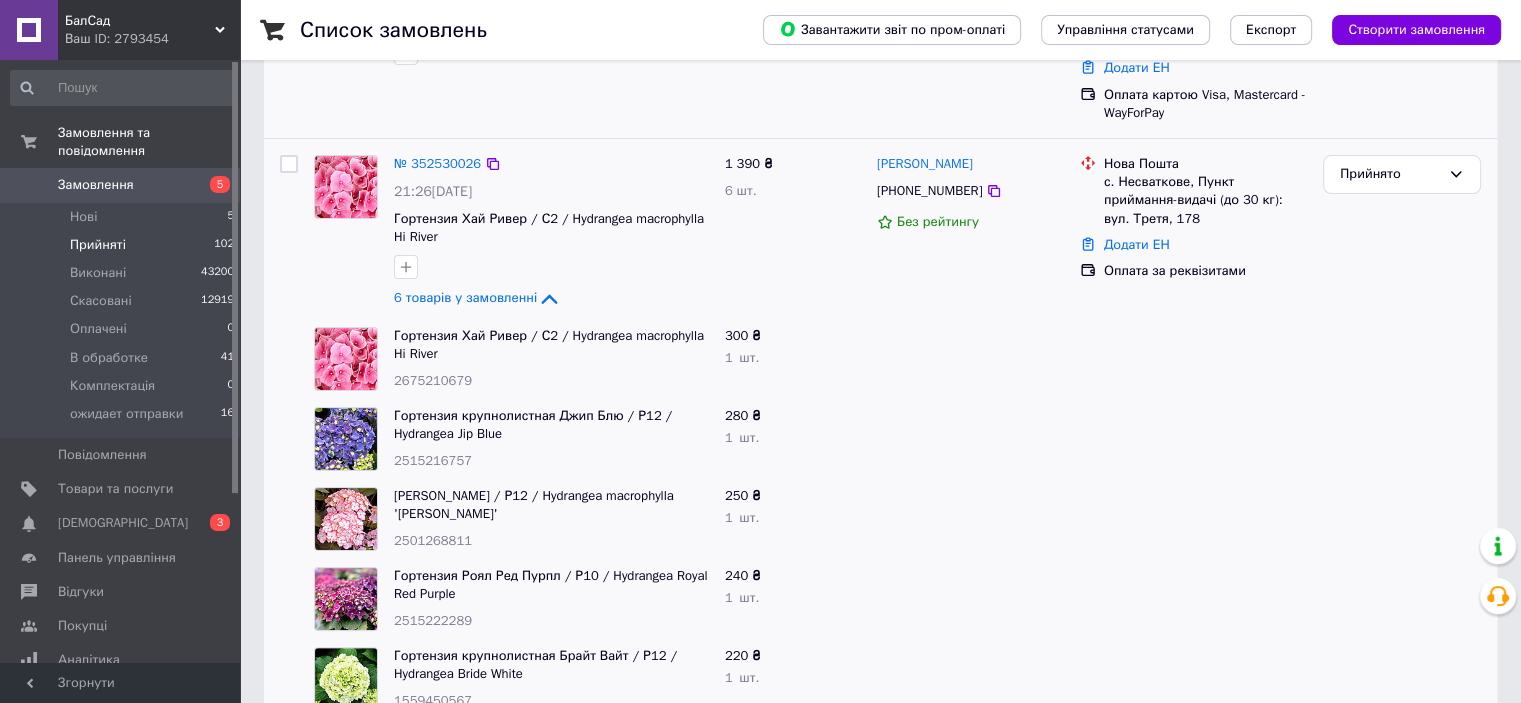 drag, startPoint x: 512, startPoint y: 261, endPoint x: 855, endPoint y: 212, distance: 346.48233 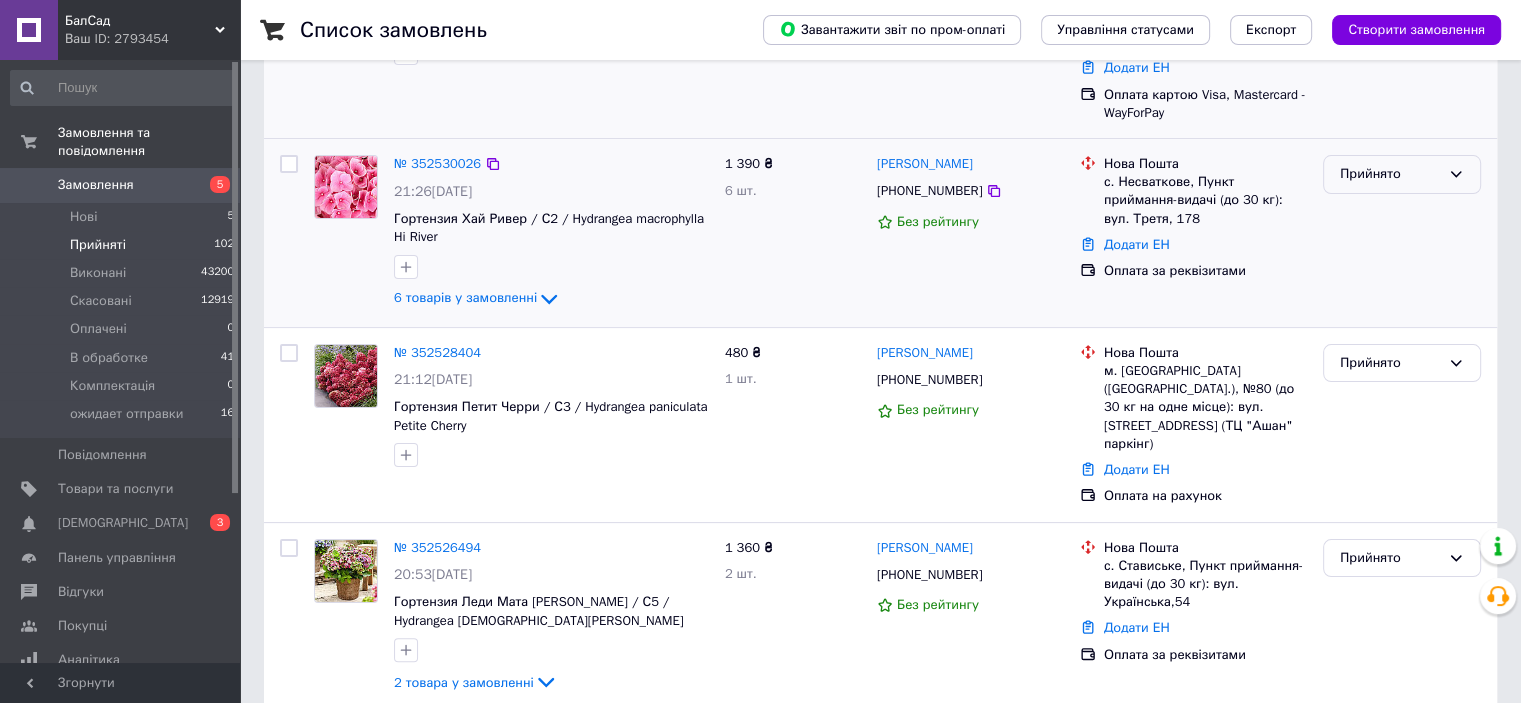 click on "Прийнято" at bounding box center (1390, 174) 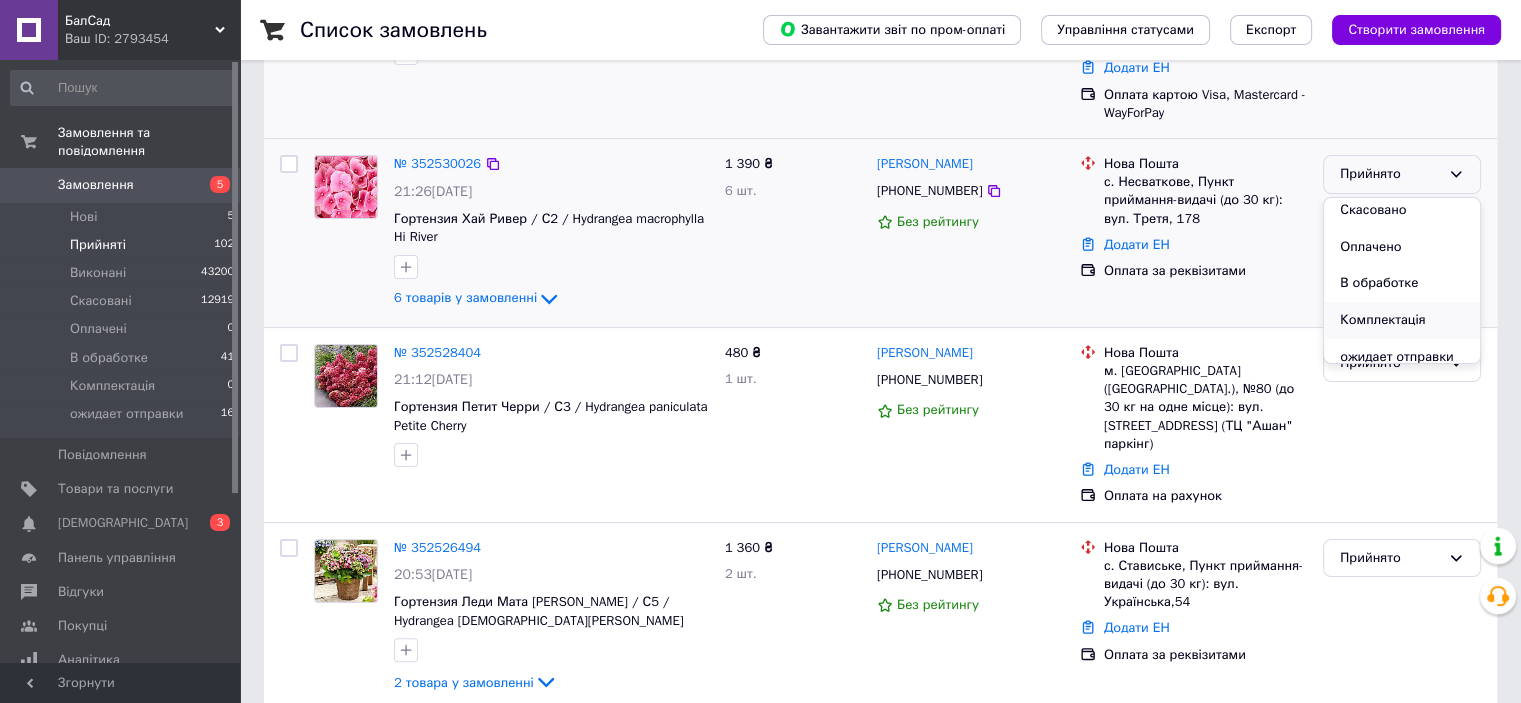 scroll, scrollTop: 53, scrollLeft: 0, axis: vertical 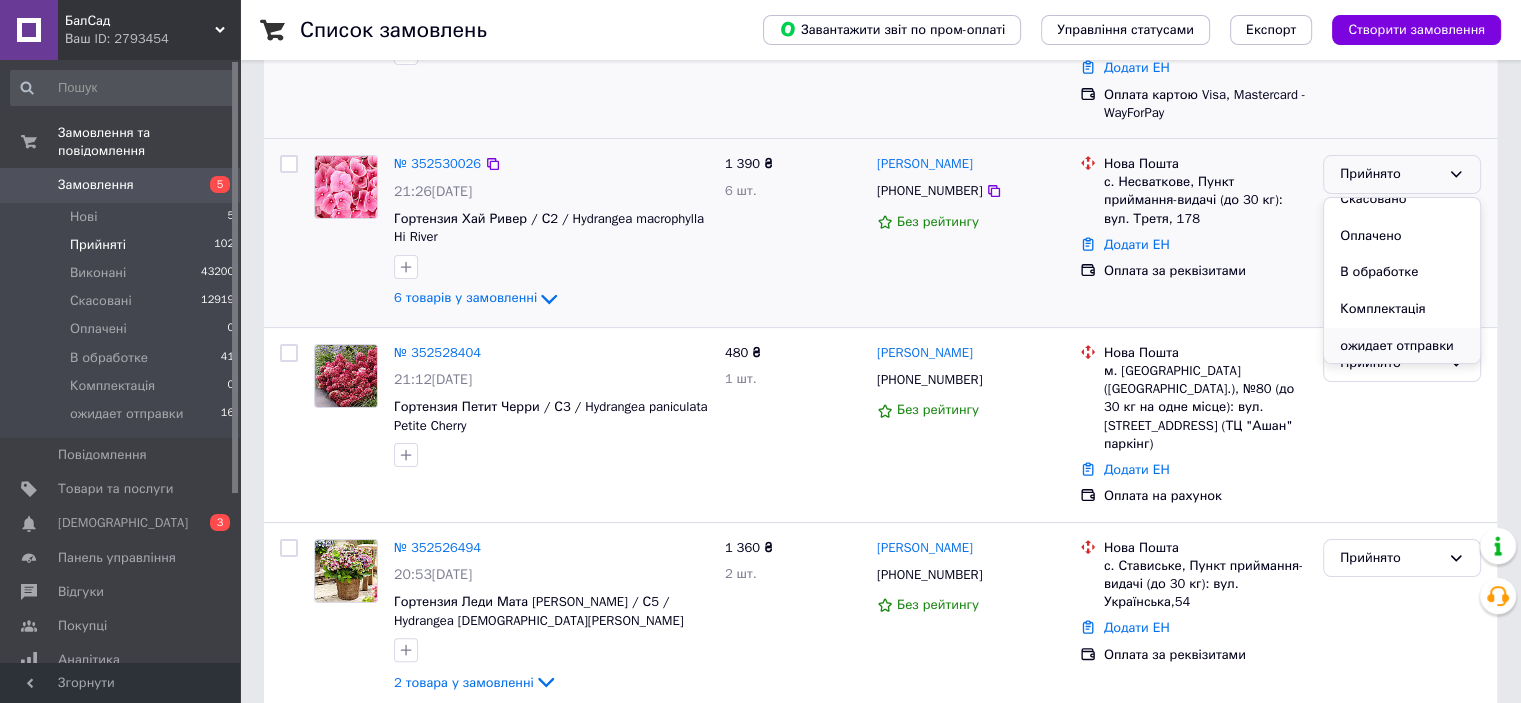 click on "ожидает отправки" at bounding box center (1402, 346) 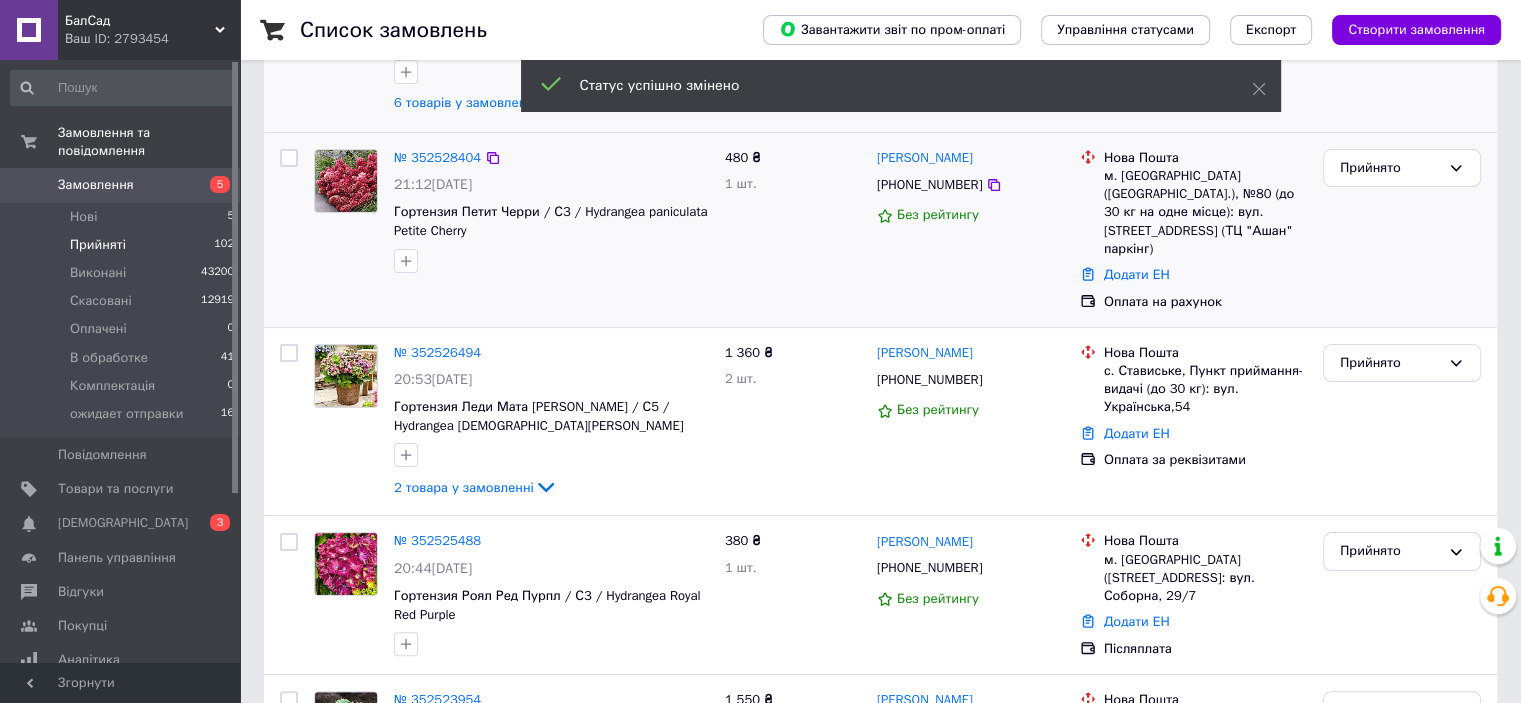 scroll, scrollTop: 184, scrollLeft: 0, axis: vertical 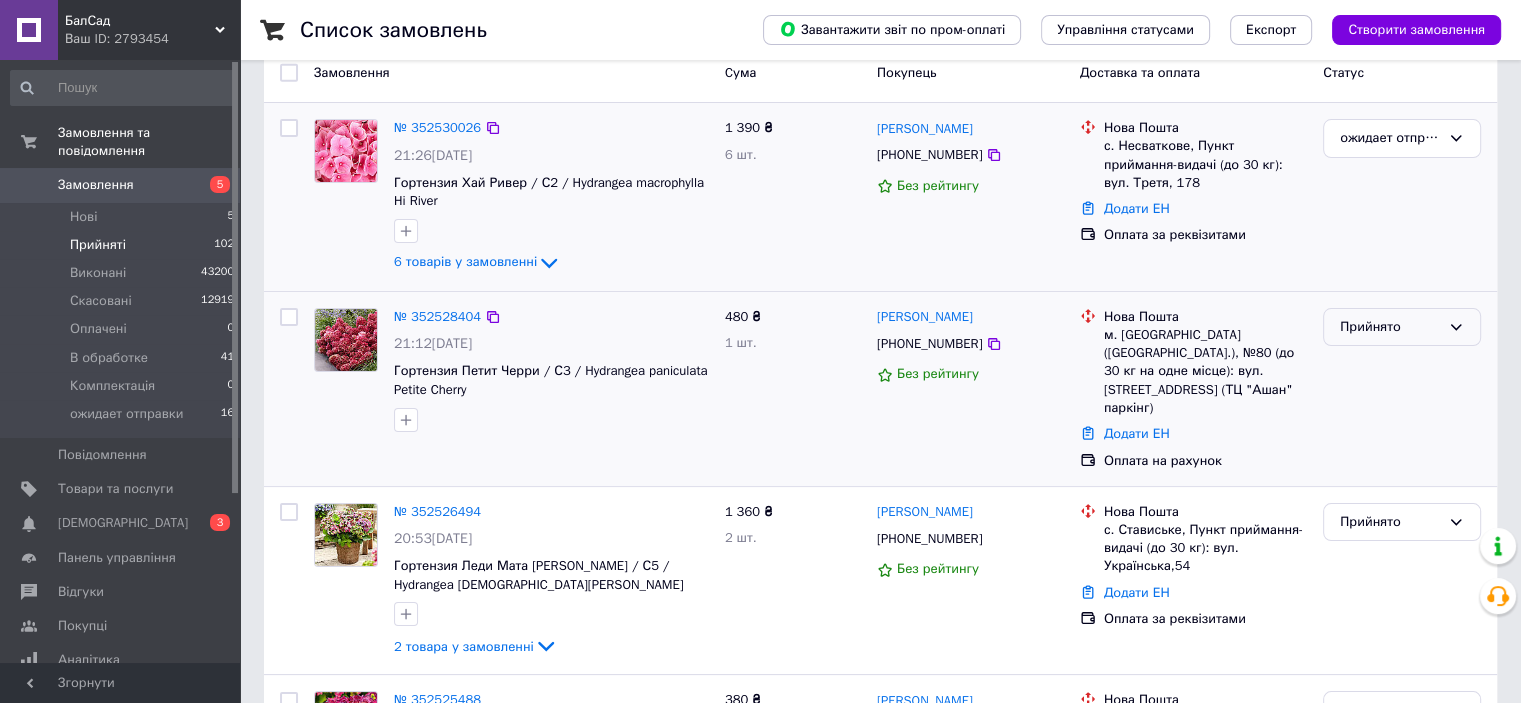 click on "Прийнято" at bounding box center (1390, 327) 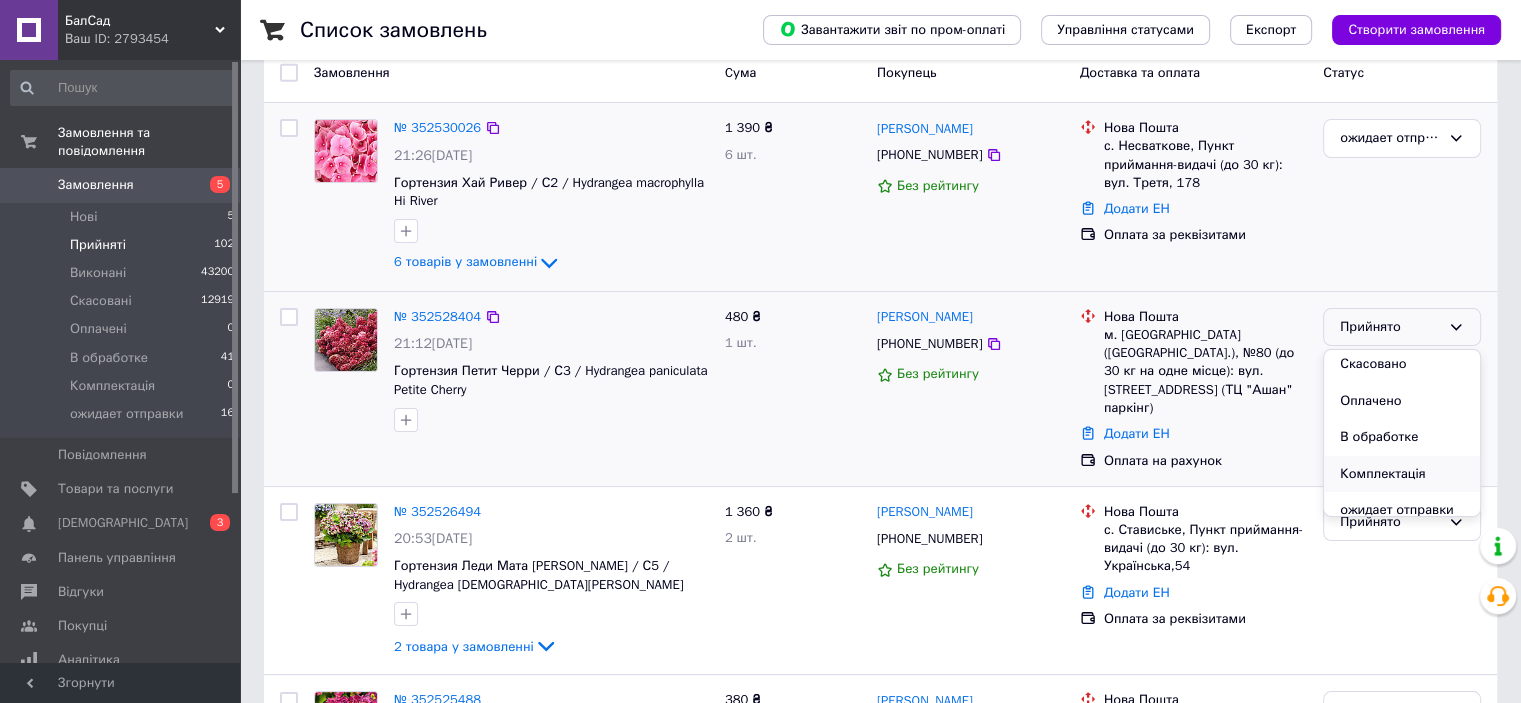 scroll, scrollTop: 53, scrollLeft: 0, axis: vertical 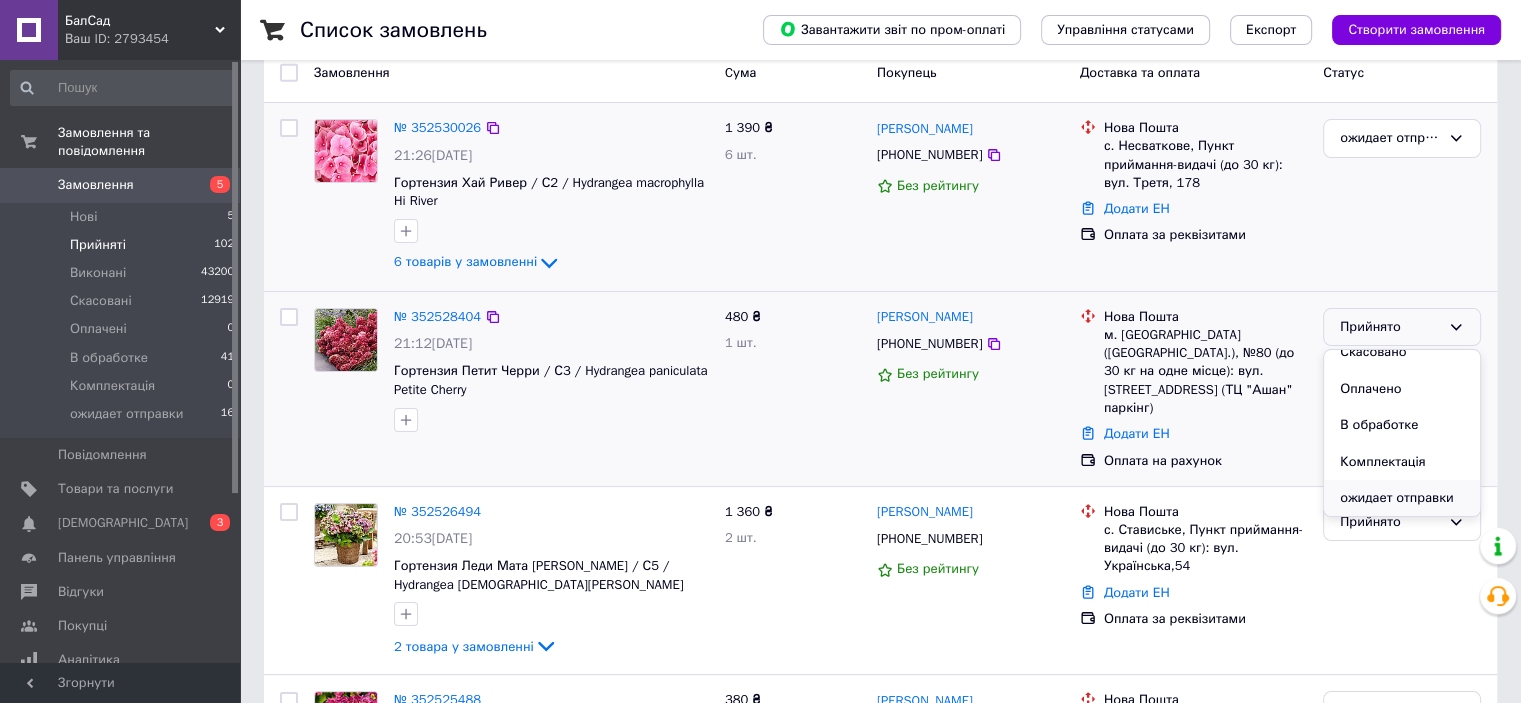click on "ожидает отправки" at bounding box center (1402, 498) 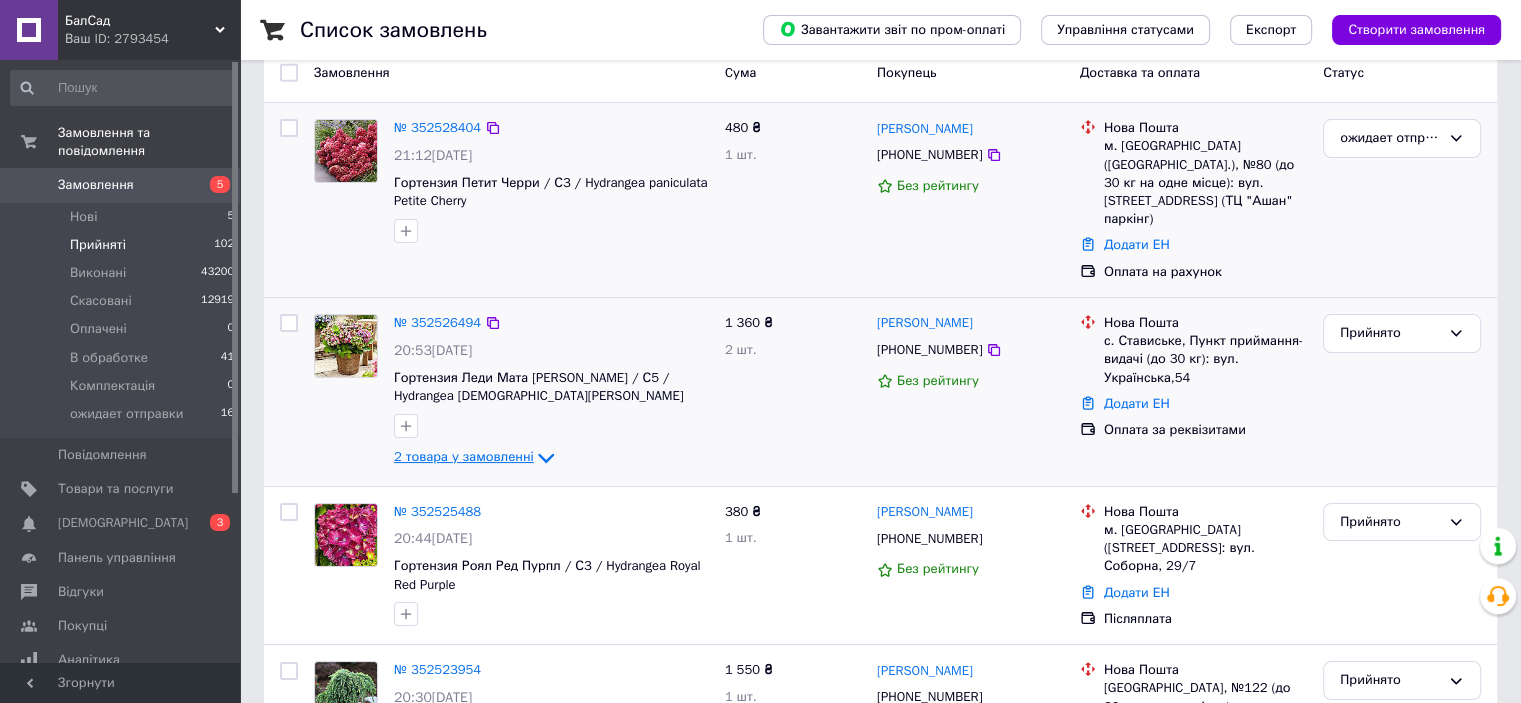 click 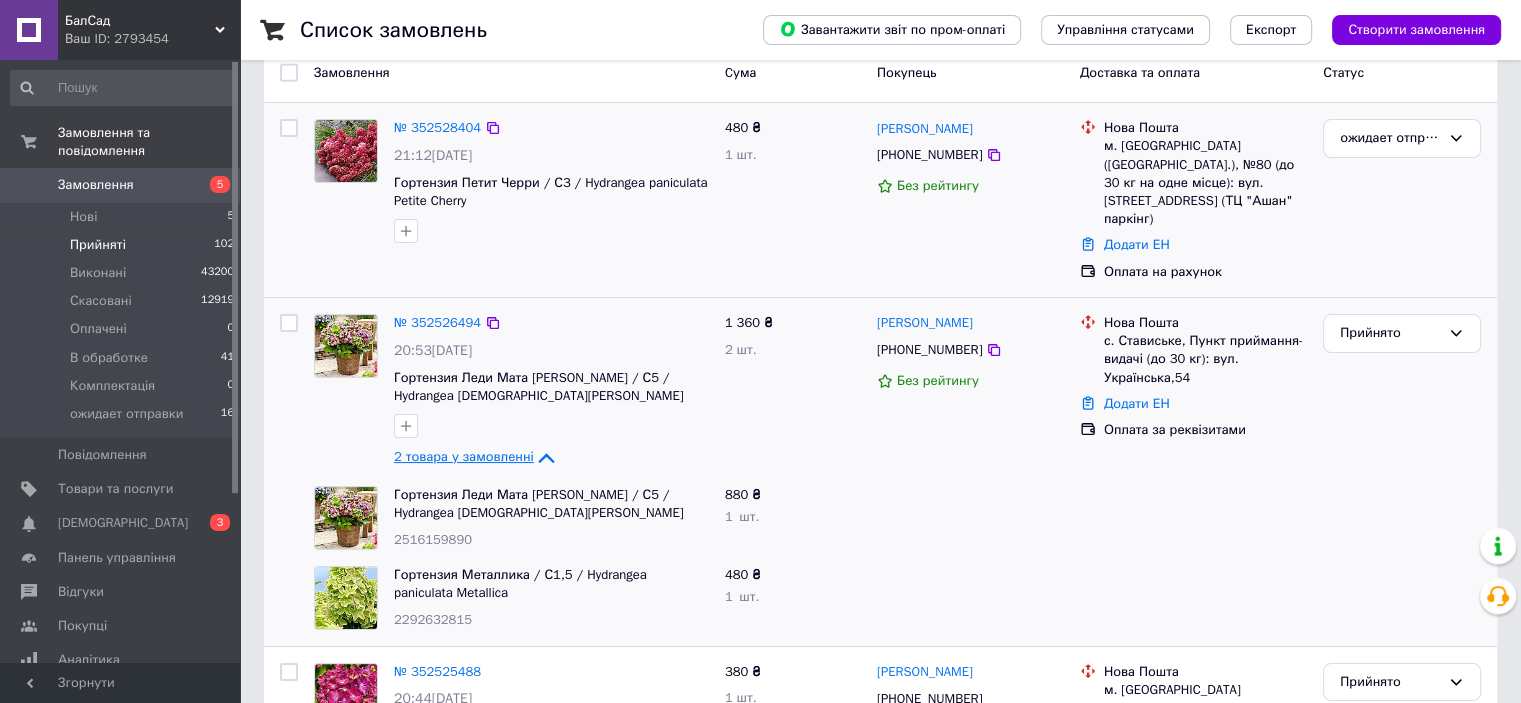 click 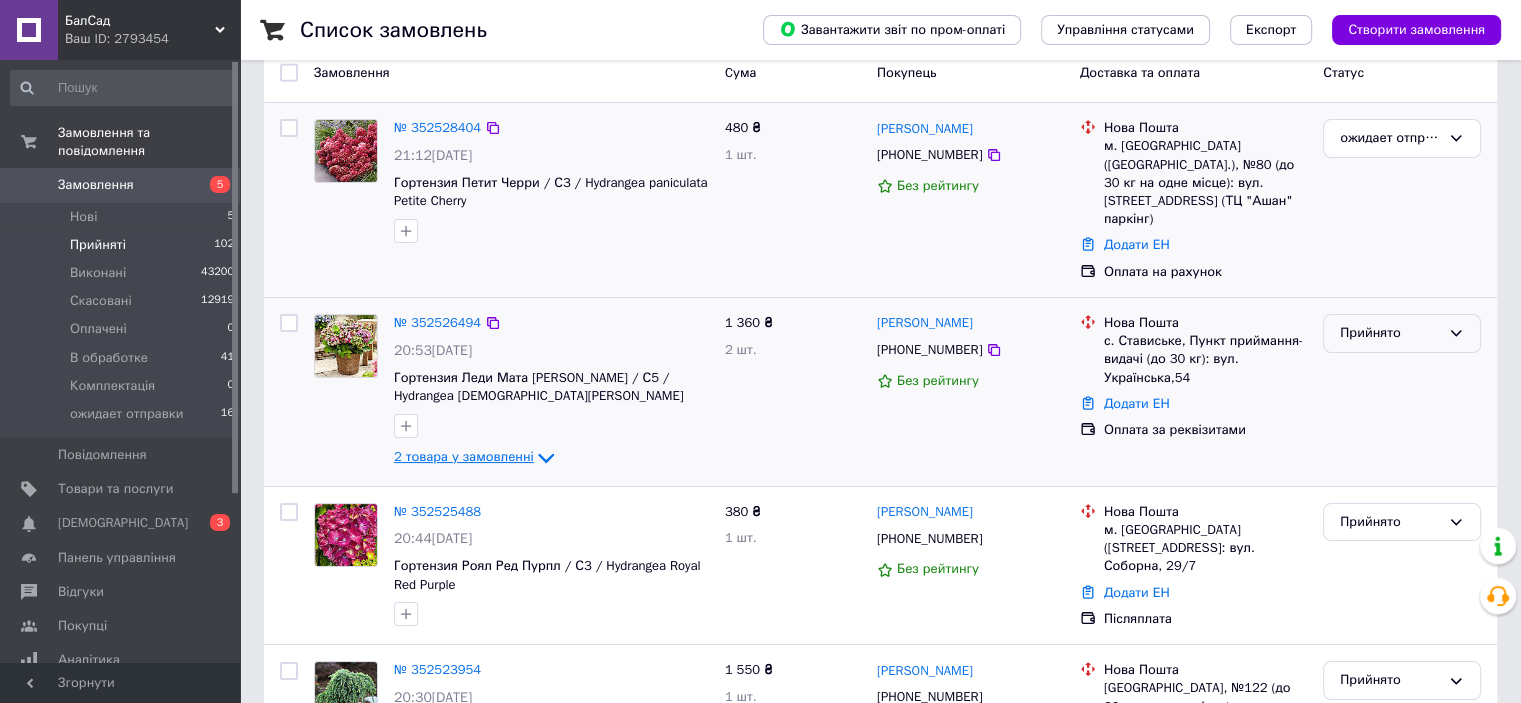 click on "Прийнято" at bounding box center [1390, 333] 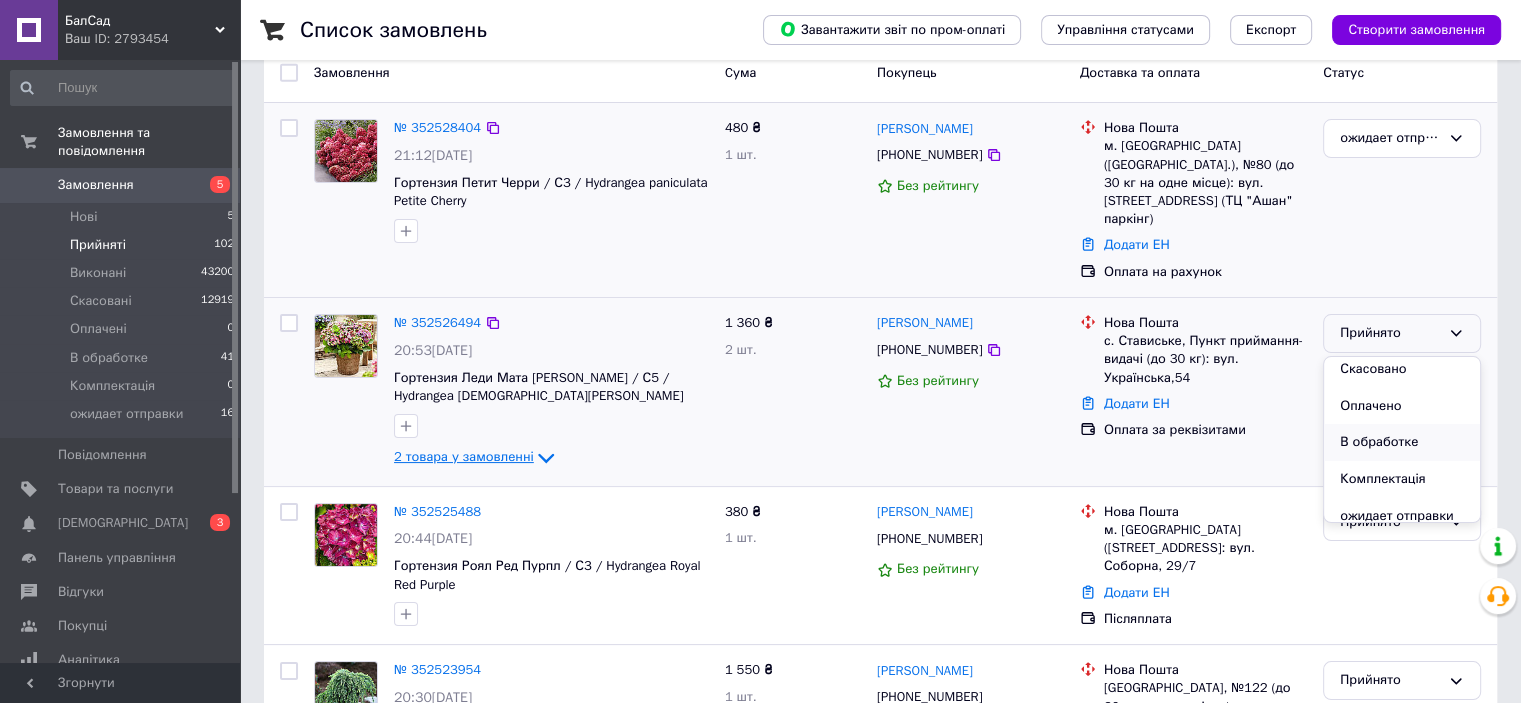 scroll, scrollTop: 53, scrollLeft: 0, axis: vertical 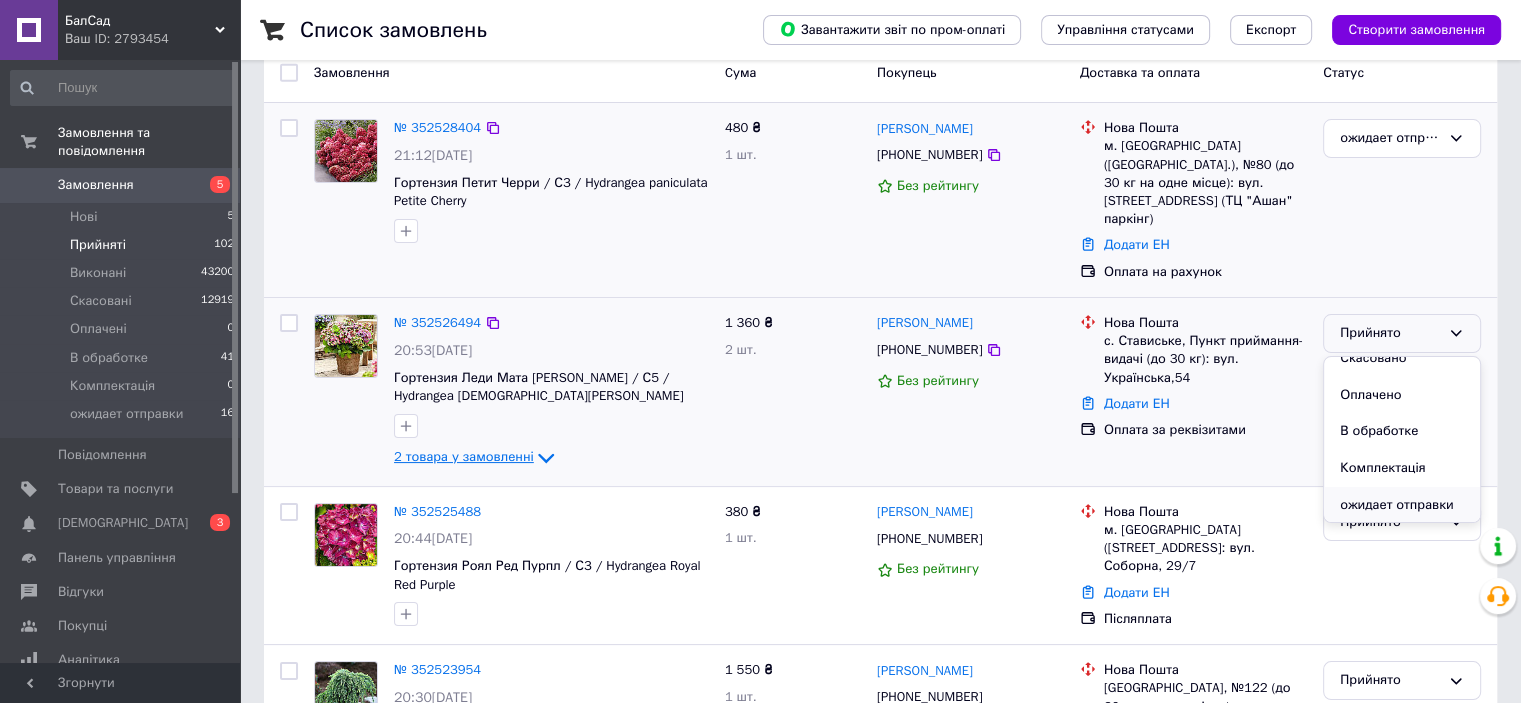 click on "ожидает отправки" at bounding box center [1402, 505] 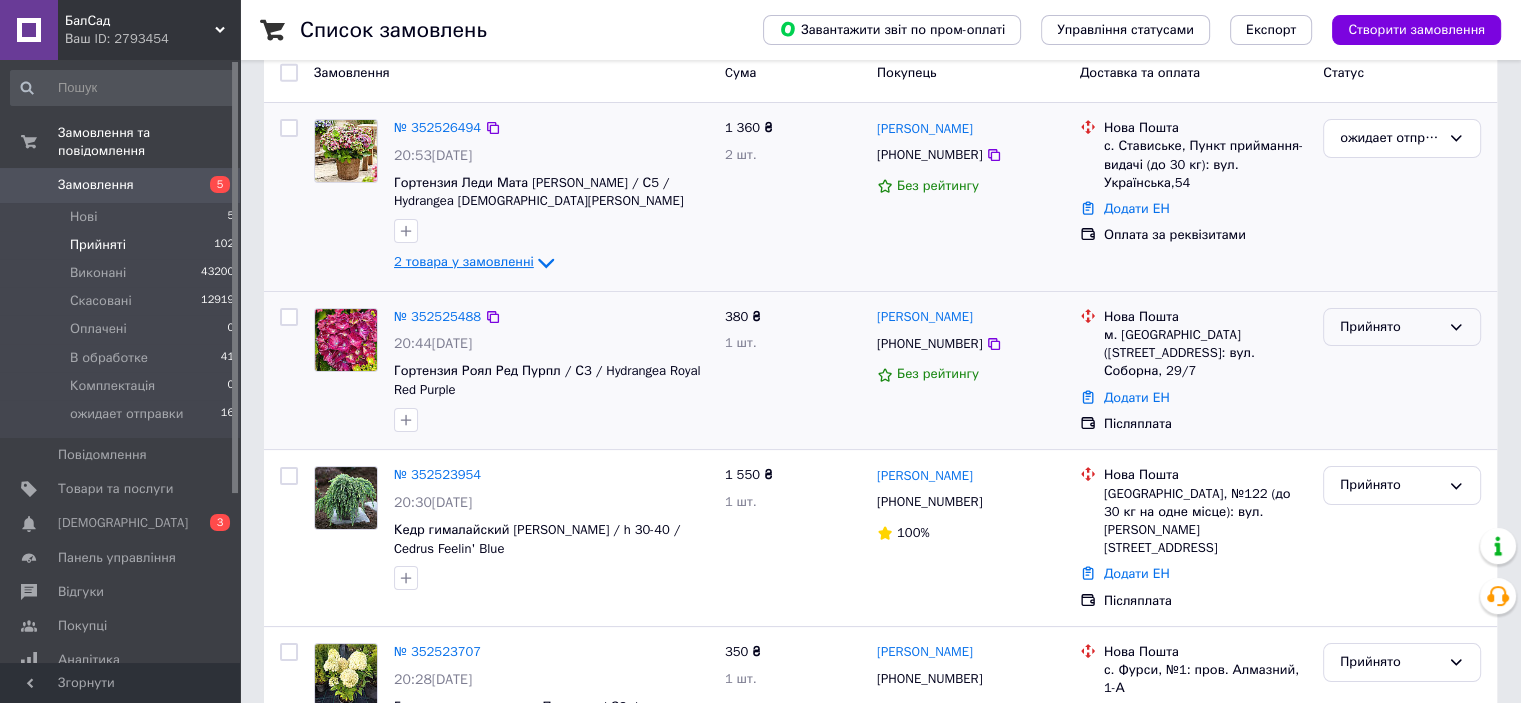 click on "Прийнято" at bounding box center (1390, 327) 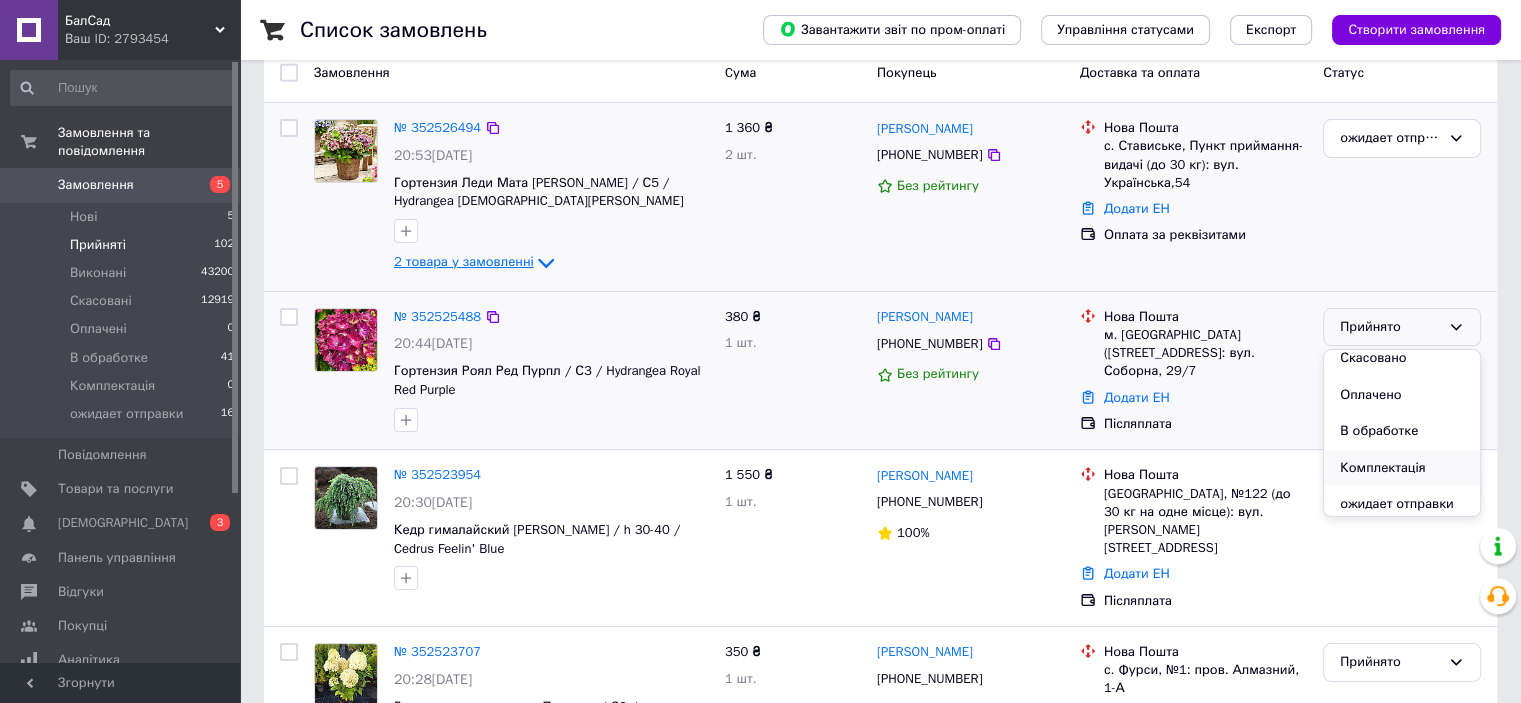 scroll, scrollTop: 53, scrollLeft: 0, axis: vertical 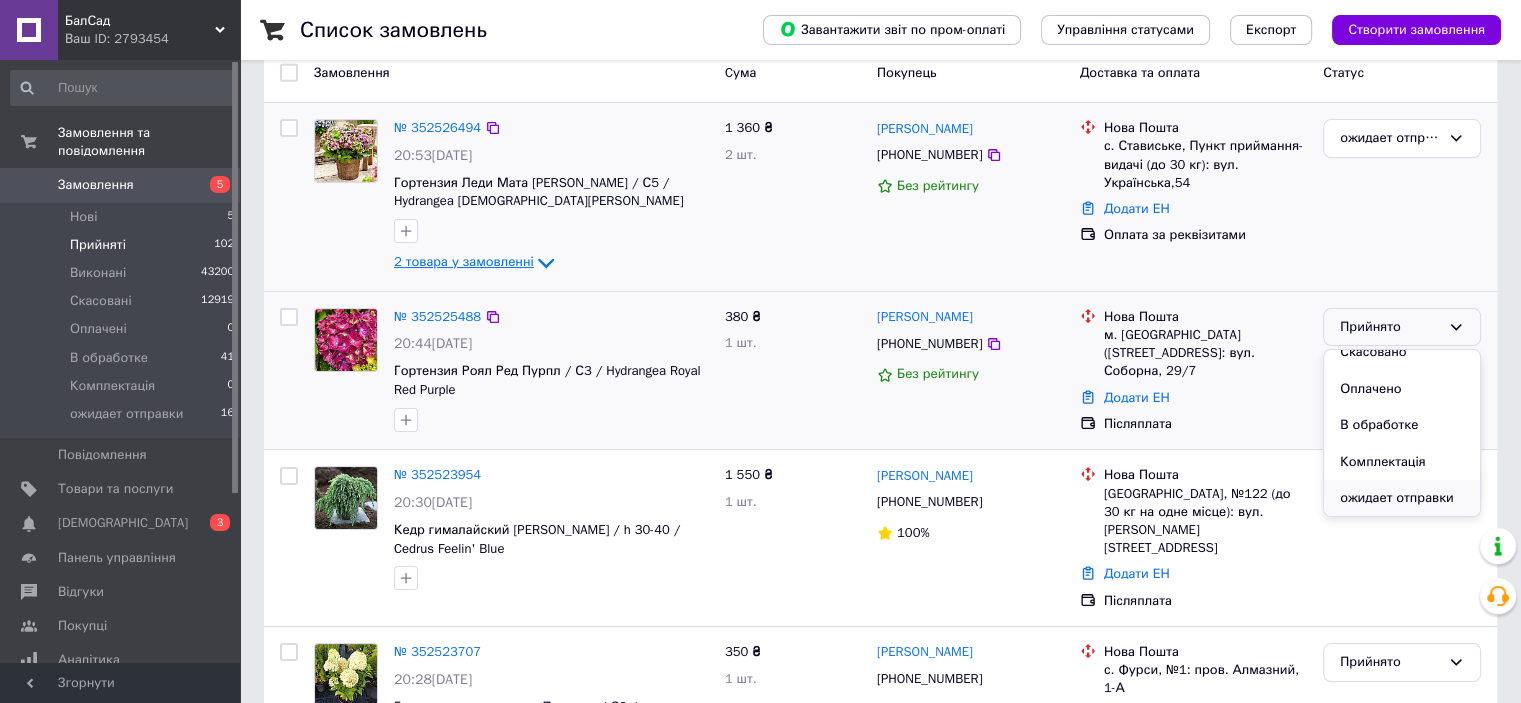 click on "ожидает отправки" at bounding box center [1402, 498] 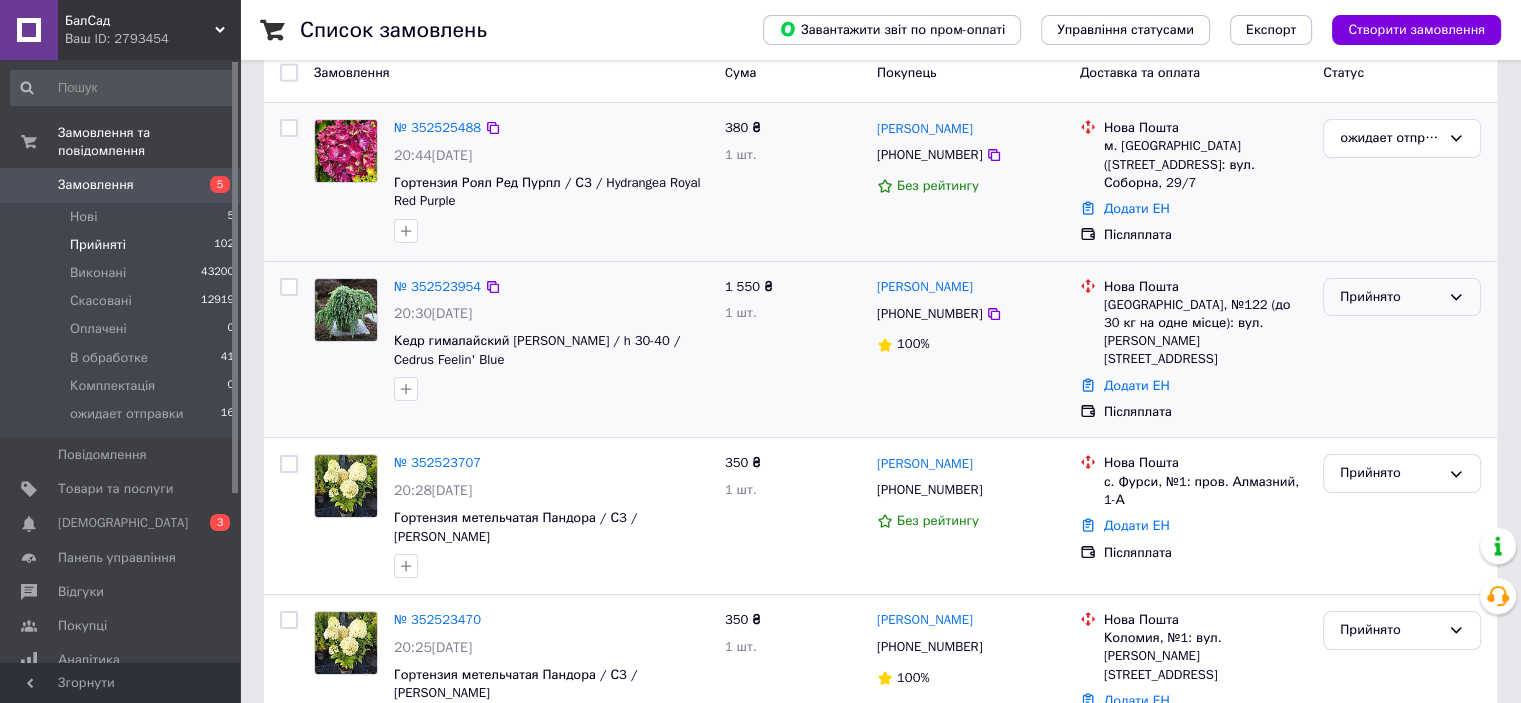 click on "Прийнято" at bounding box center (1402, 297) 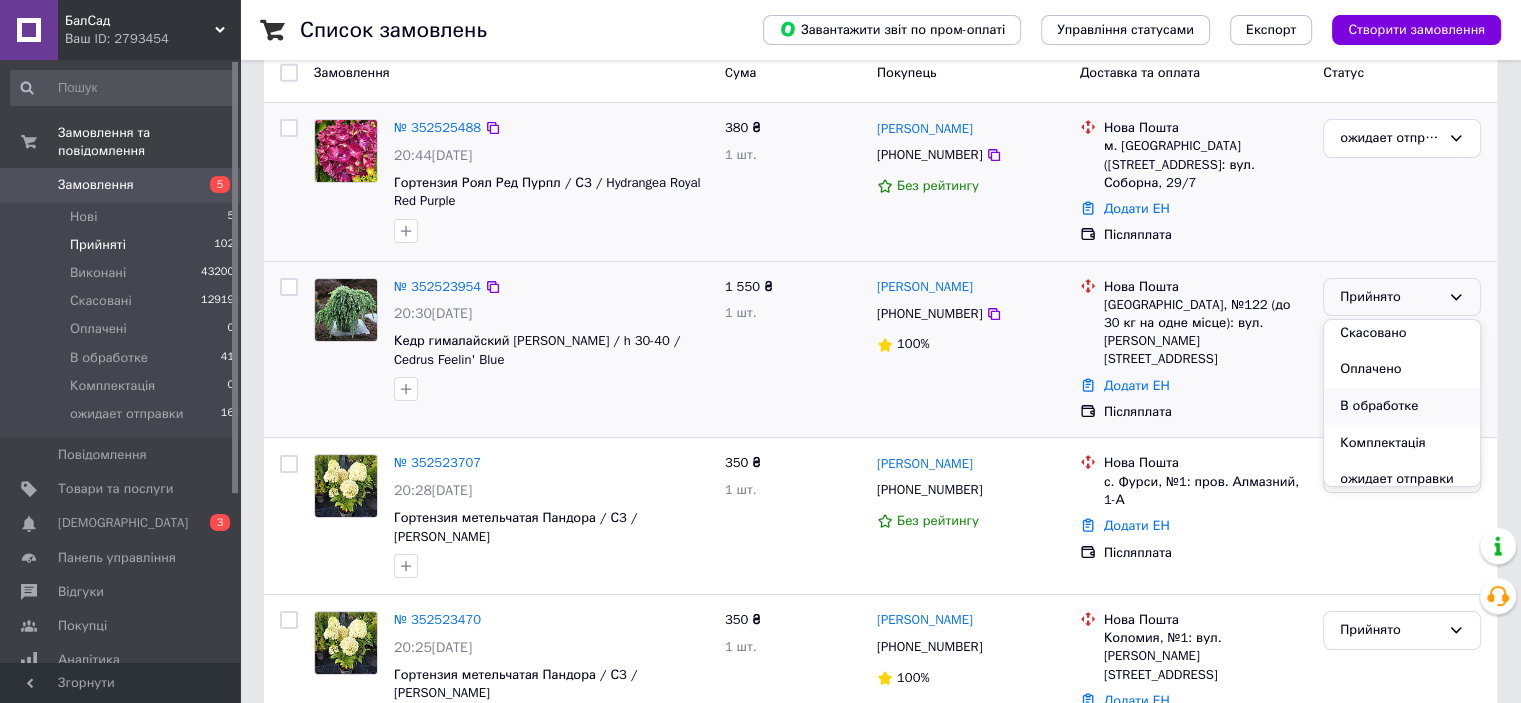 scroll, scrollTop: 53, scrollLeft: 0, axis: vertical 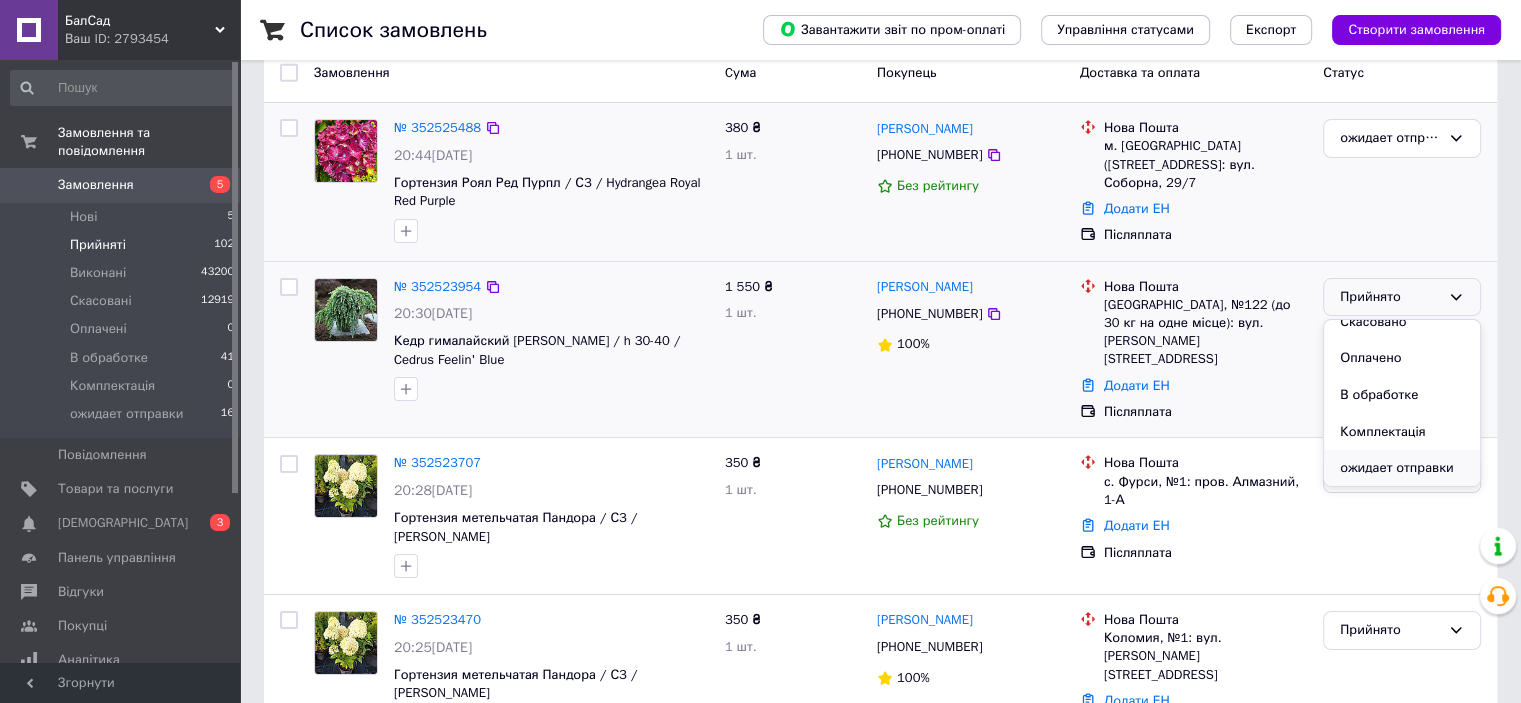 click on "ожидает отправки" at bounding box center (1402, 468) 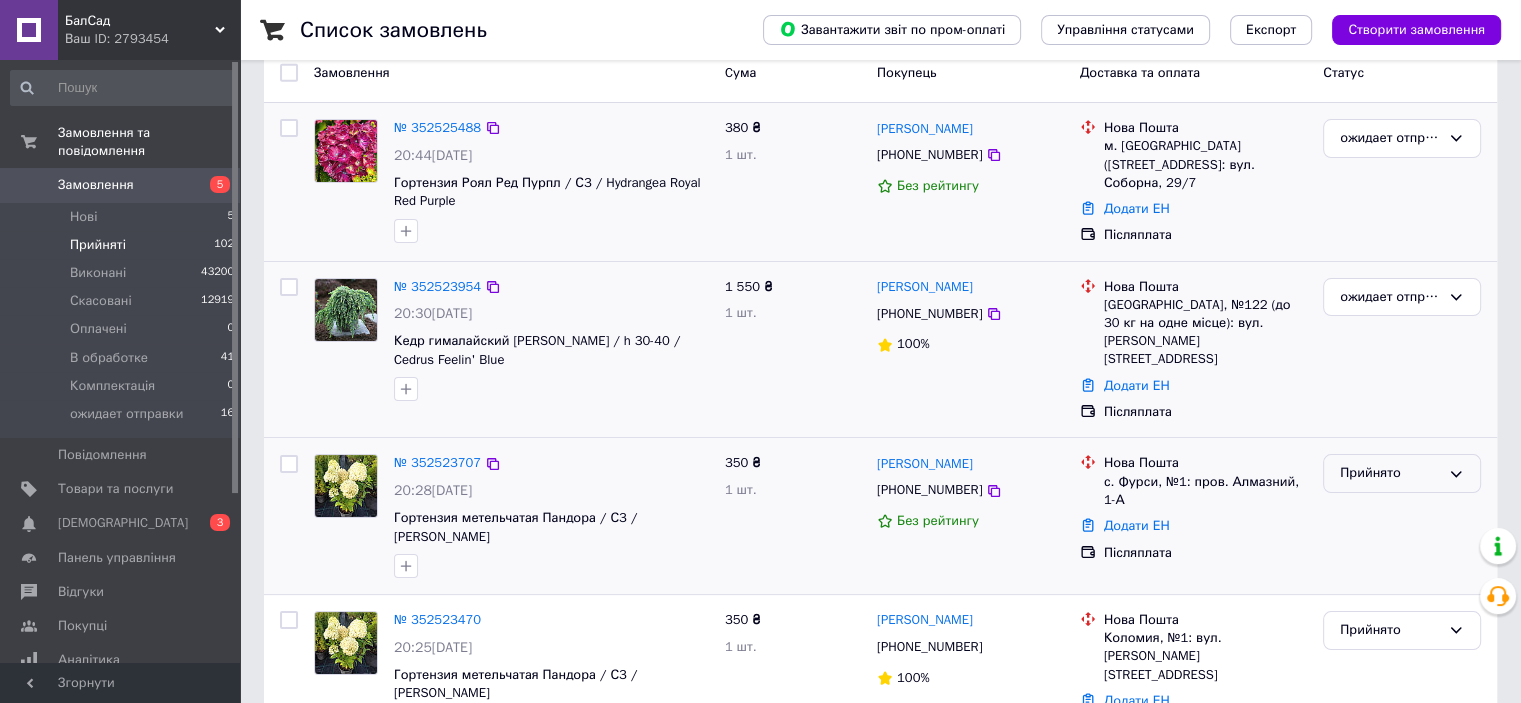 click on "Прийнято" at bounding box center (1390, 473) 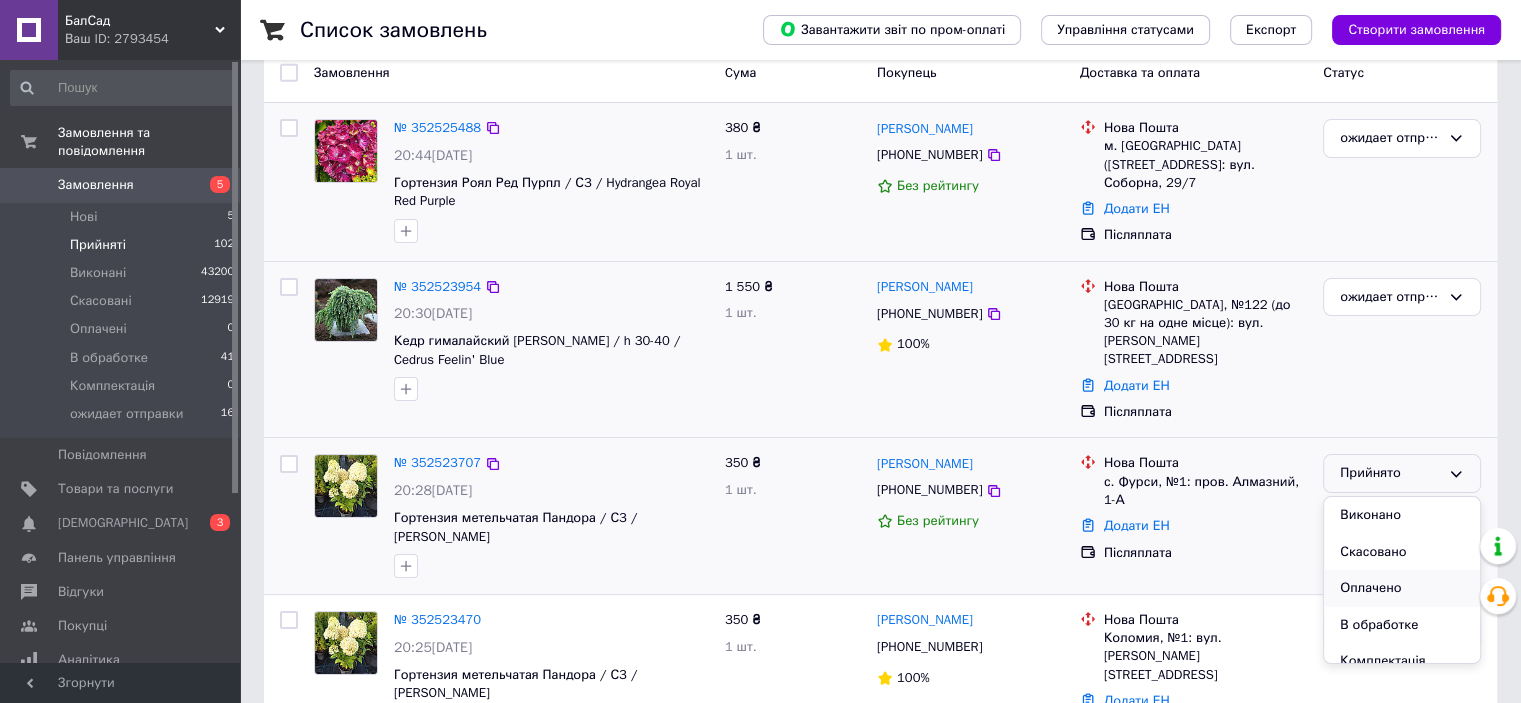 scroll, scrollTop: 53, scrollLeft: 0, axis: vertical 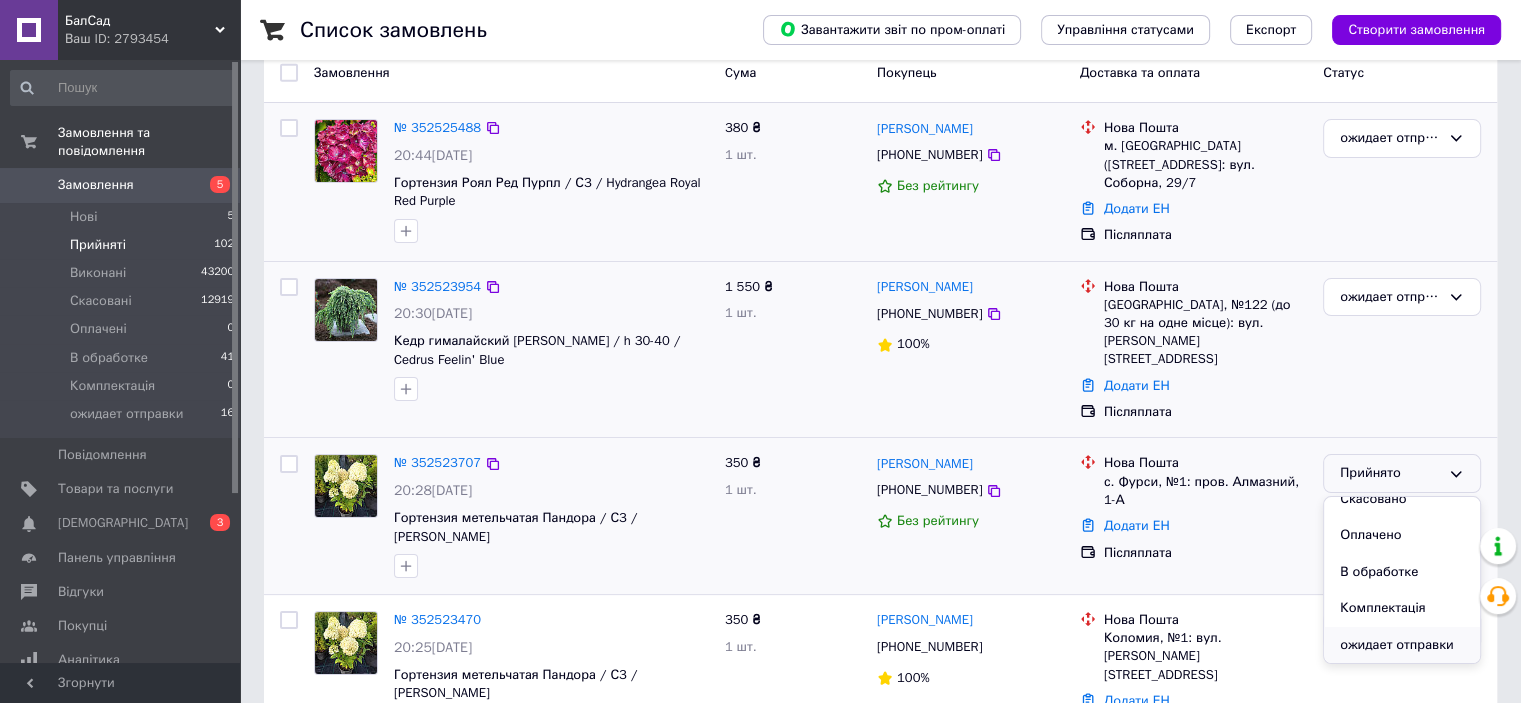 click on "ожидает отправки" at bounding box center (1402, 645) 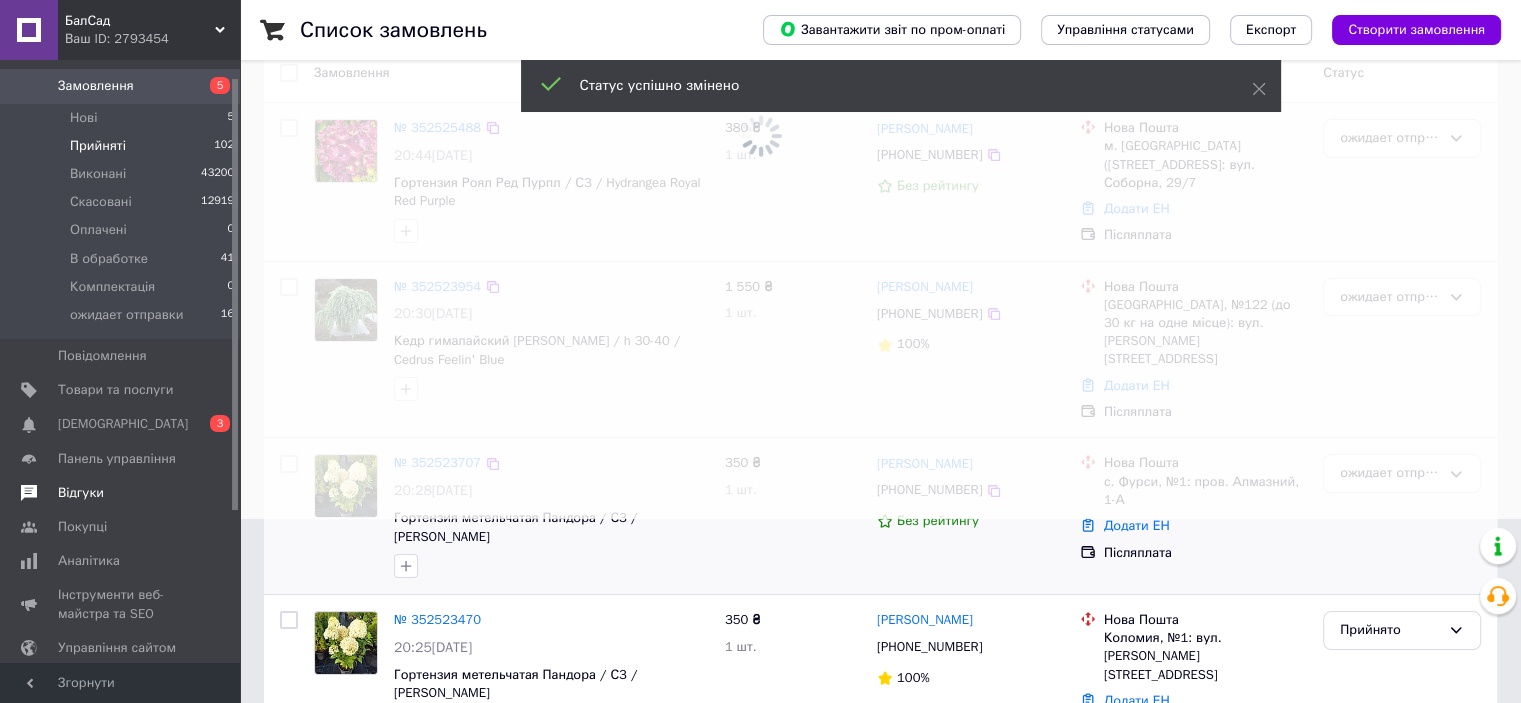 scroll, scrollTop: 100, scrollLeft: 0, axis: vertical 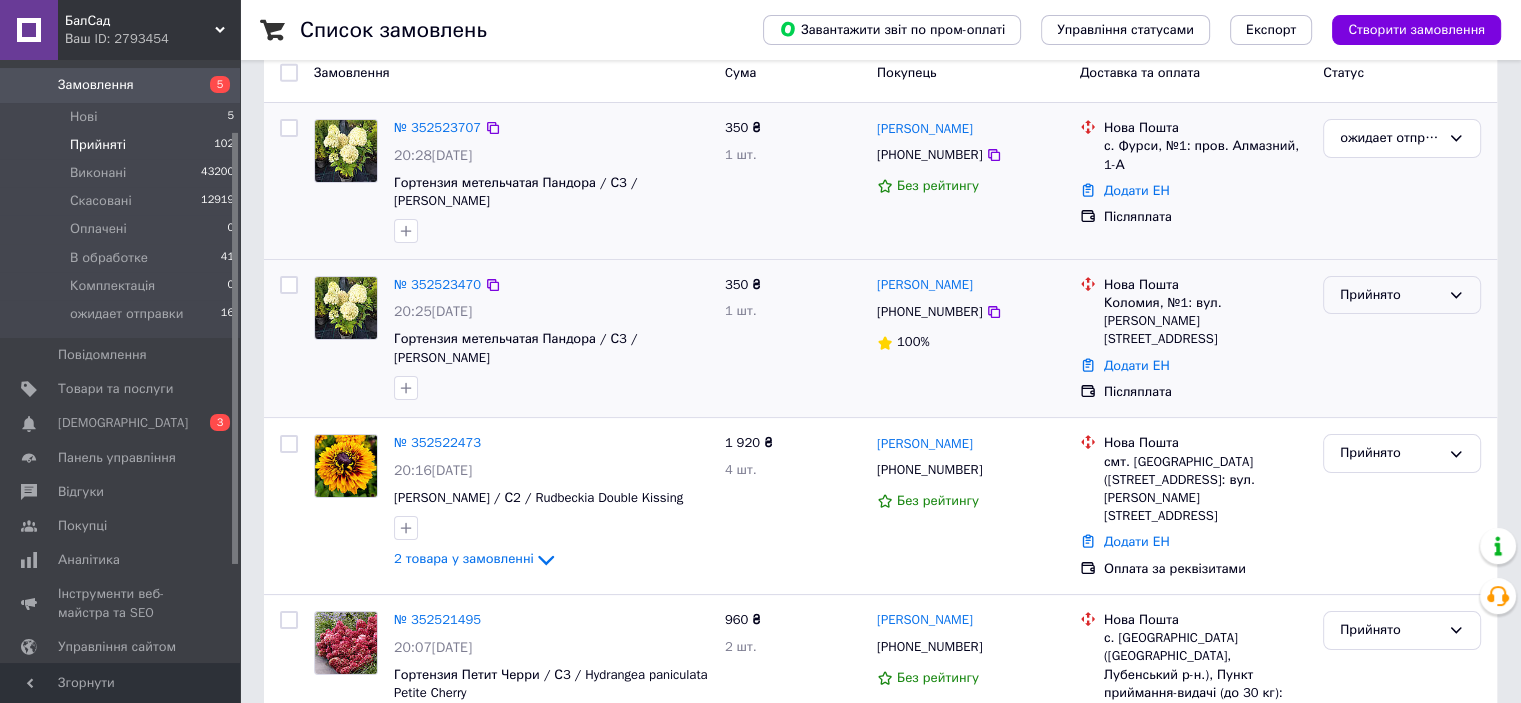 click on "Прийнято" at bounding box center (1390, 295) 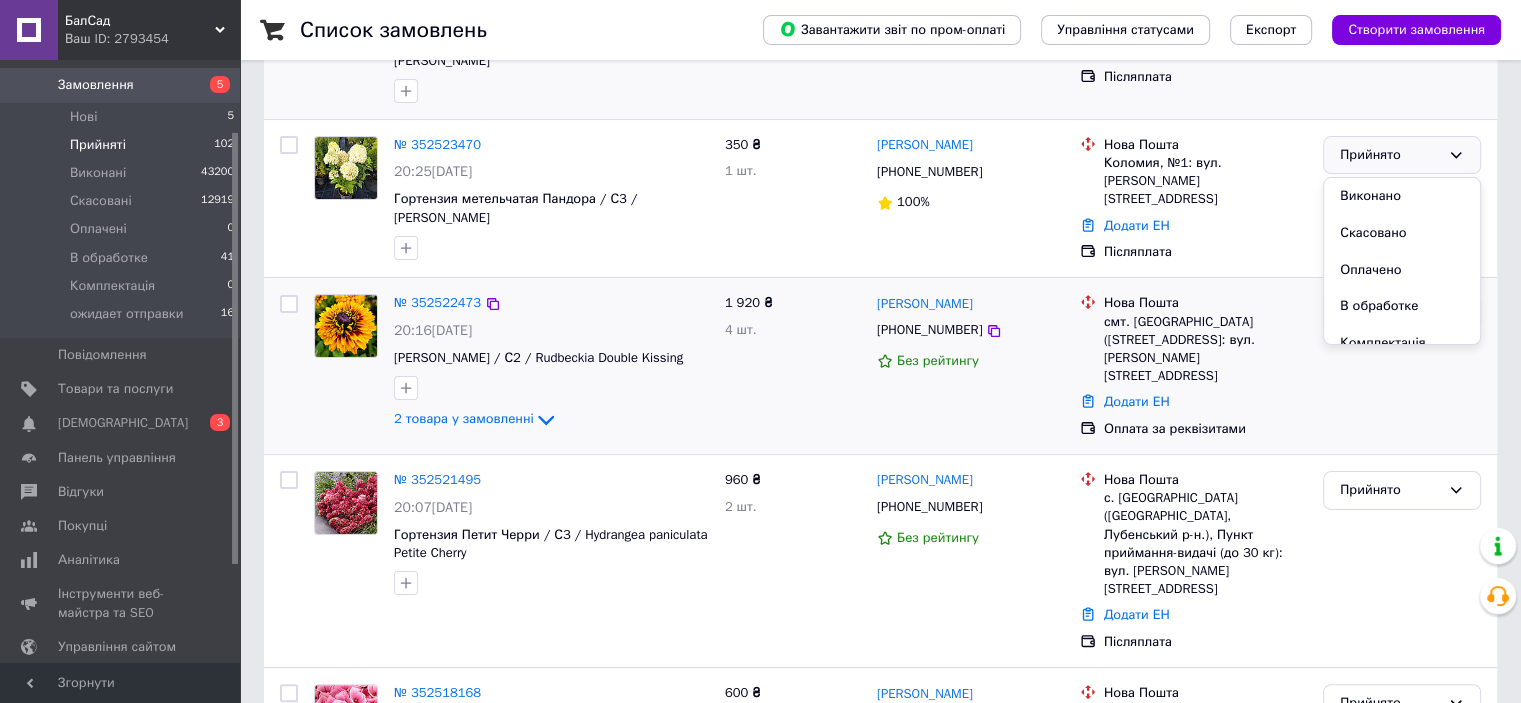 scroll, scrollTop: 384, scrollLeft: 0, axis: vertical 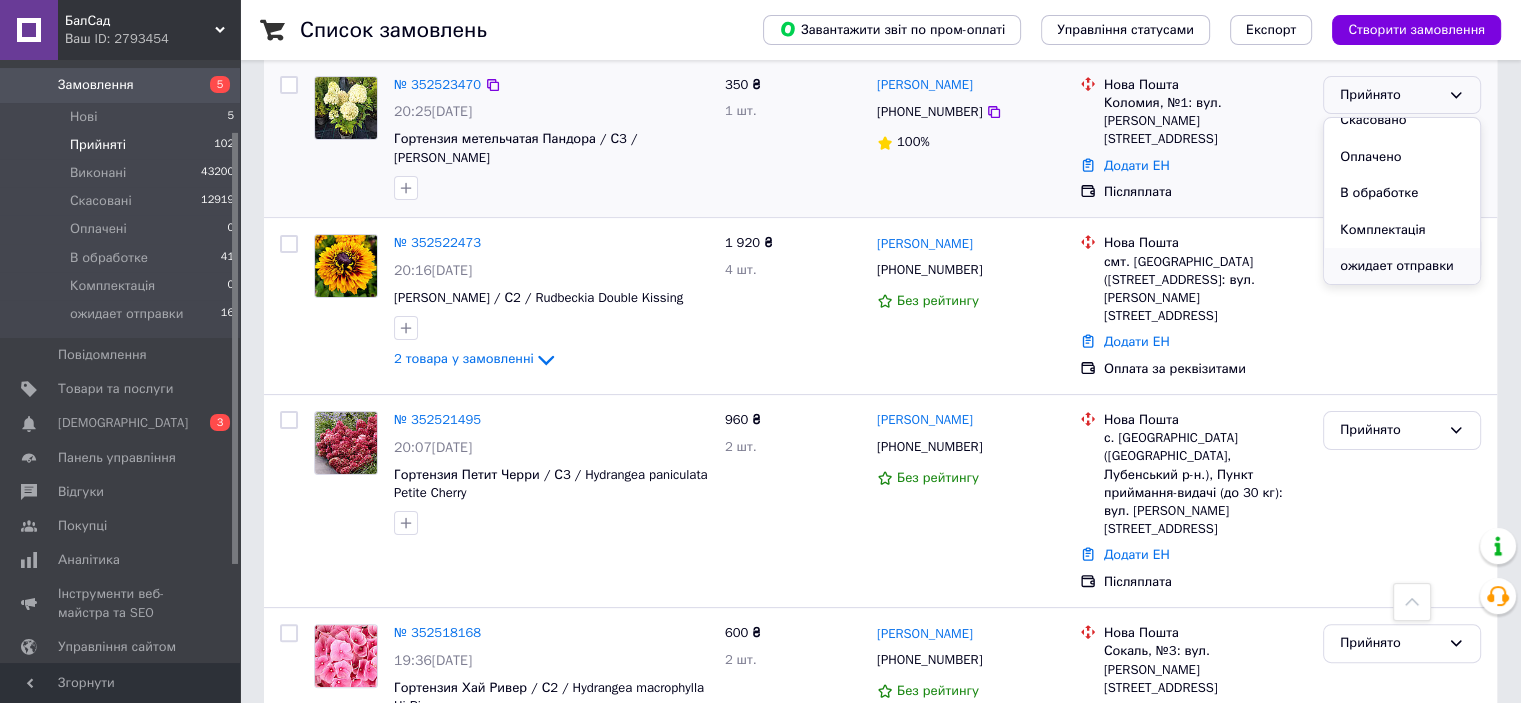 click on "ожидает отправки" at bounding box center (1402, 266) 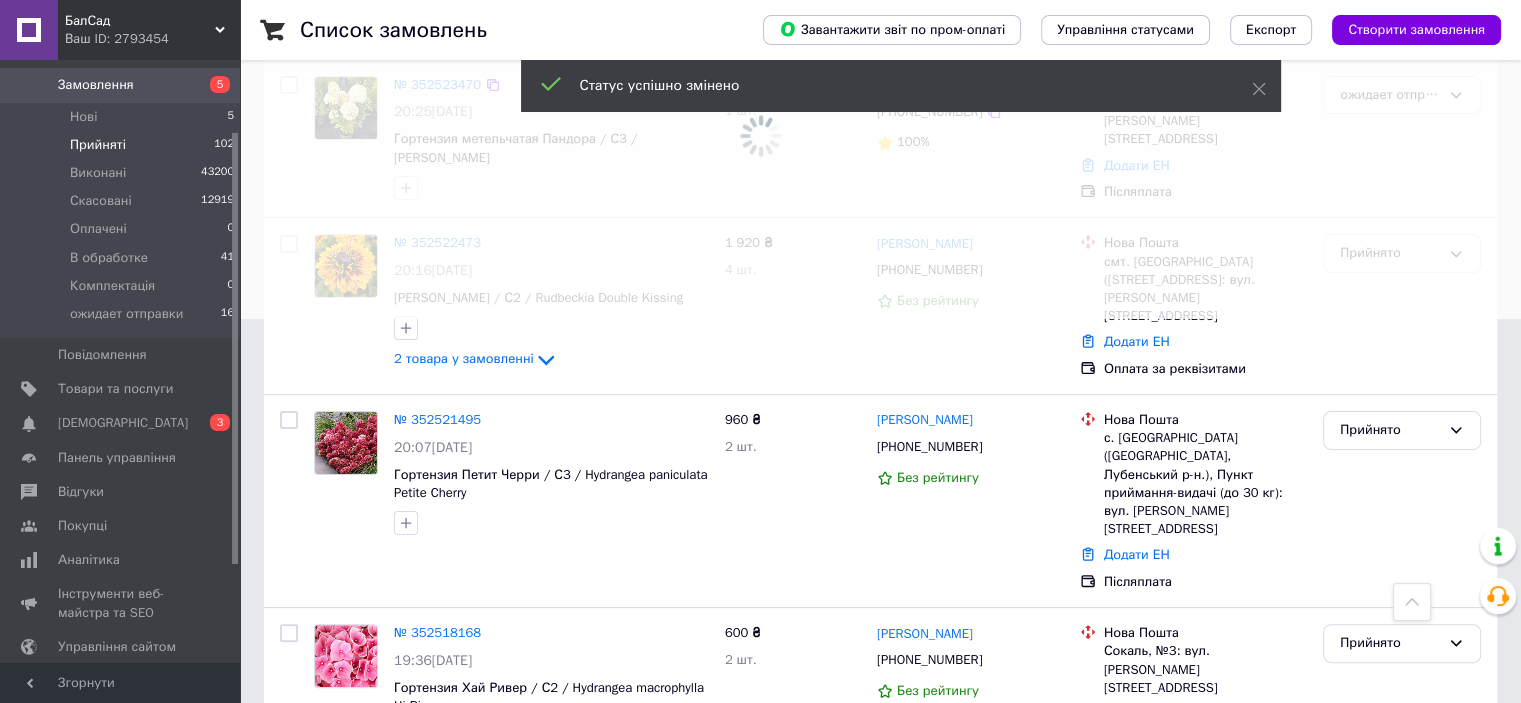 scroll, scrollTop: 228, scrollLeft: 0, axis: vertical 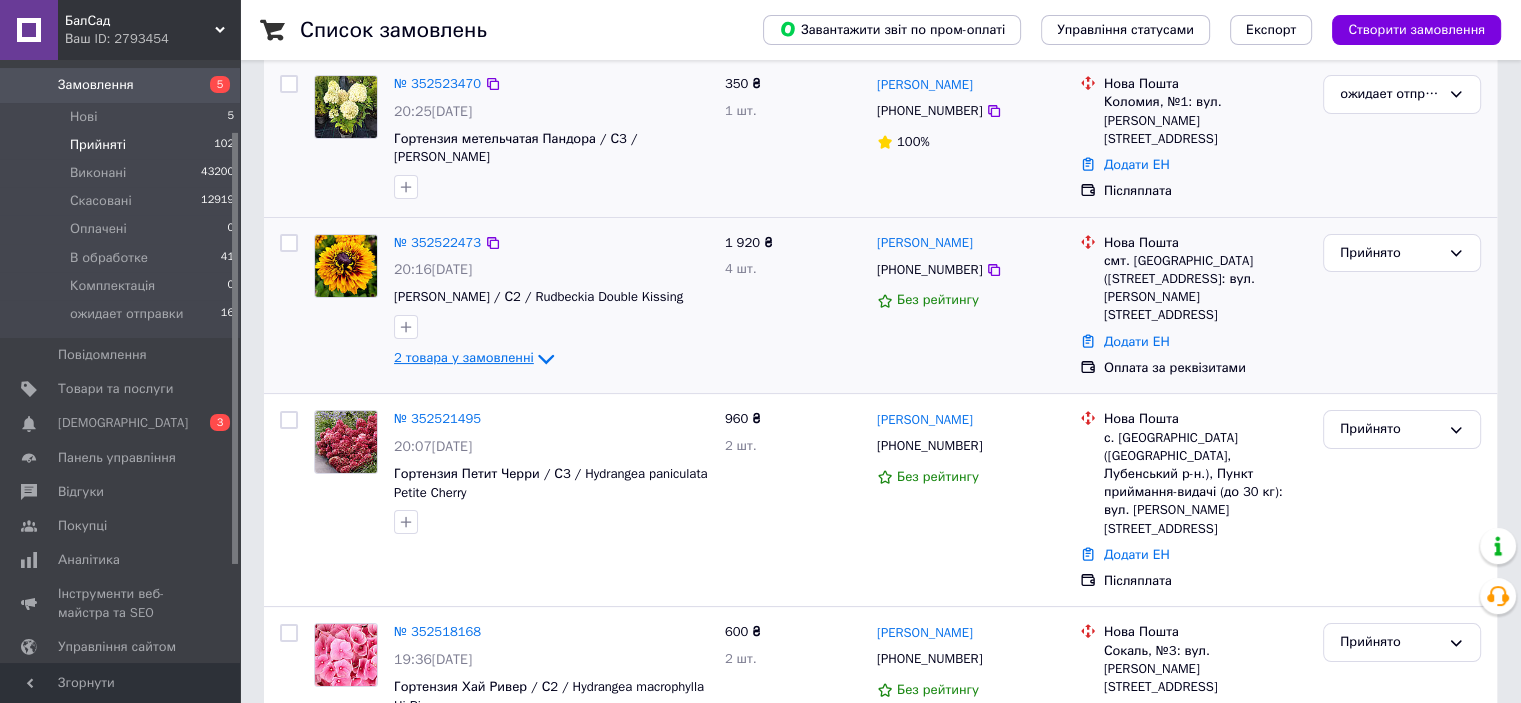 click 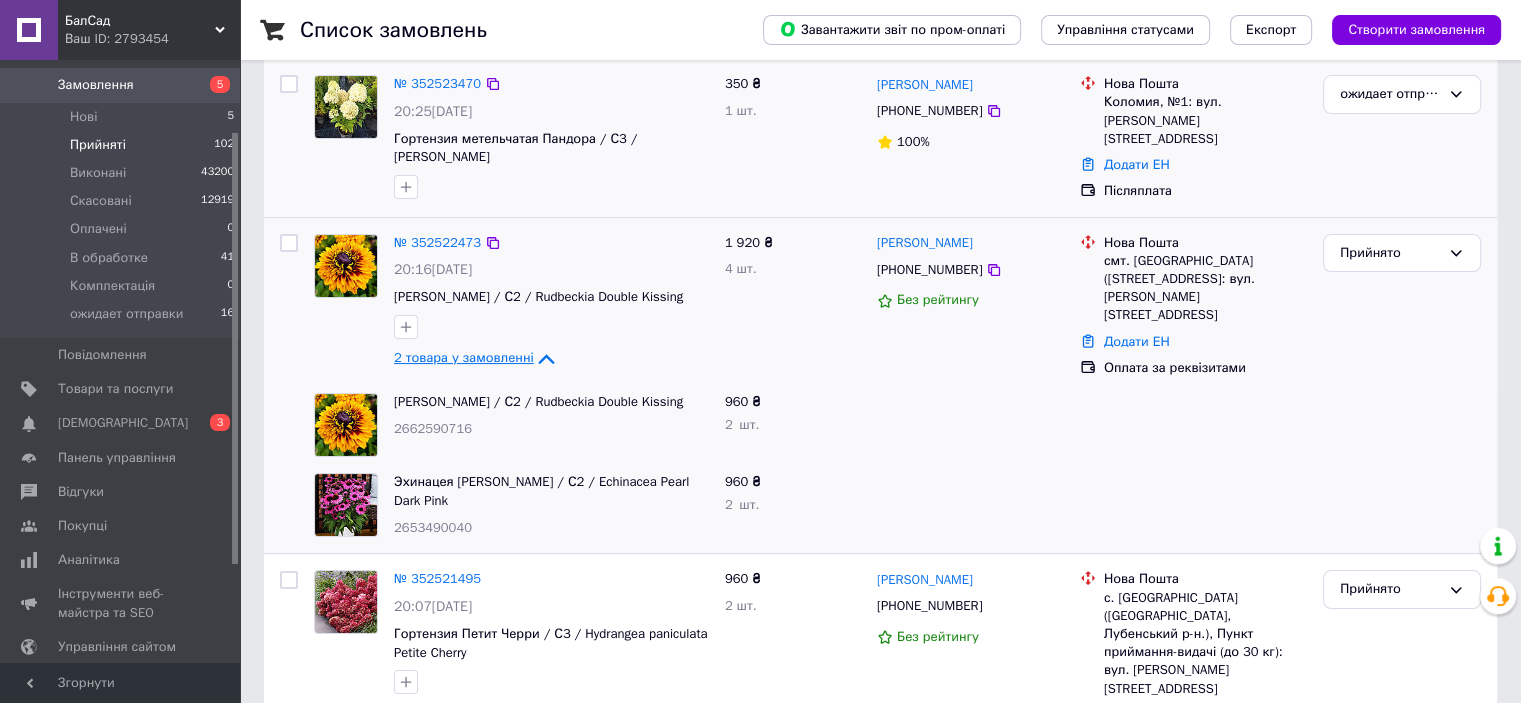 click 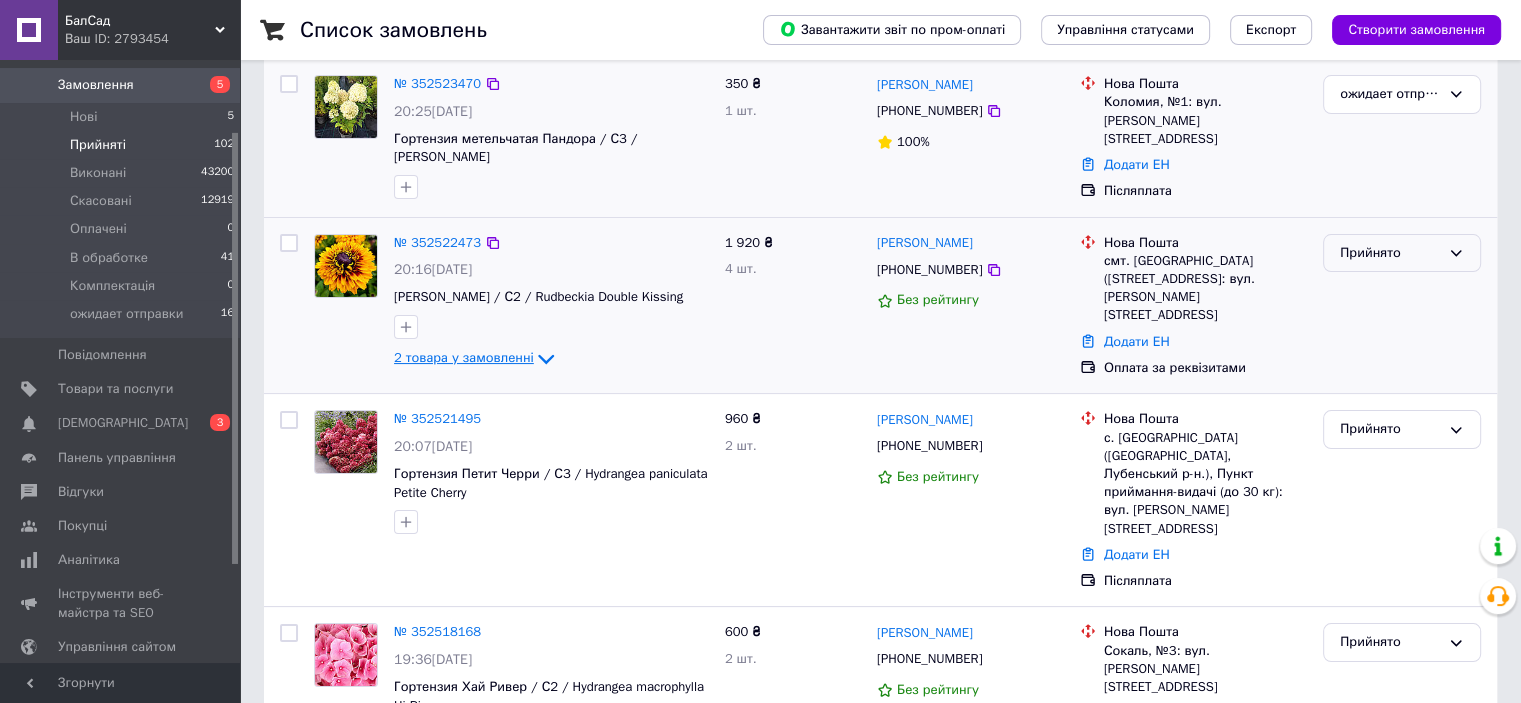 click on "Прийнято" at bounding box center (1402, 253) 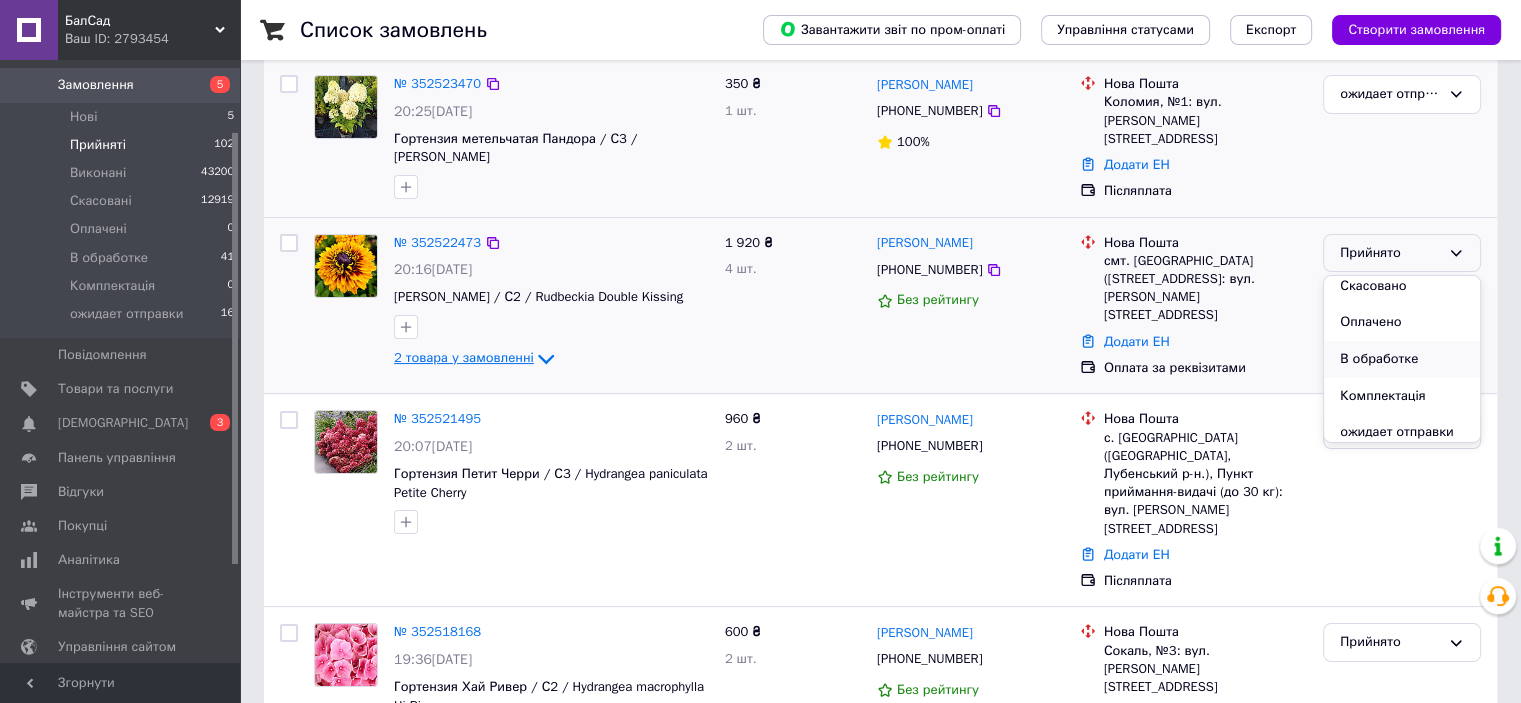 scroll, scrollTop: 53, scrollLeft: 0, axis: vertical 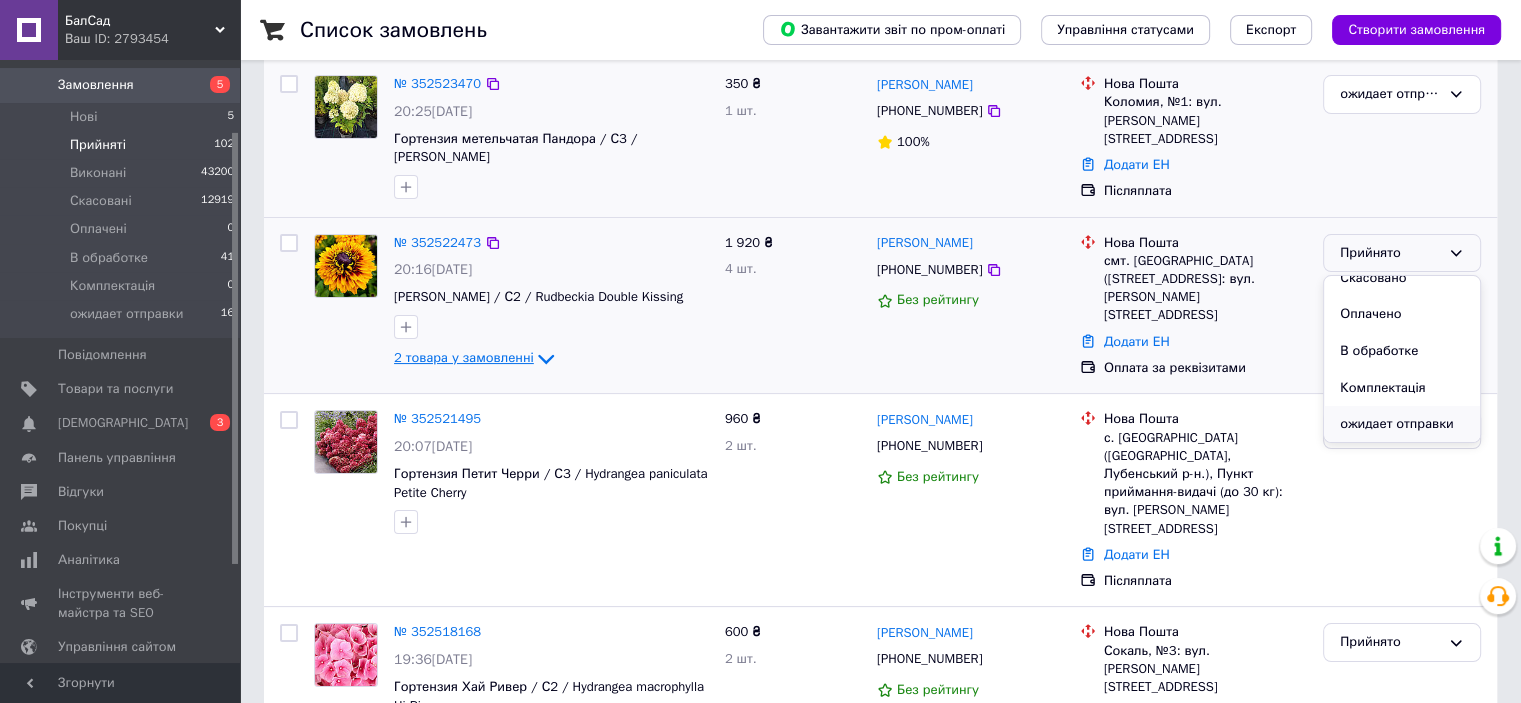 click on "ожидает отправки" at bounding box center (1402, 424) 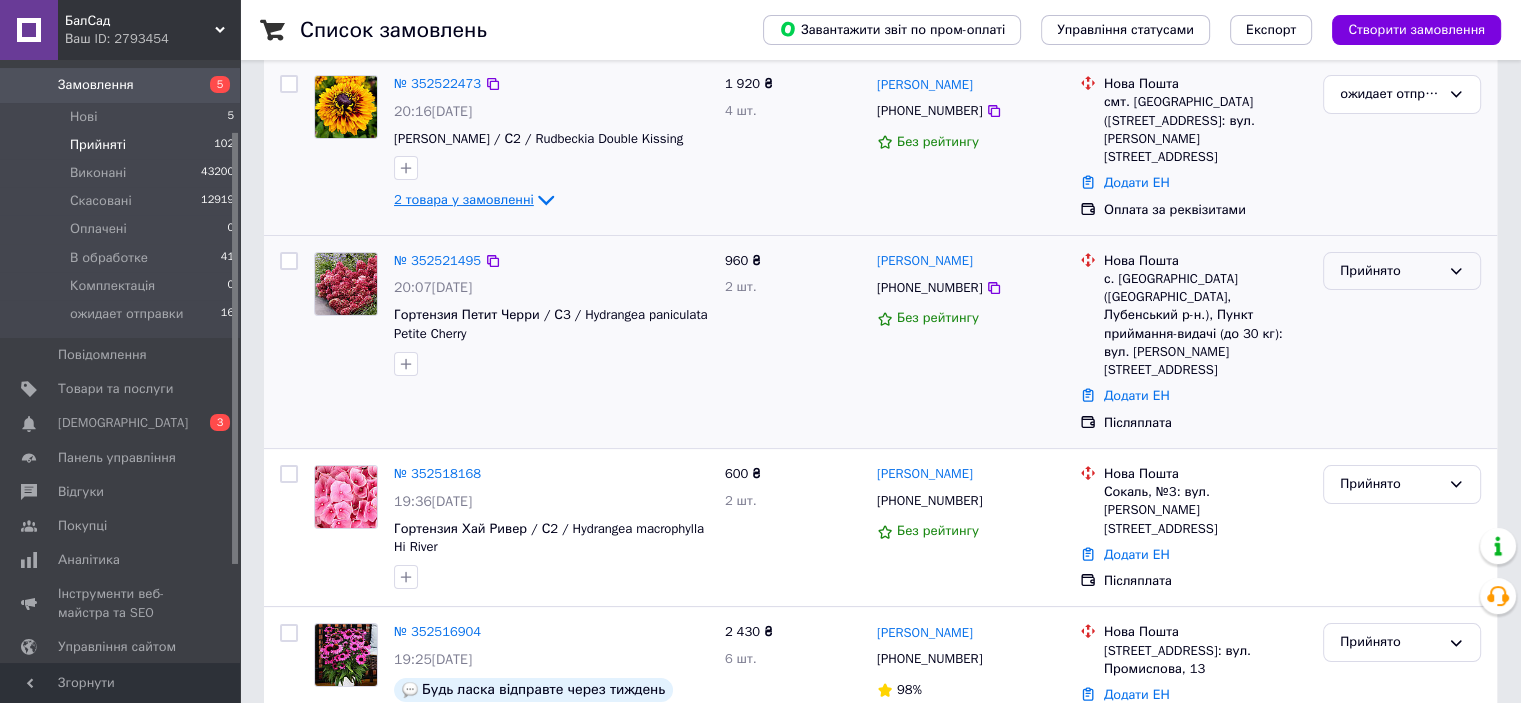 click on "Прийнято" at bounding box center [1390, 271] 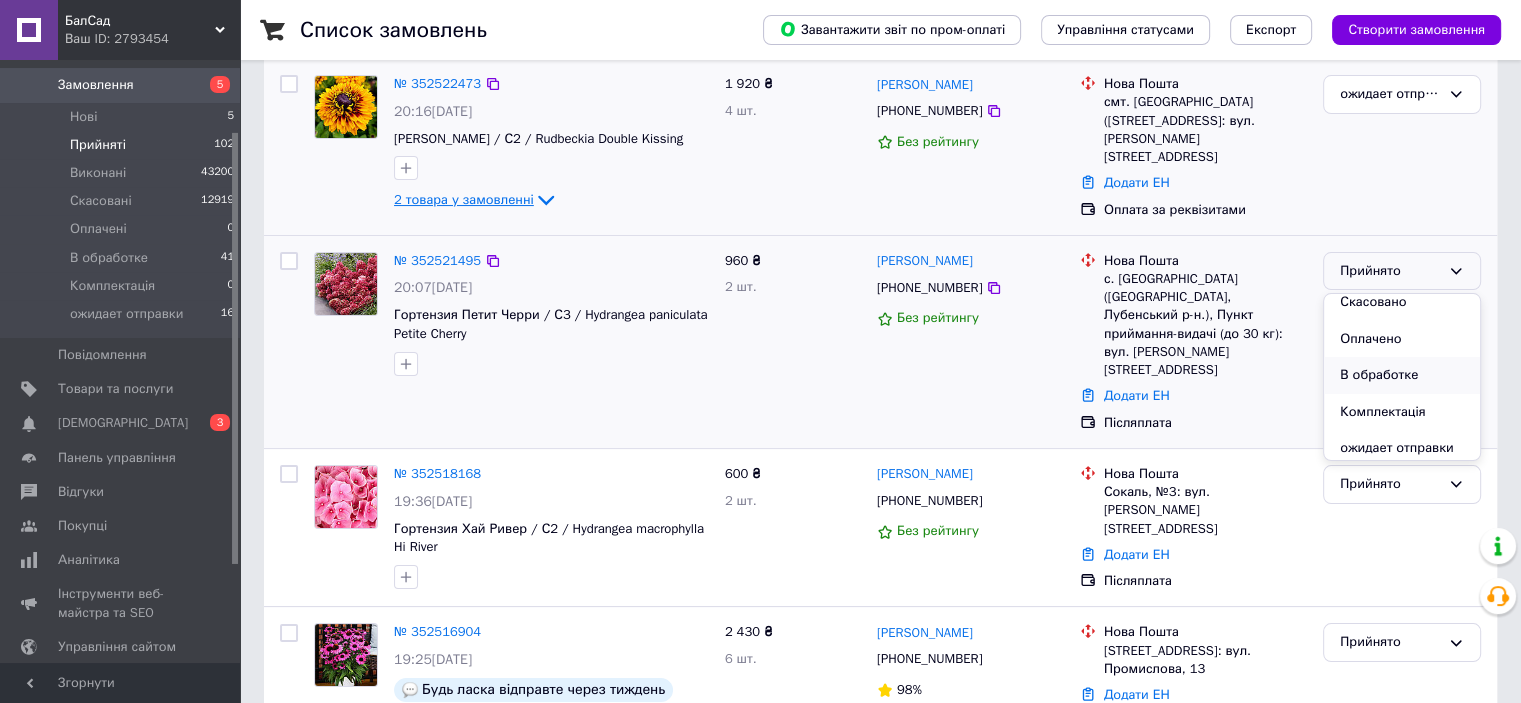 scroll, scrollTop: 53, scrollLeft: 0, axis: vertical 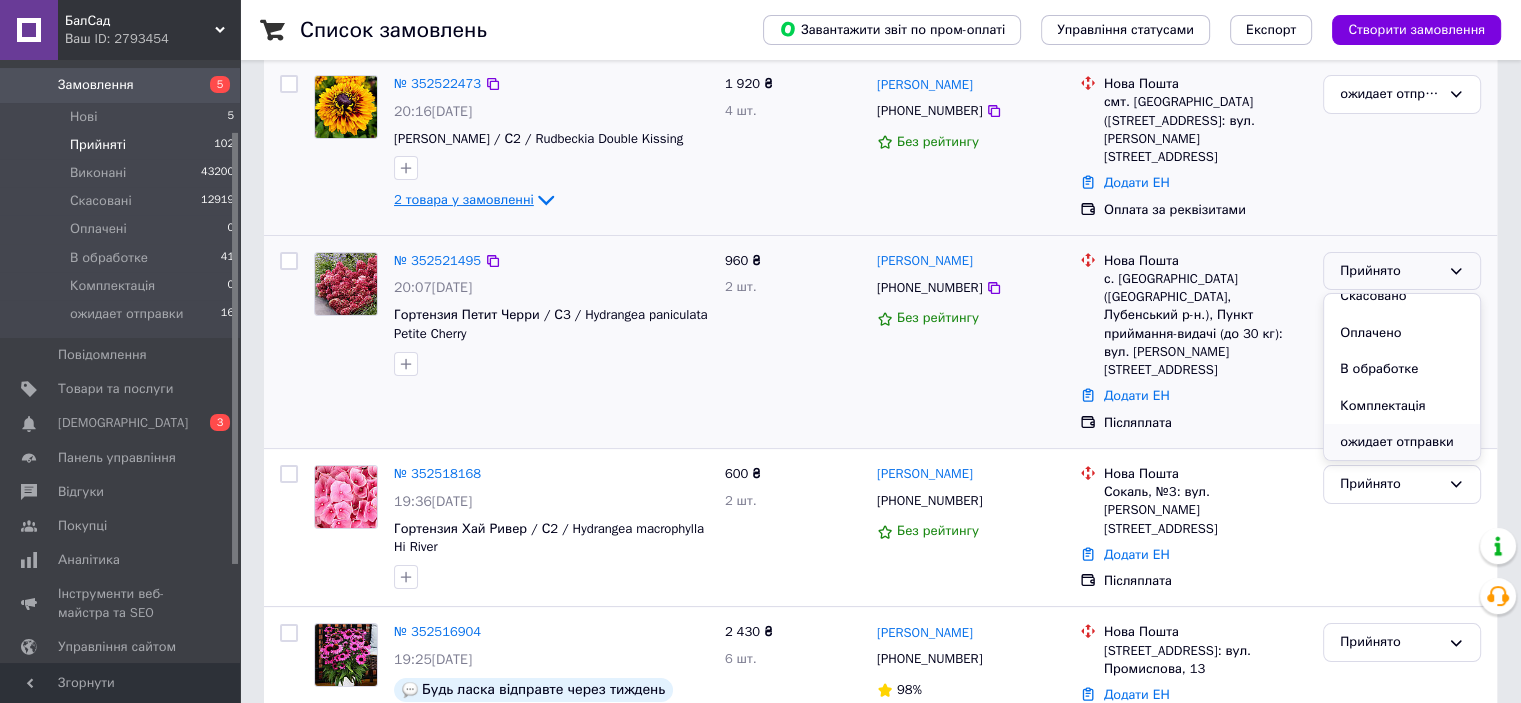 click on "ожидает отправки" at bounding box center [1402, 442] 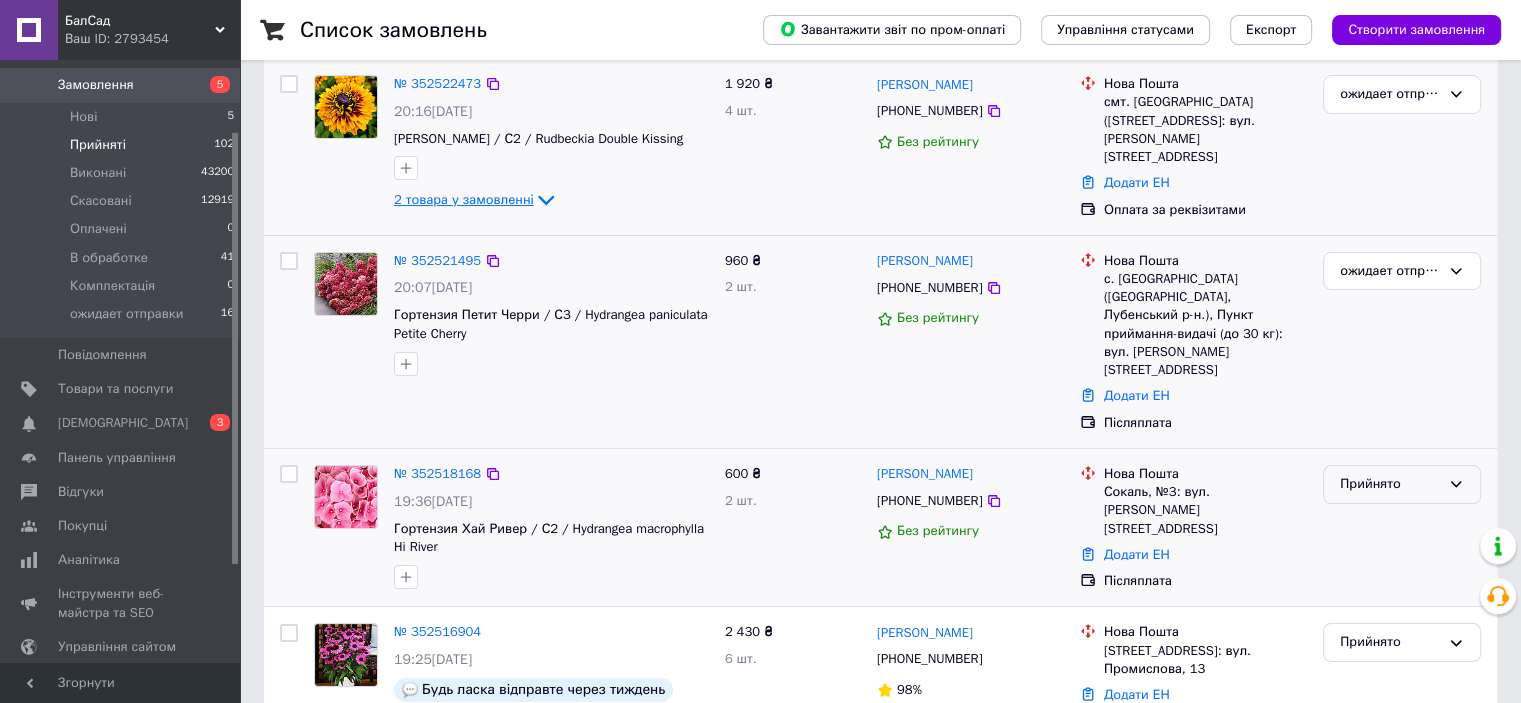 click on "Прийнято" at bounding box center [1390, 484] 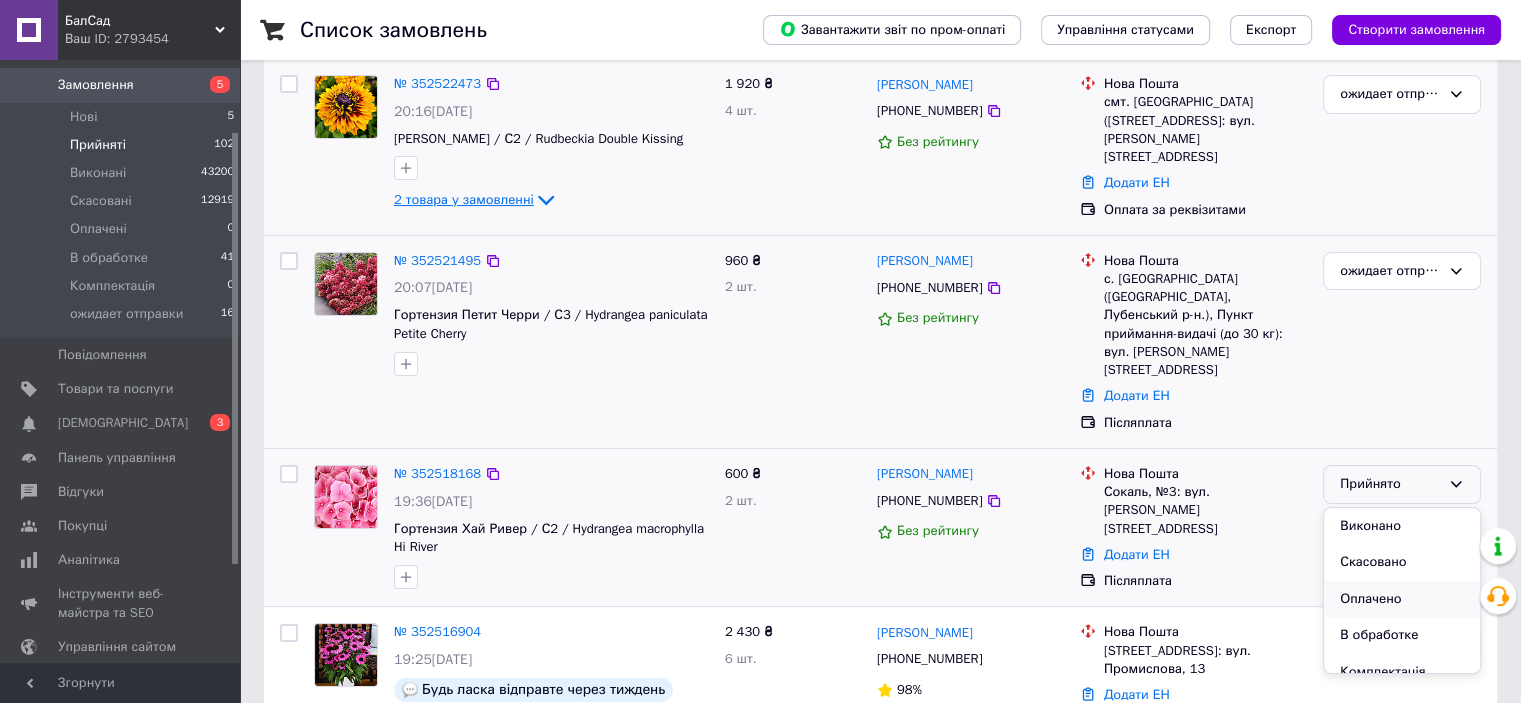 scroll, scrollTop: 53, scrollLeft: 0, axis: vertical 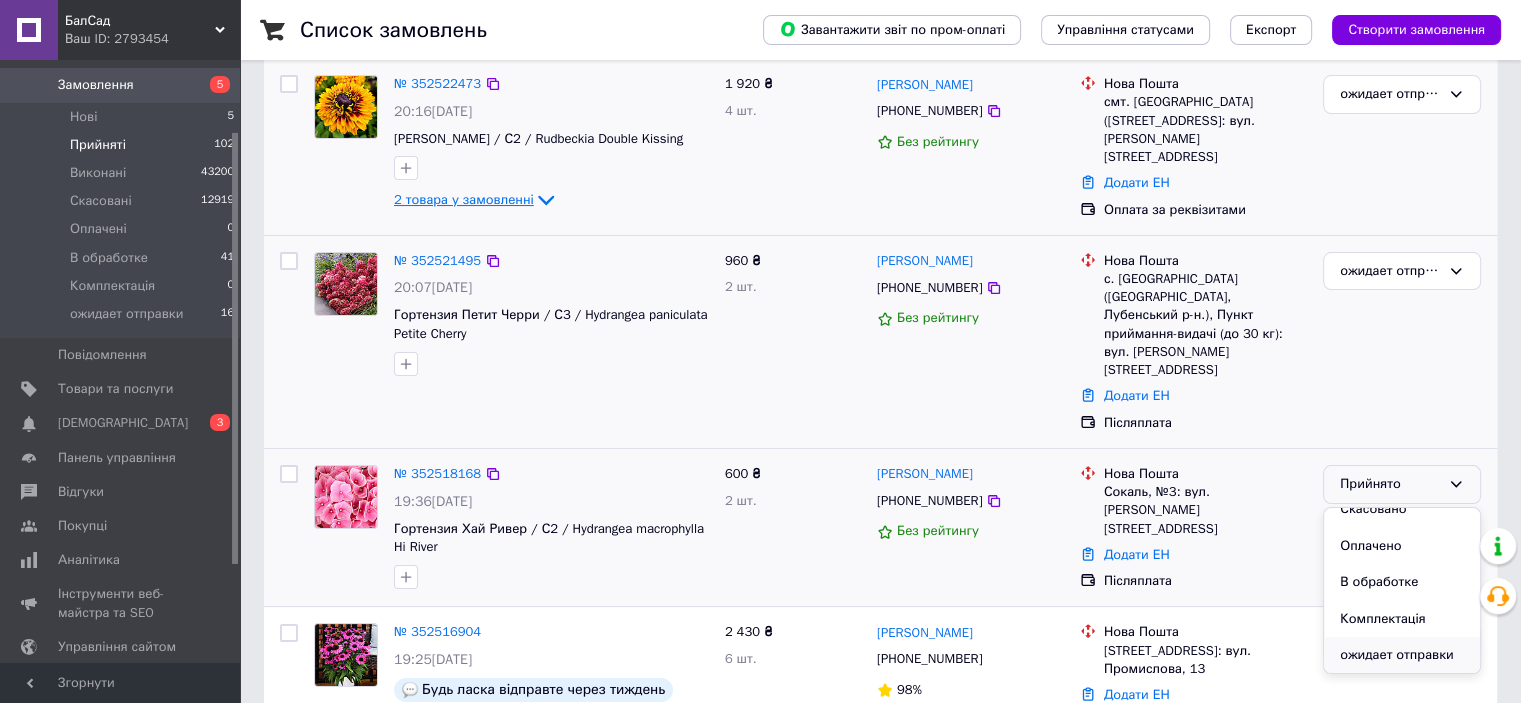 click on "ожидает отправки" at bounding box center (1402, 655) 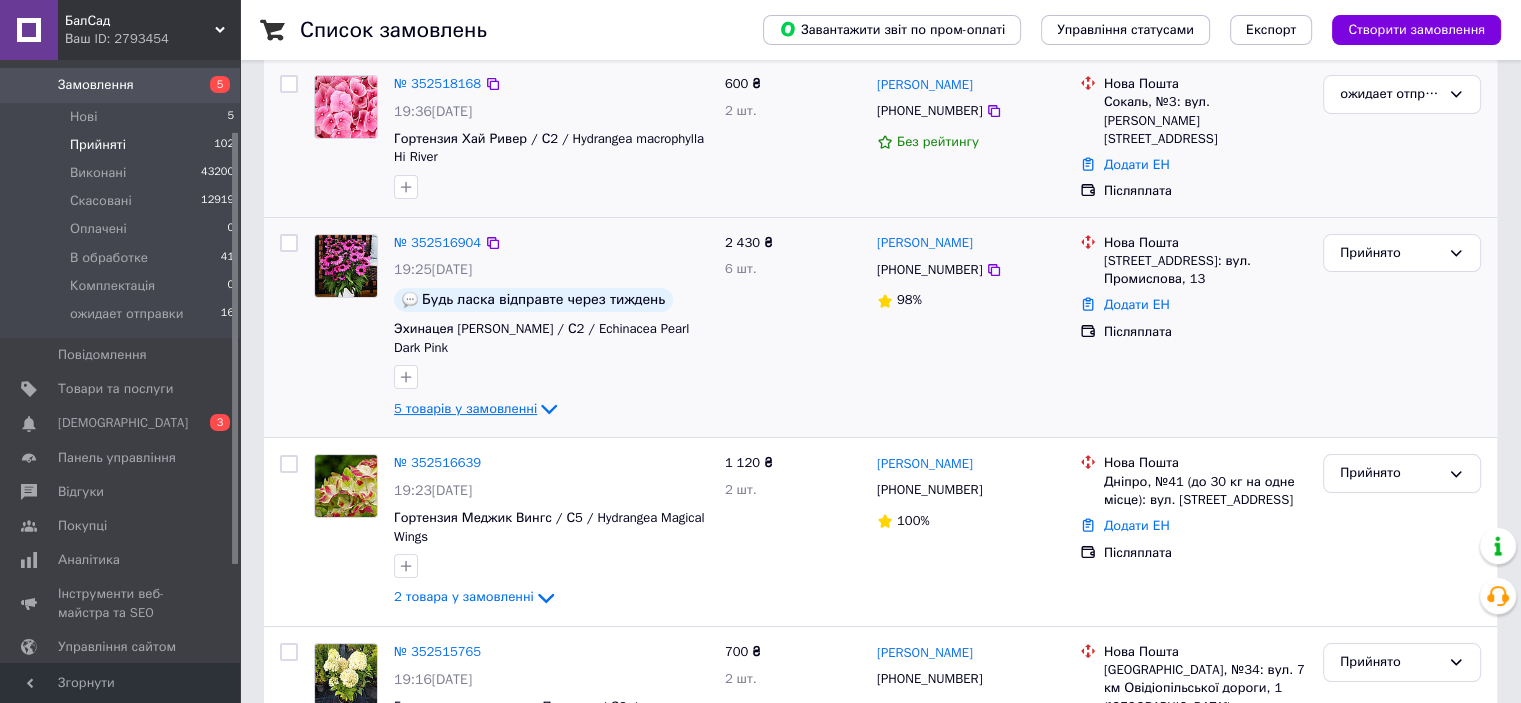 click on "5 товарів у замовленні" at bounding box center [465, 408] 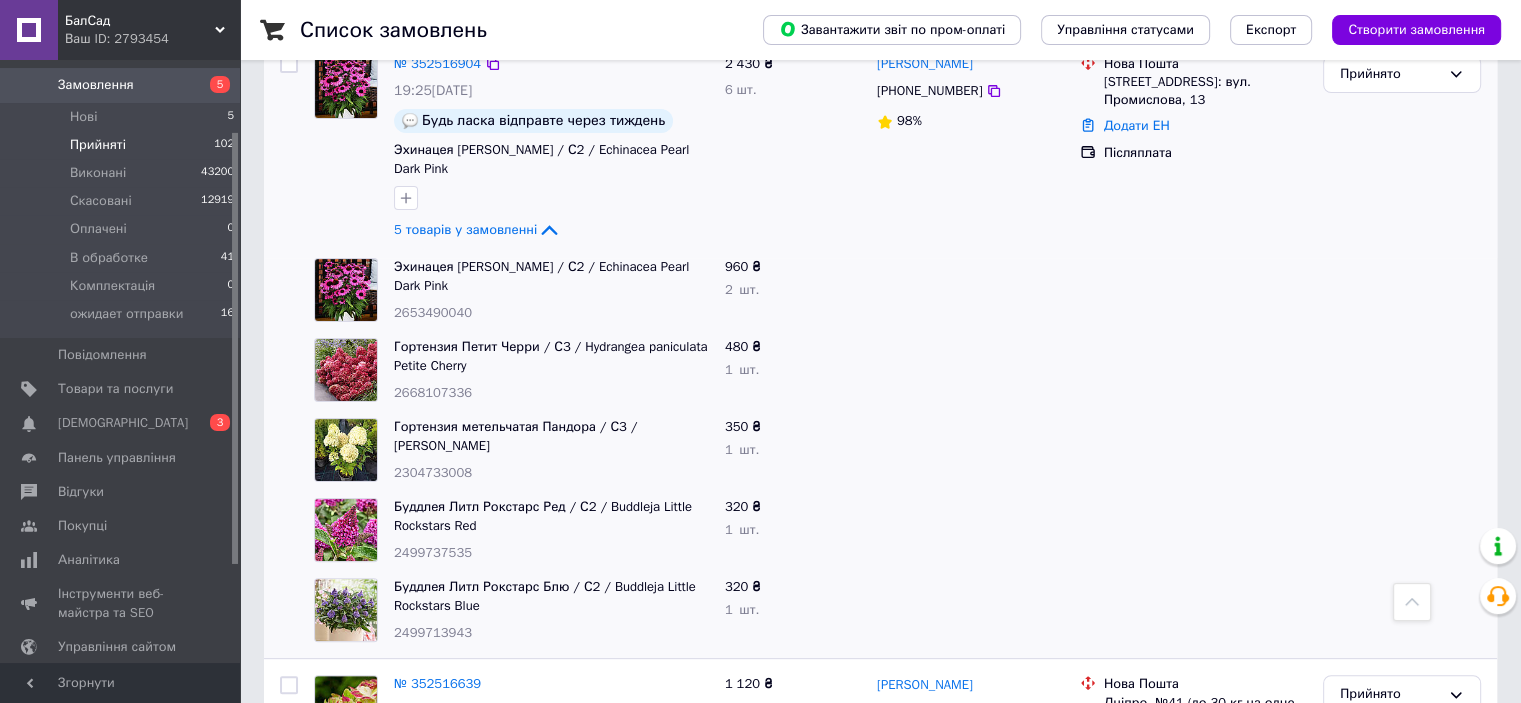 scroll, scrollTop: 328, scrollLeft: 0, axis: vertical 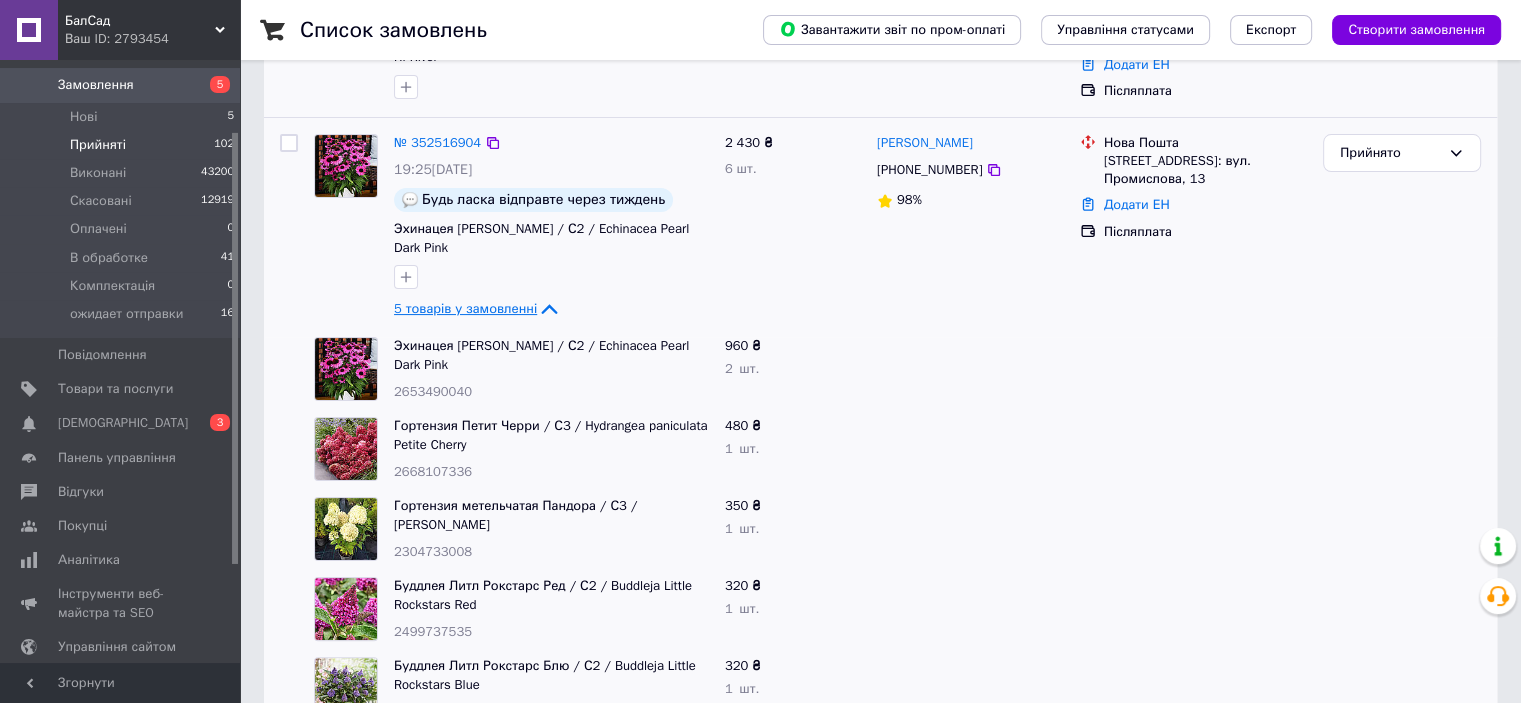 click on "5 товарів у замовленні" at bounding box center [465, 308] 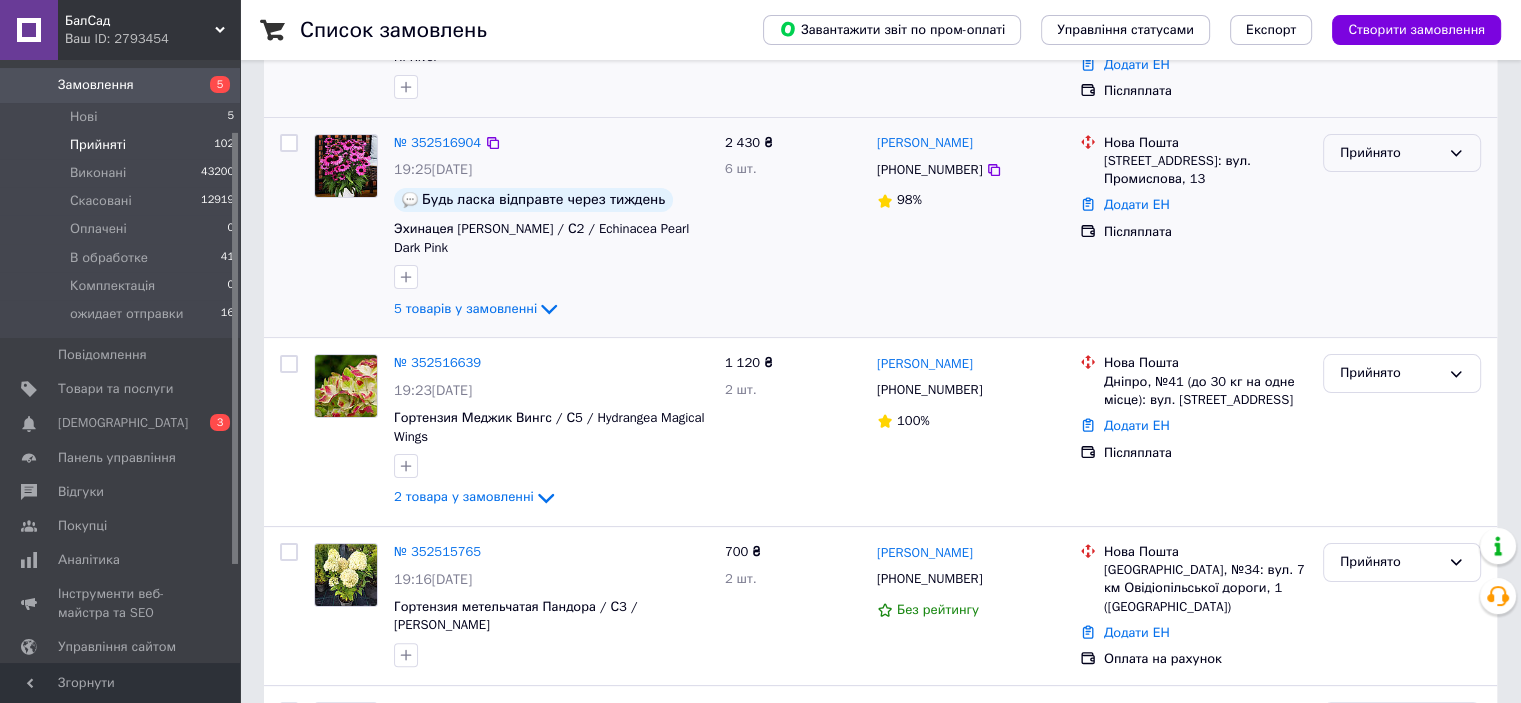 click on "Прийнято" at bounding box center [1390, 153] 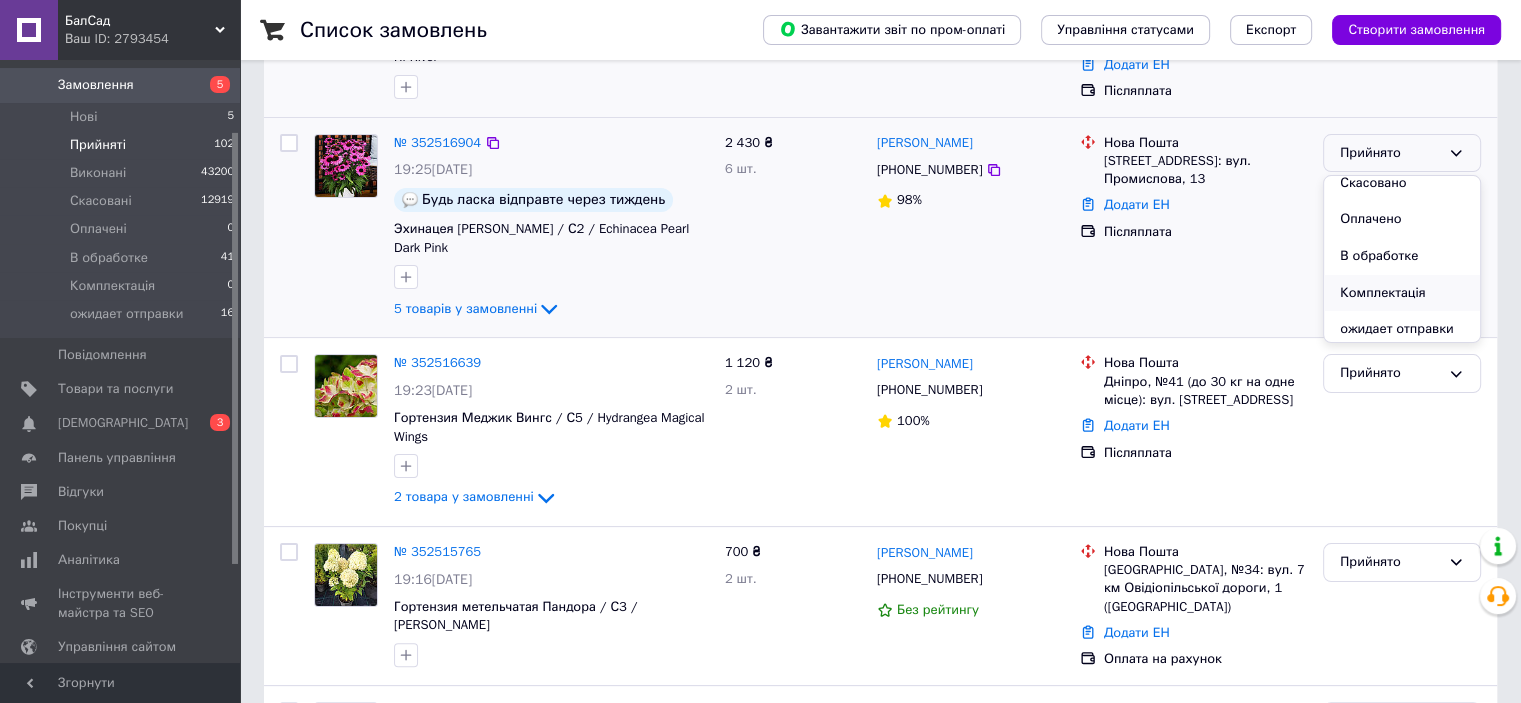 scroll, scrollTop: 53, scrollLeft: 0, axis: vertical 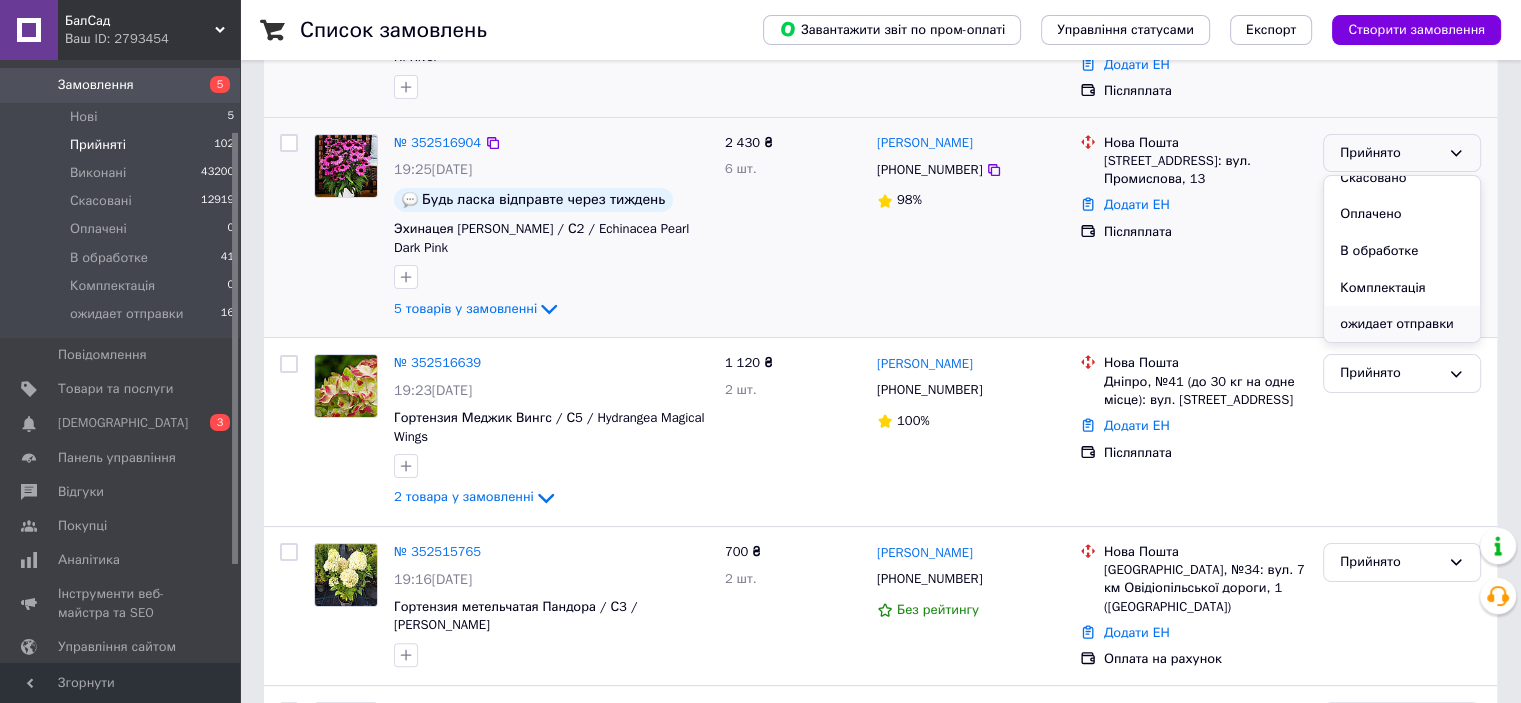 click on "ожидает отправки" at bounding box center [1402, 324] 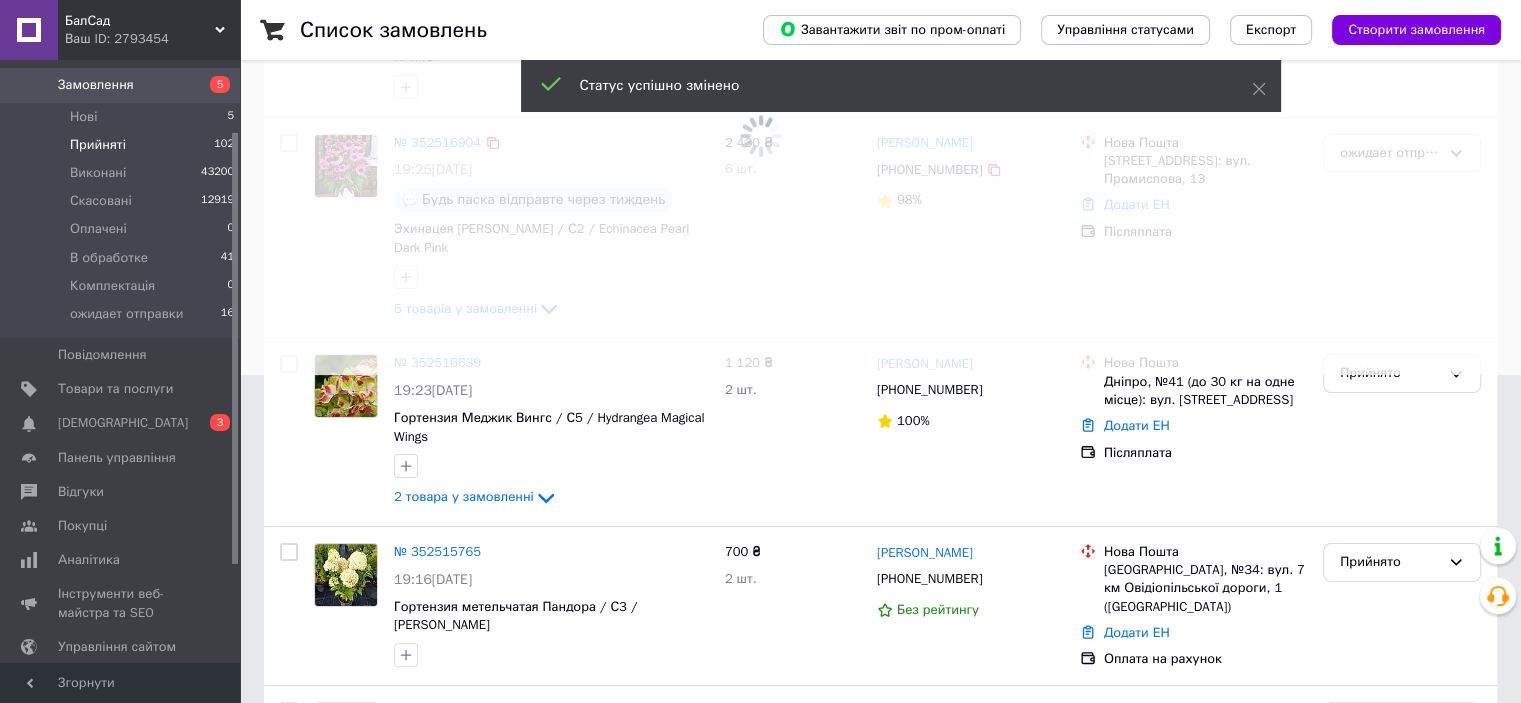 scroll, scrollTop: 171, scrollLeft: 0, axis: vertical 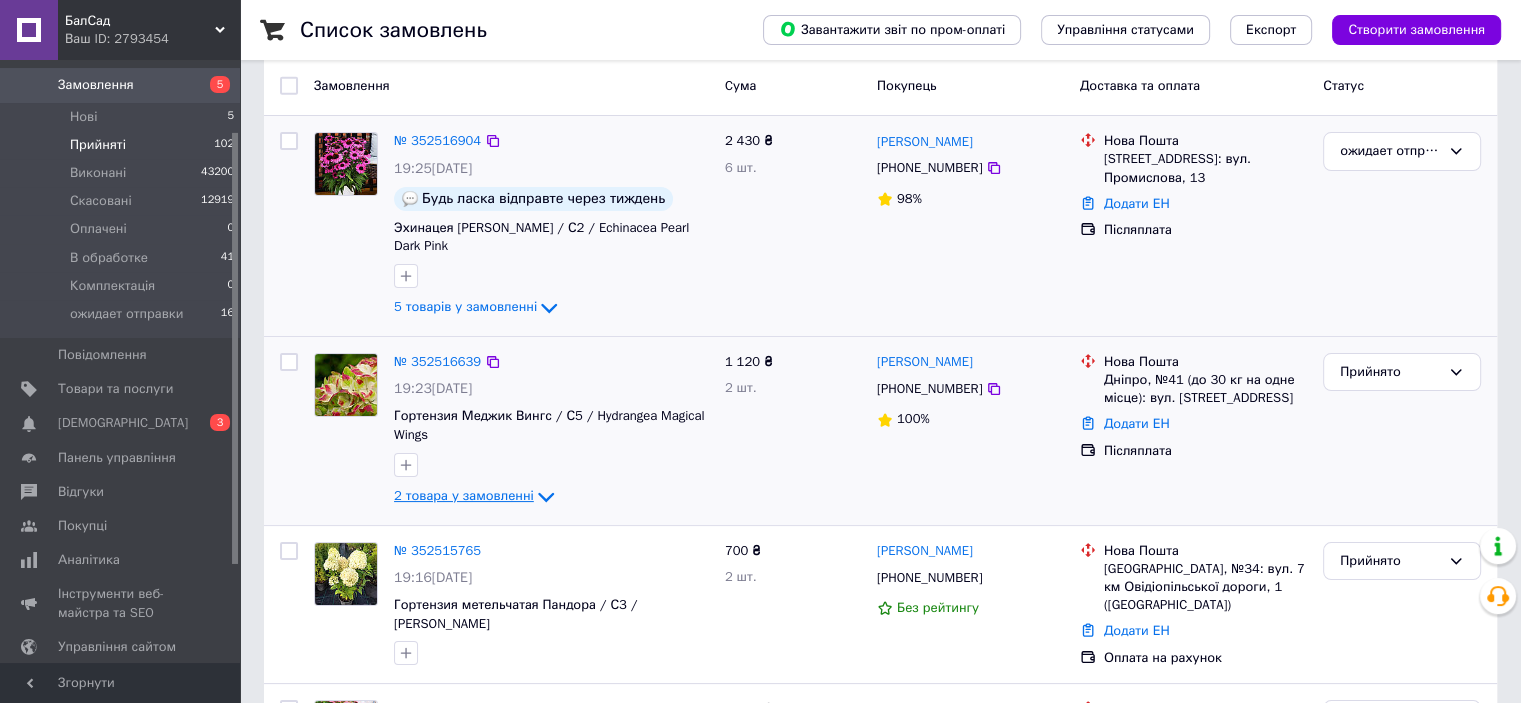 click 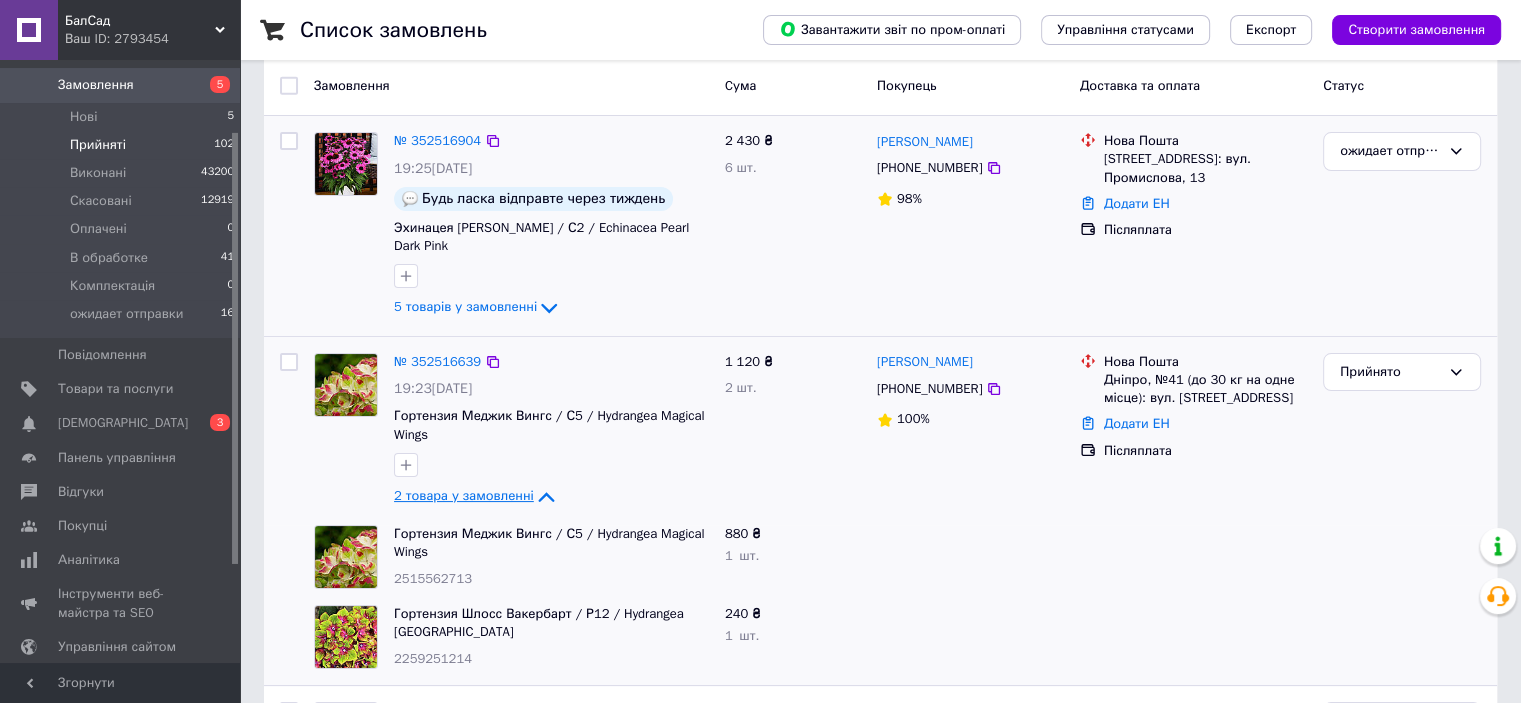click 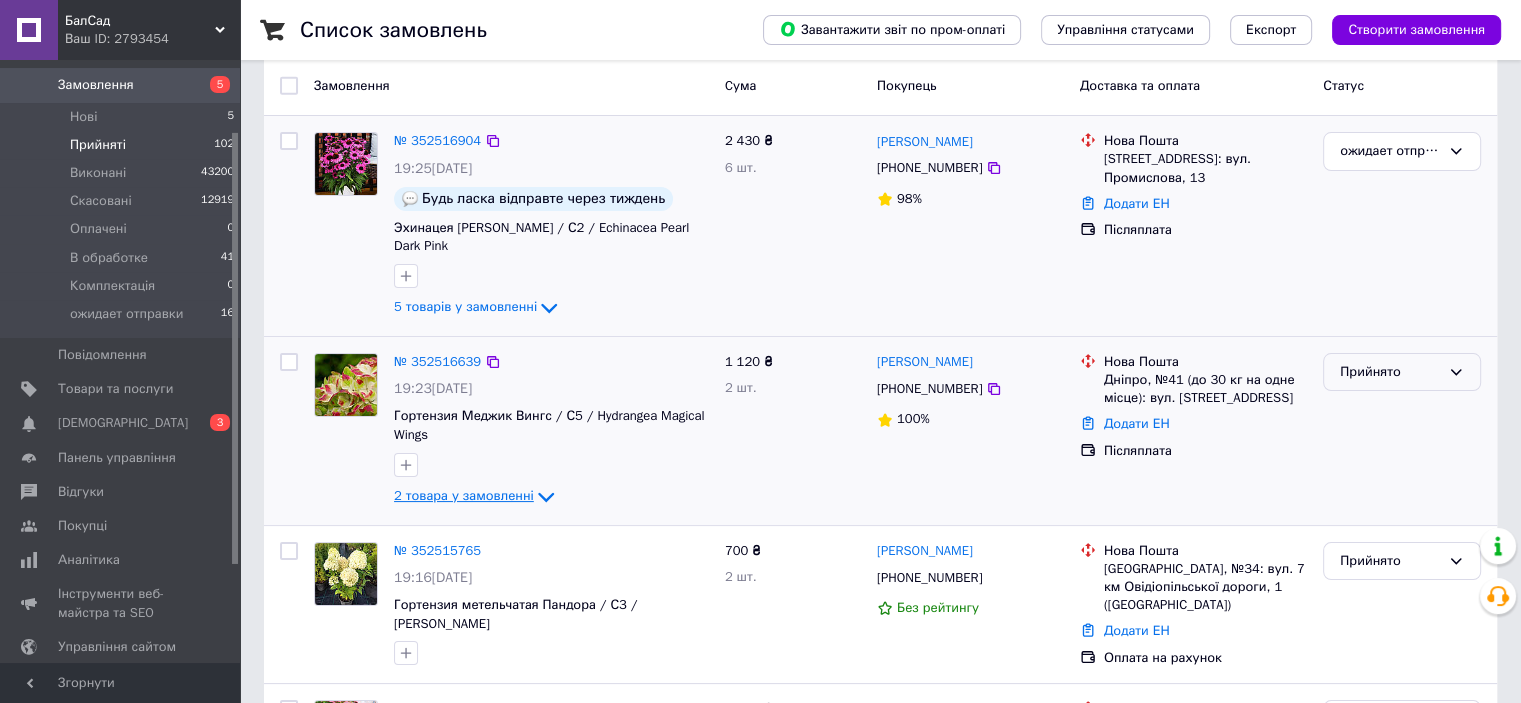 click on "Прийнято" at bounding box center (1390, 372) 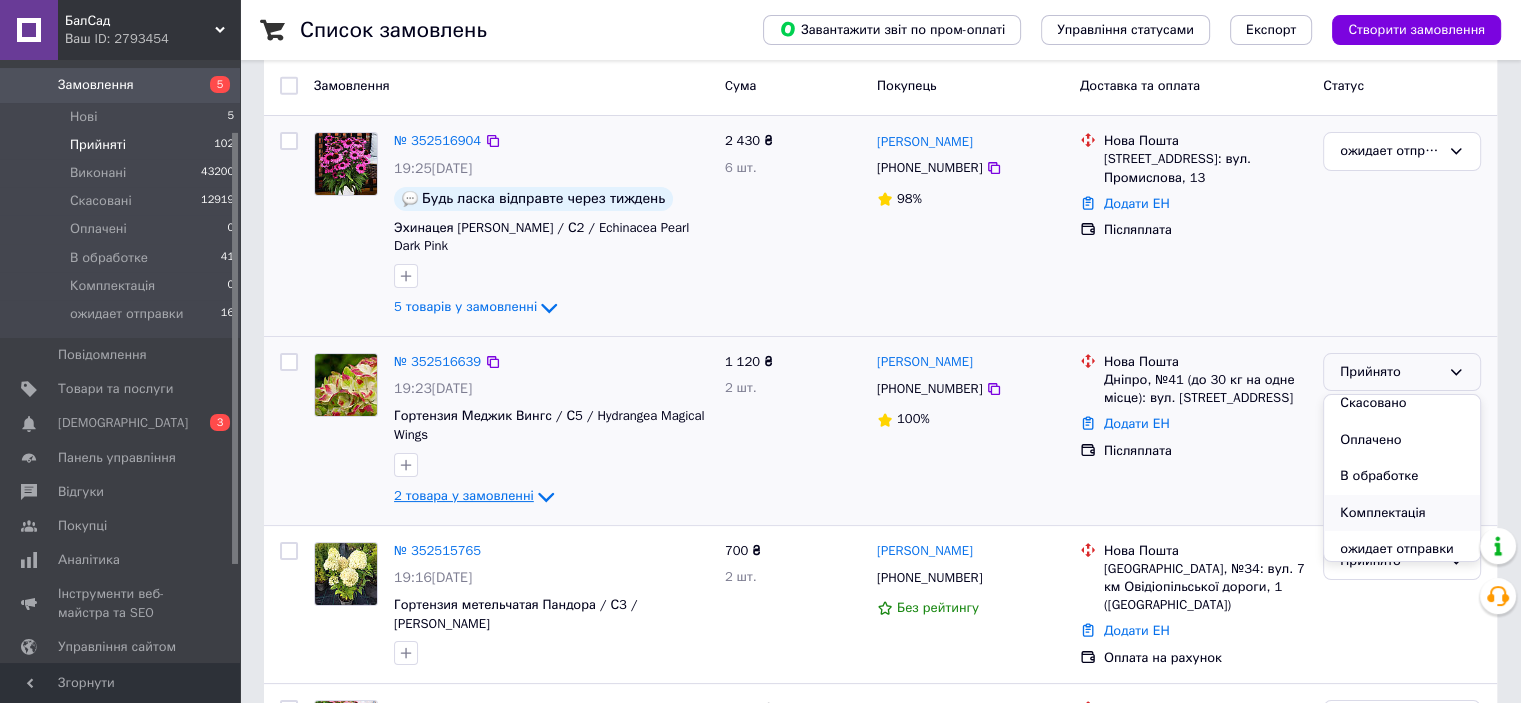 scroll, scrollTop: 53, scrollLeft: 0, axis: vertical 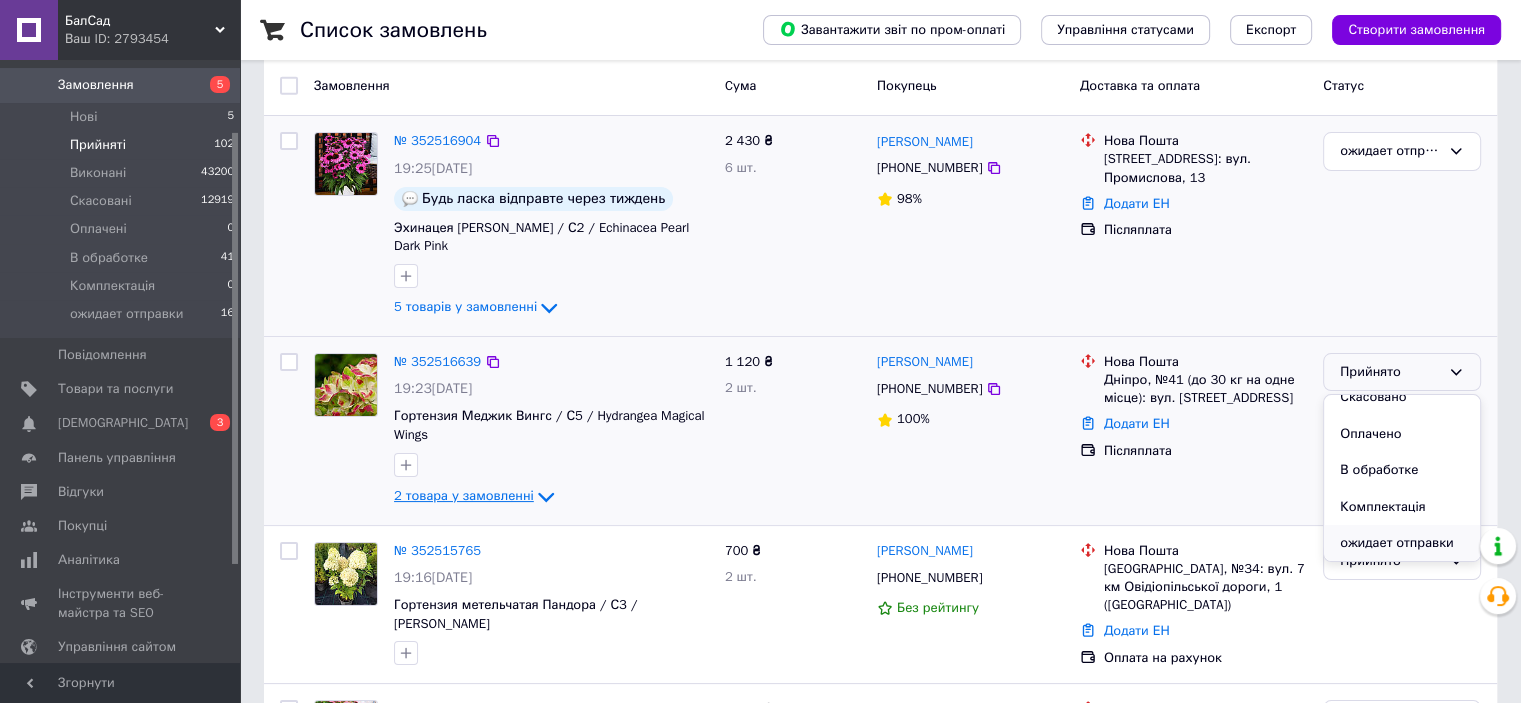 click on "ожидает отправки" at bounding box center (1402, 543) 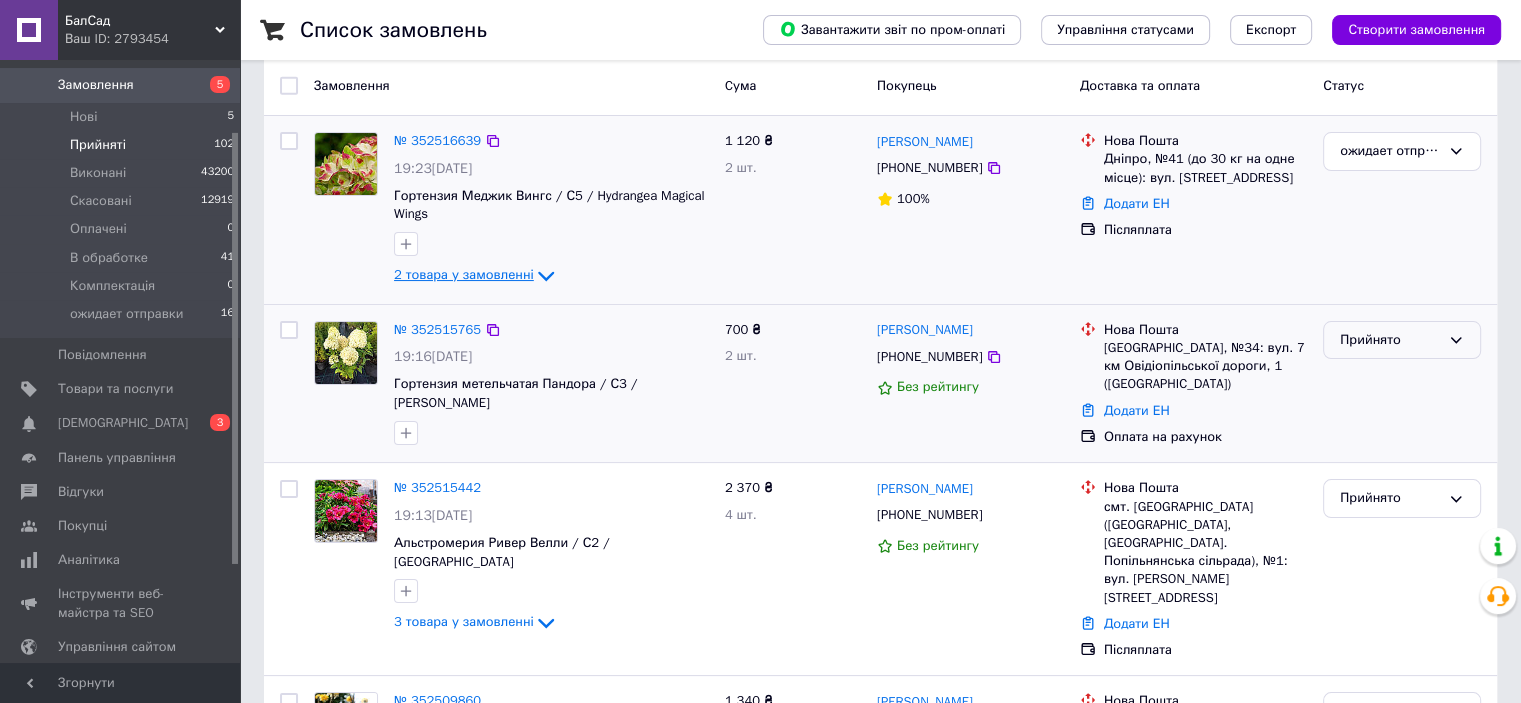 click on "Прийнято" at bounding box center [1402, 340] 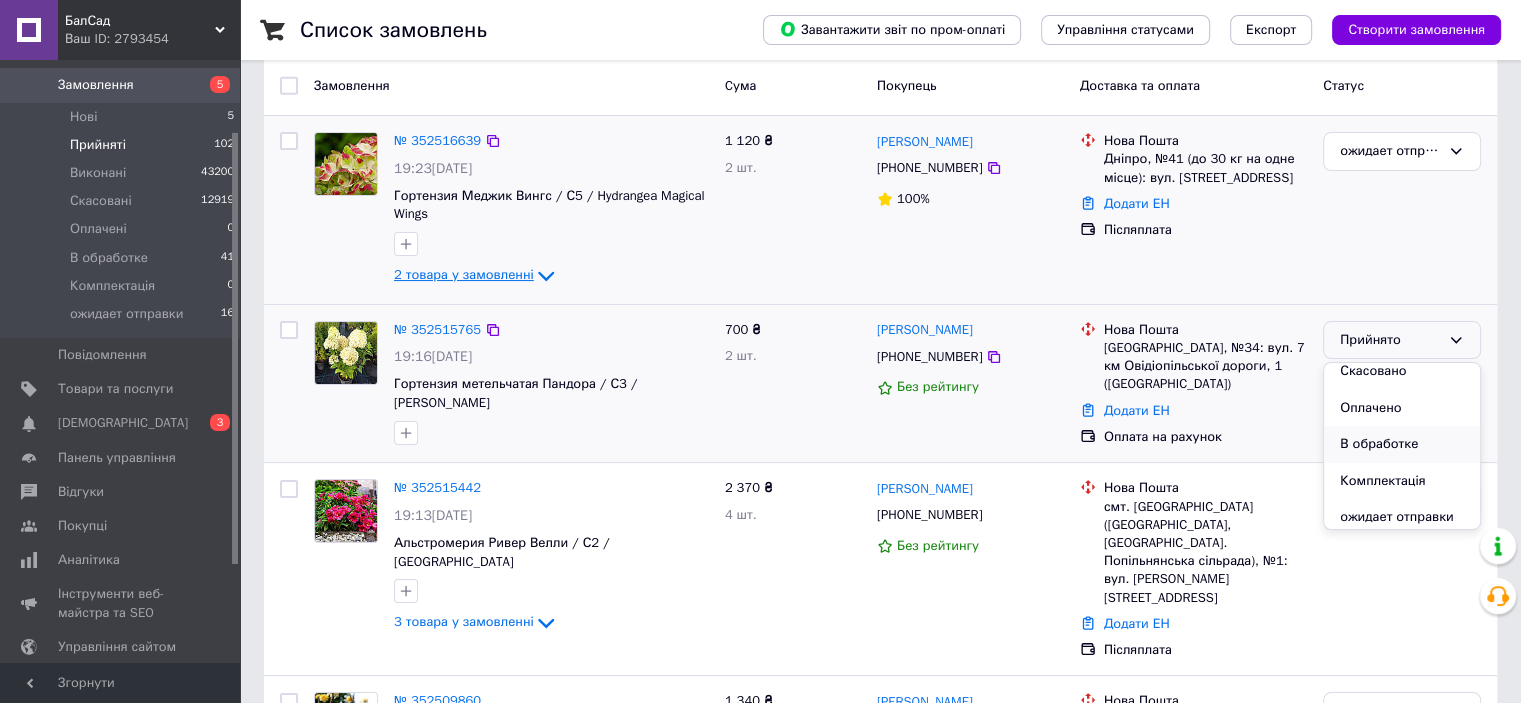 scroll, scrollTop: 53, scrollLeft: 0, axis: vertical 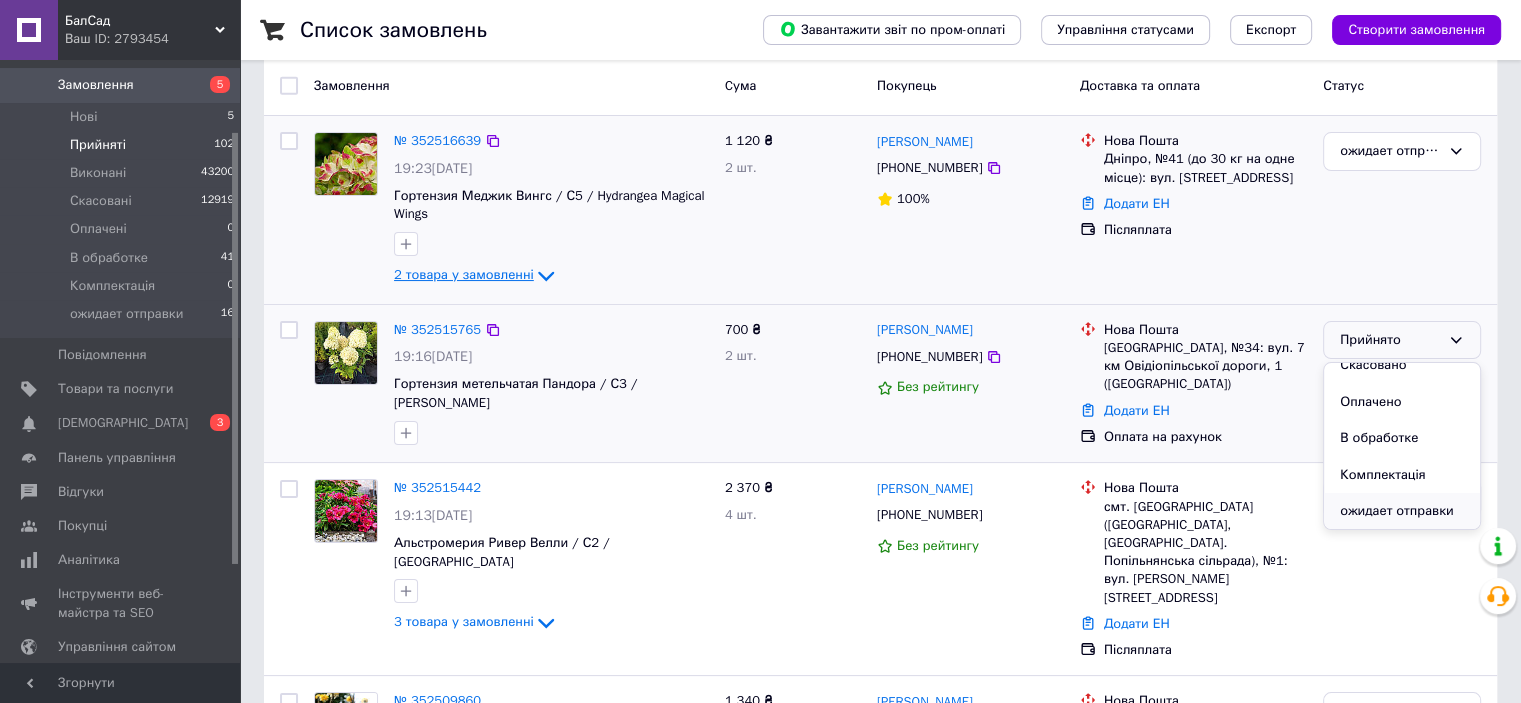 click on "ожидает отправки" at bounding box center [1402, 511] 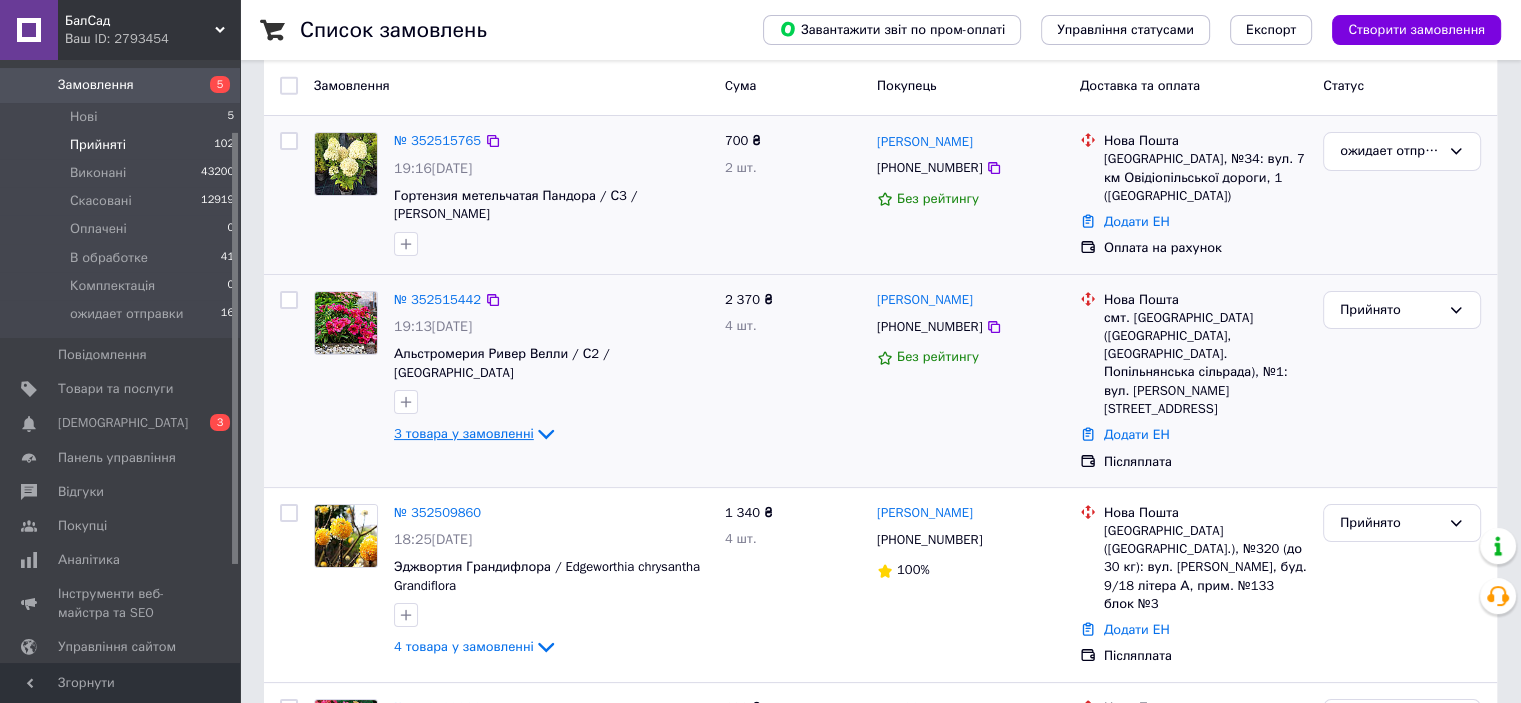 click on "3 товара у замовленні" at bounding box center (464, 433) 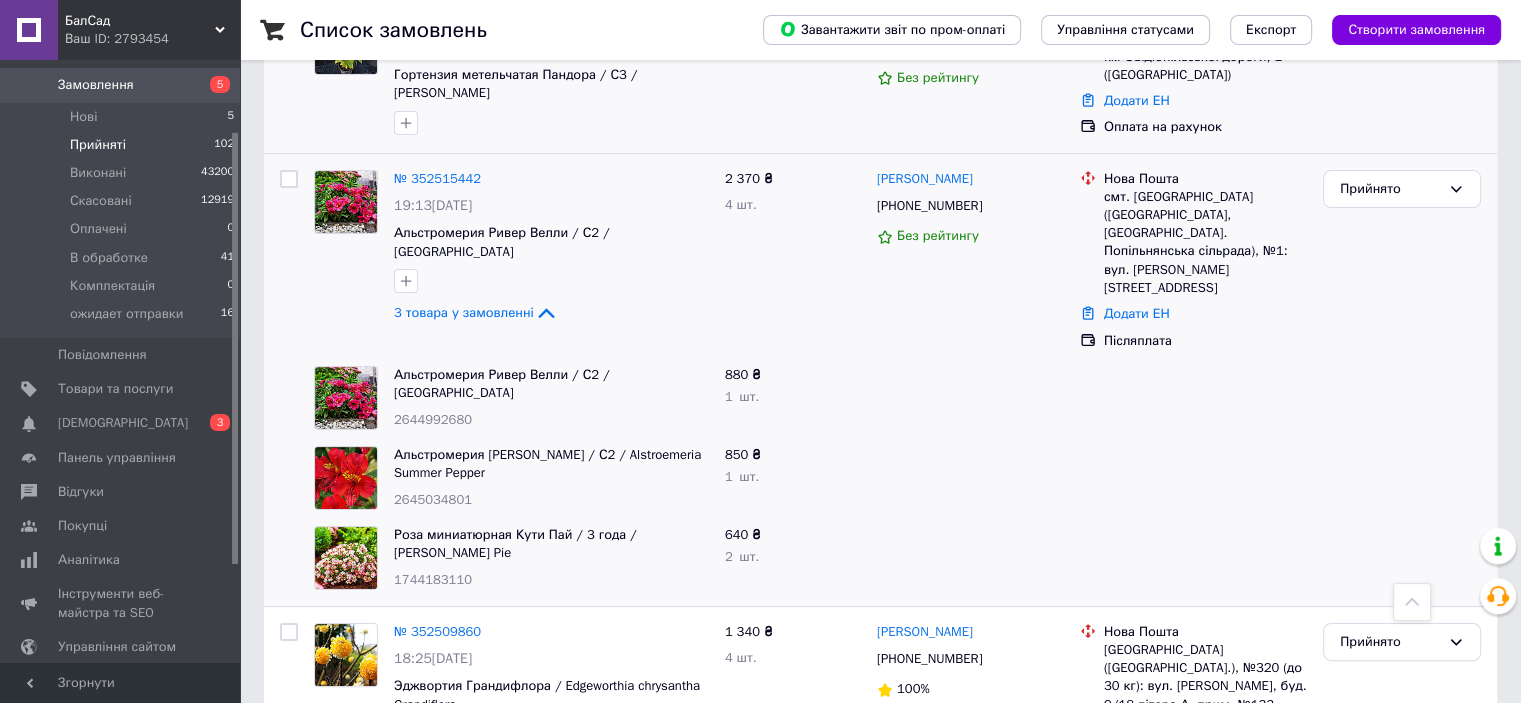 scroll, scrollTop: 271, scrollLeft: 0, axis: vertical 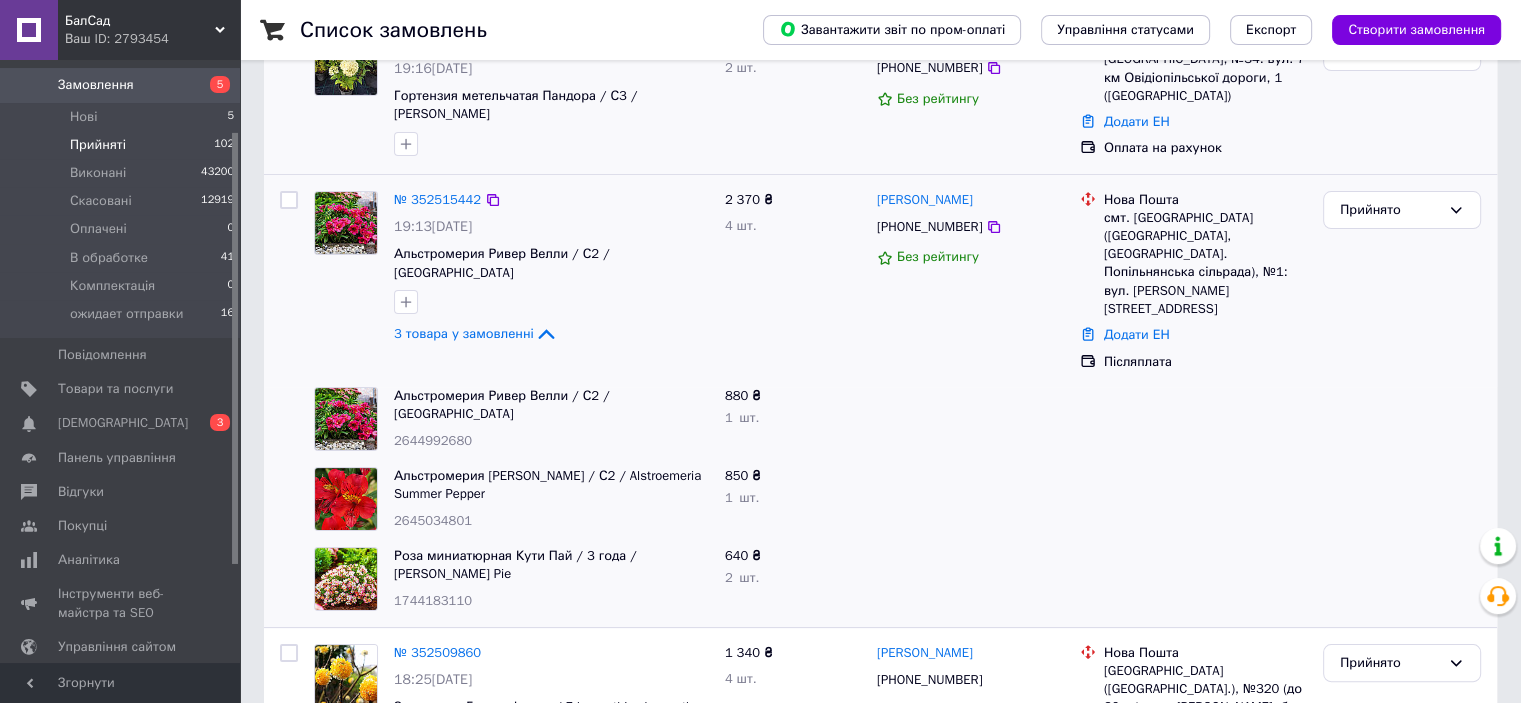 drag, startPoint x: 548, startPoint y: 333, endPoint x: 712, endPoint y: 337, distance: 164.04877 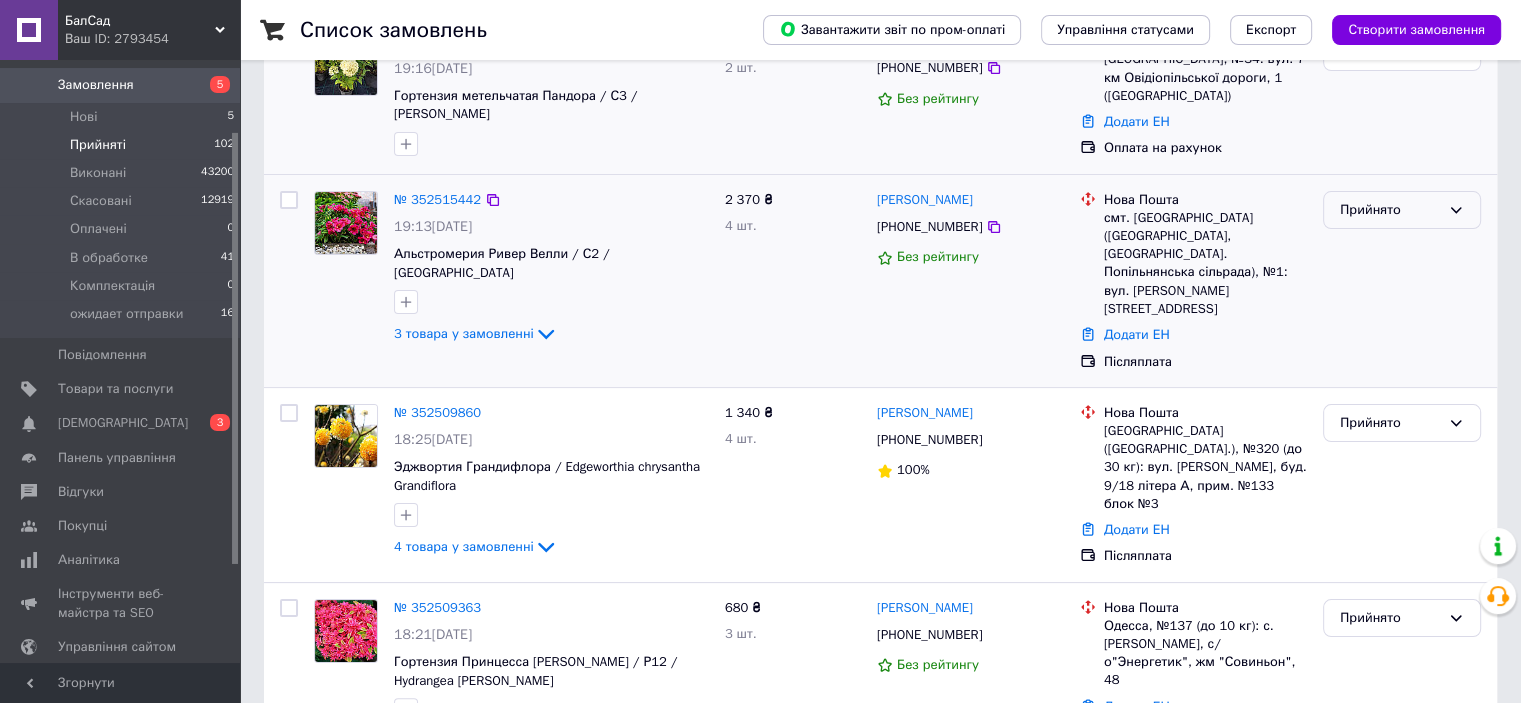 click on "Прийнято" at bounding box center [1390, 210] 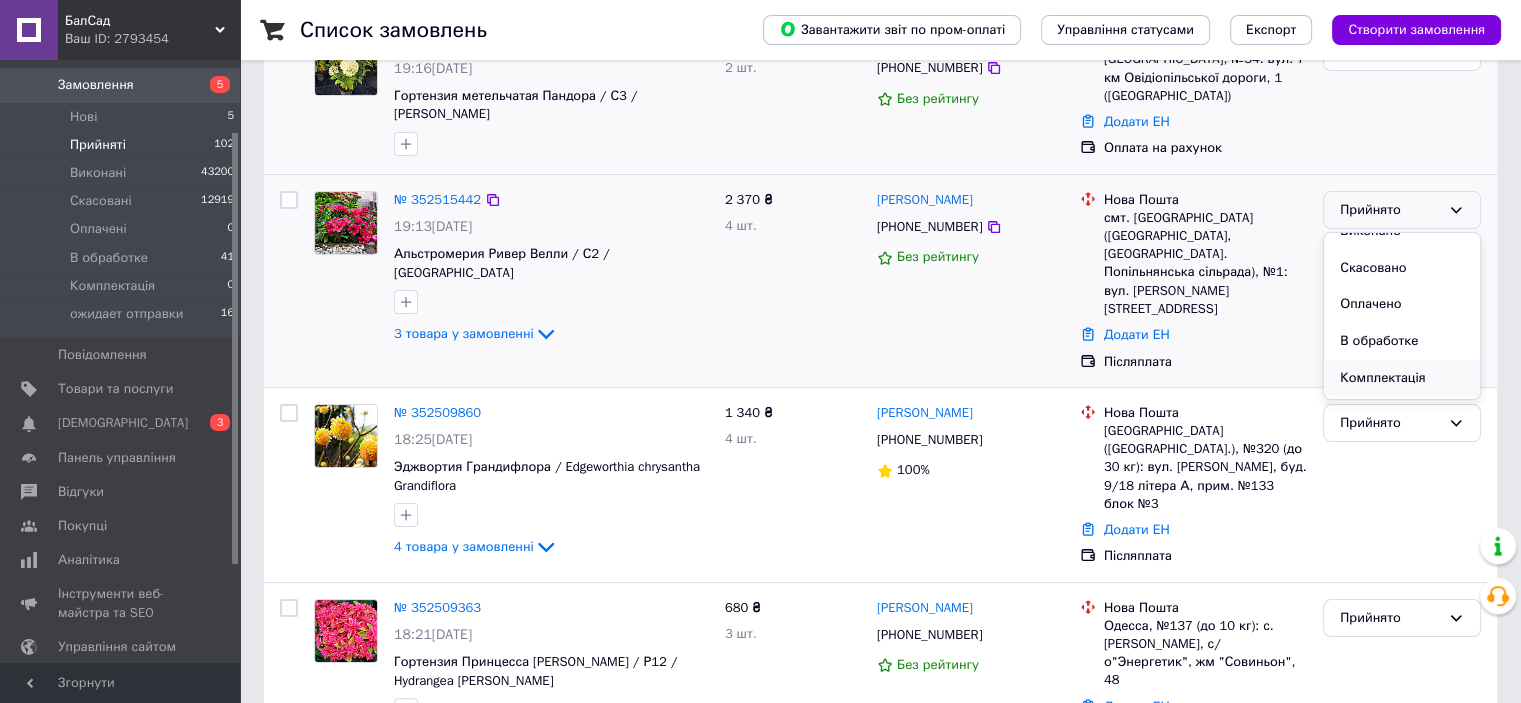 scroll, scrollTop: 53, scrollLeft: 0, axis: vertical 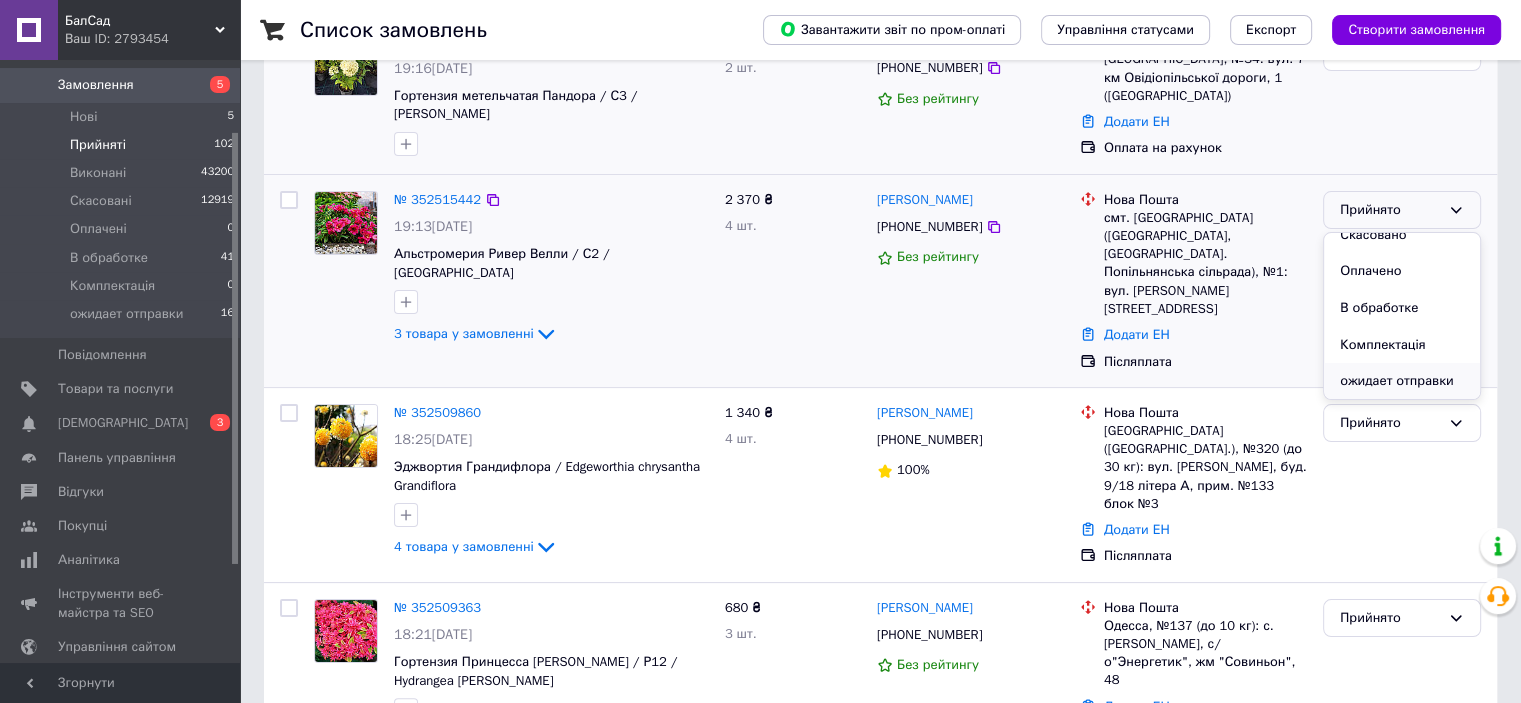 click on "ожидает отправки" at bounding box center (1402, 381) 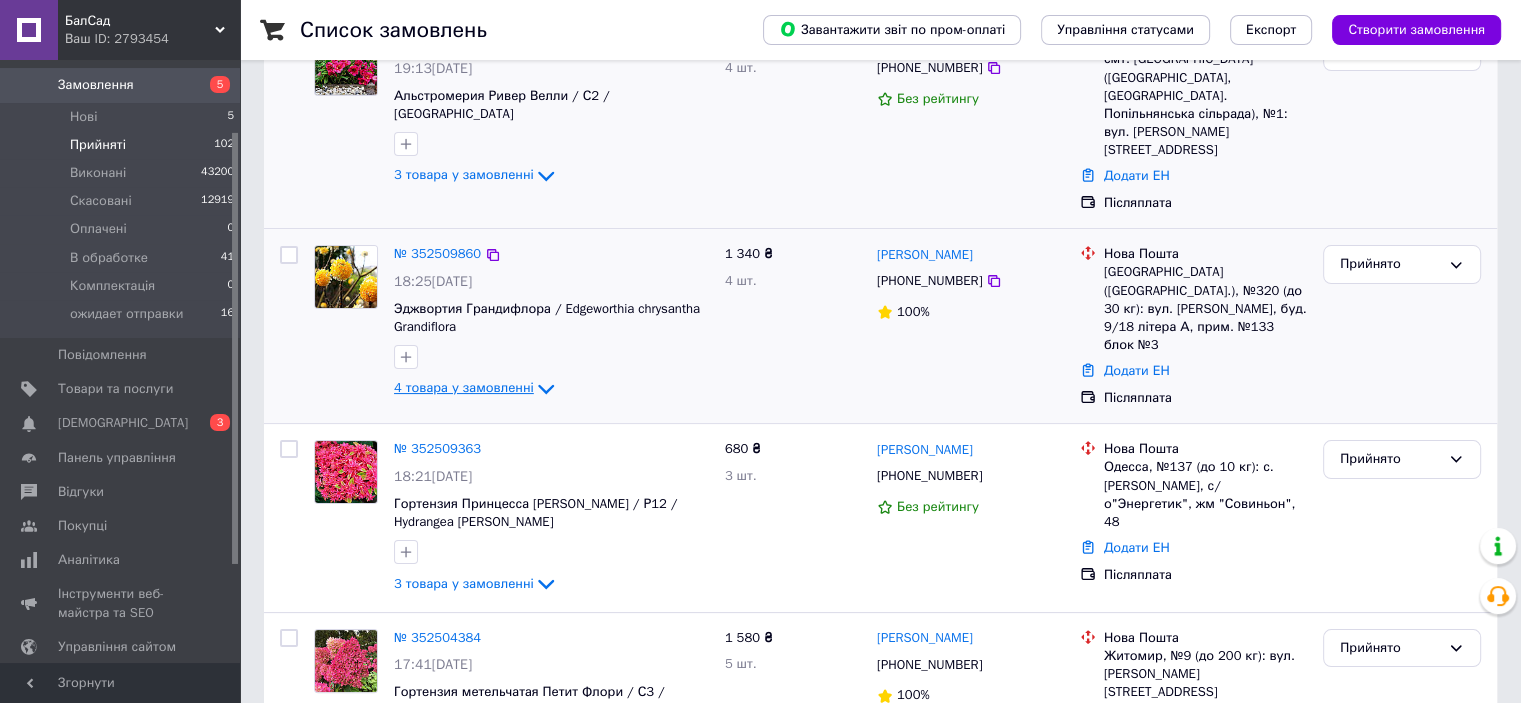 click on "4 товара у замовленні" at bounding box center [464, 388] 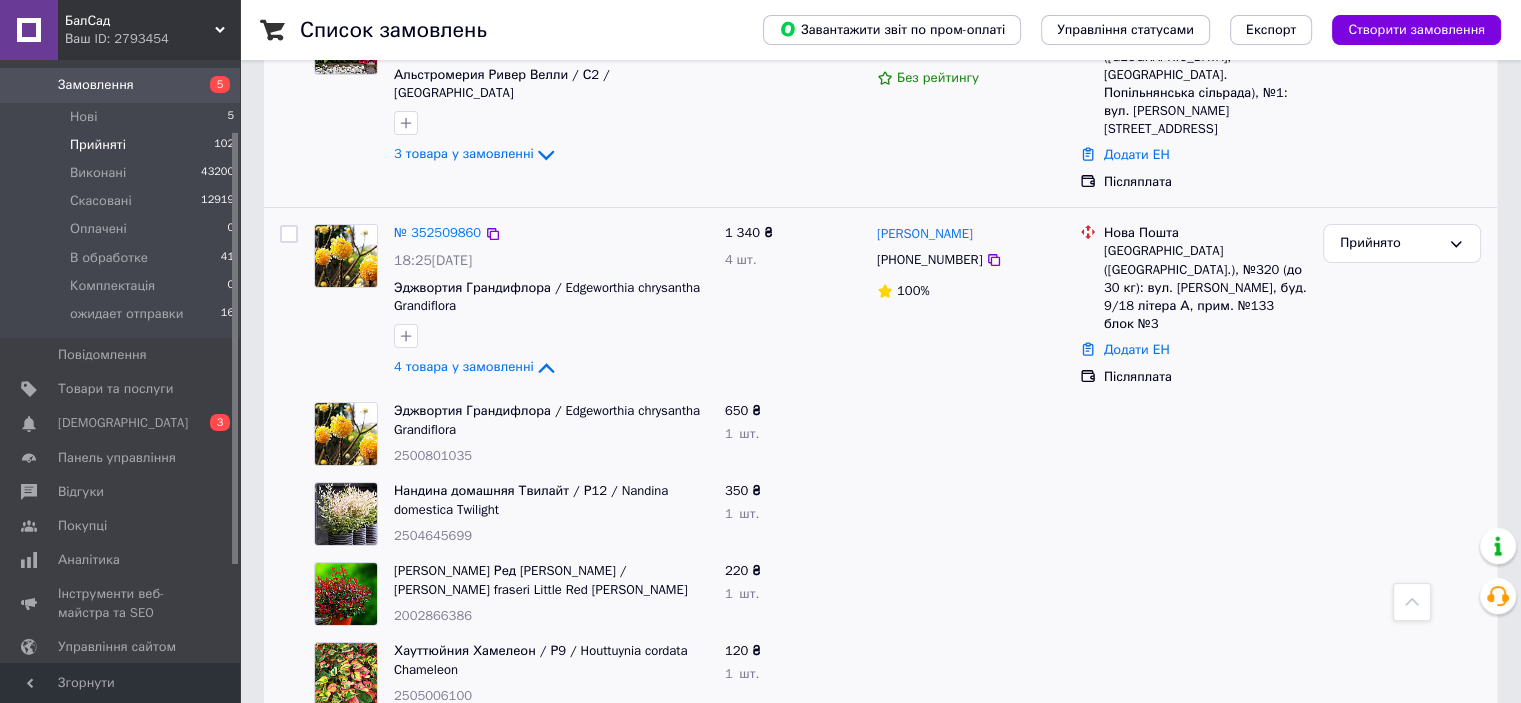 scroll, scrollTop: 271, scrollLeft: 0, axis: vertical 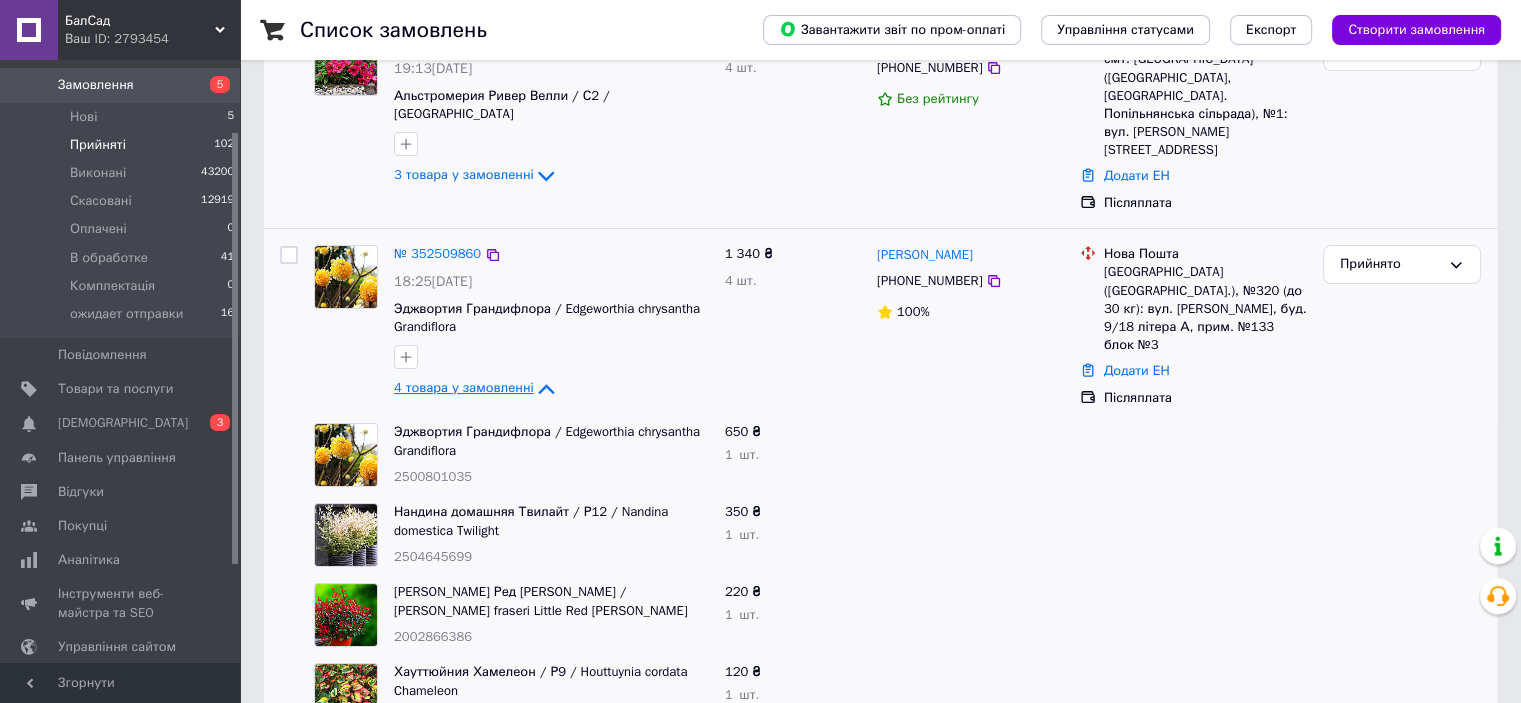 click 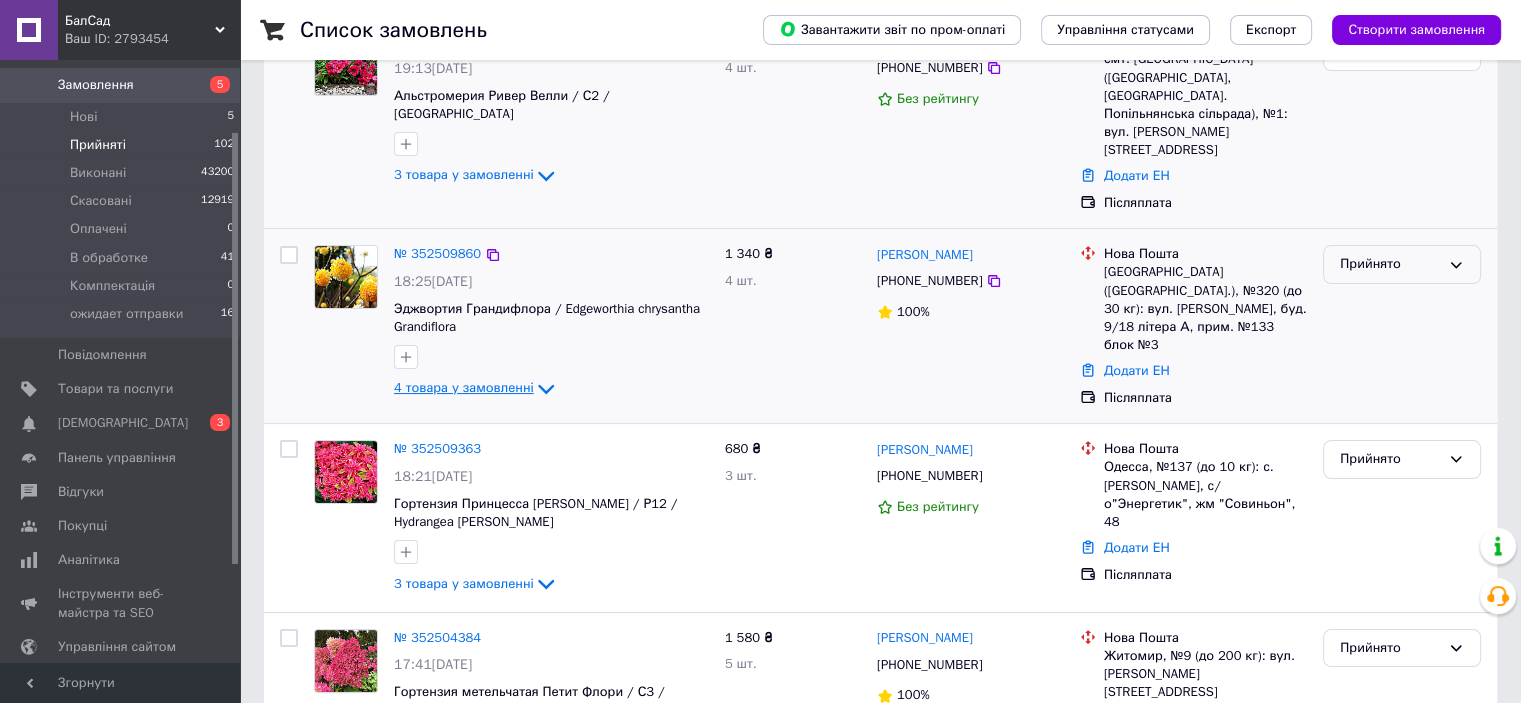click on "Прийнято" at bounding box center (1390, 264) 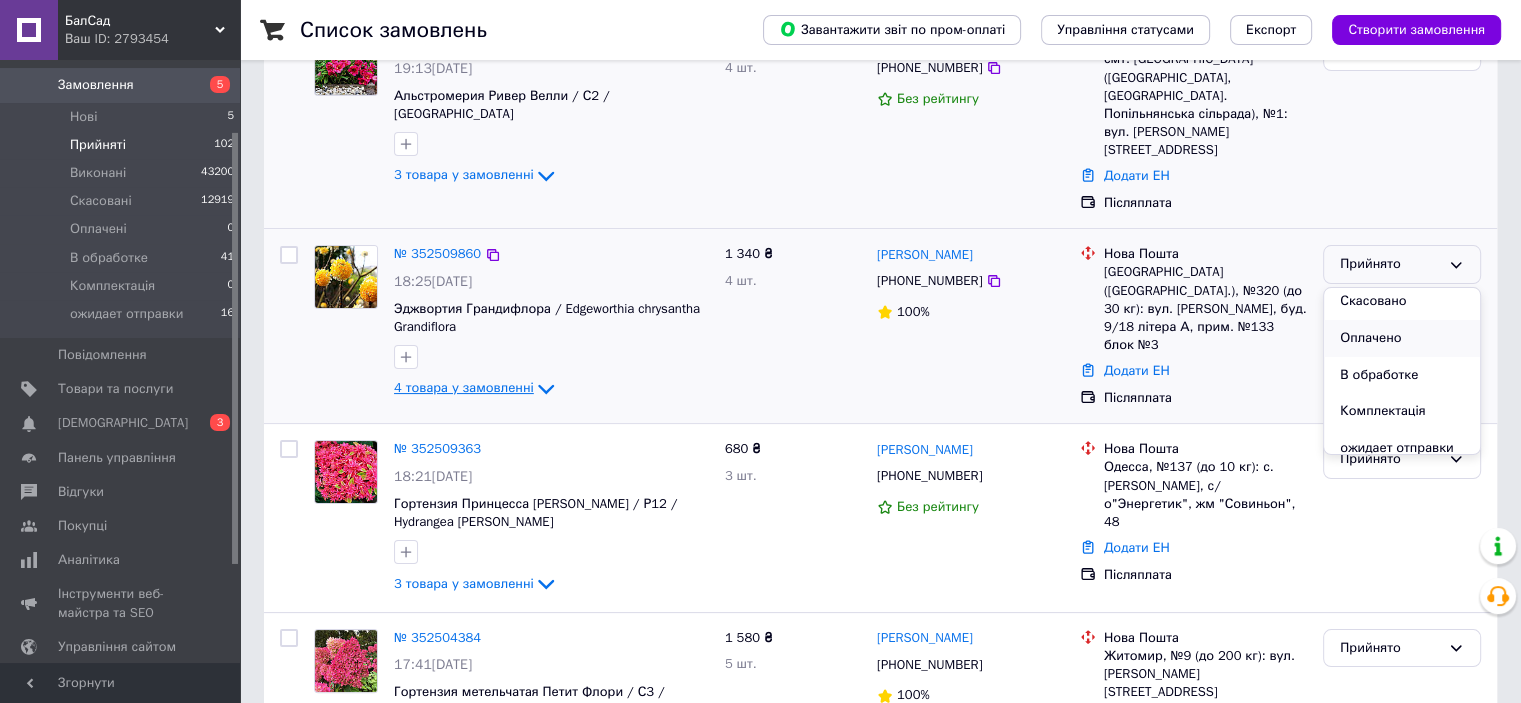 scroll, scrollTop: 53, scrollLeft: 0, axis: vertical 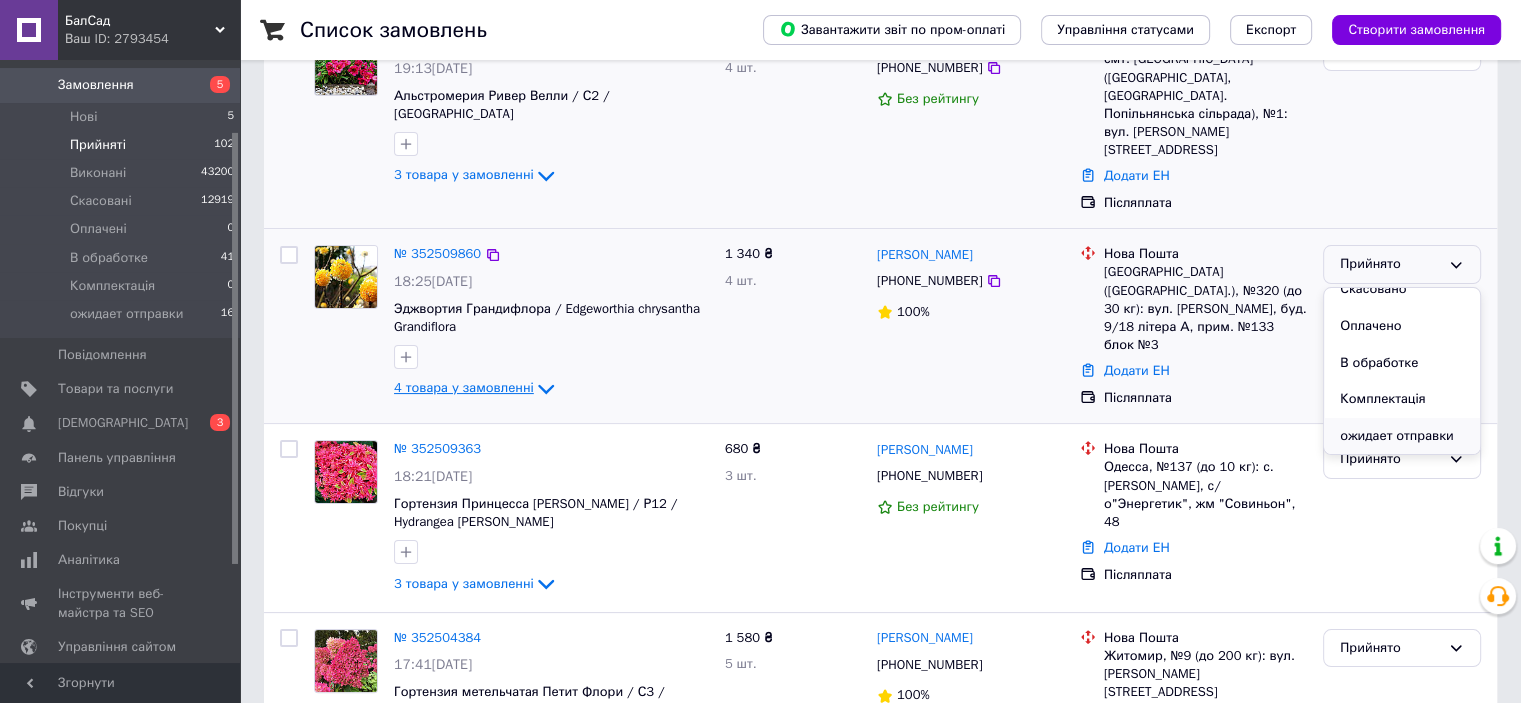 click on "ожидает отправки" at bounding box center (1402, 436) 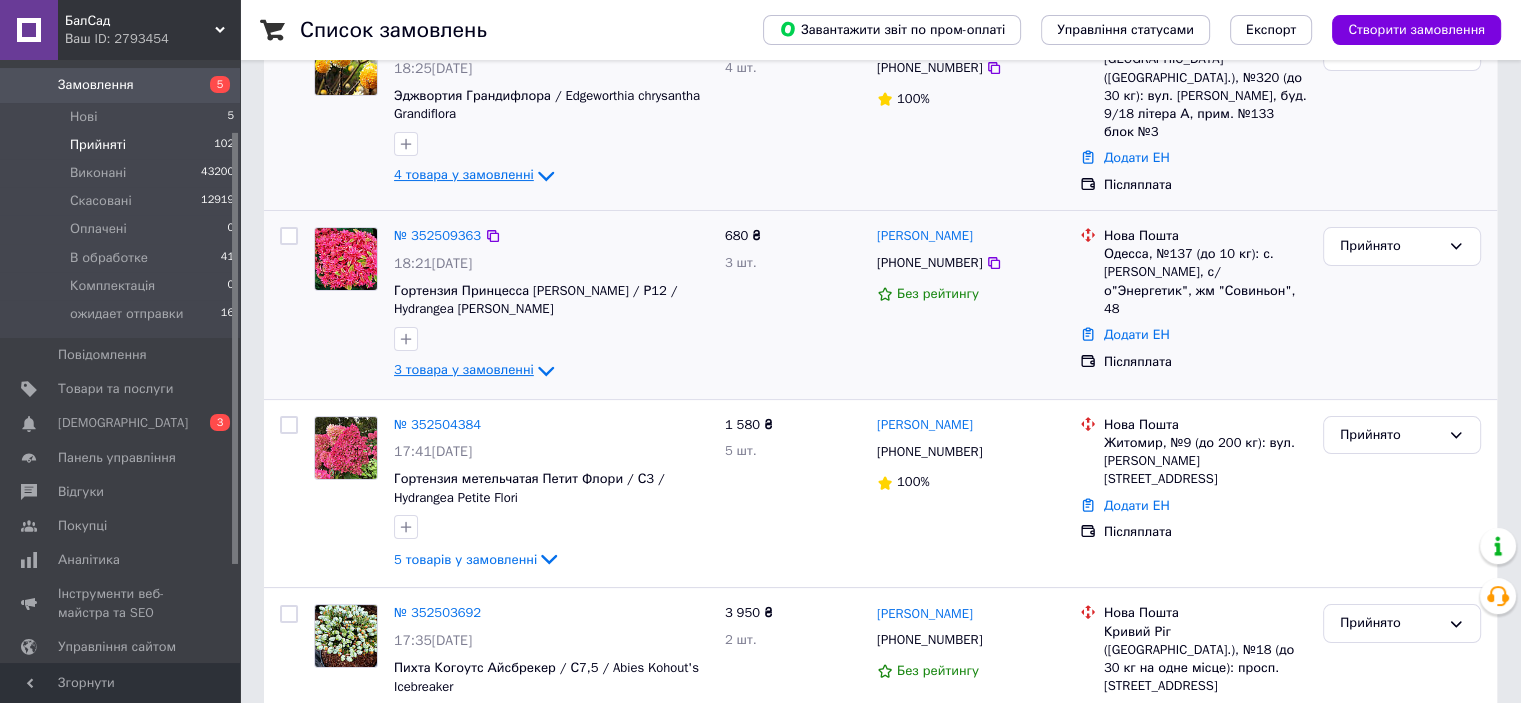 click on "3 товара у замовленні" at bounding box center (464, 369) 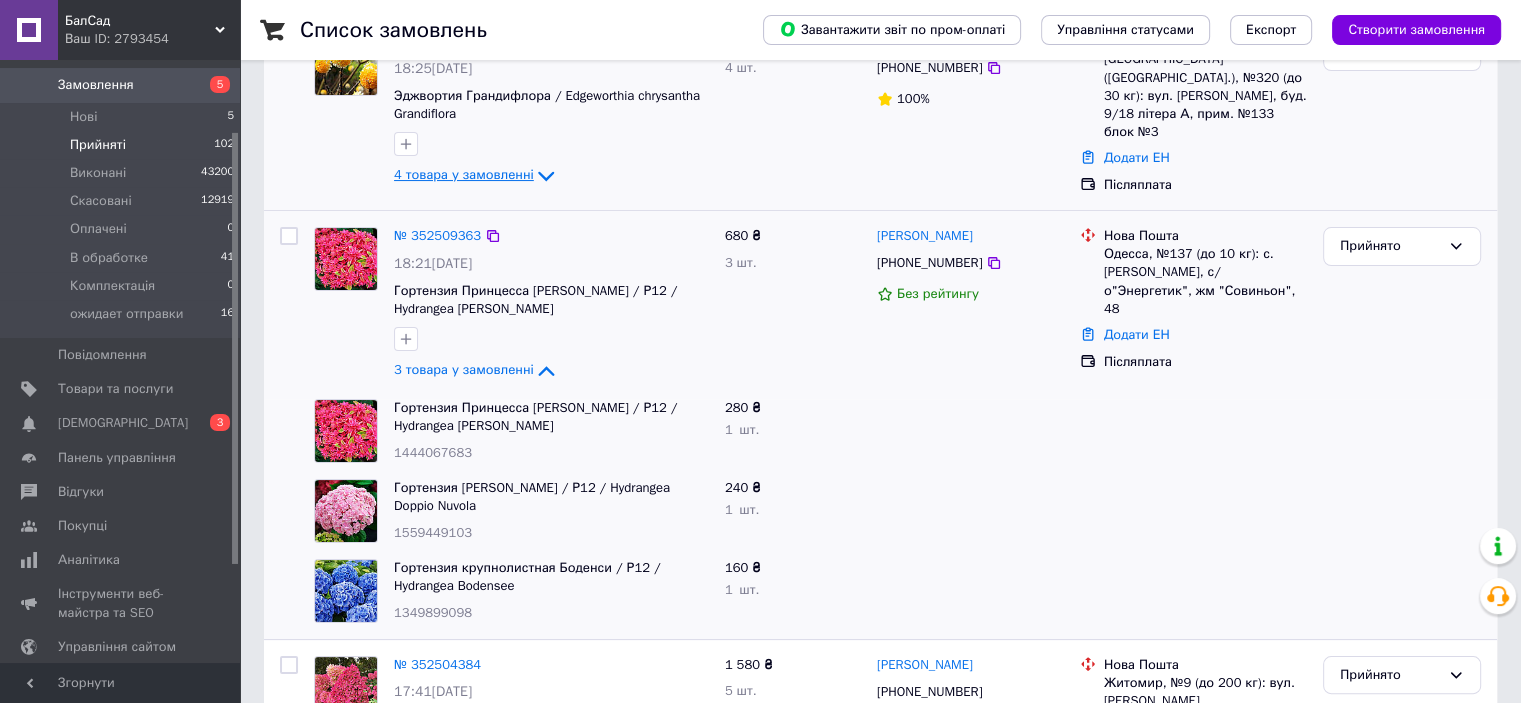 click 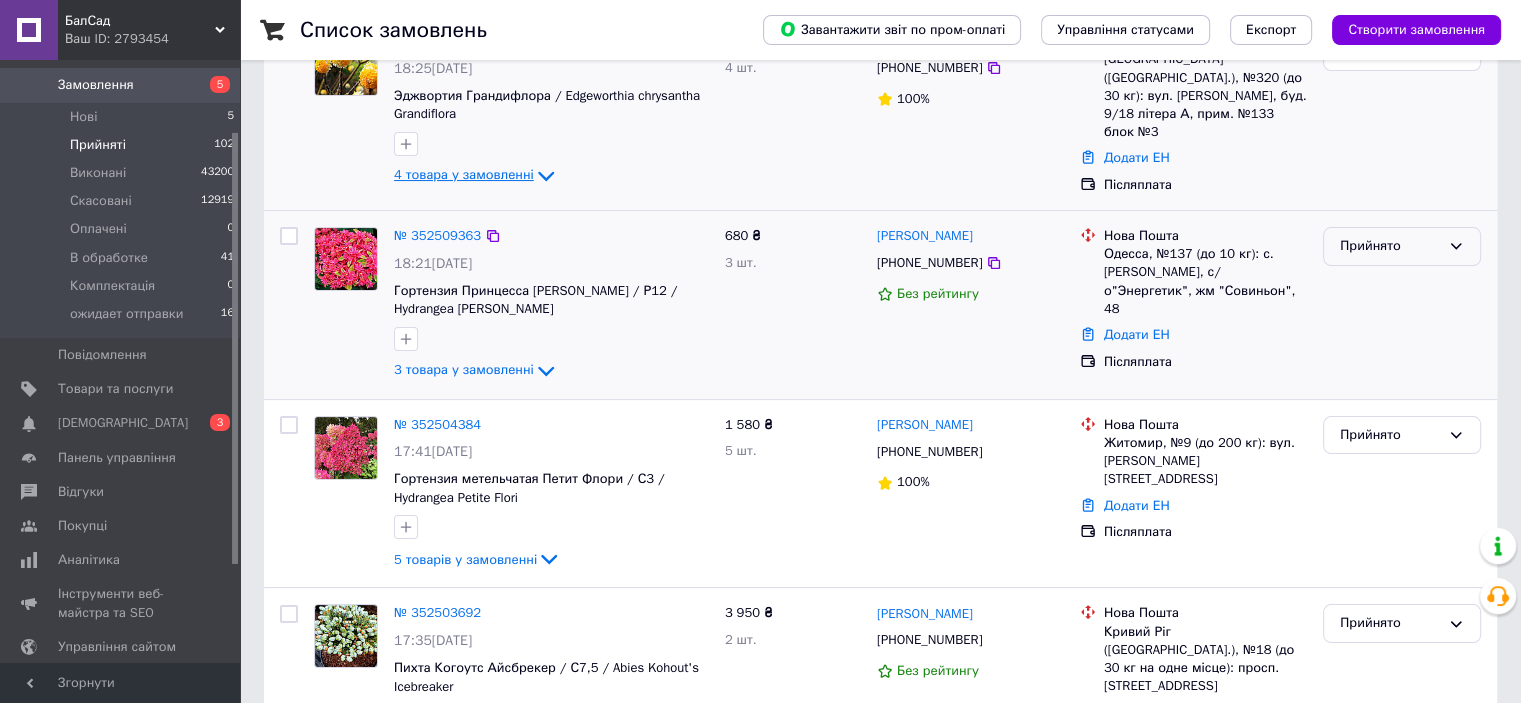 click on "Прийнято" at bounding box center (1390, 246) 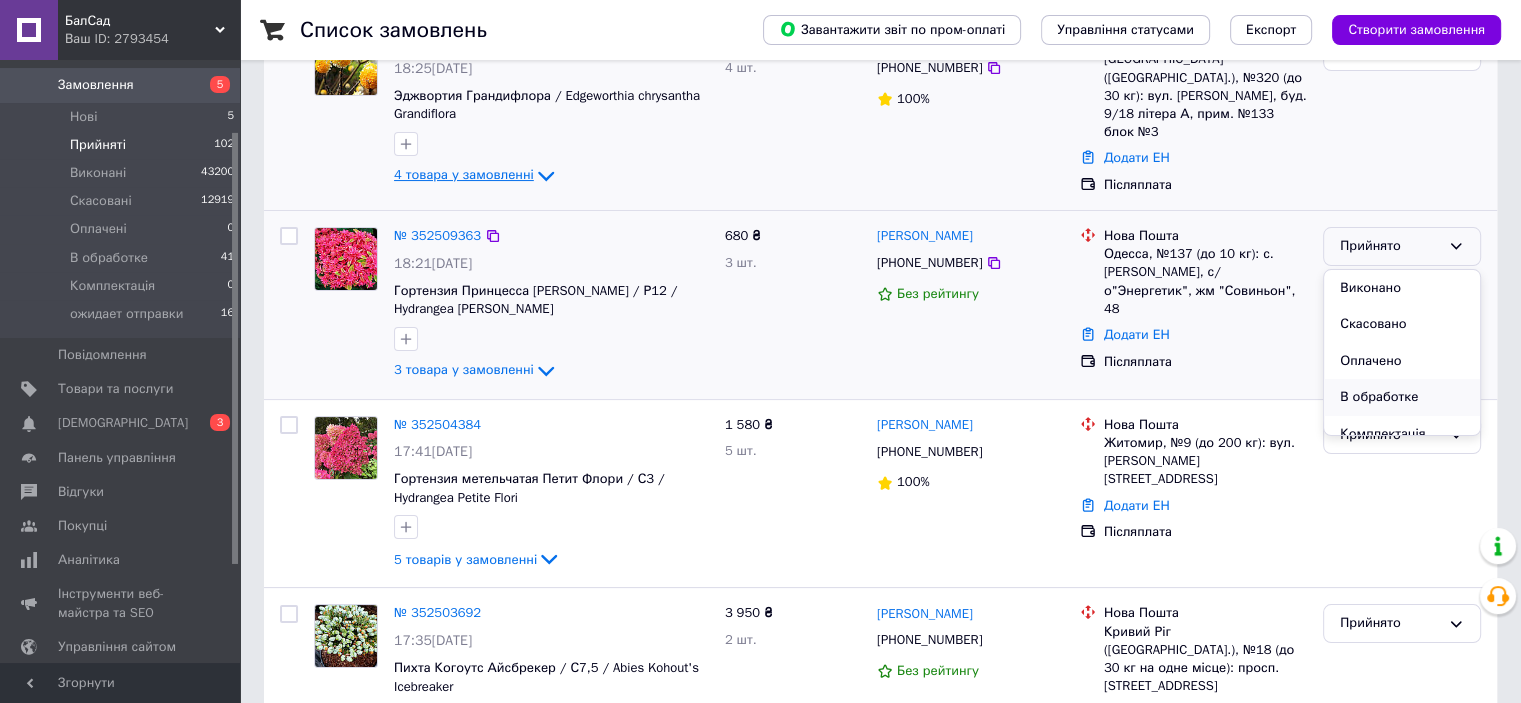 scroll, scrollTop: 53, scrollLeft: 0, axis: vertical 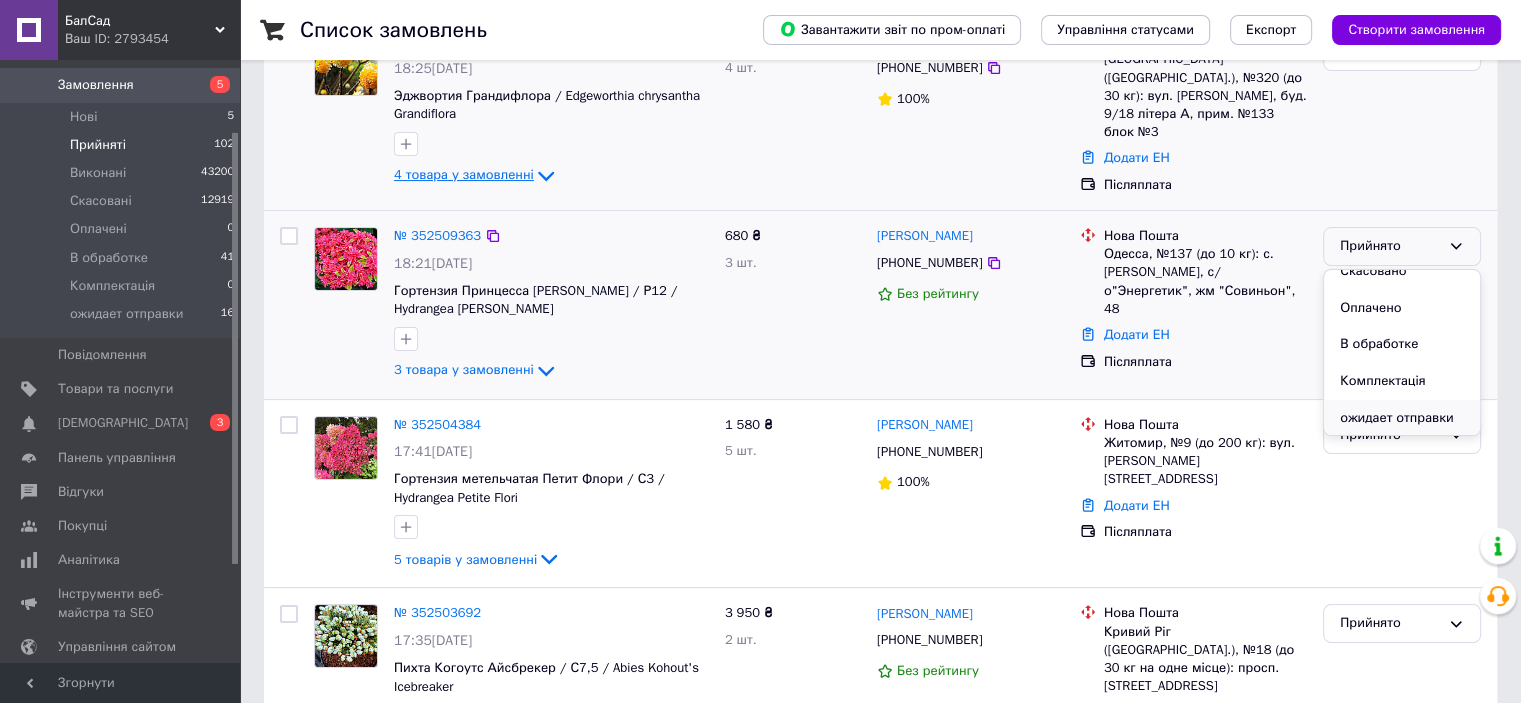 click on "ожидает отправки" at bounding box center [1402, 418] 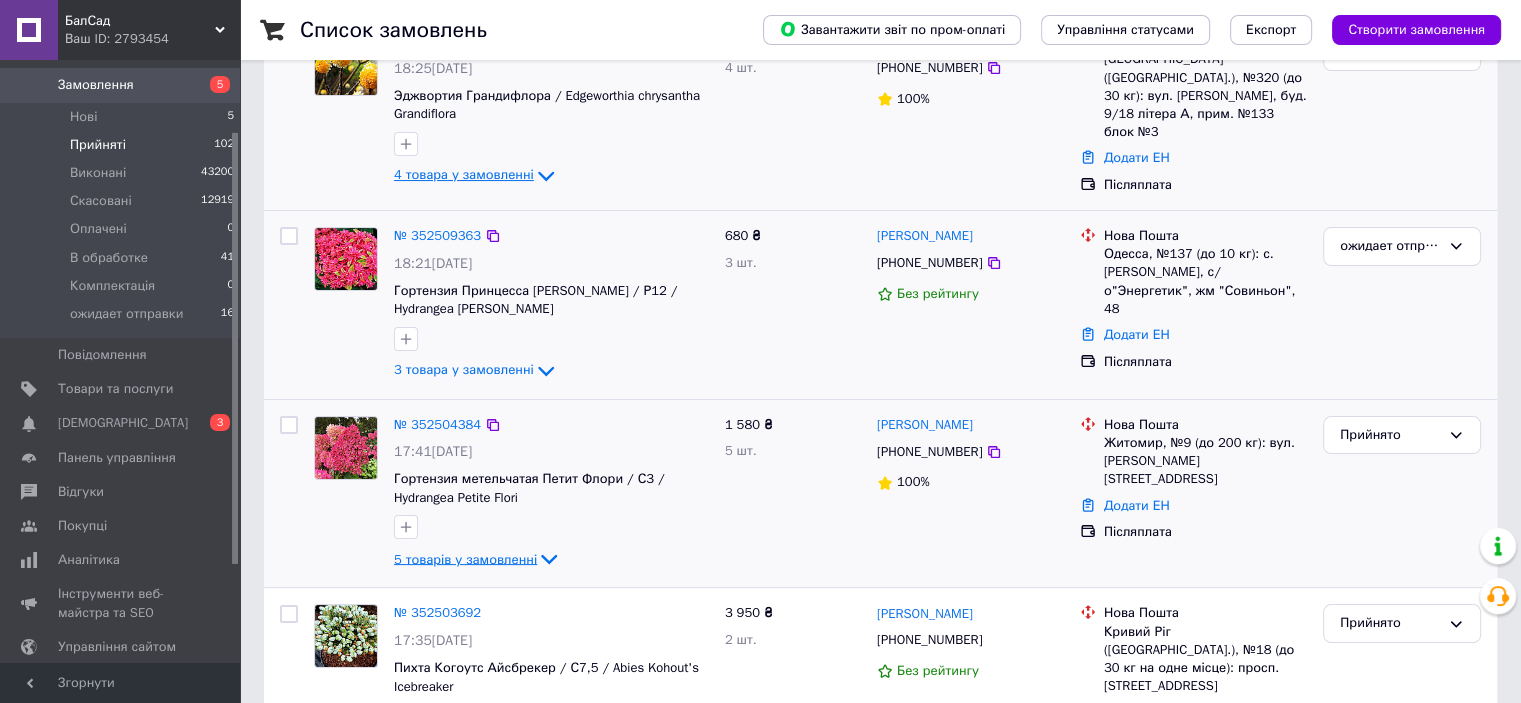 click on "5 товарів у замовленні" at bounding box center (465, 558) 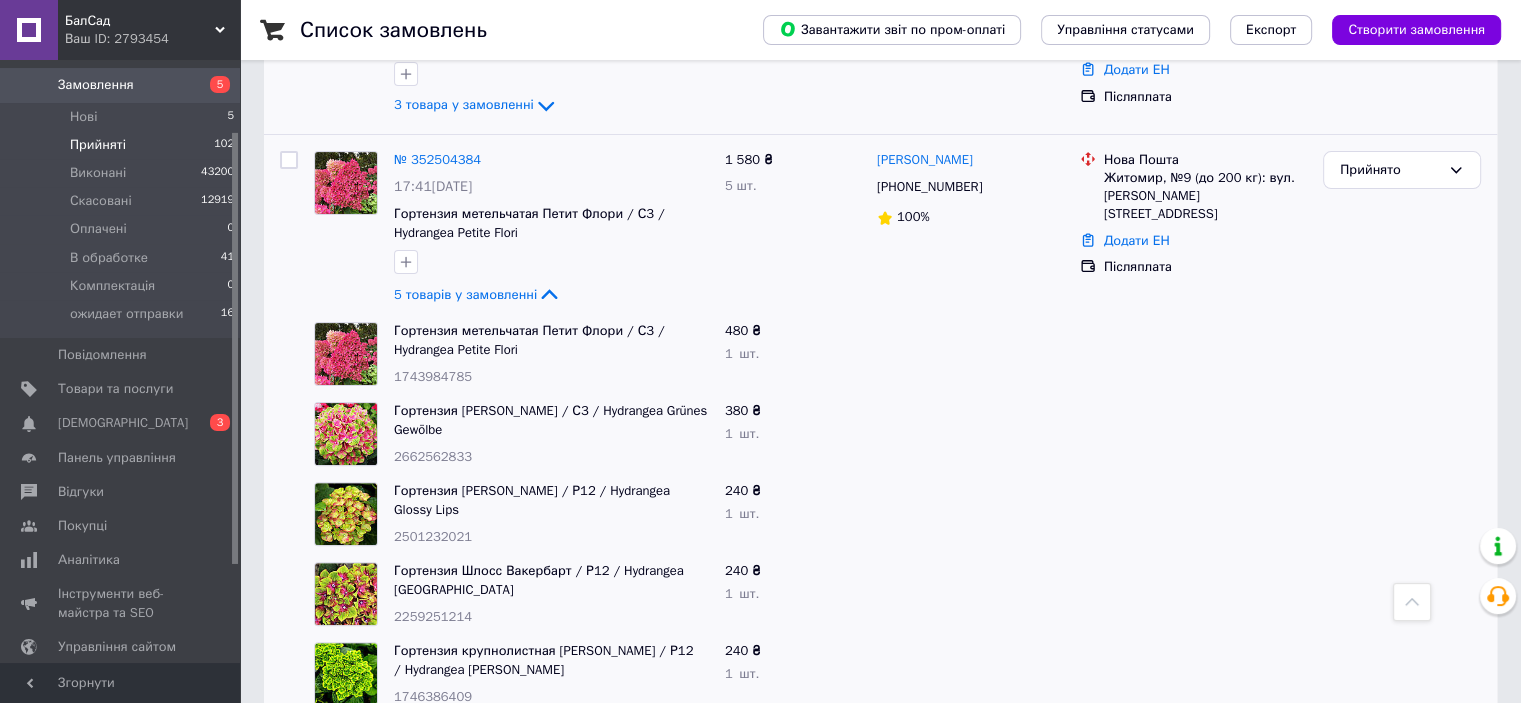 scroll, scrollTop: 571, scrollLeft: 0, axis: vertical 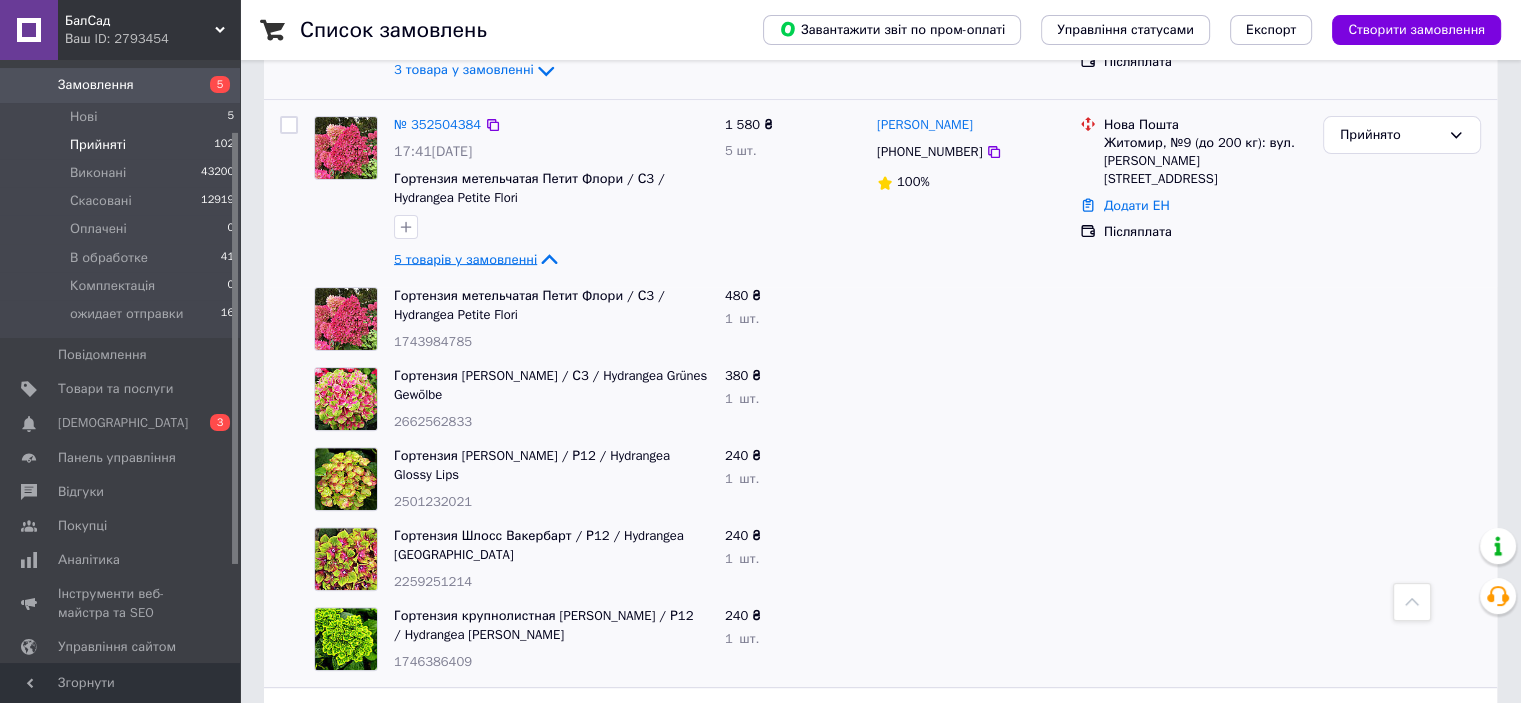 click on "5 товарів у замовленні" at bounding box center [465, 258] 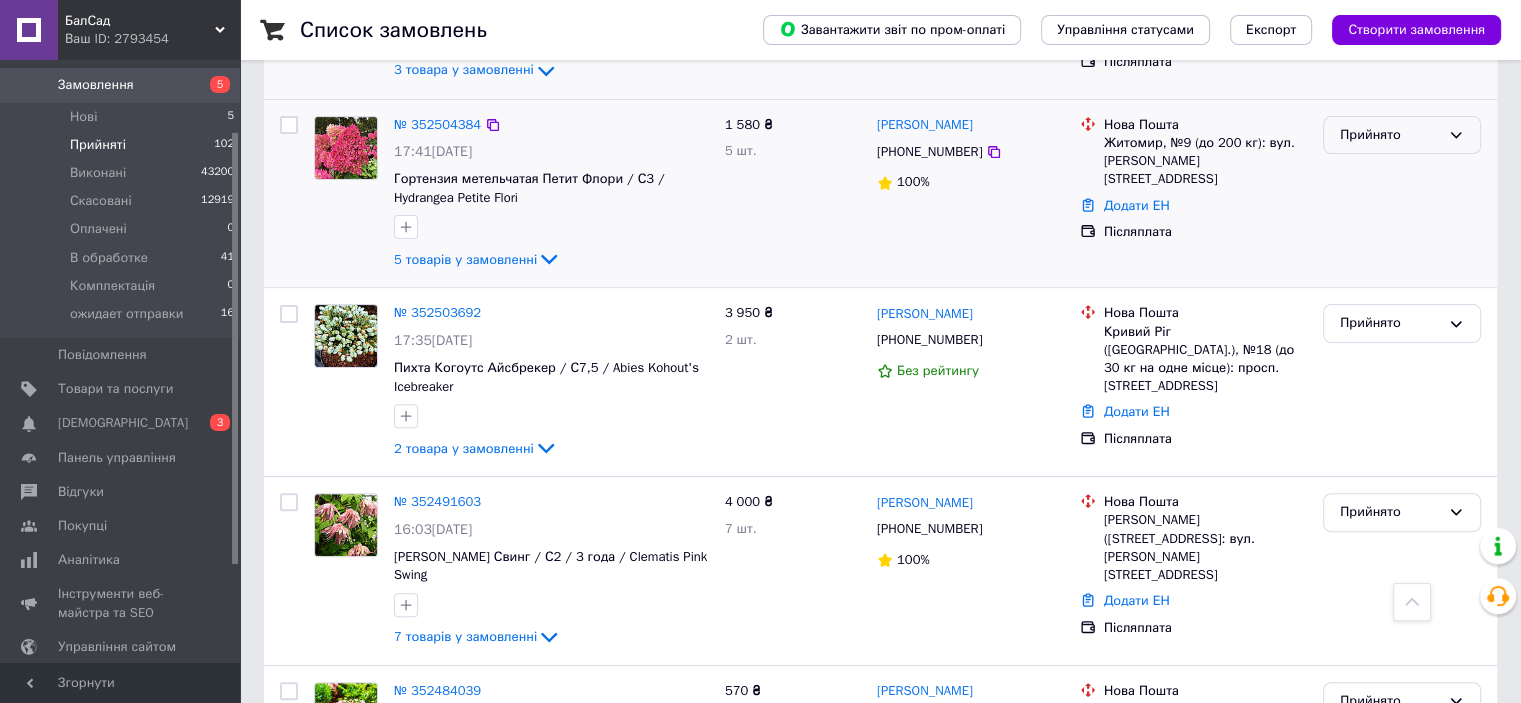 click on "Прийнято" at bounding box center (1390, 135) 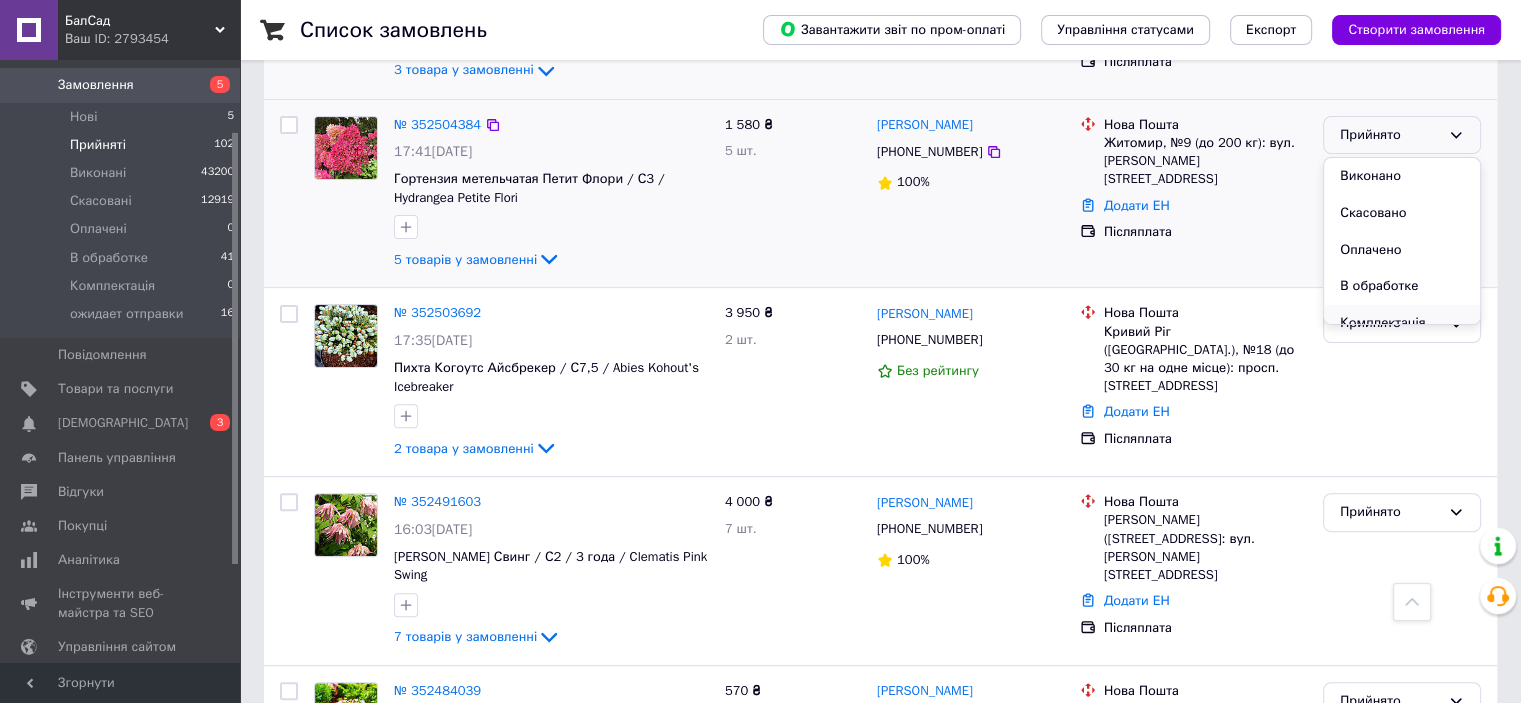 scroll, scrollTop: 53, scrollLeft: 0, axis: vertical 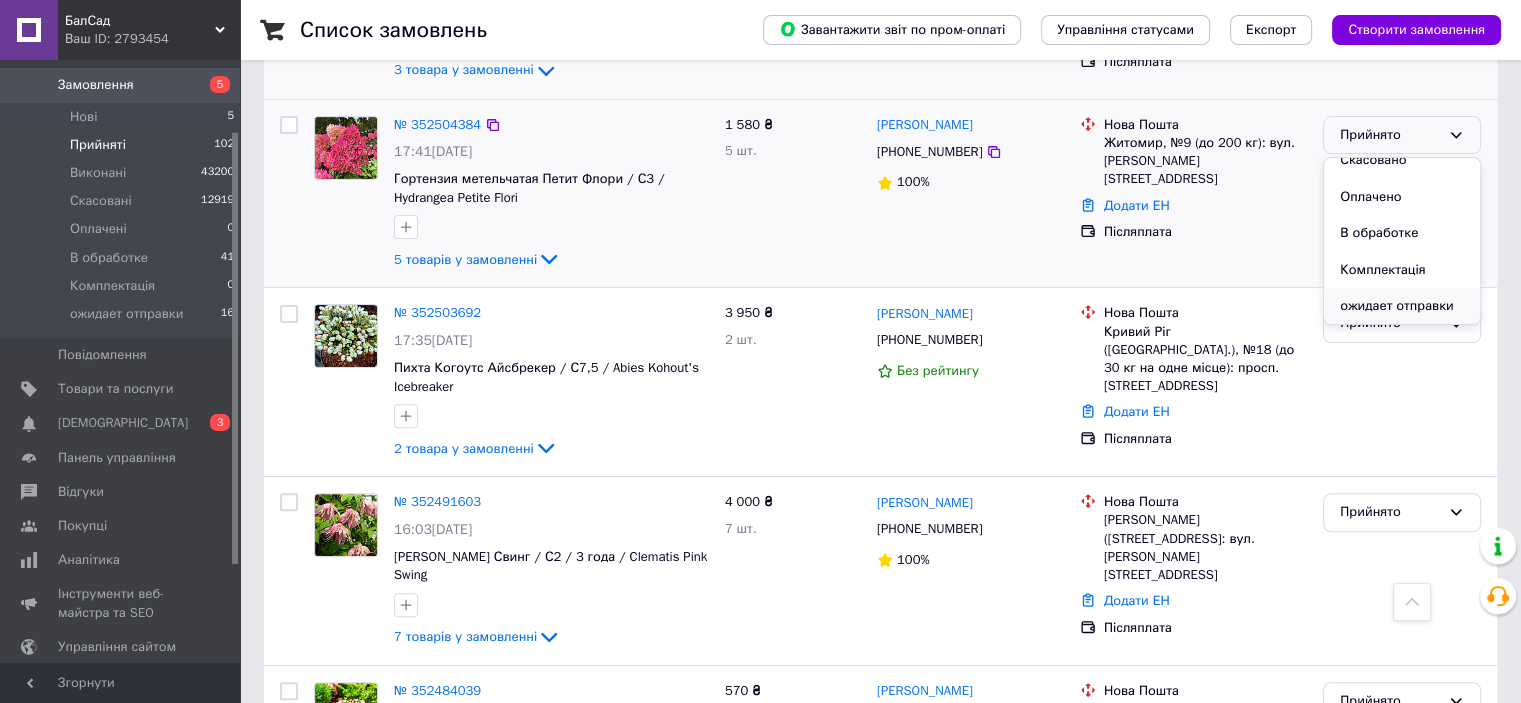 click on "ожидает отправки" at bounding box center [1402, 306] 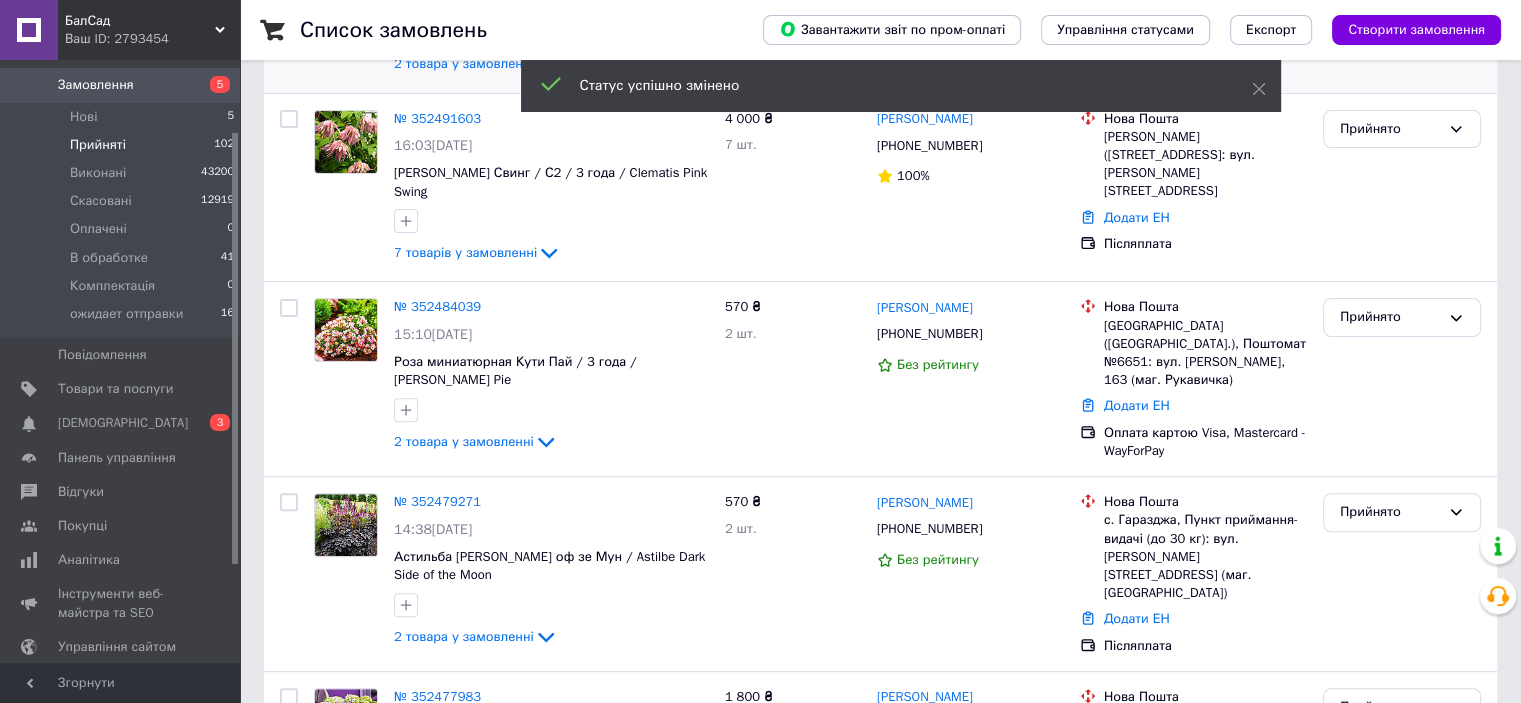 scroll, scrollTop: 193, scrollLeft: 0, axis: vertical 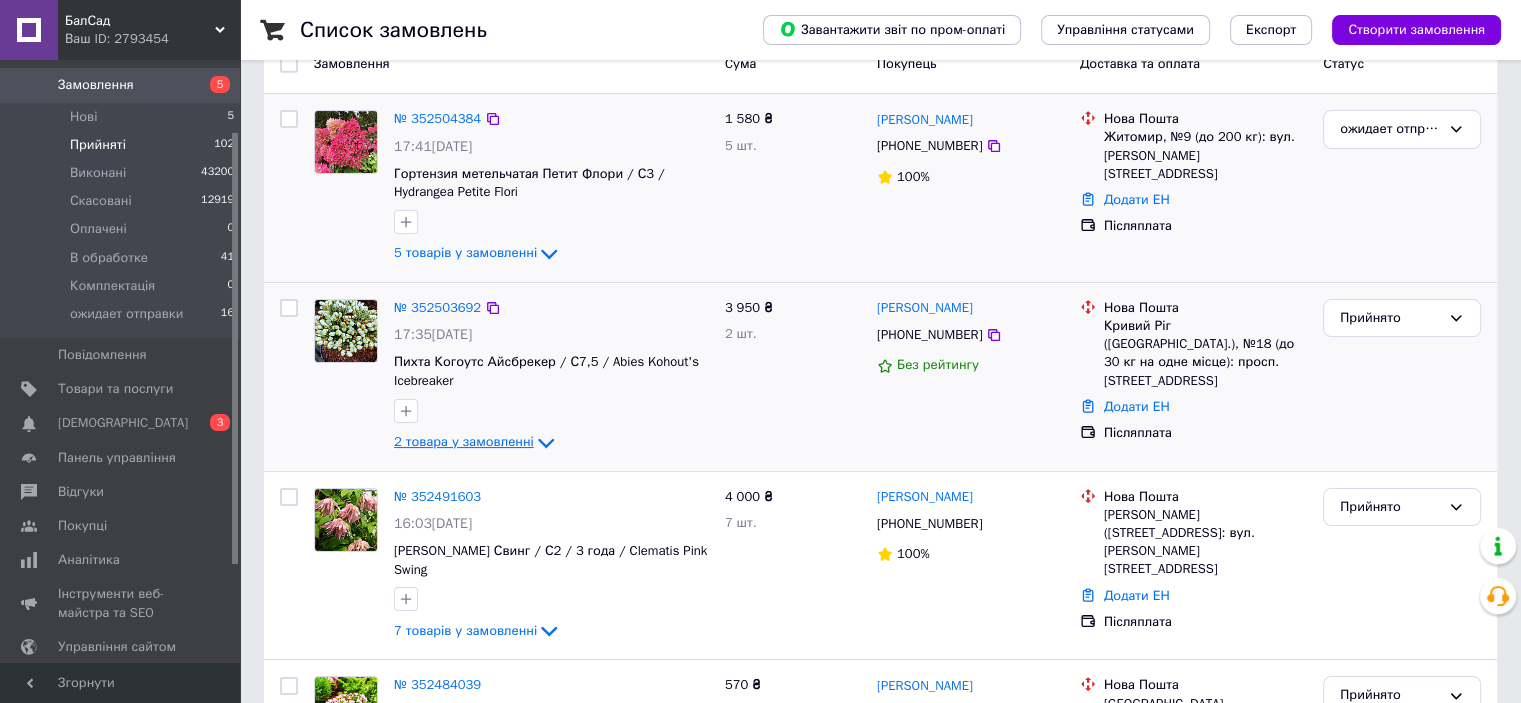 click 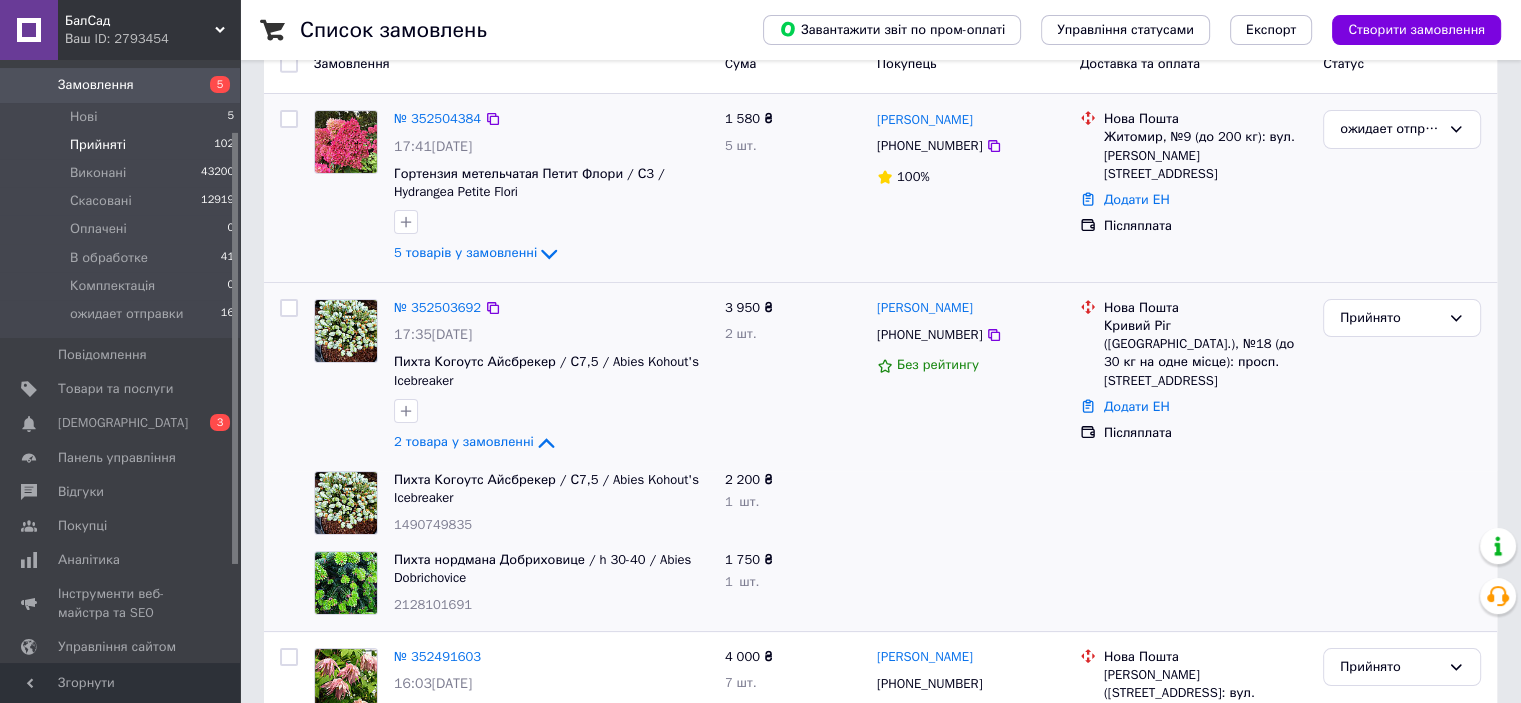 drag, startPoint x: 507, startPoint y: 438, endPoint x: 692, endPoint y: 437, distance: 185.0027 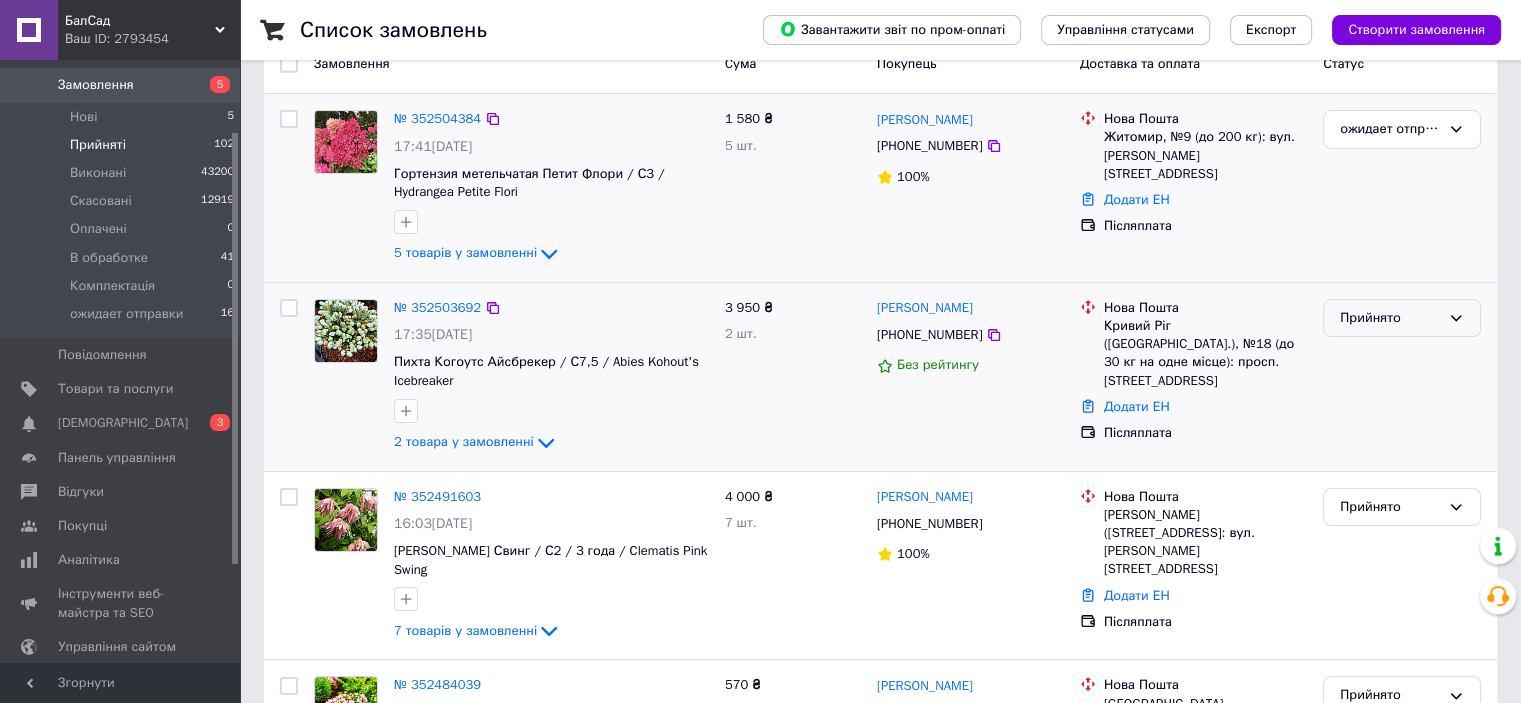 click on "Прийнято" at bounding box center [1390, 318] 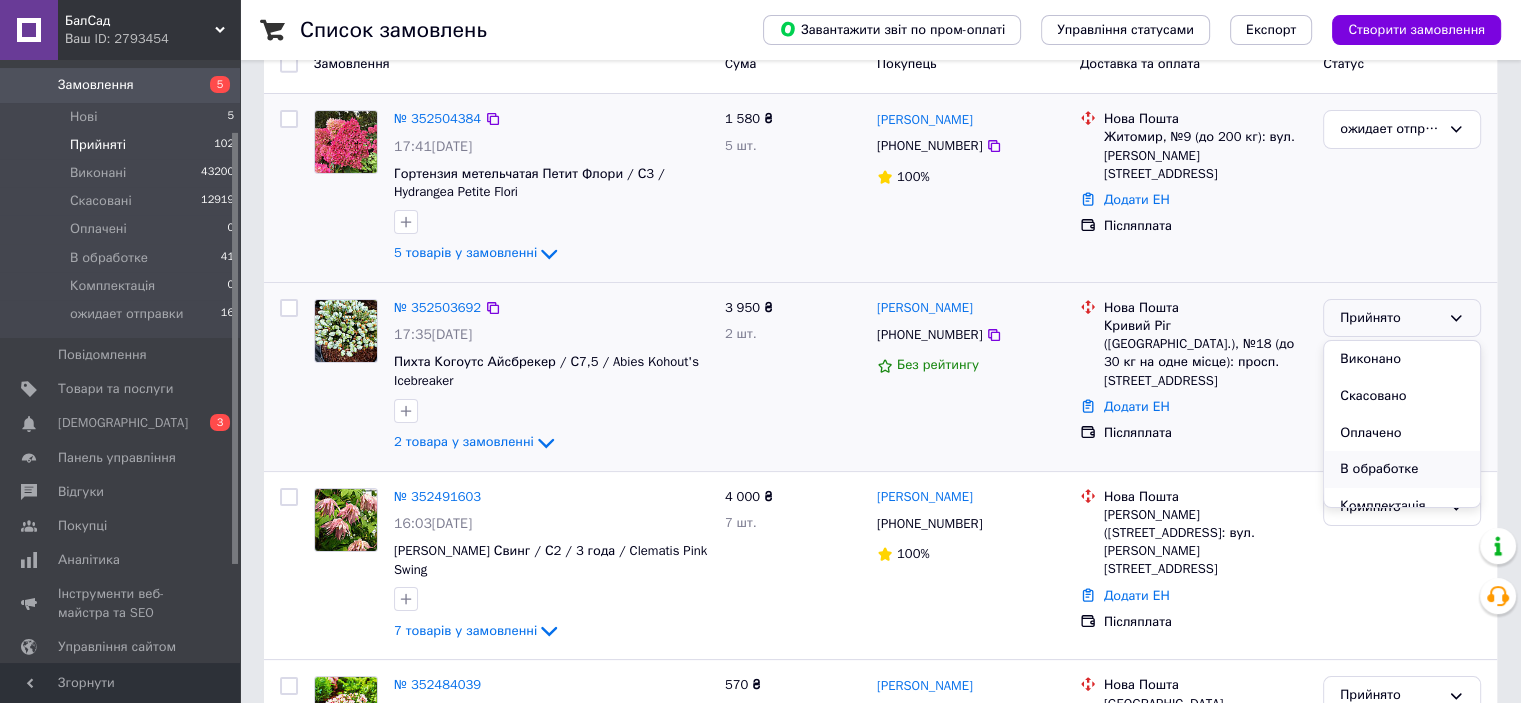 scroll, scrollTop: 53, scrollLeft: 0, axis: vertical 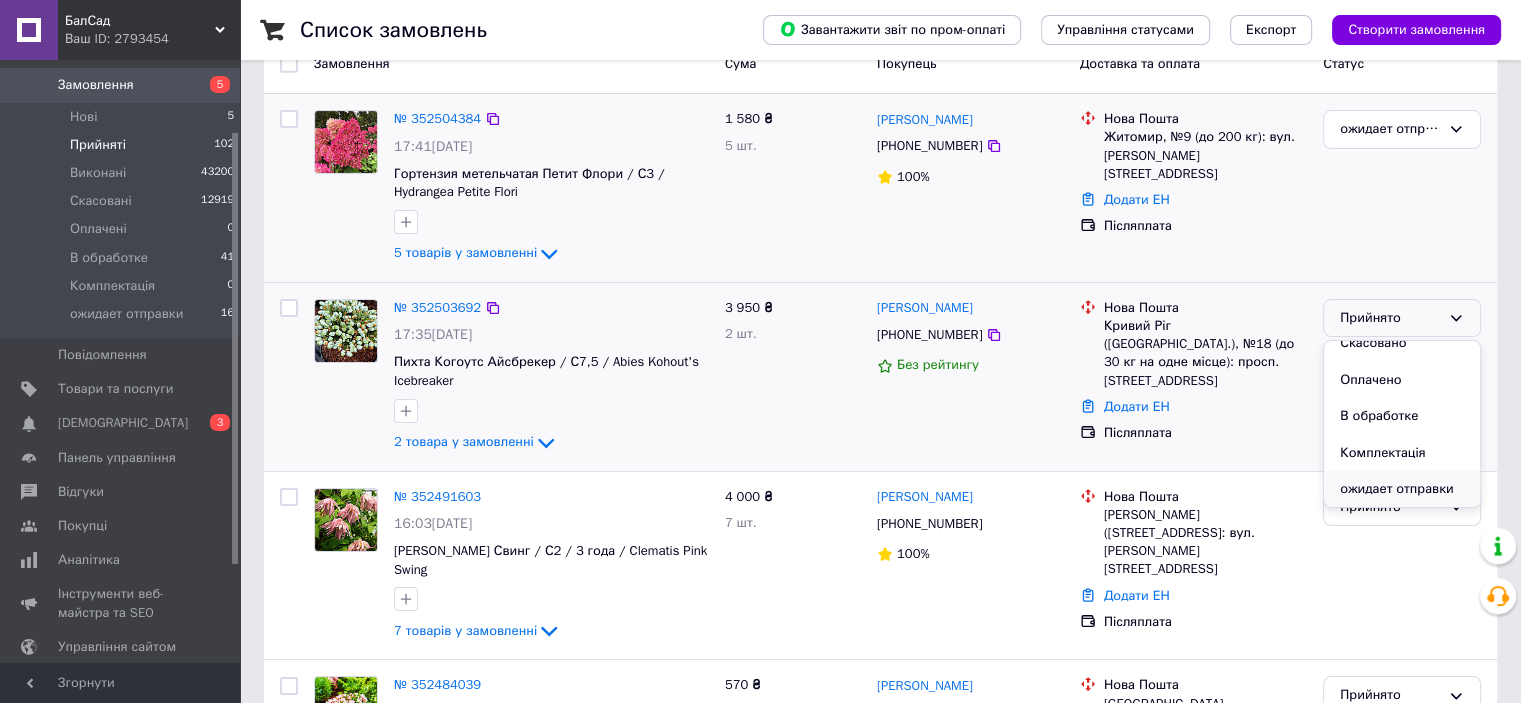 click on "ожидает отправки" at bounding box center [1402, 489] 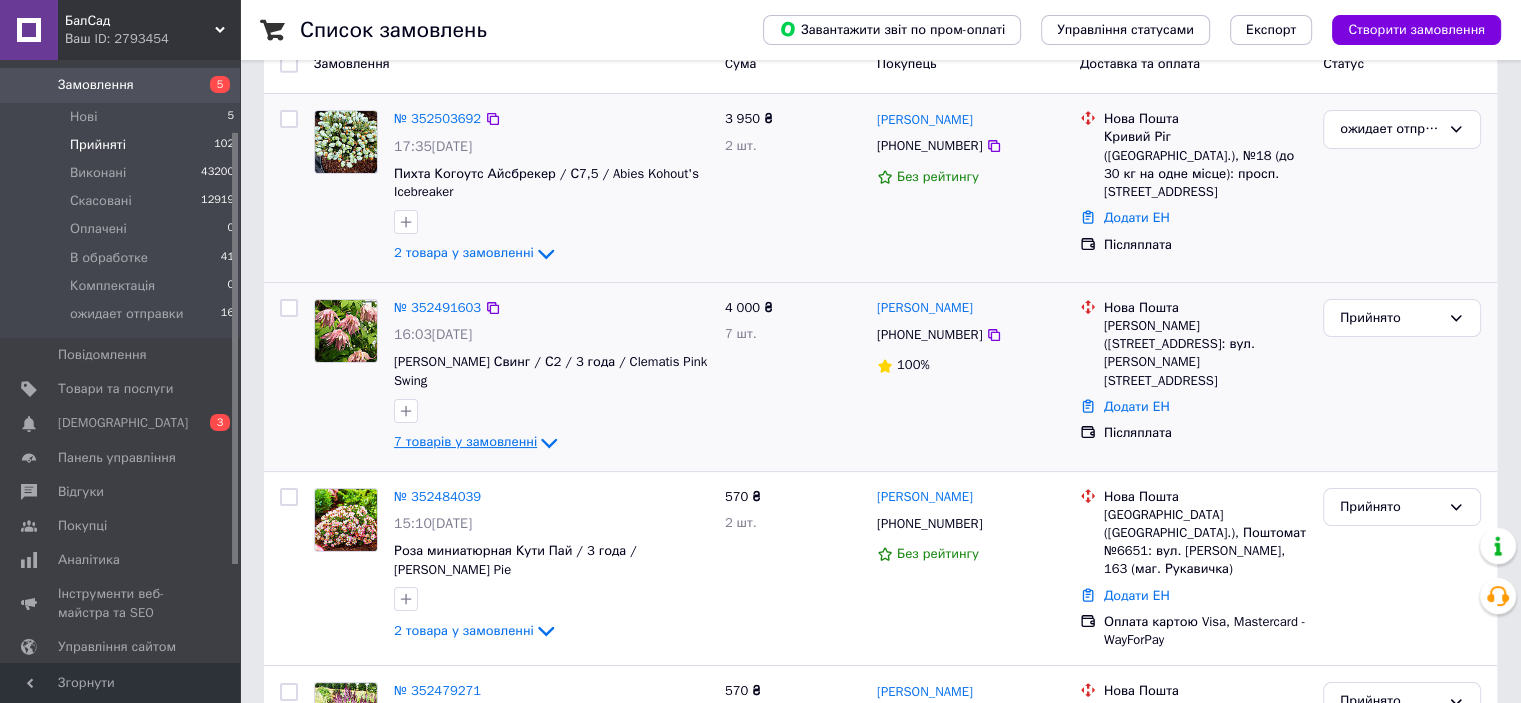 click 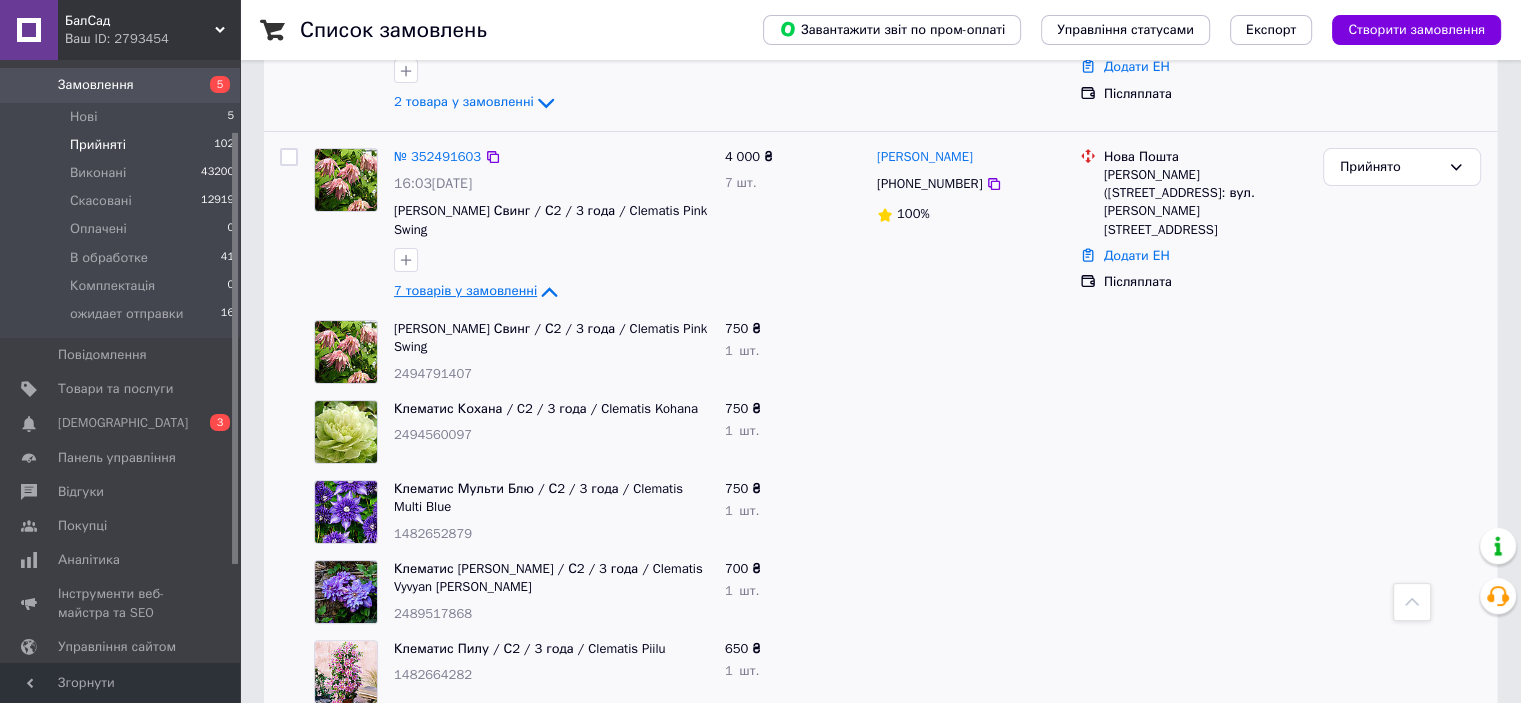 scroll, scrollTop: 293, scrollLeft: 0, axis: vertical 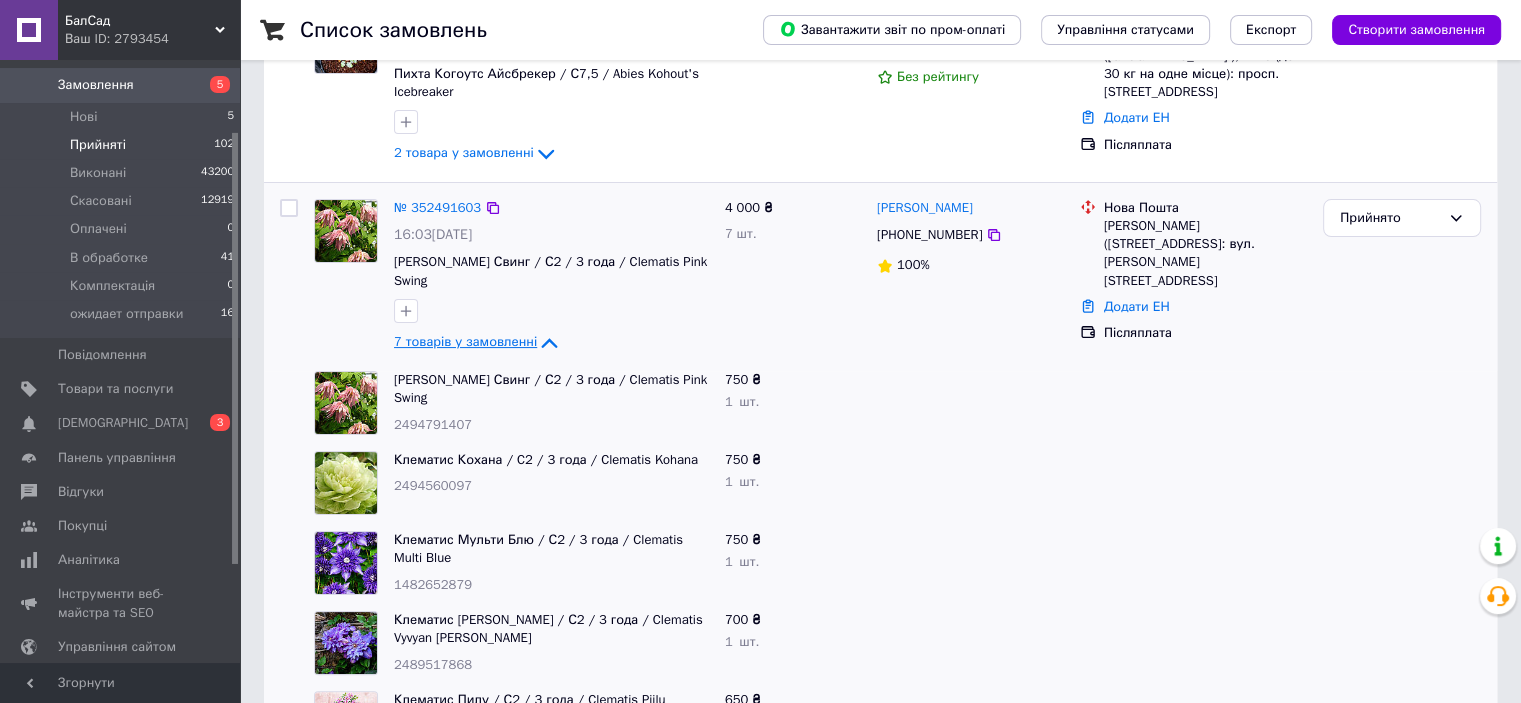 click 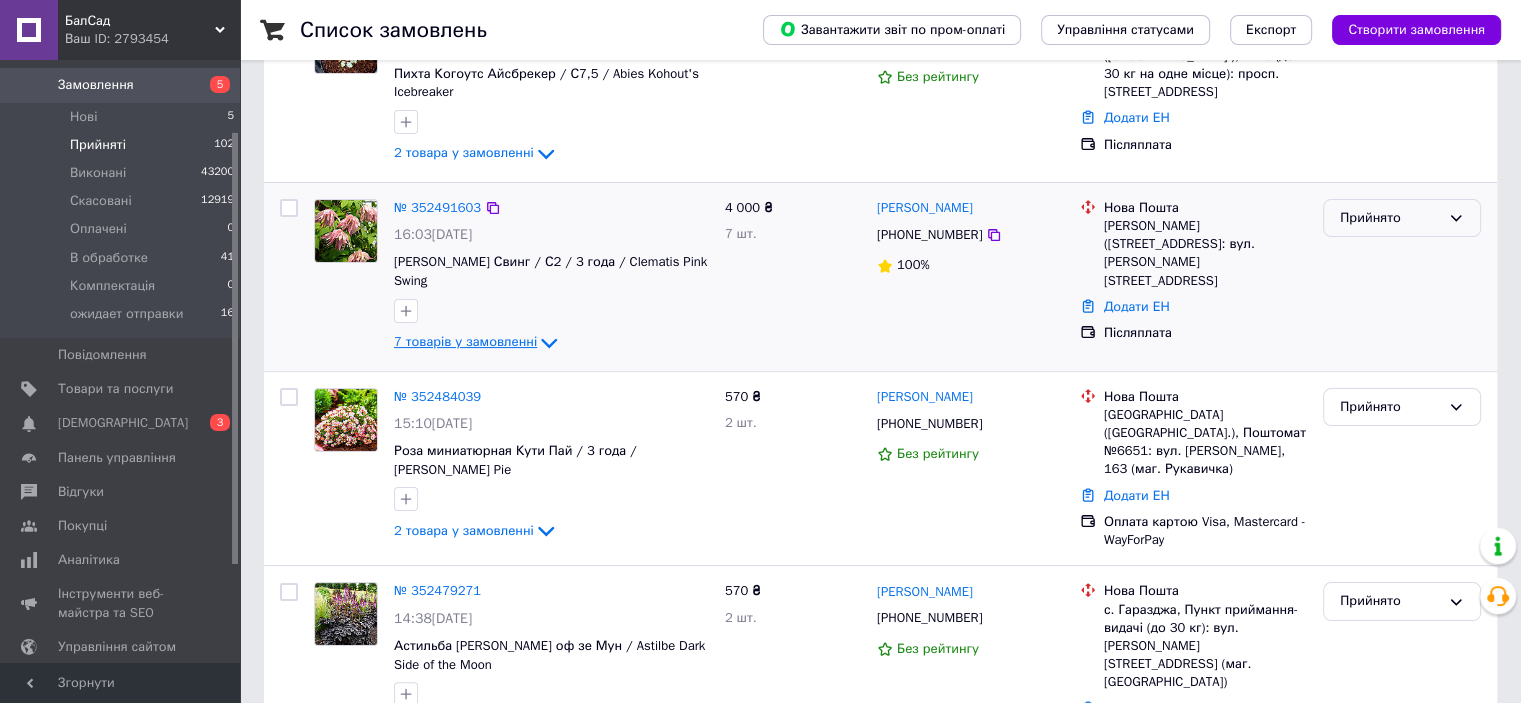 click on "Прийнято" at bounding box center [1390, 218] 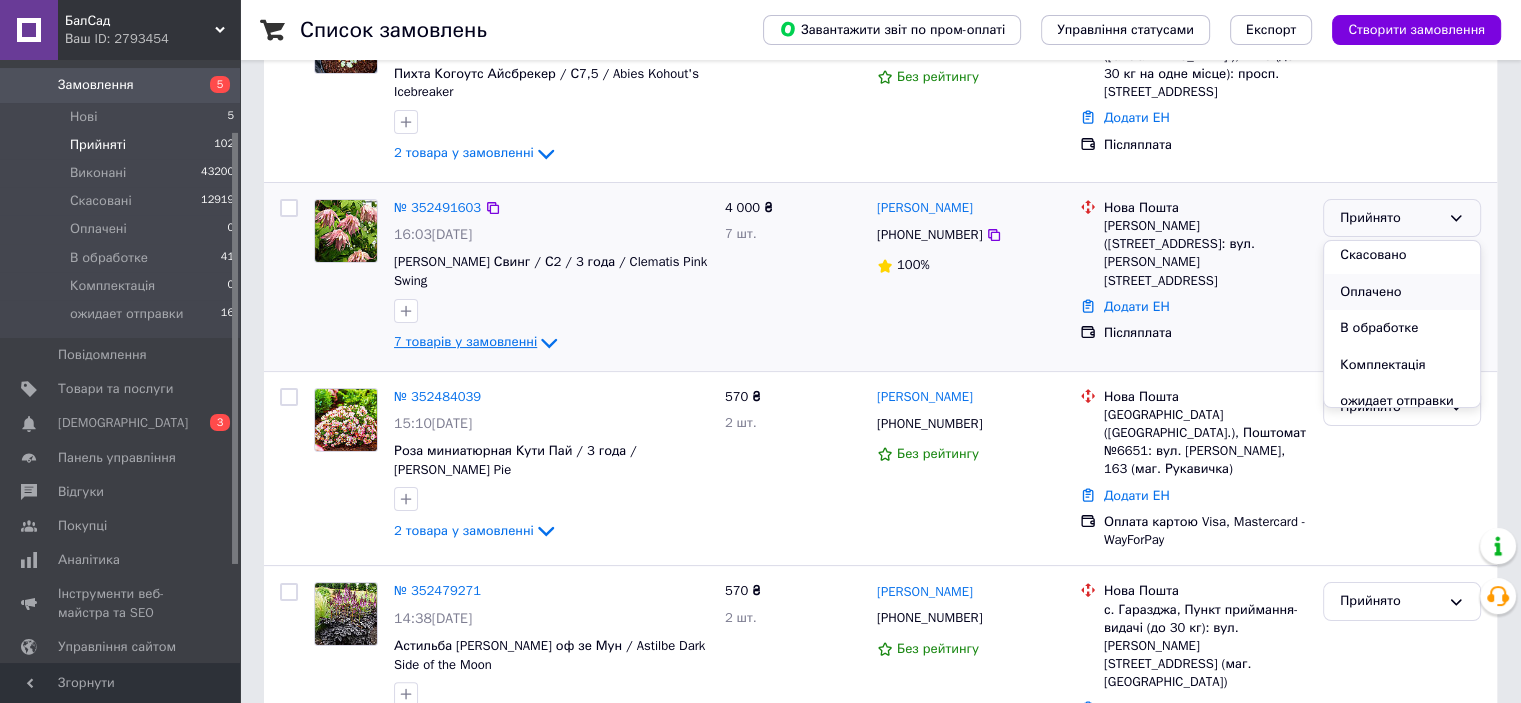 scroll, scrollTop: 53, scrollLeft: 0, axis: vertical 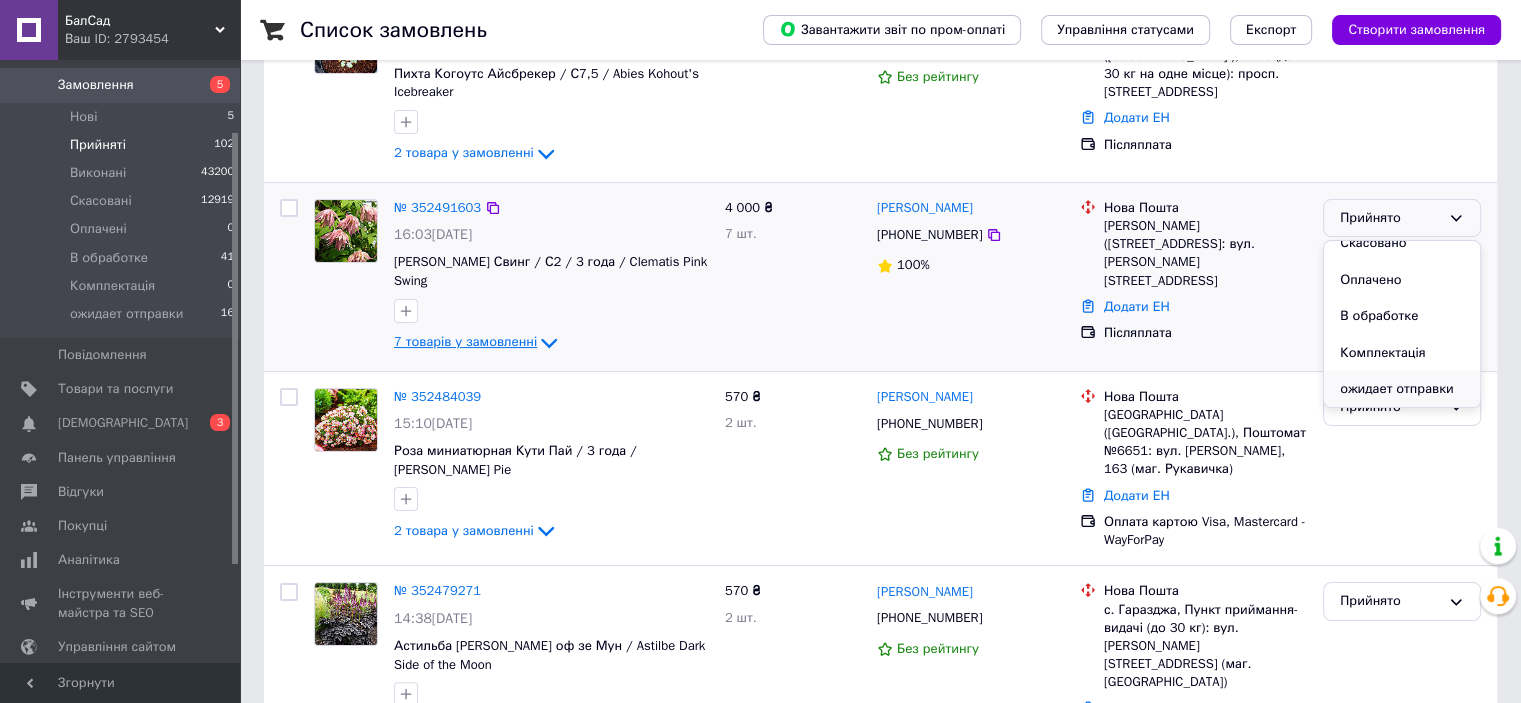 click on "ожидает отправки" at bounding box center [1402, 389] 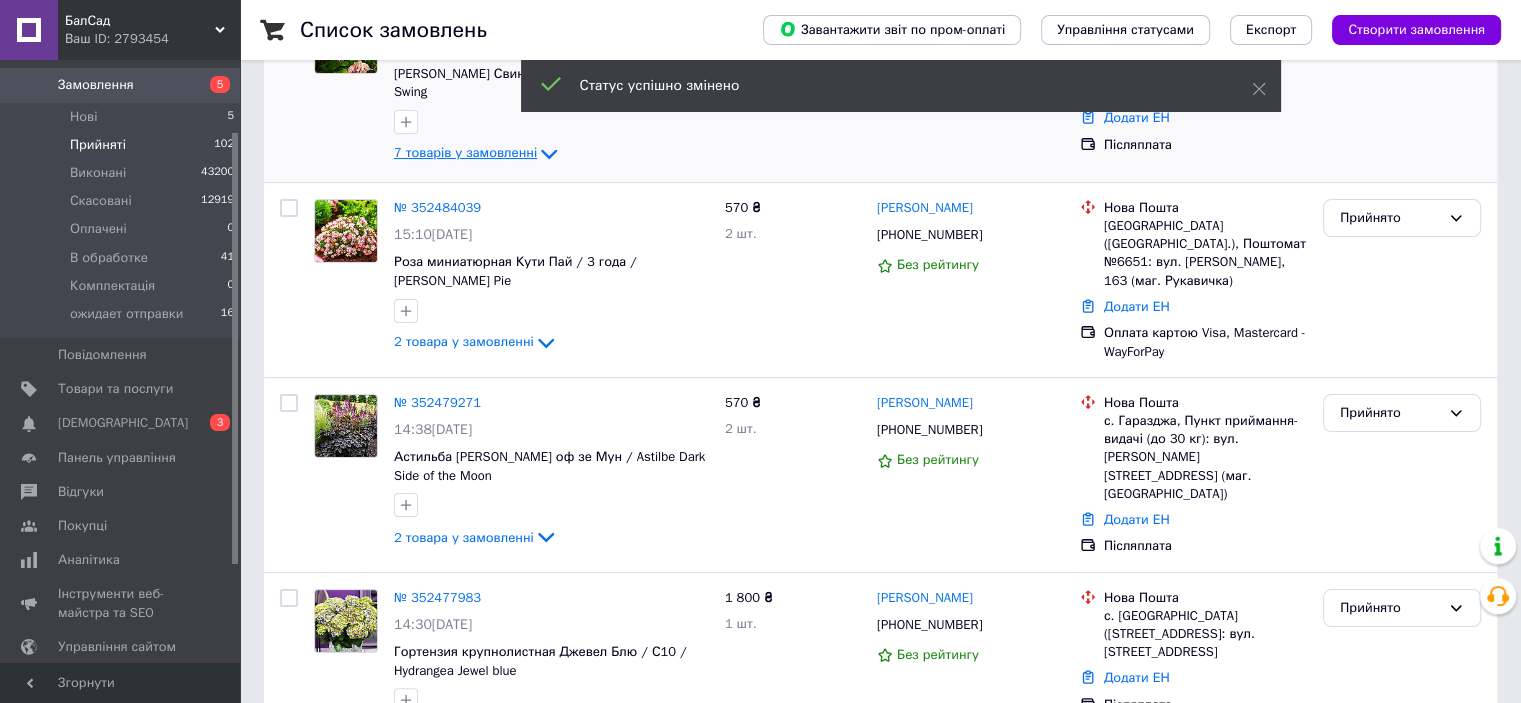 scroll, scrollTop: 104, scrollLeft: 0, axis: vertical 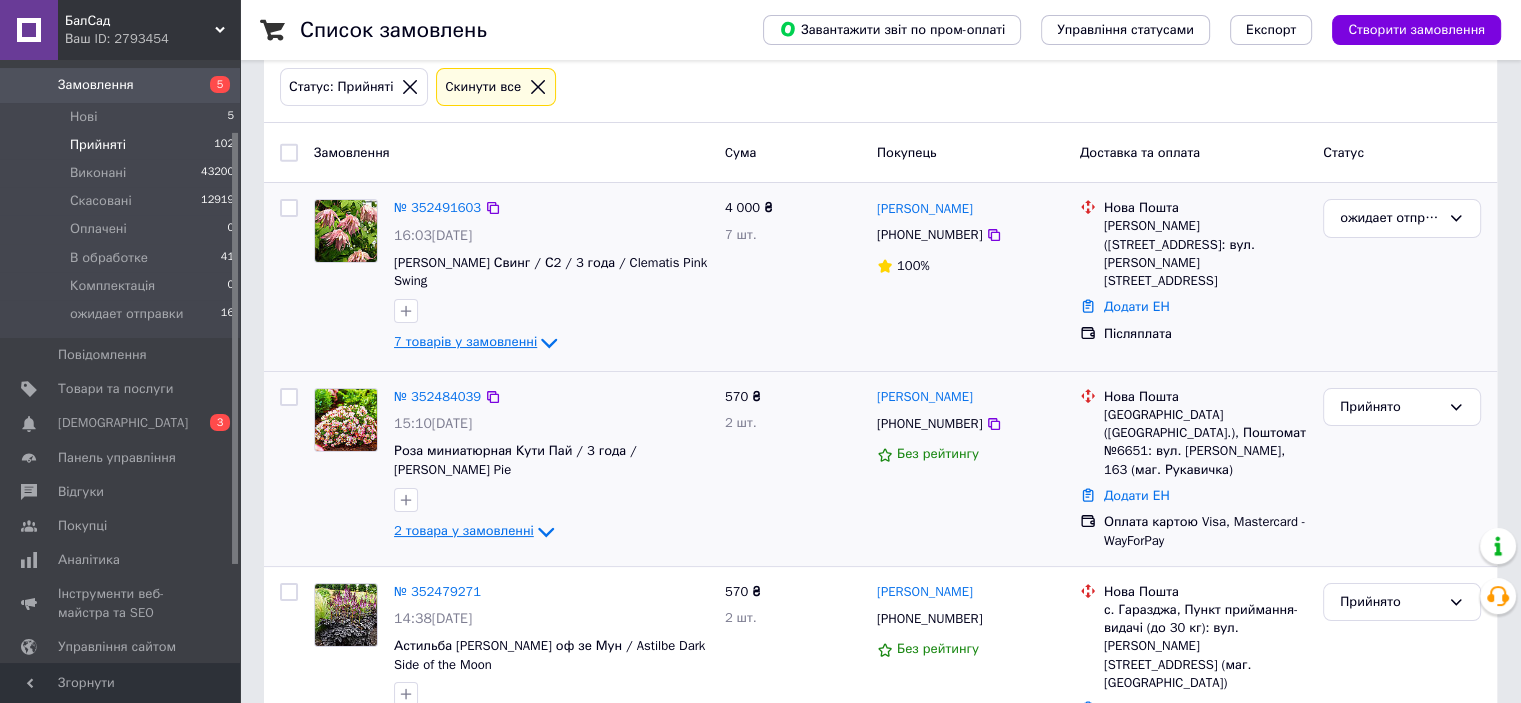 click on "2 товара у замовленні" at bounding box center [464, 530] 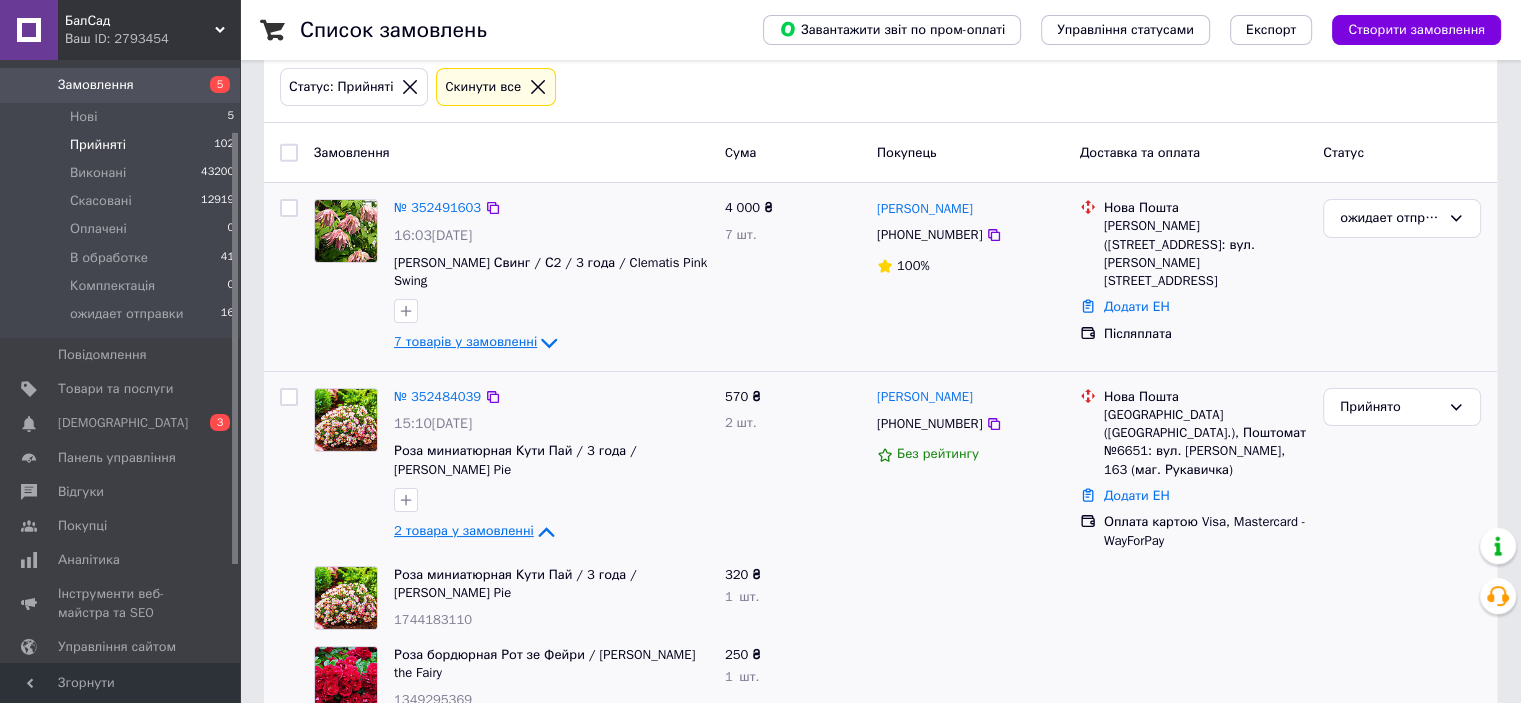 click 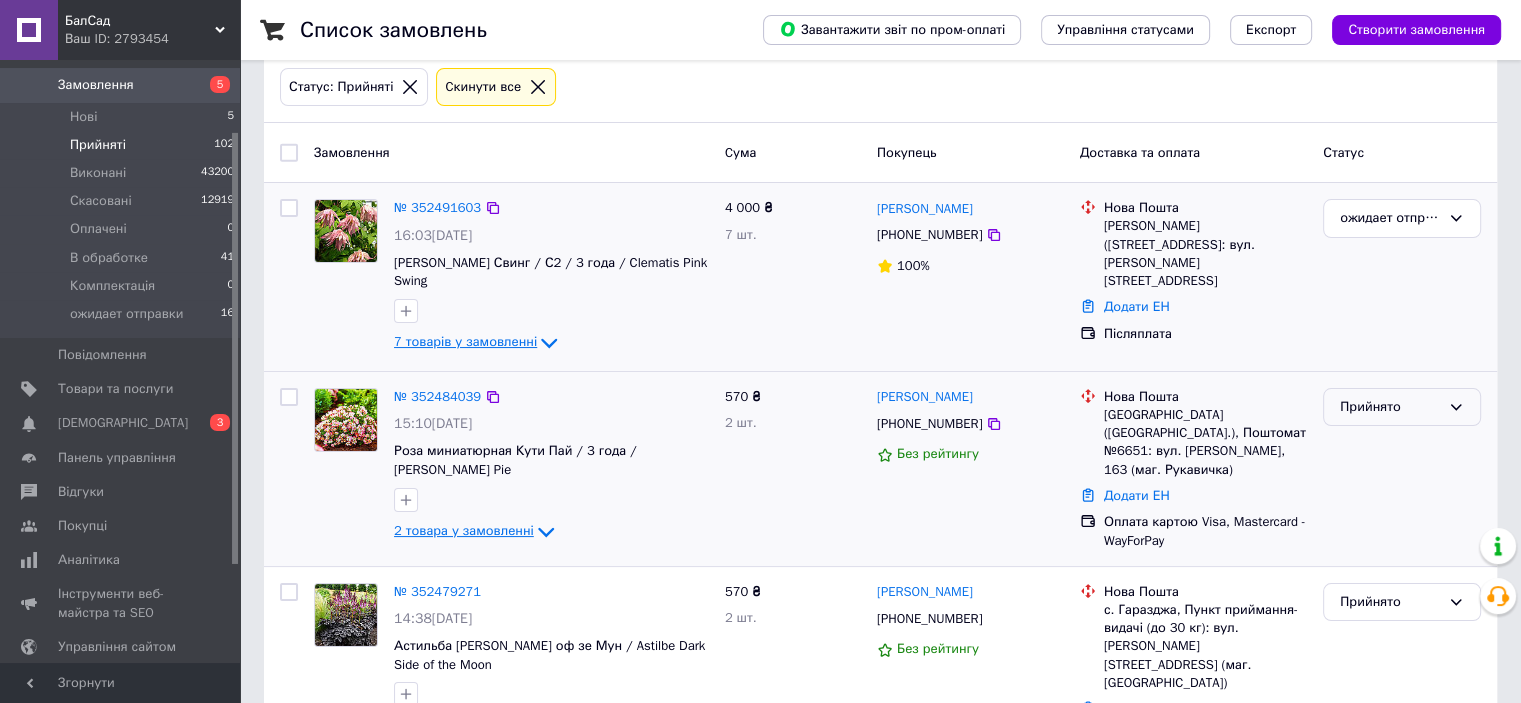 click on "Прийнято" at bounding box center (1402, 407) 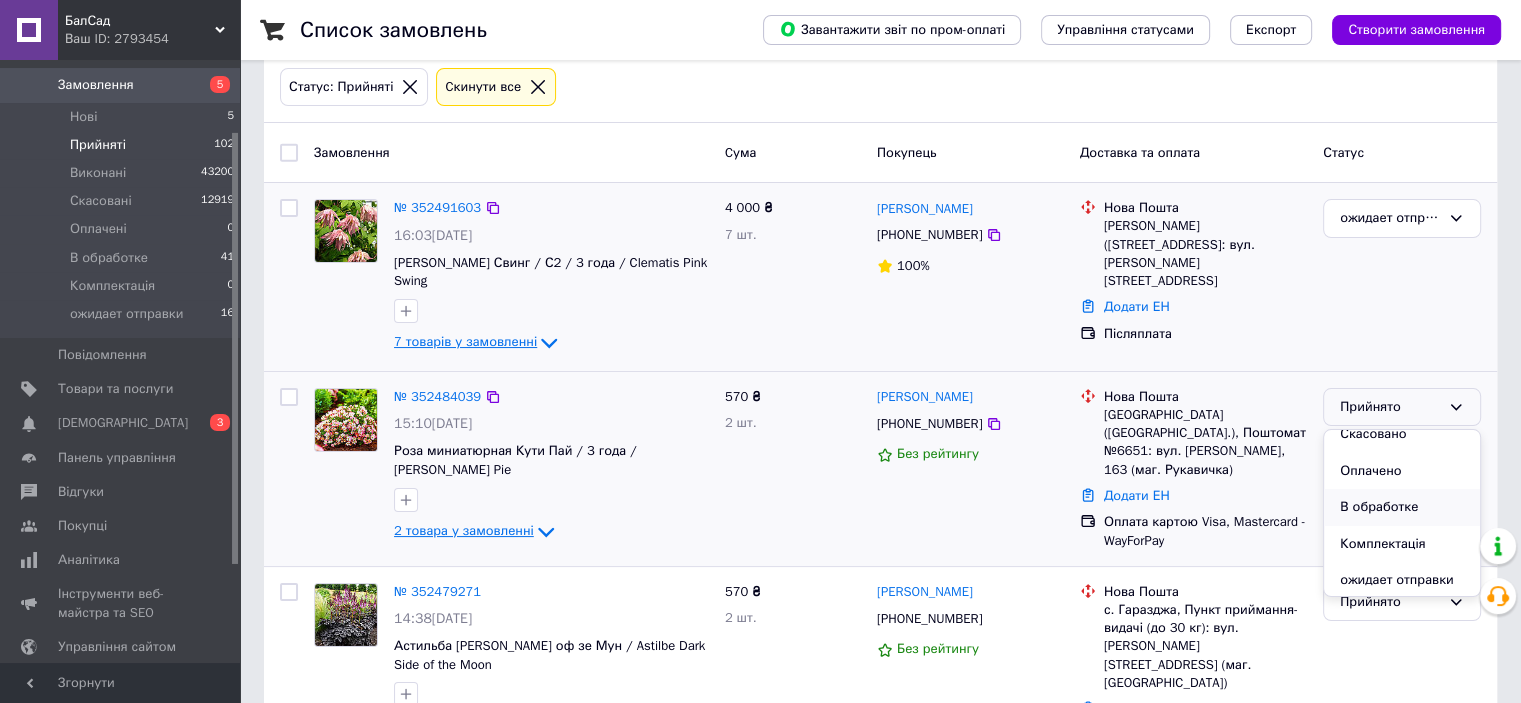 scroll, scrollTop: 53, scrollLeft: 0, axis: vertical 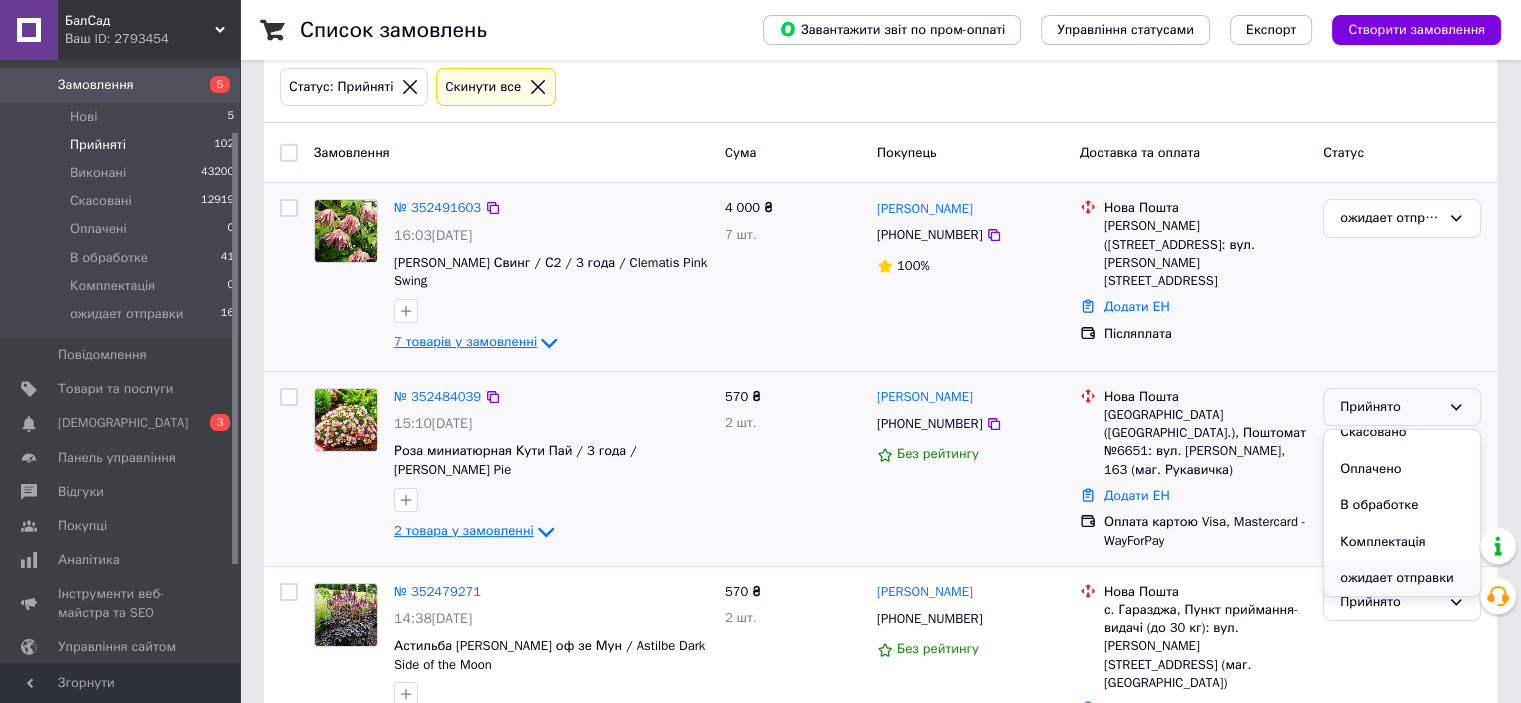 click on "ожидает отправки" at bounding box center [1402, 578] 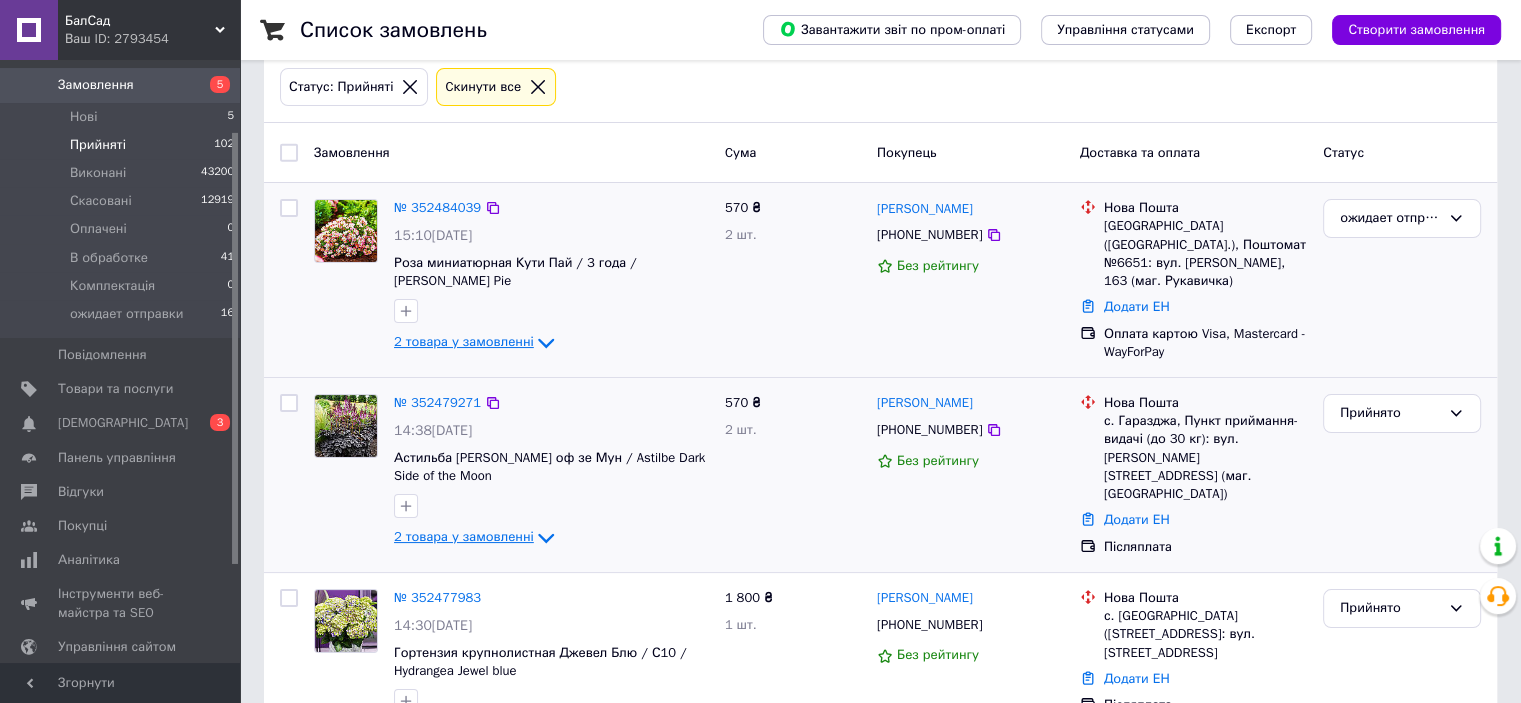 click 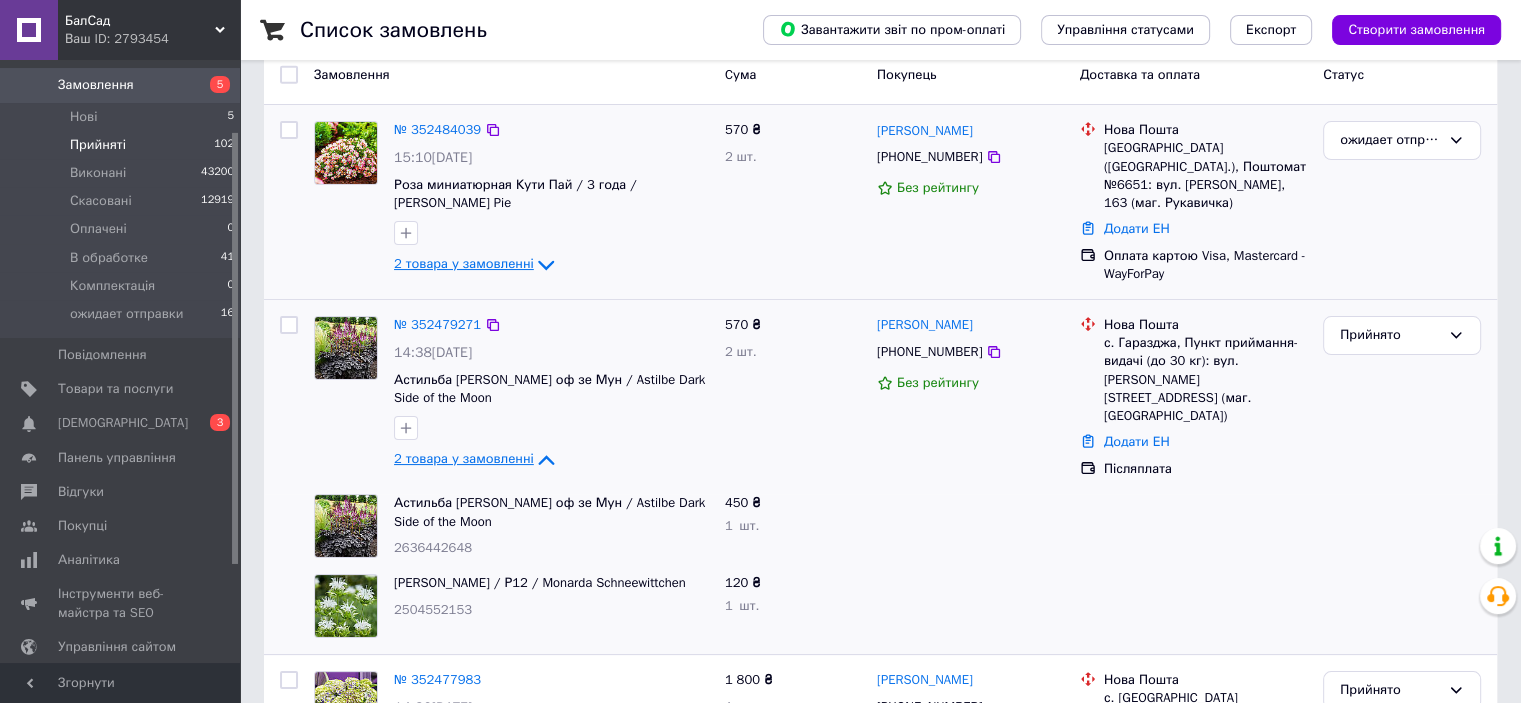 scroll, scrollTop: 204, scrollLeft: 0, axis: vertical 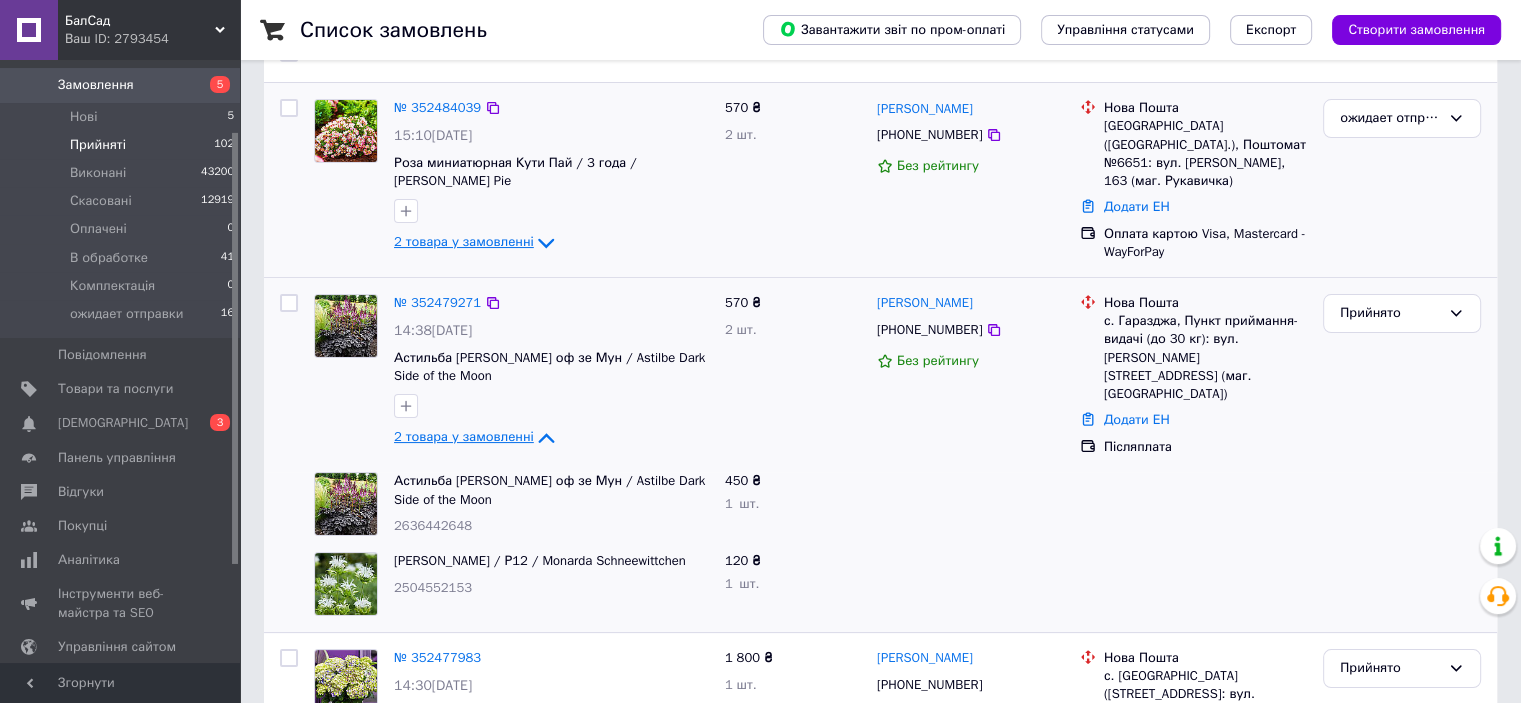 click 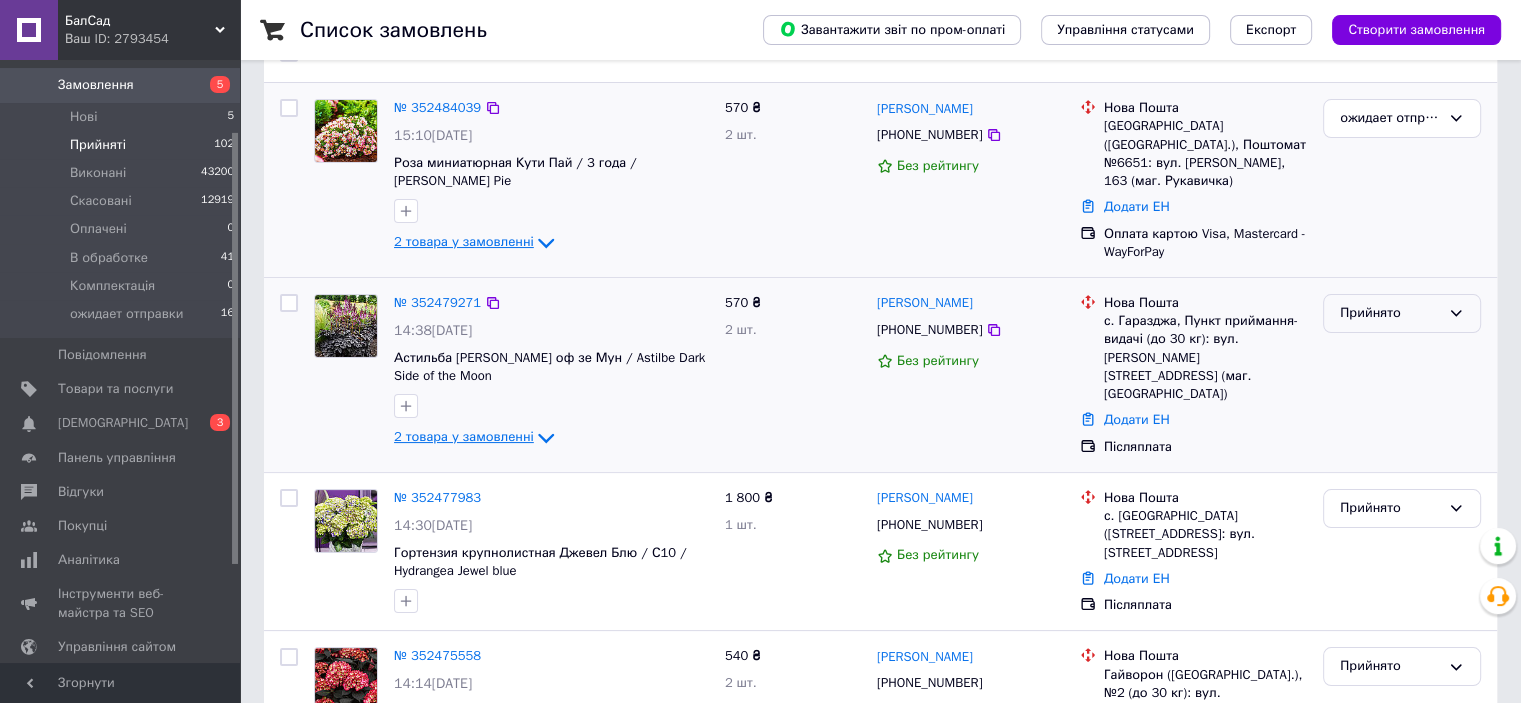 click on "Прийнято" at bounding box center (1390, 313) 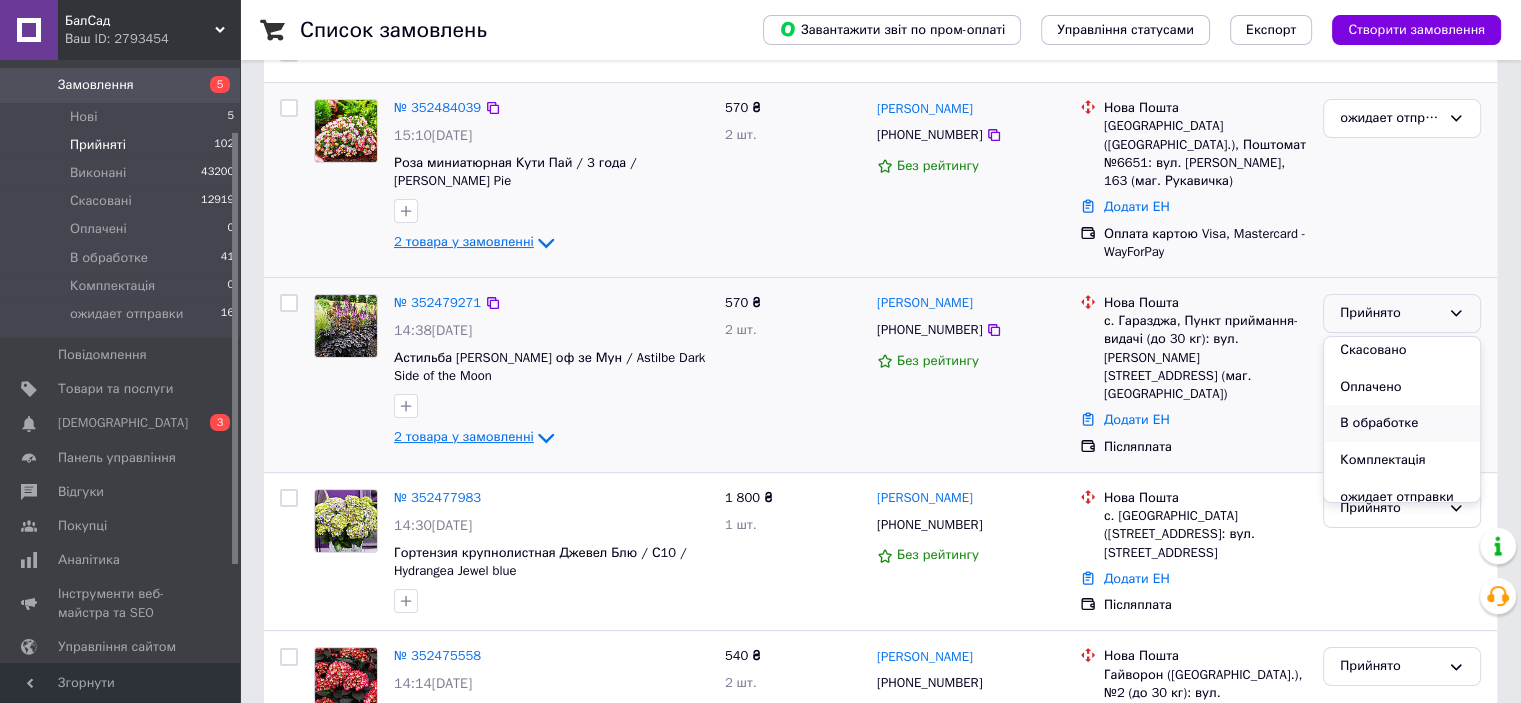 scroll, scrollTop: 53, scrollLeft: 0, axis: vertical 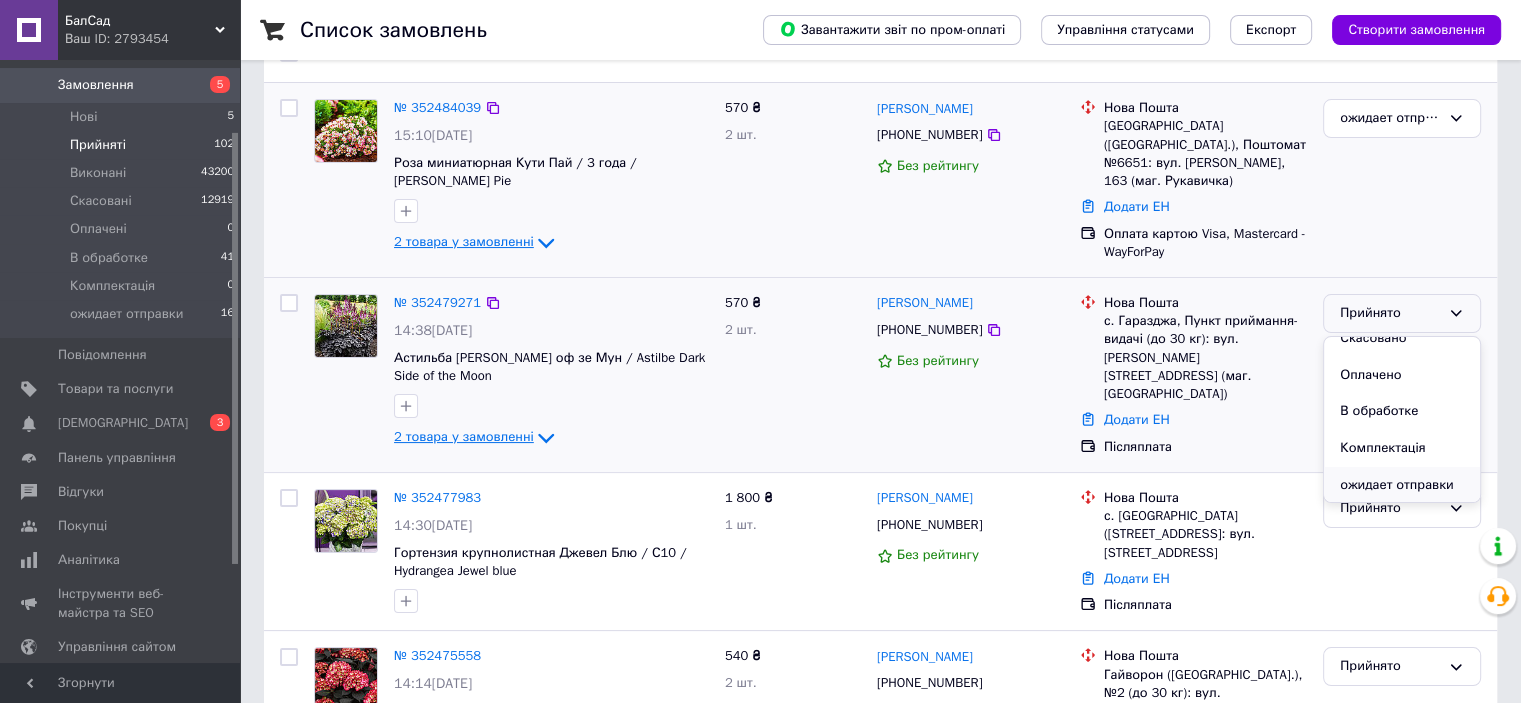 click on "ожидает отправки" at bounding box center [1402, 485] 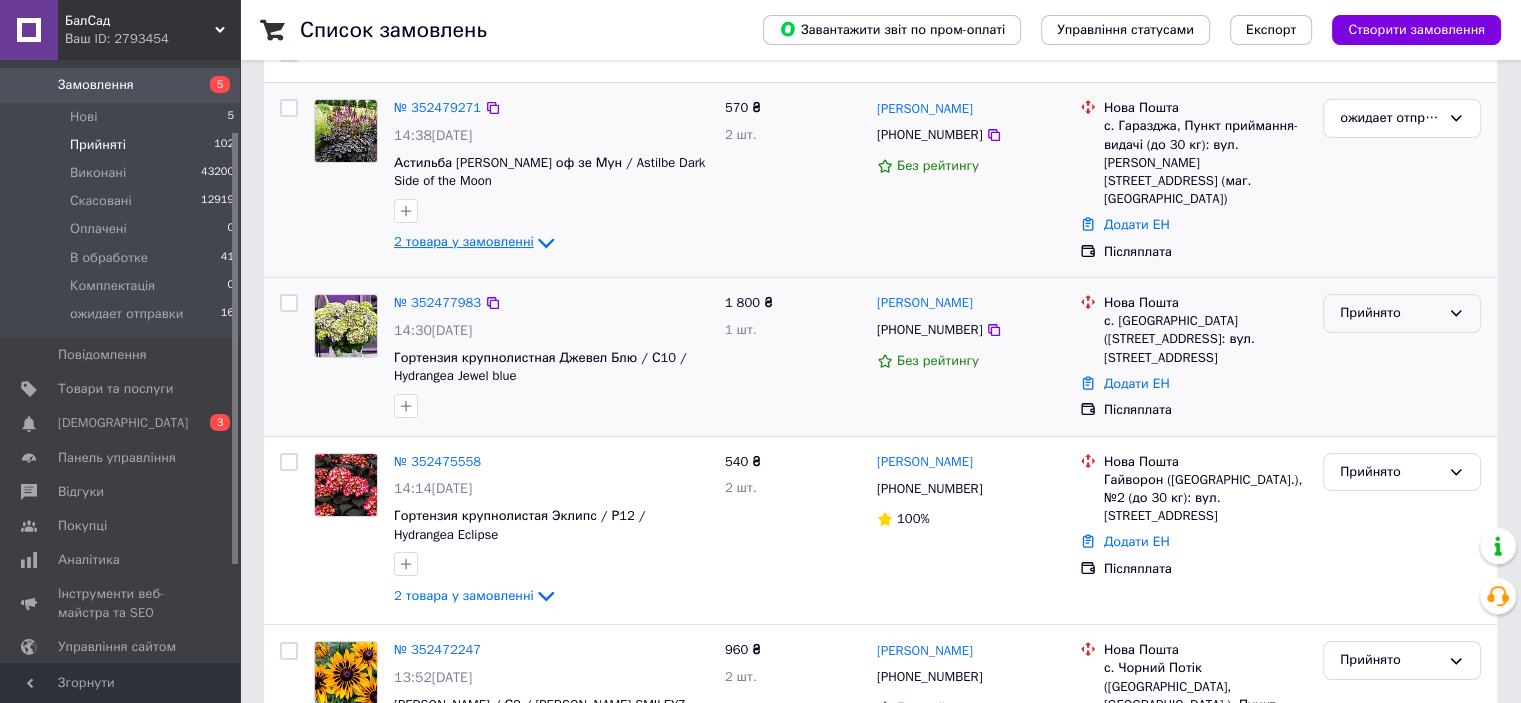 click on "Прийнято" at bounding box center (1402, 313) 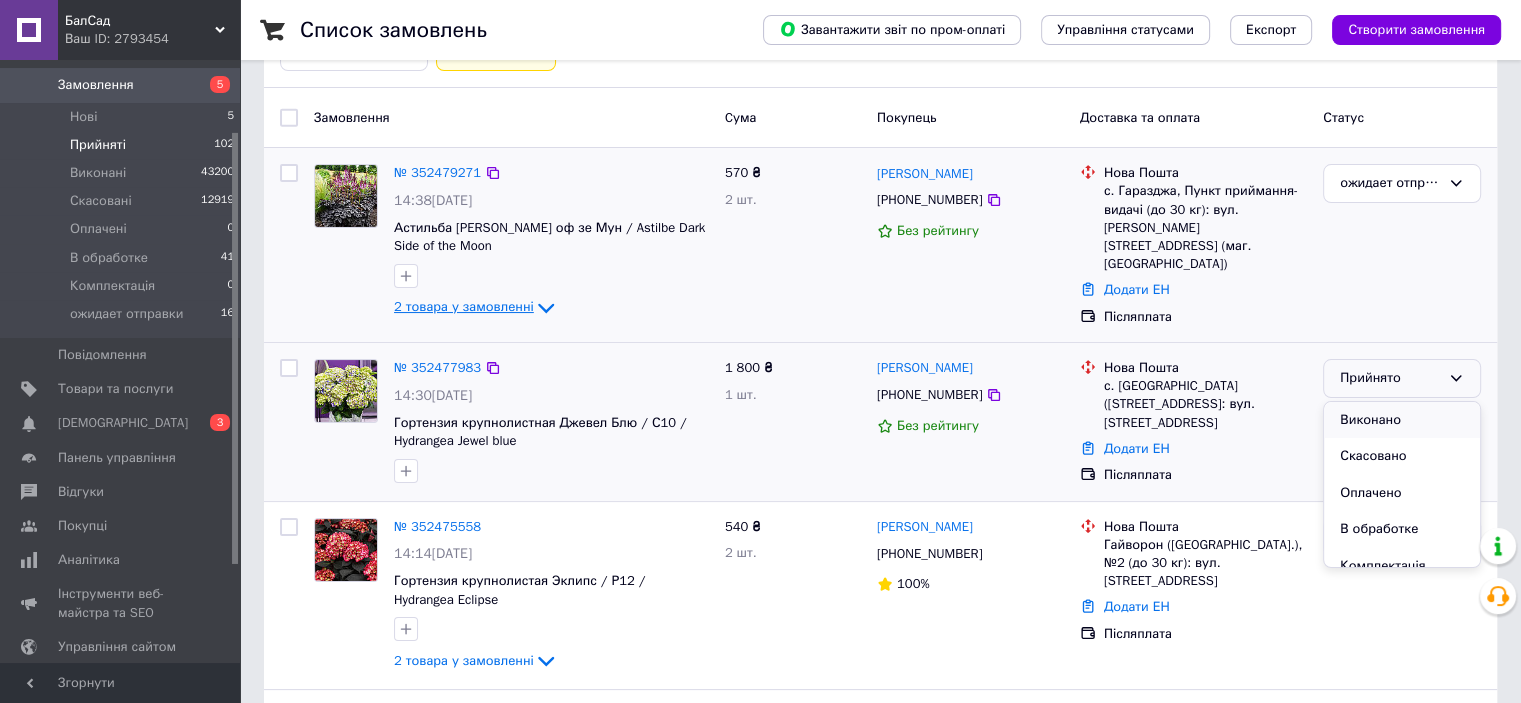 scroll, scrollTop: 104, scrollLeft: 0, axis: vertical 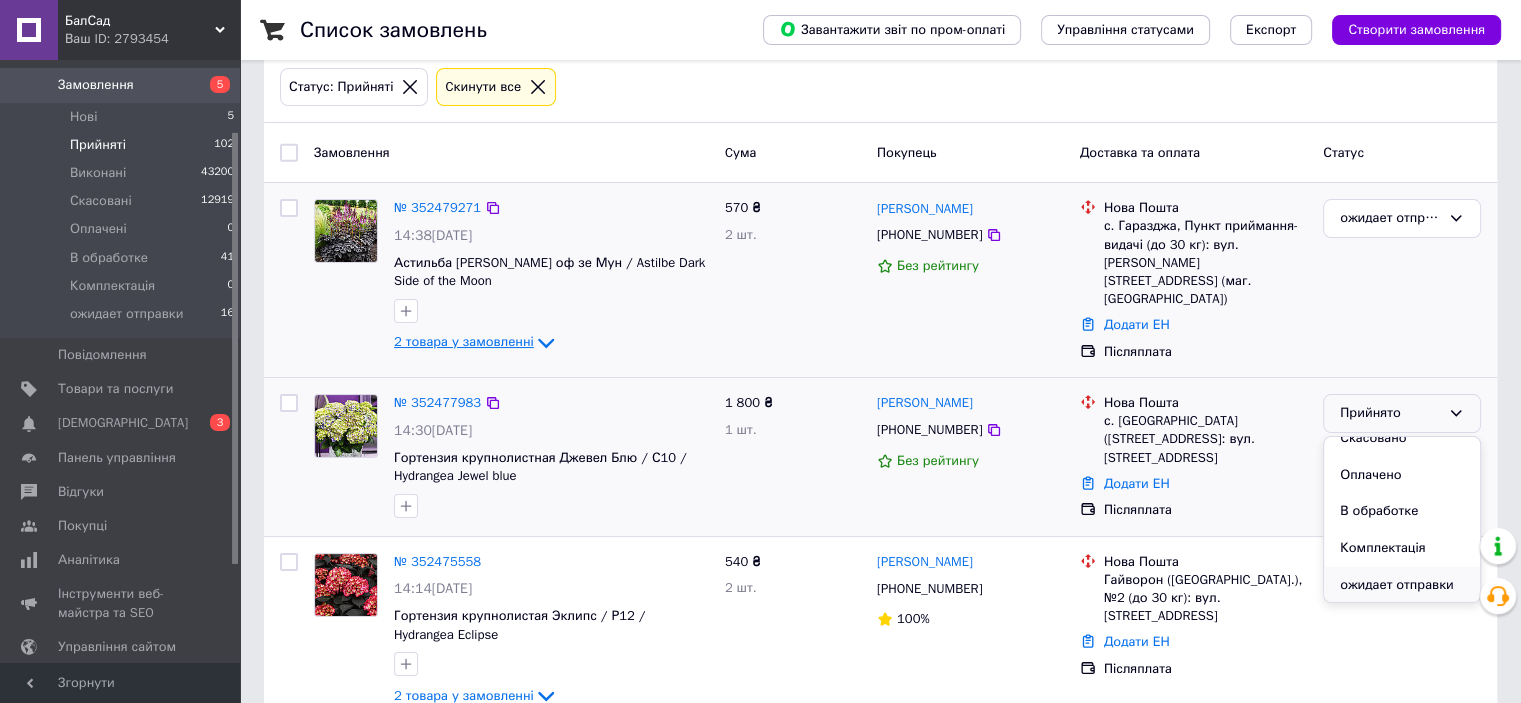 click on "ожидает отправки" at bounding box center [1402, 585] 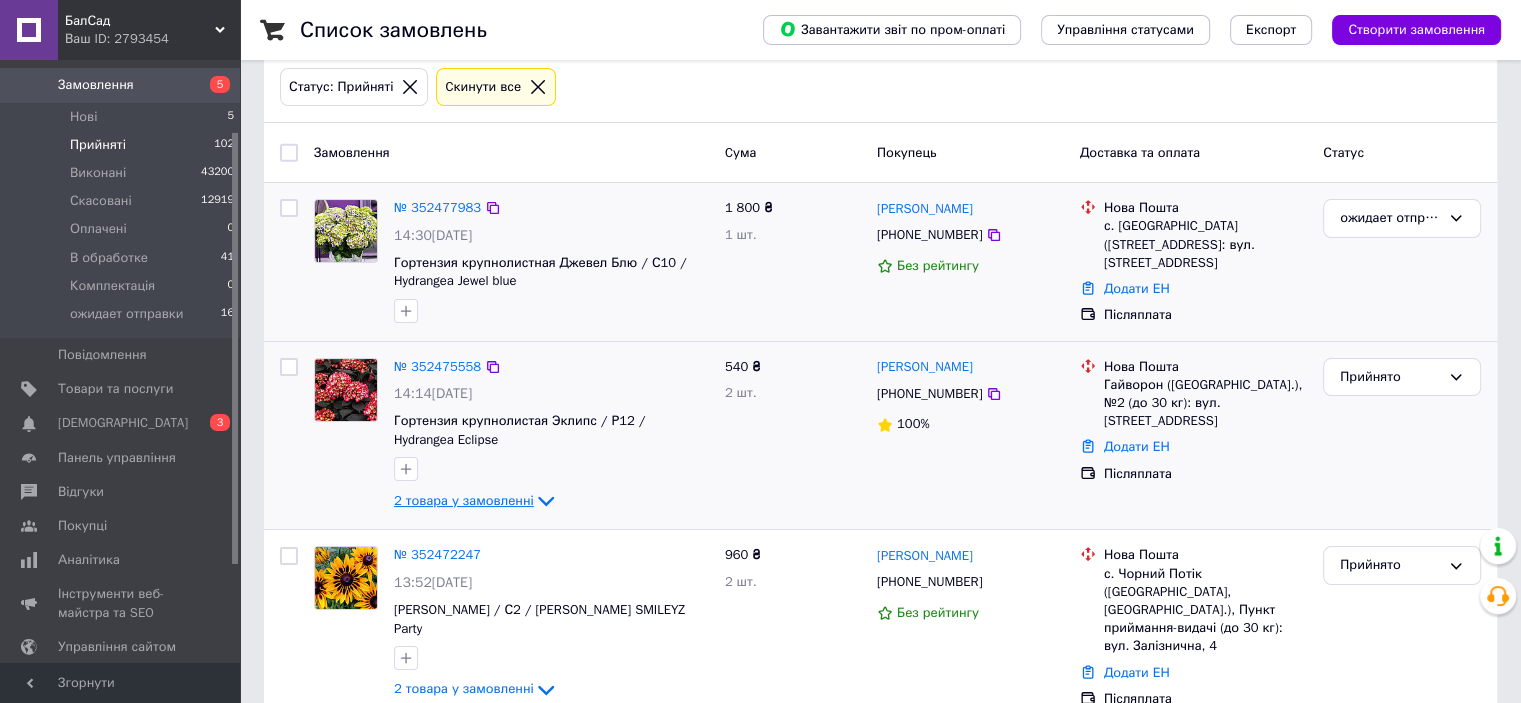 click on "2 товара у замовленні" at bounding box center [464, 500] 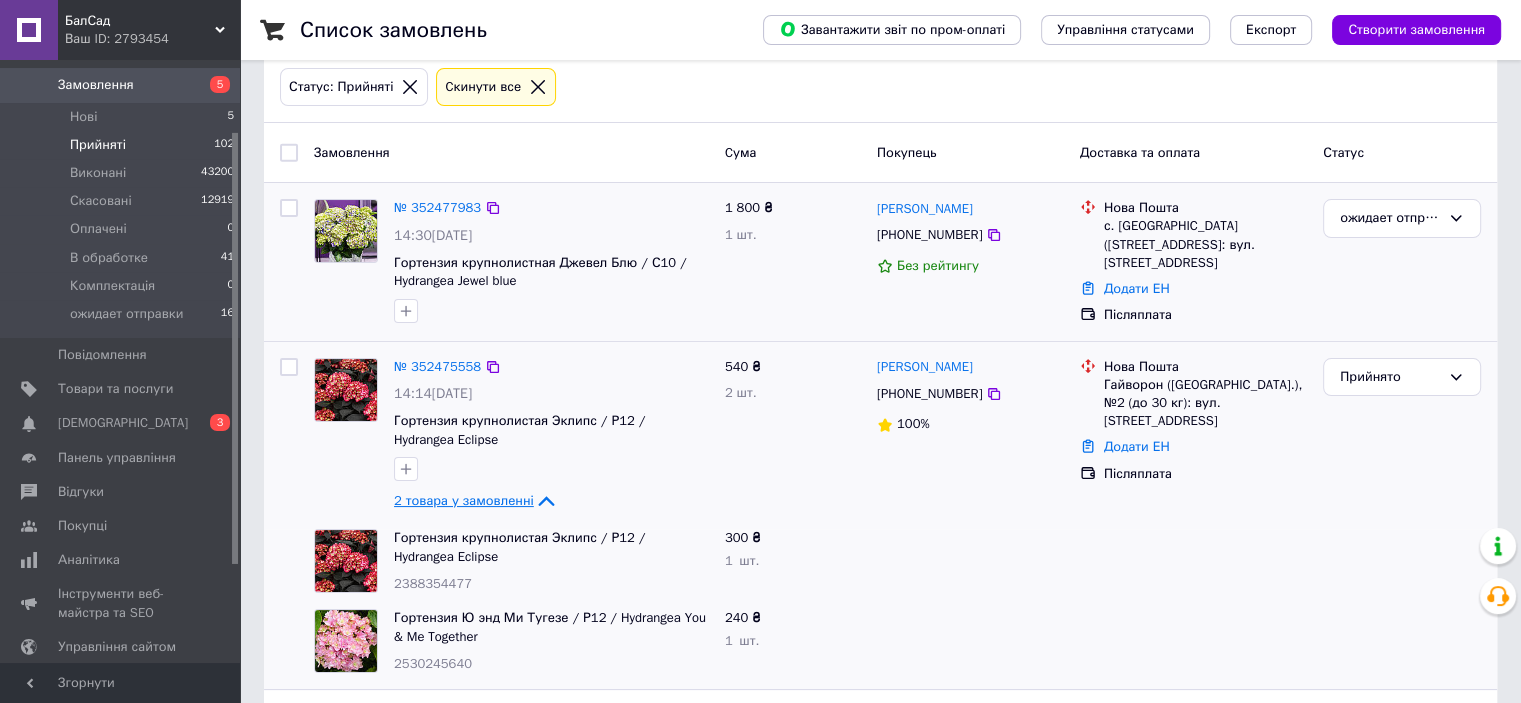click on "2 товара у замовленні" at bounding box center [464, 500] 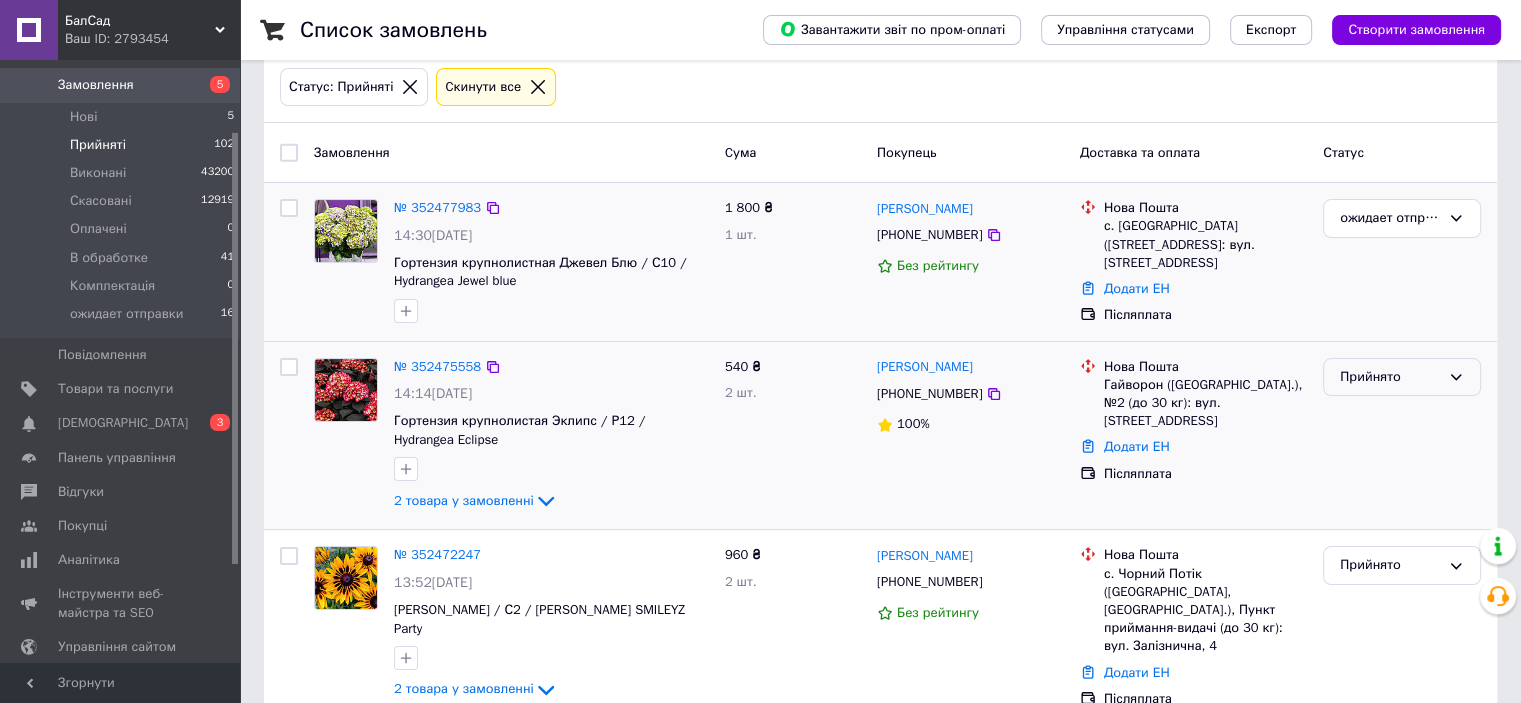click on "Прийнято" at bounding box center [1390, 377] 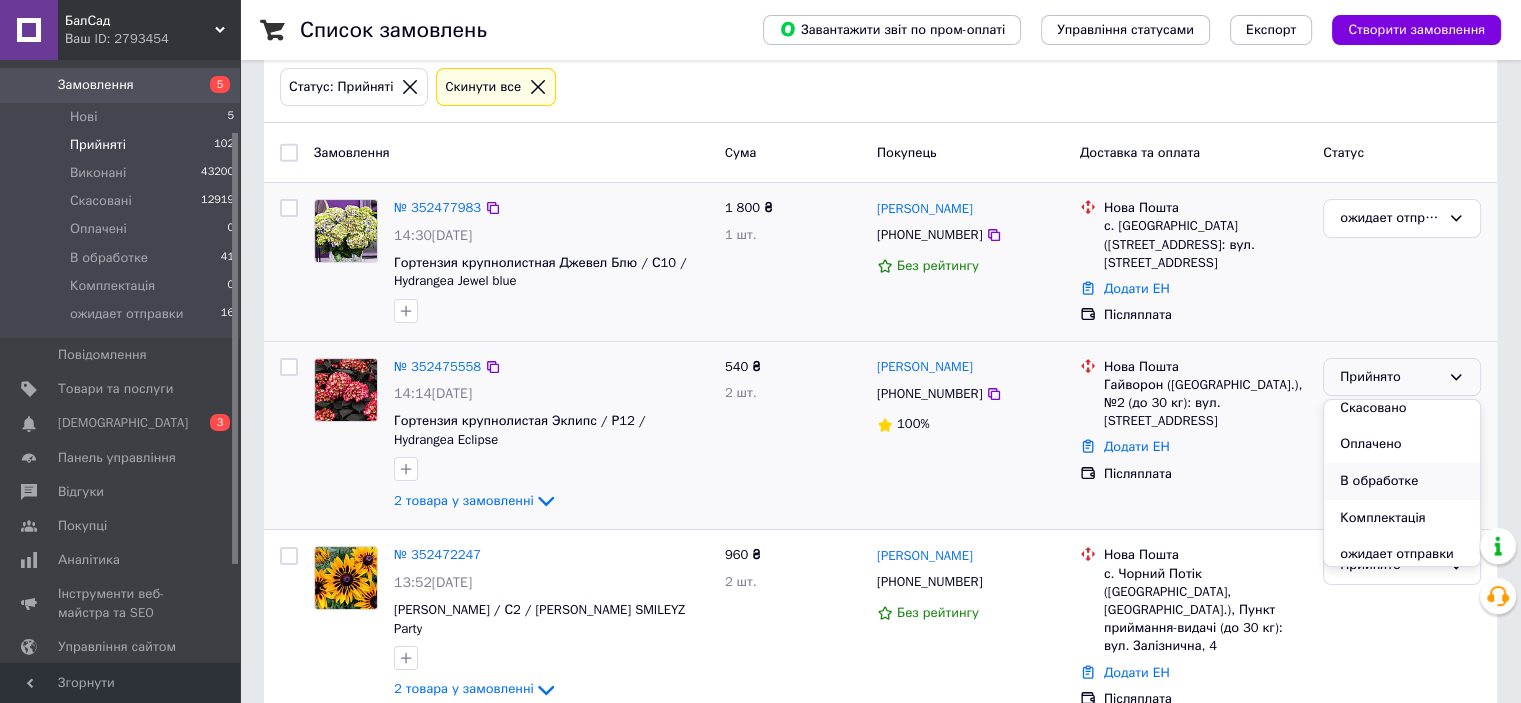scroll, scrollTop: 53, scrollLeft: 0, axis: vertical 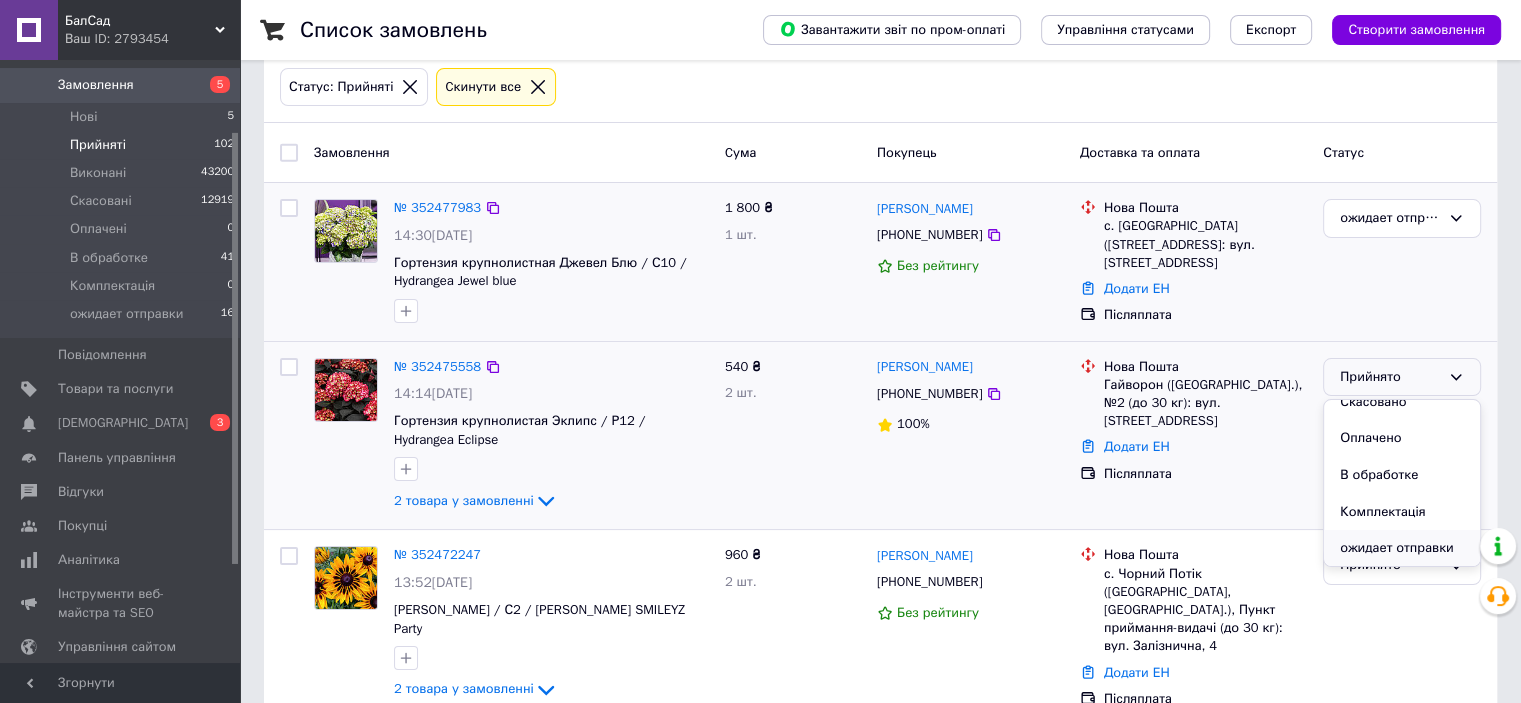 click on "ожидает отправки" at bounding box center [1402, 548] 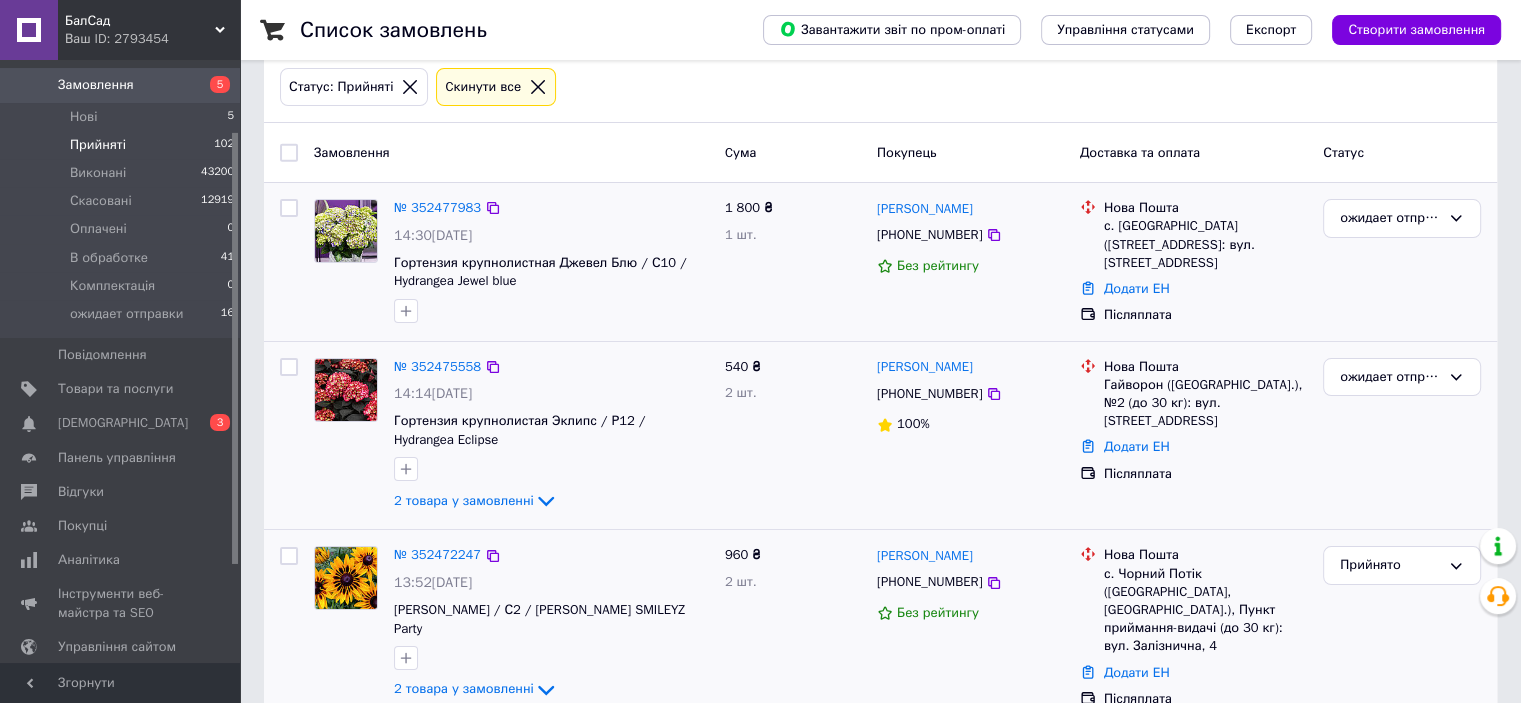 scroll, scrollTop: 304, scrollLeft: 0, axis: vertical 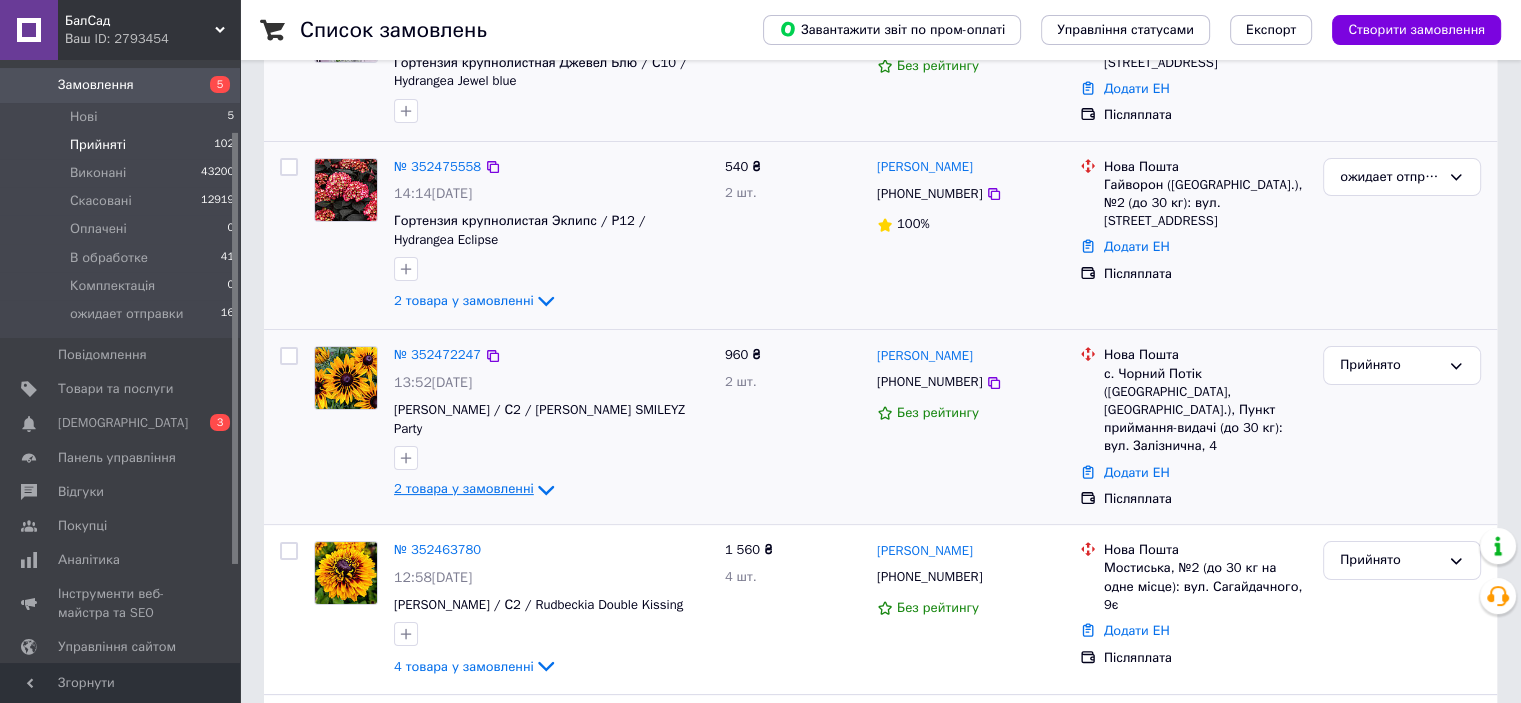 click on "2 товара у замовленні" at bounding box center [464, 489] 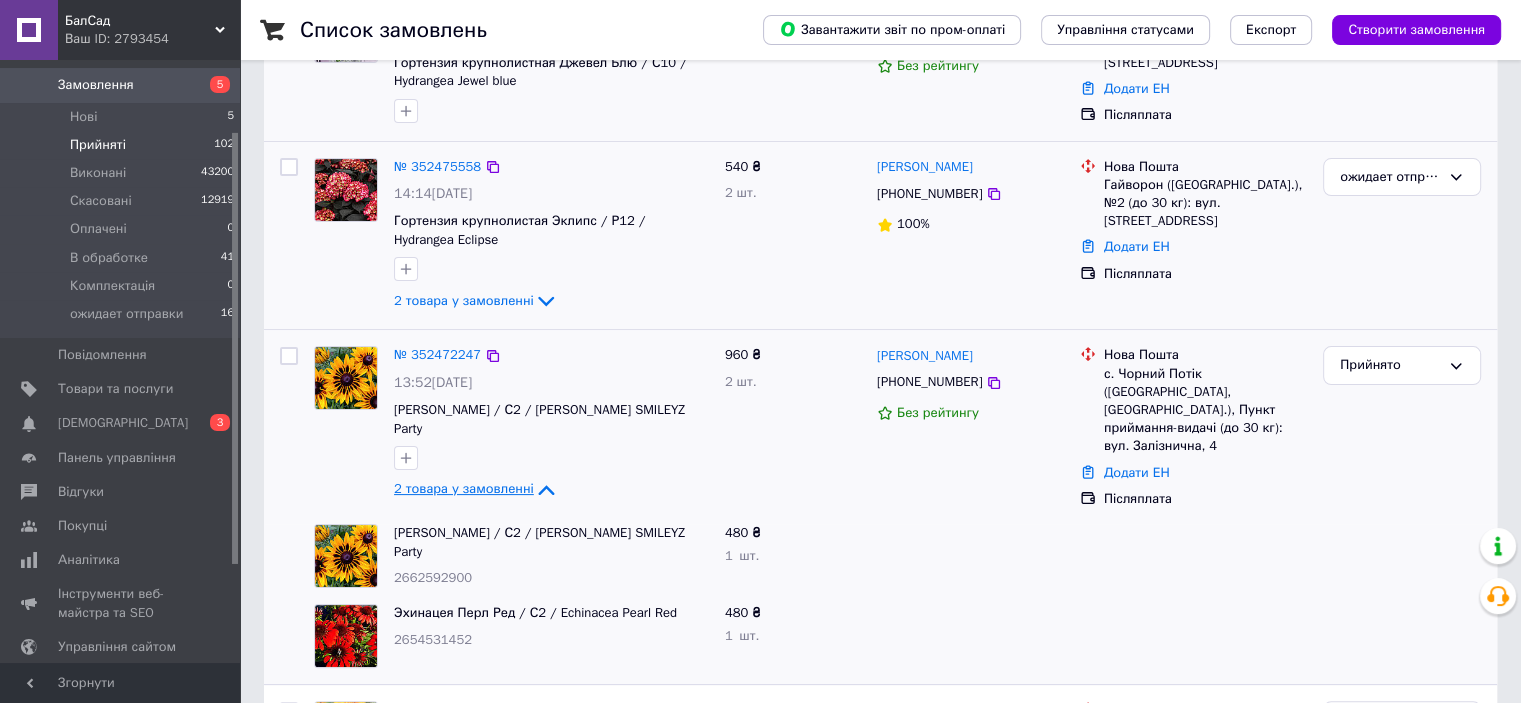 click on "2 товара у замовленні" at bounding box center [464, 489] 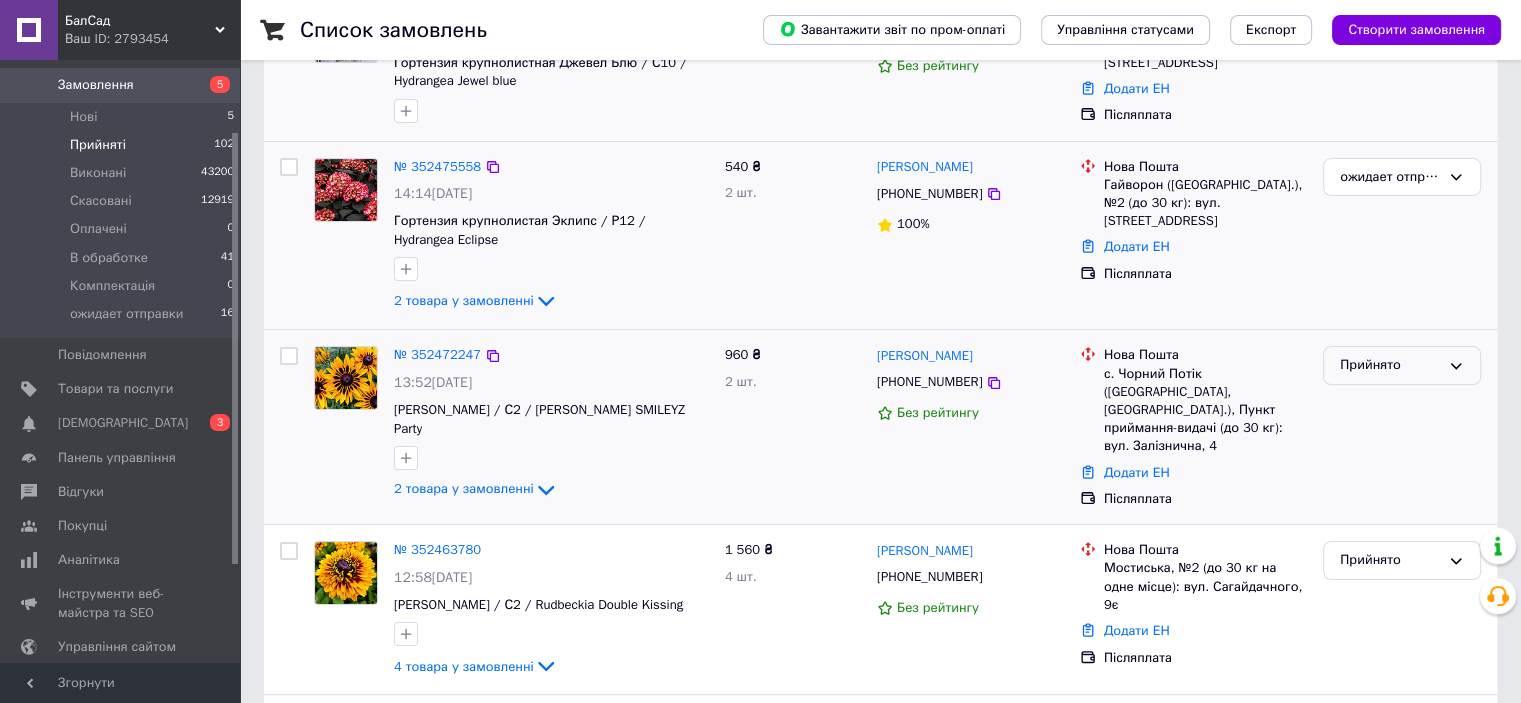 click on "Прийнято" at bounding box center [1402, 365] 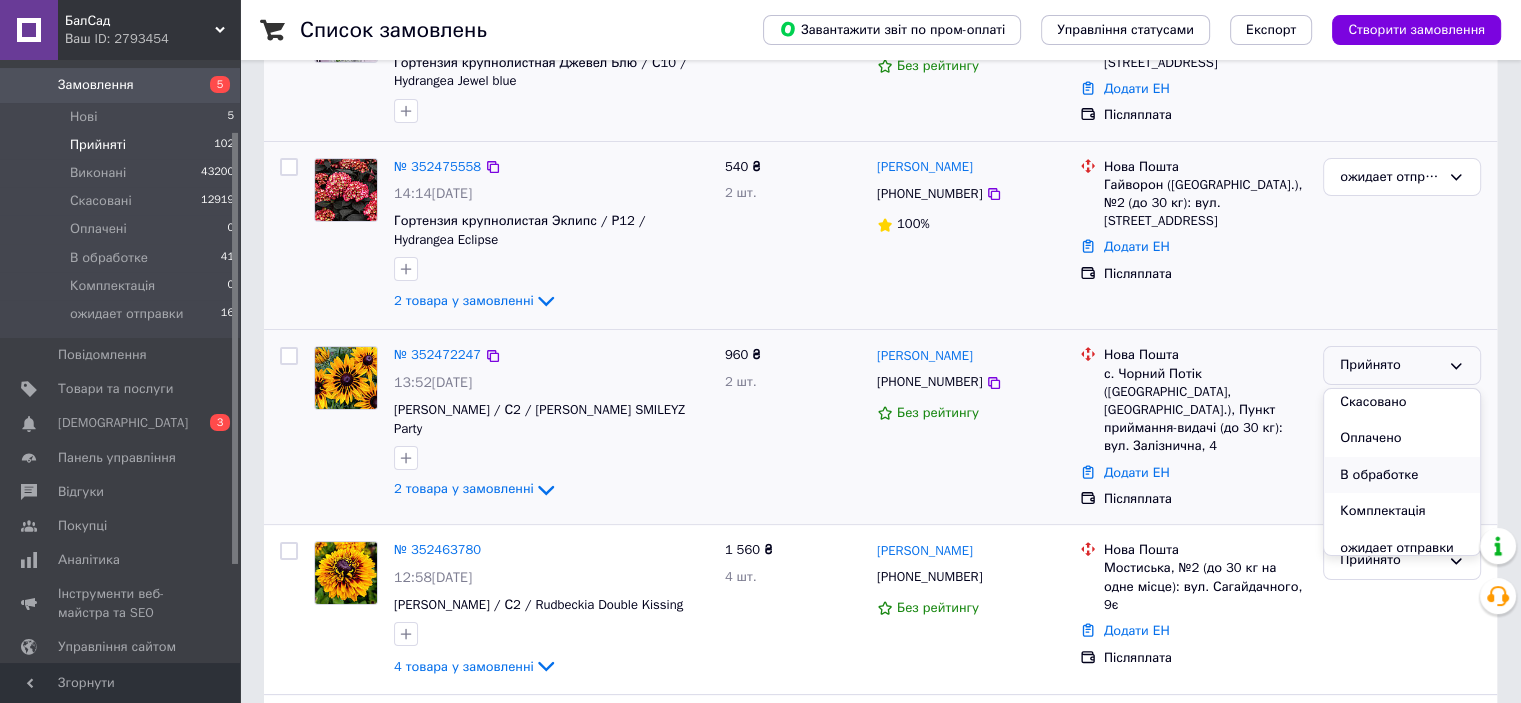 scroll, scrollTop: 53, scrollLeft: 0, axis: vertical 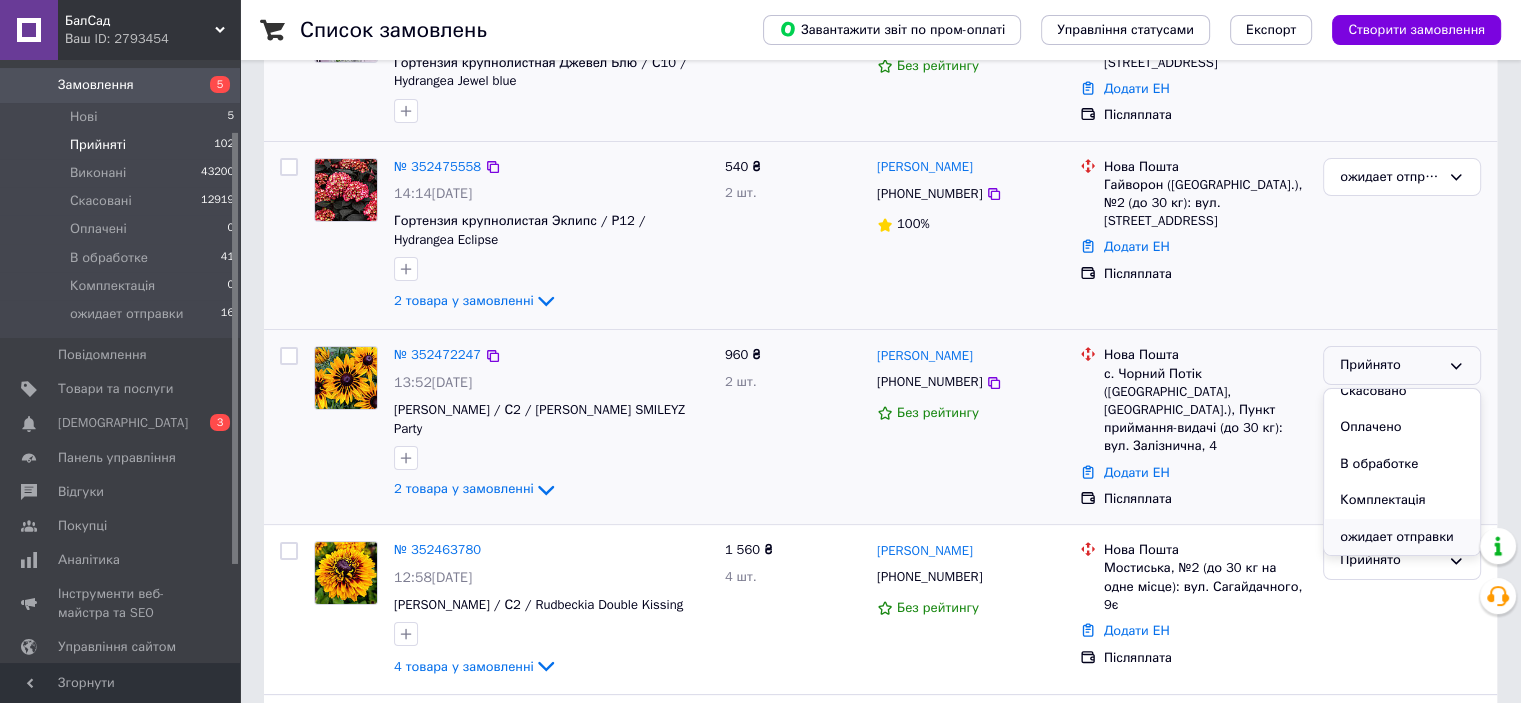 click on "ожидает отправки" at bounding box center [1402, 537] 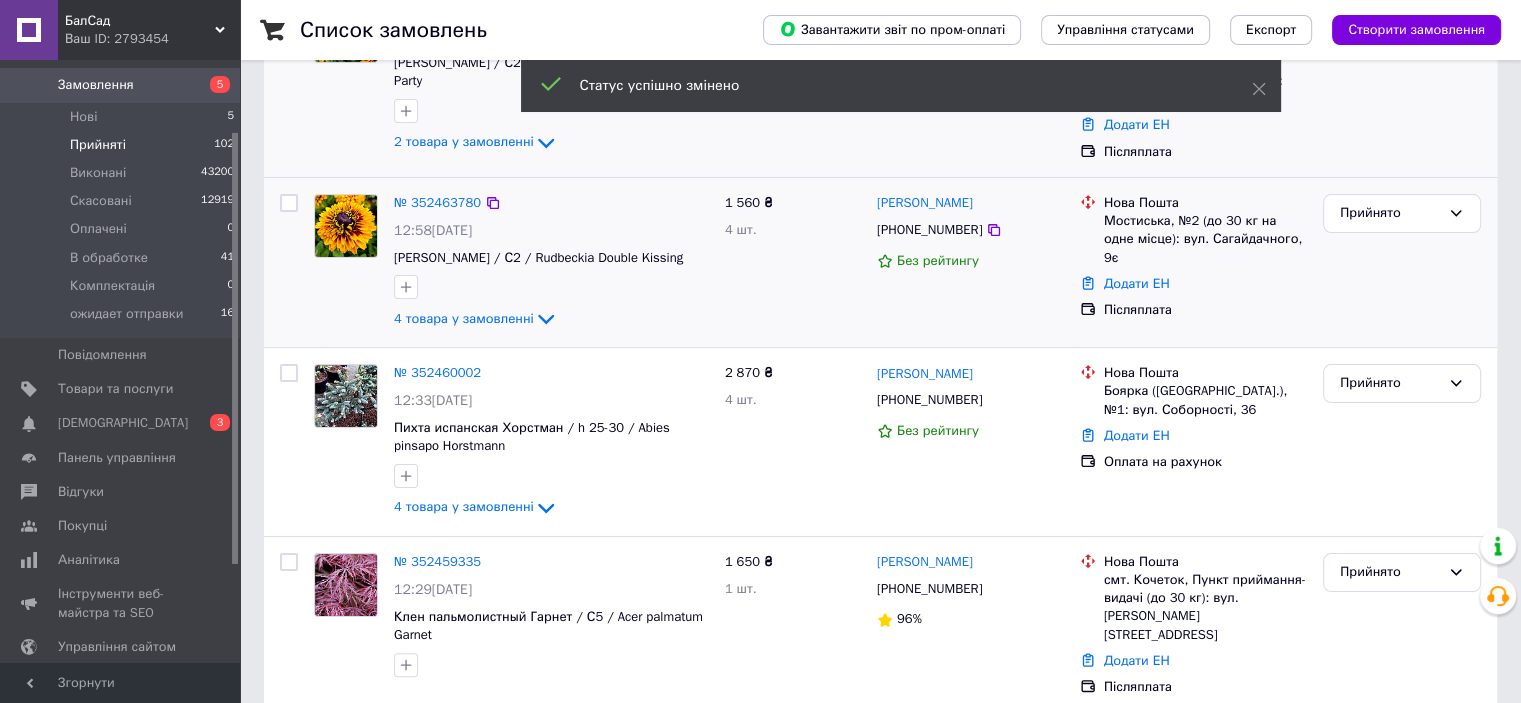scroll, scrollTop: 0, scrollLeft: 0, axis: both 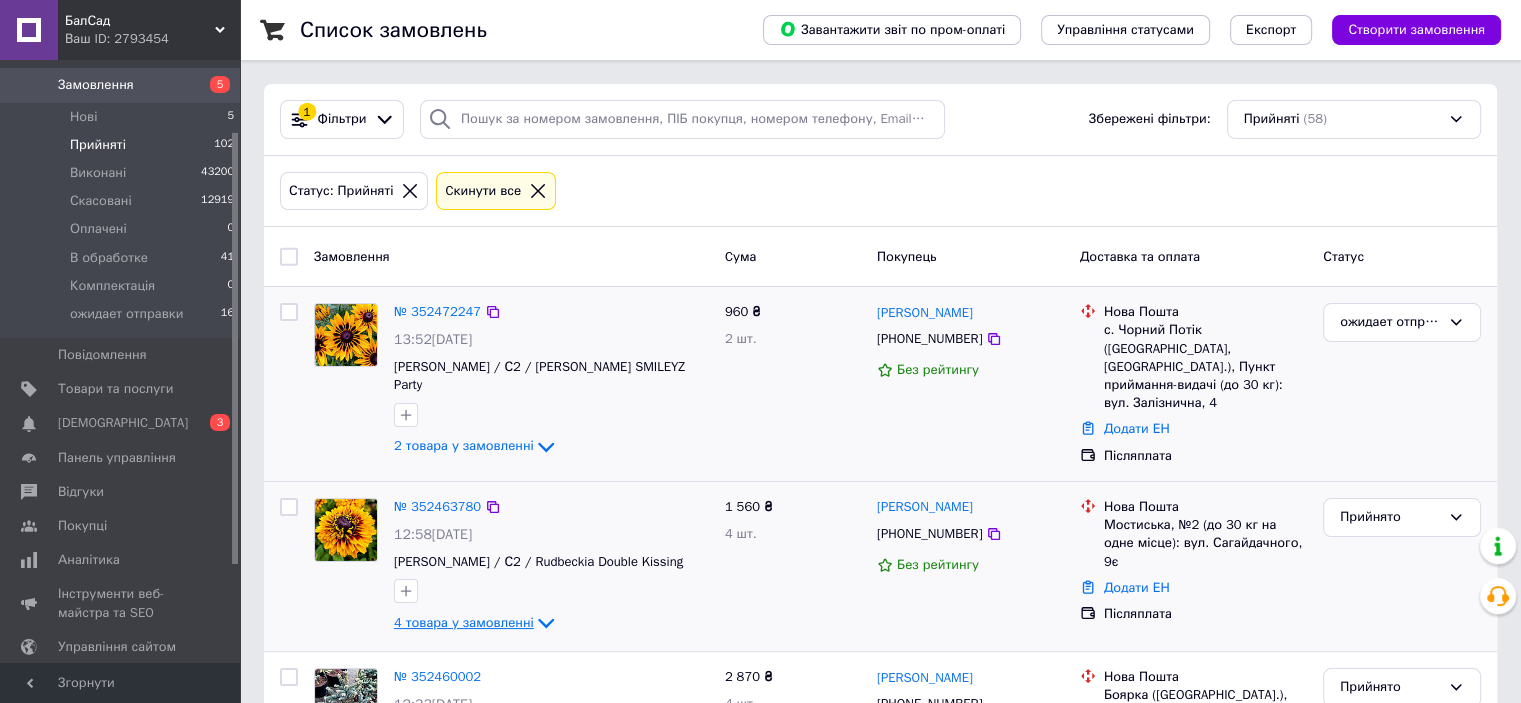 click 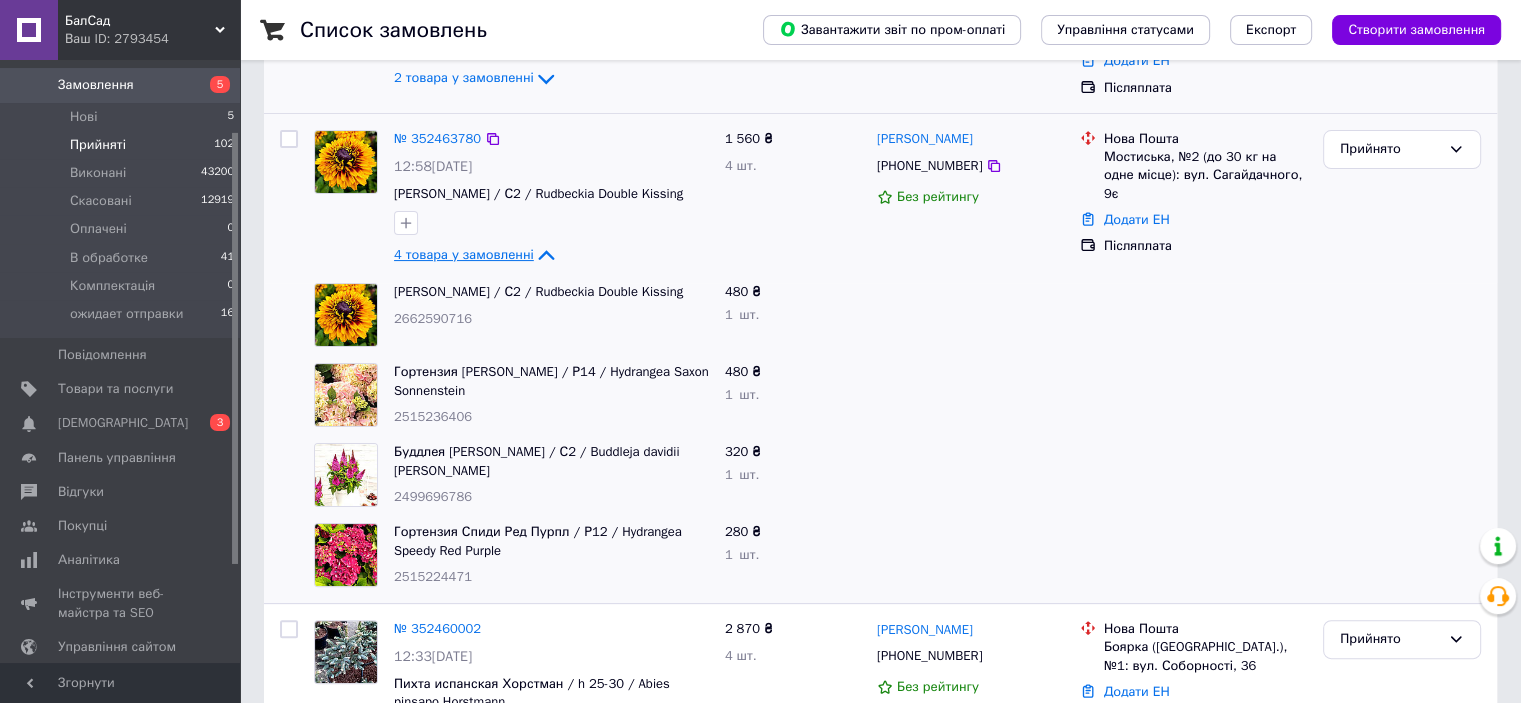 scroll, scrollTop: 400, scrollLeft: 0, axis: vertical 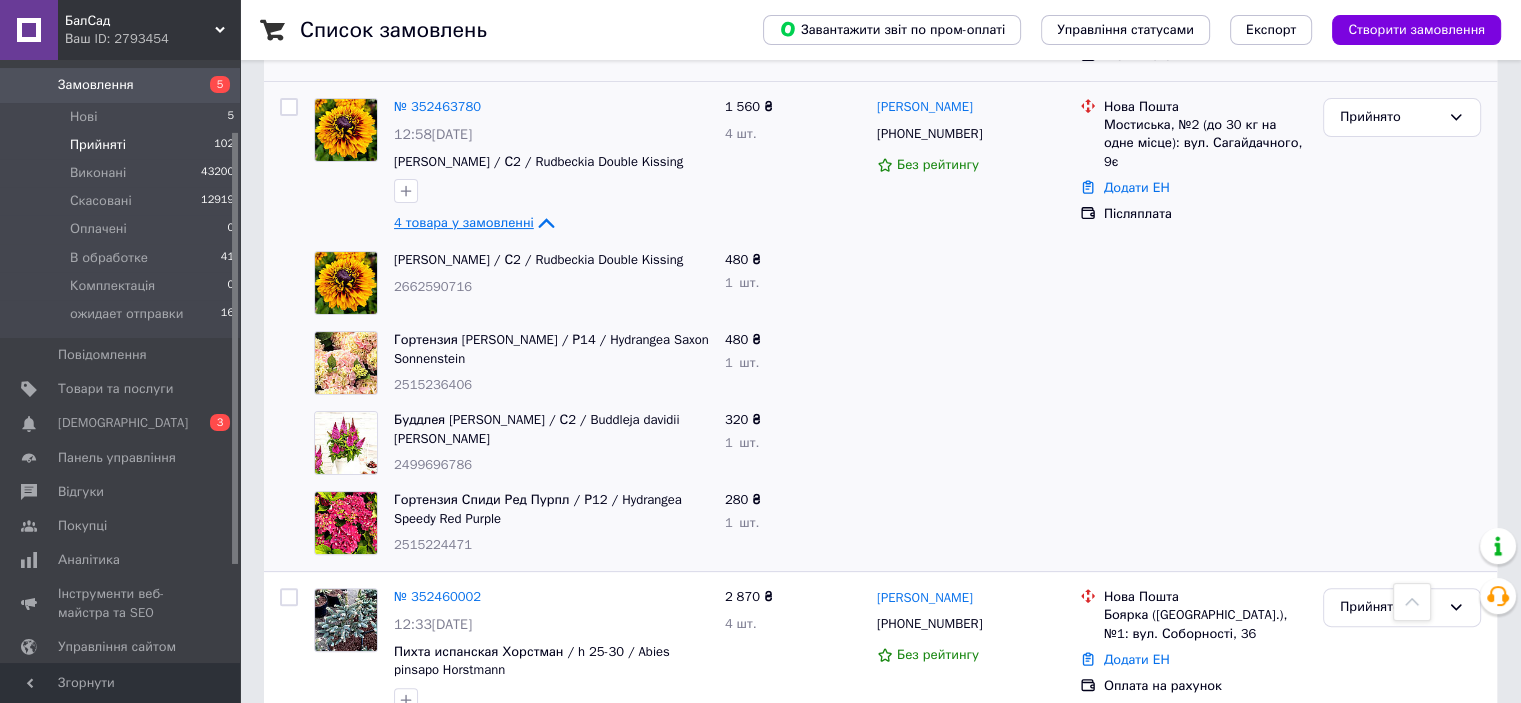 click 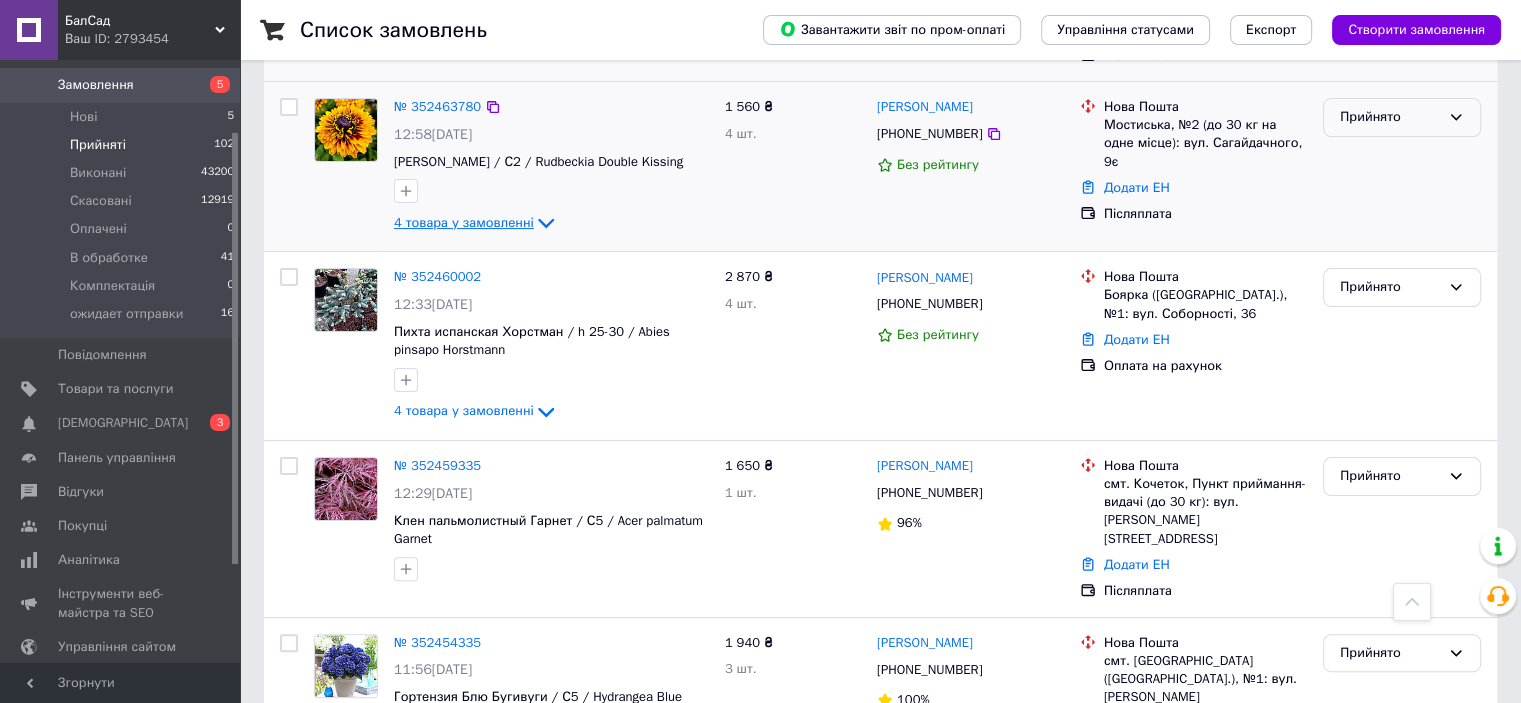 click on "Прийнято" at bounding box center (1390, 117) 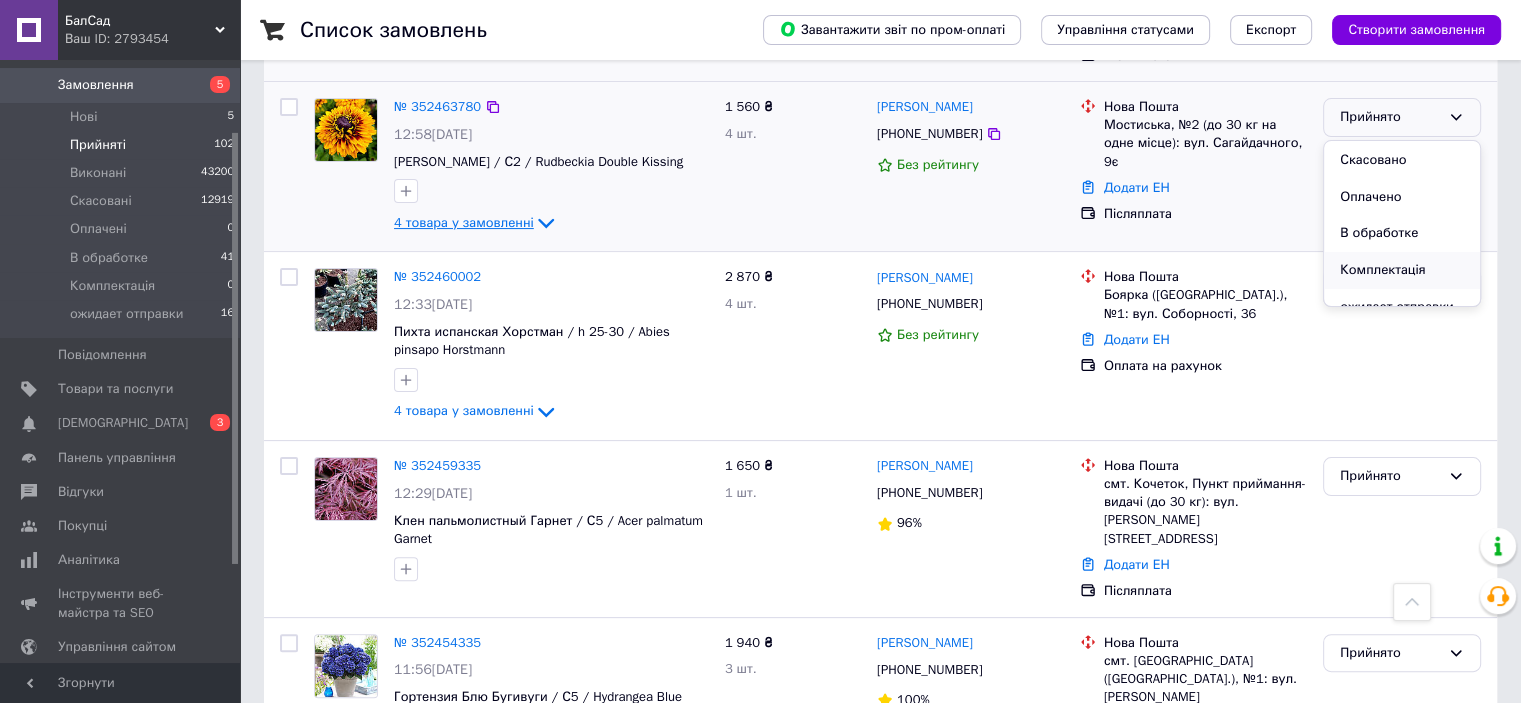 scroll, scrollTop: 53, scrollLeft: 0, axis: vertical 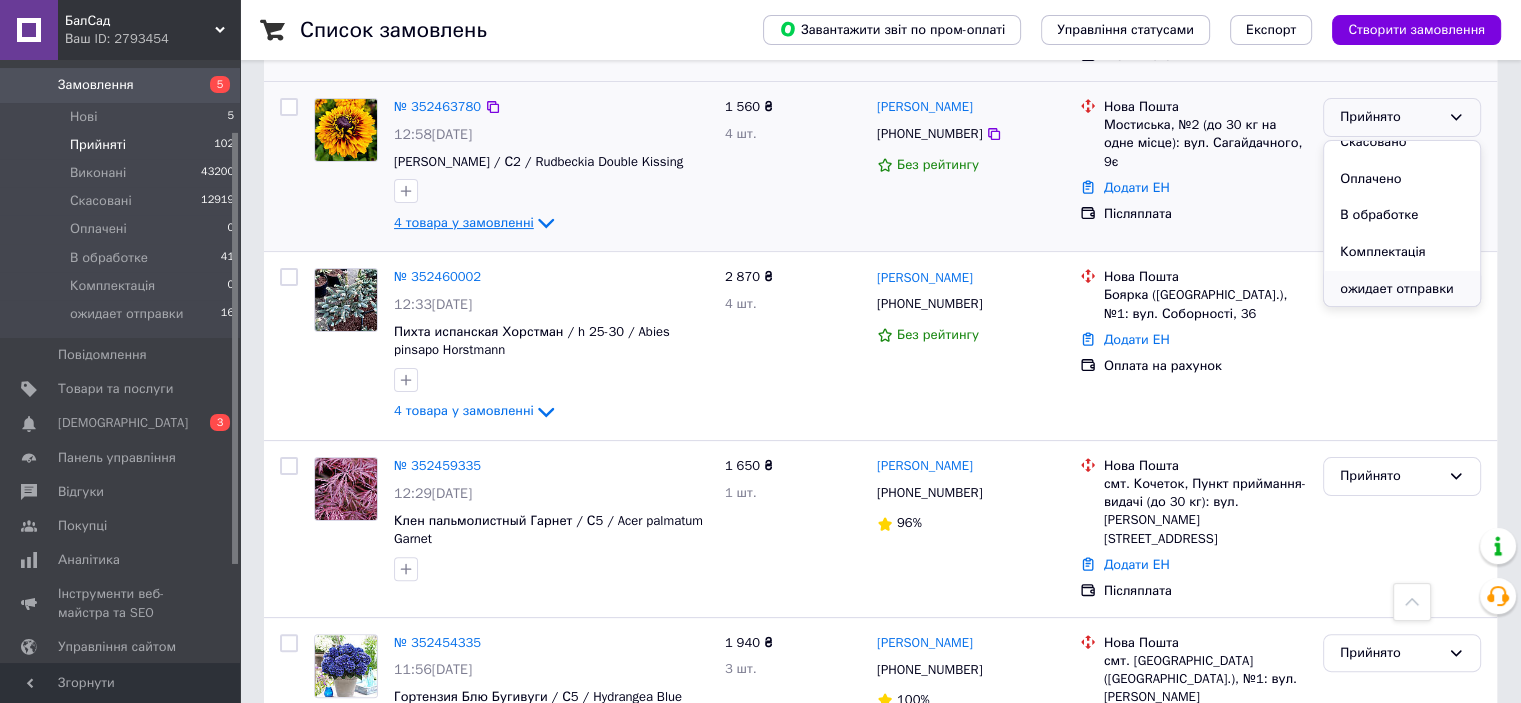 click on "ожидает отправки" at bounding box center (1402, 289) 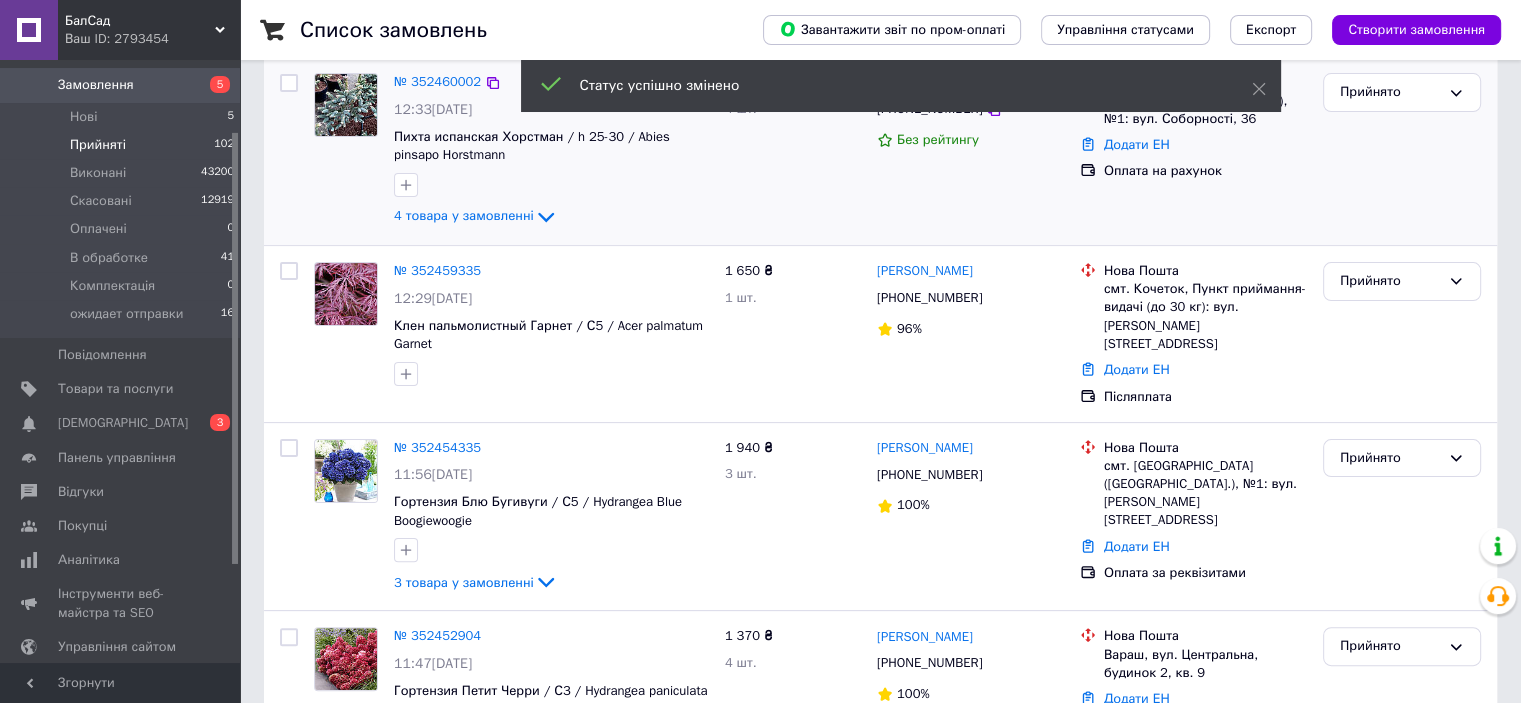 scroll, scrollTop: 211, scrollLeft: 0, axis: vertical 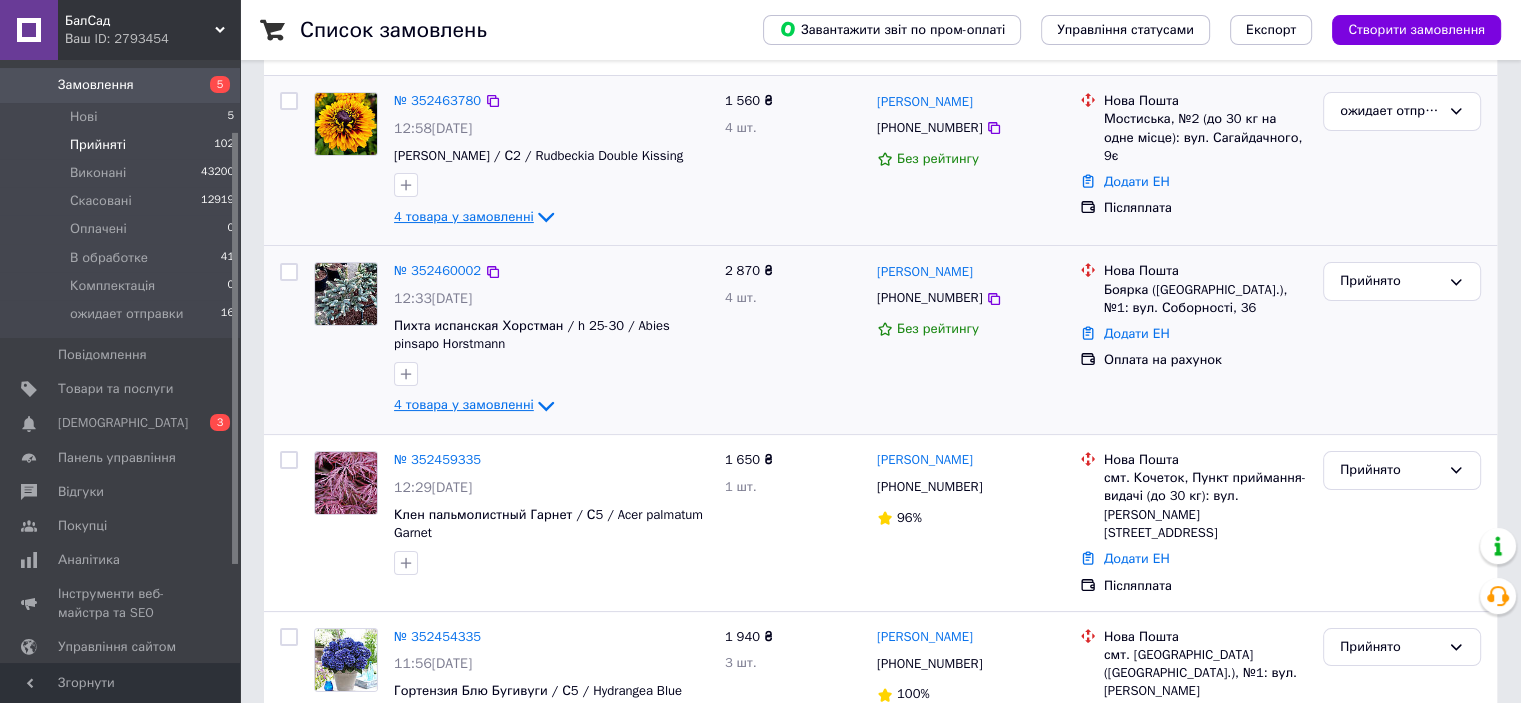 click 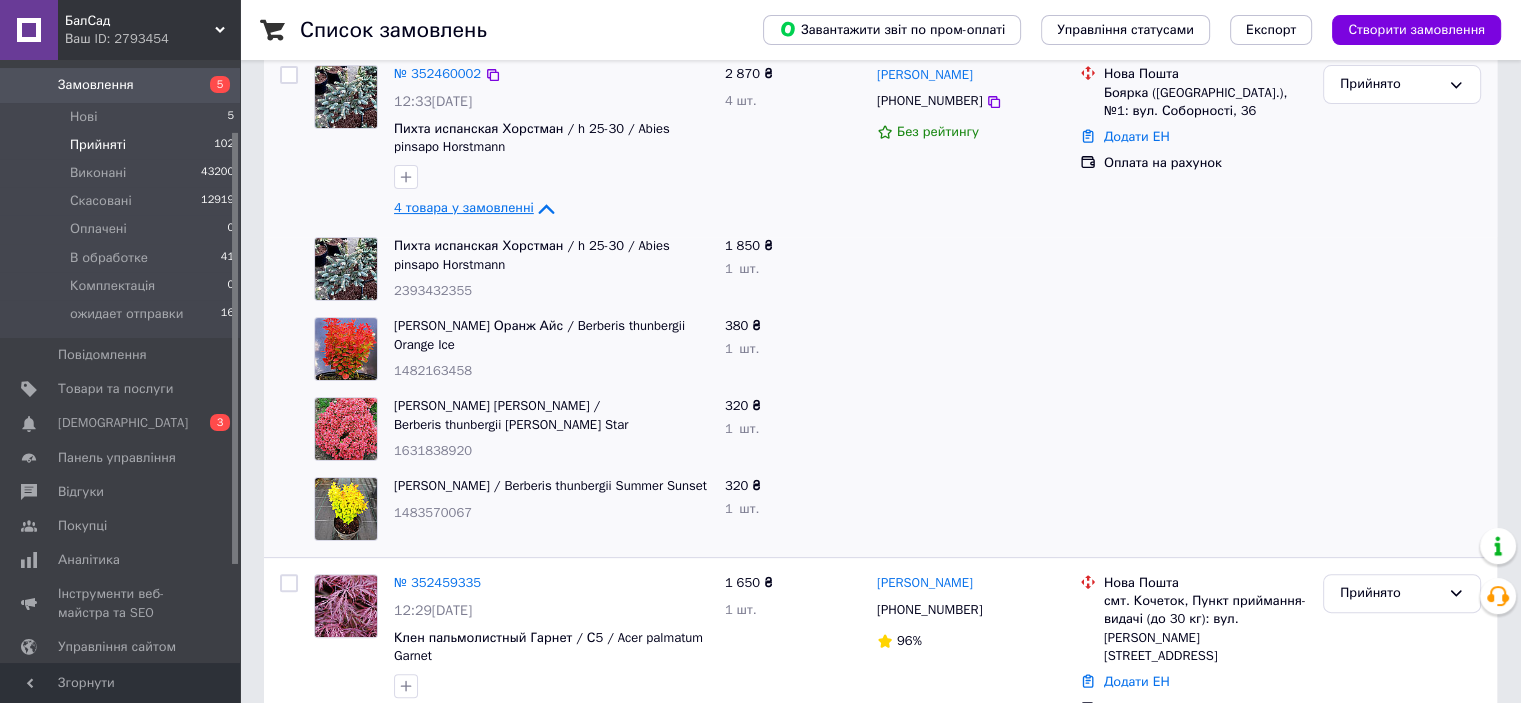 scroll, scrollTop: 411, scrollLeft: 0, axis: vertical 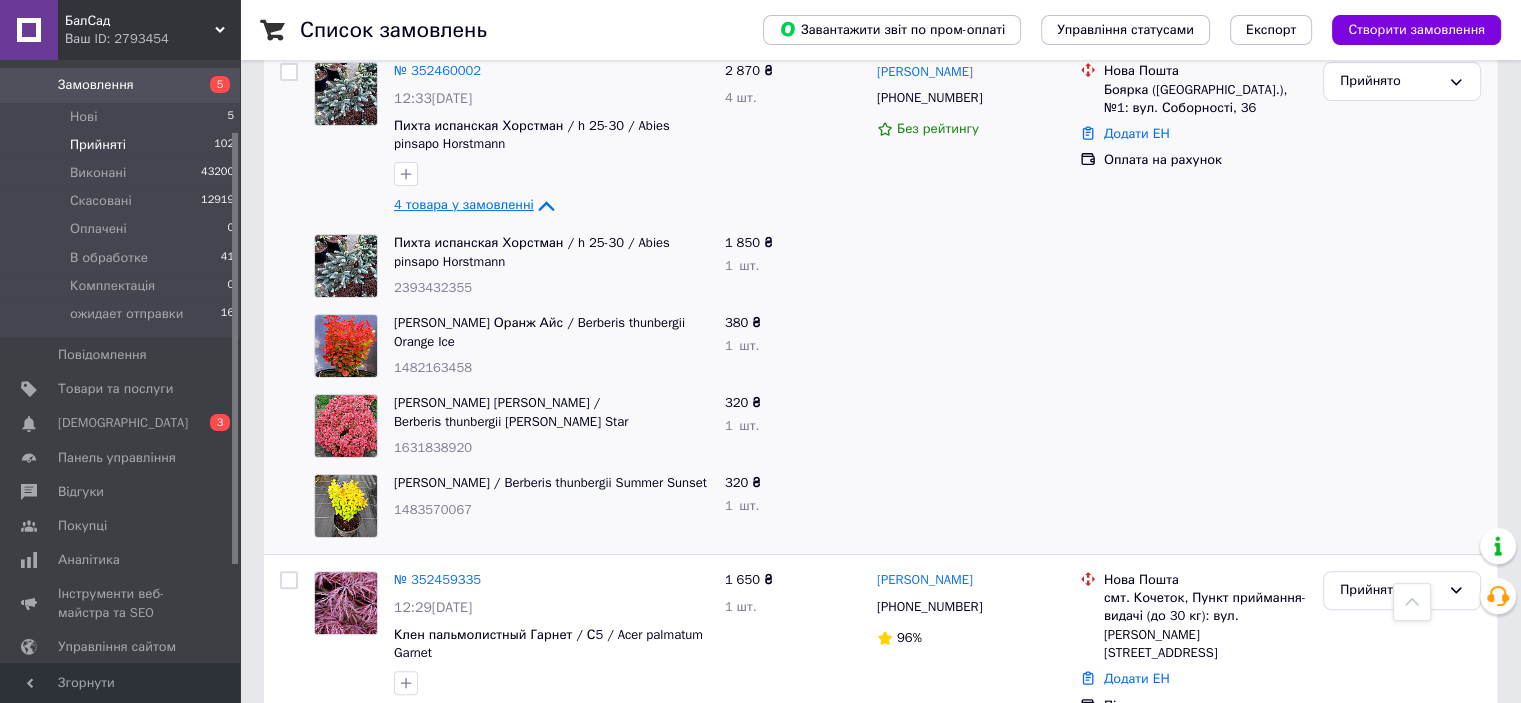 click 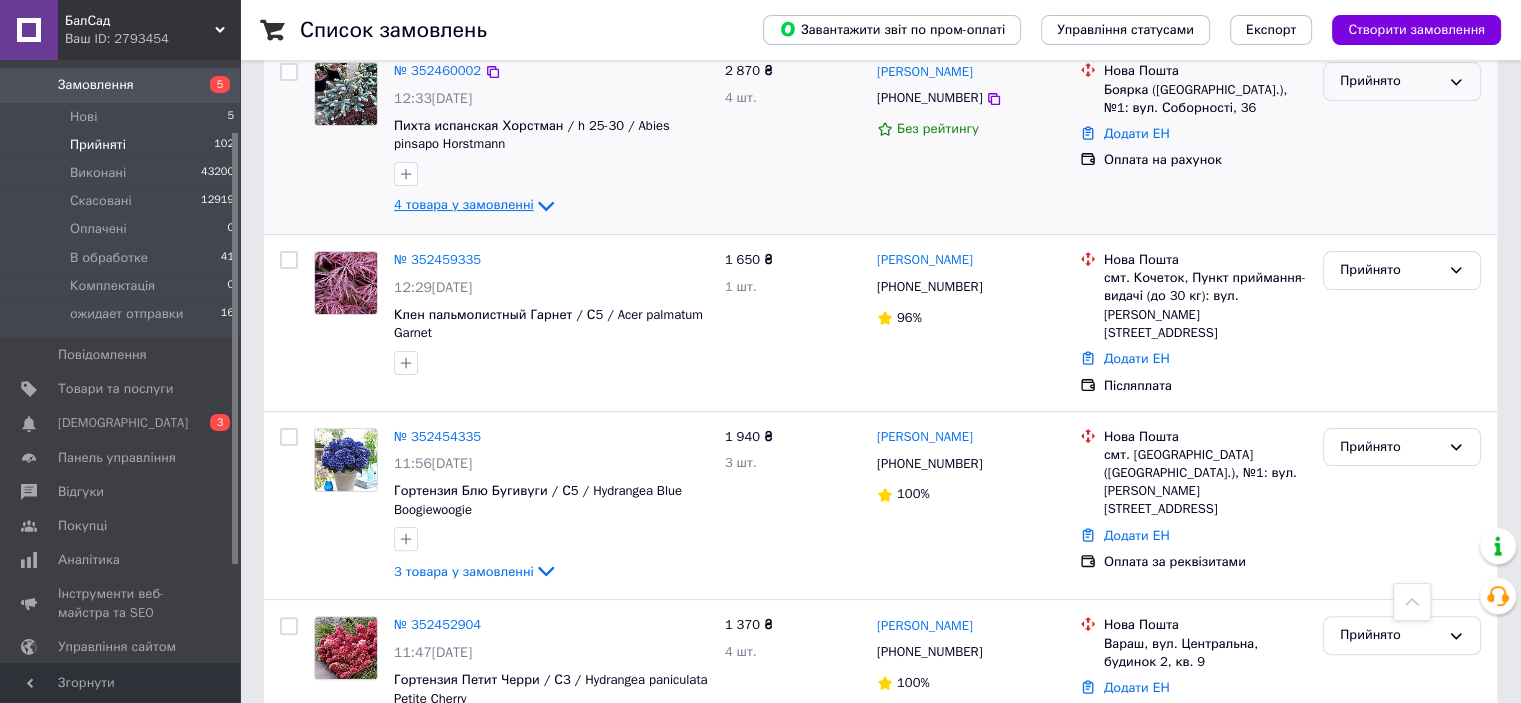 click 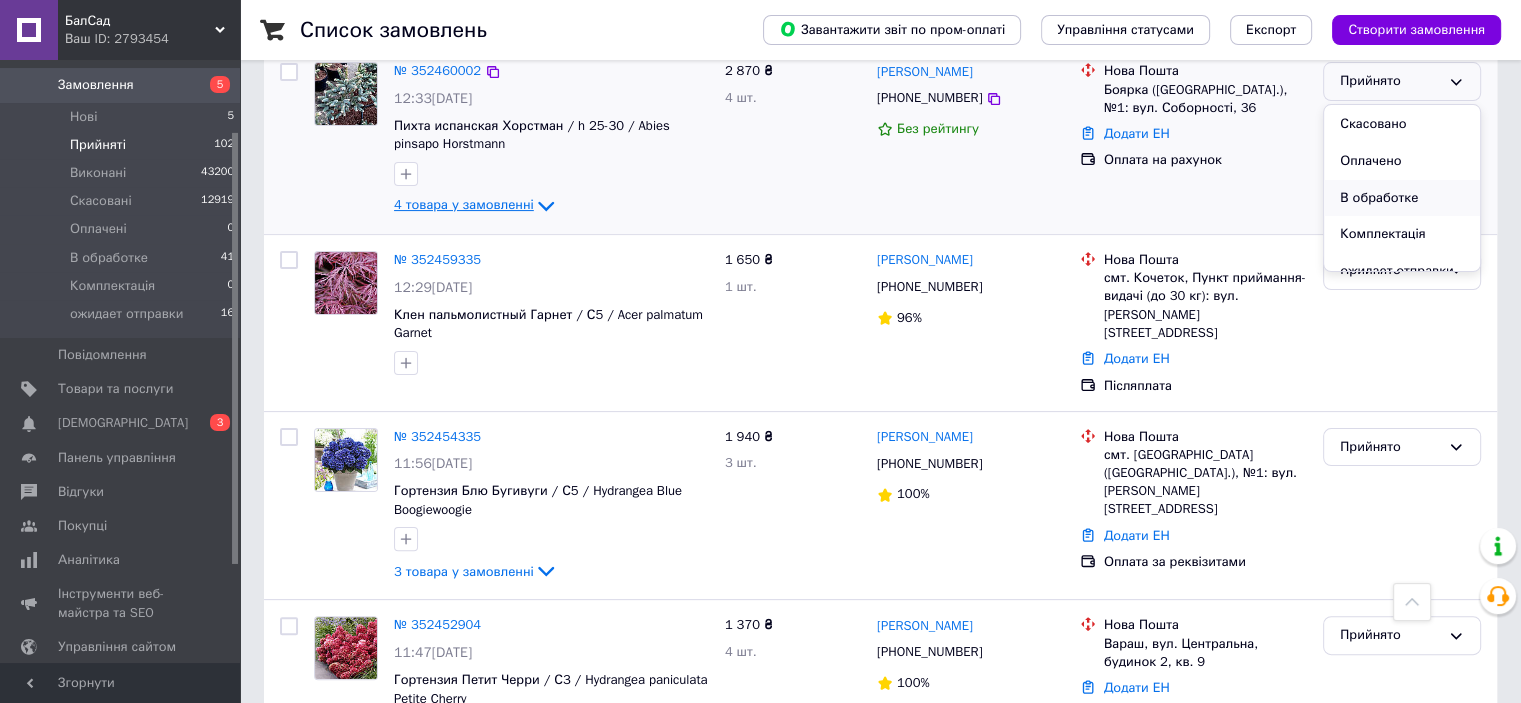 scroll, scrollTop: 53, scrollLeft: 0, axis: vertical 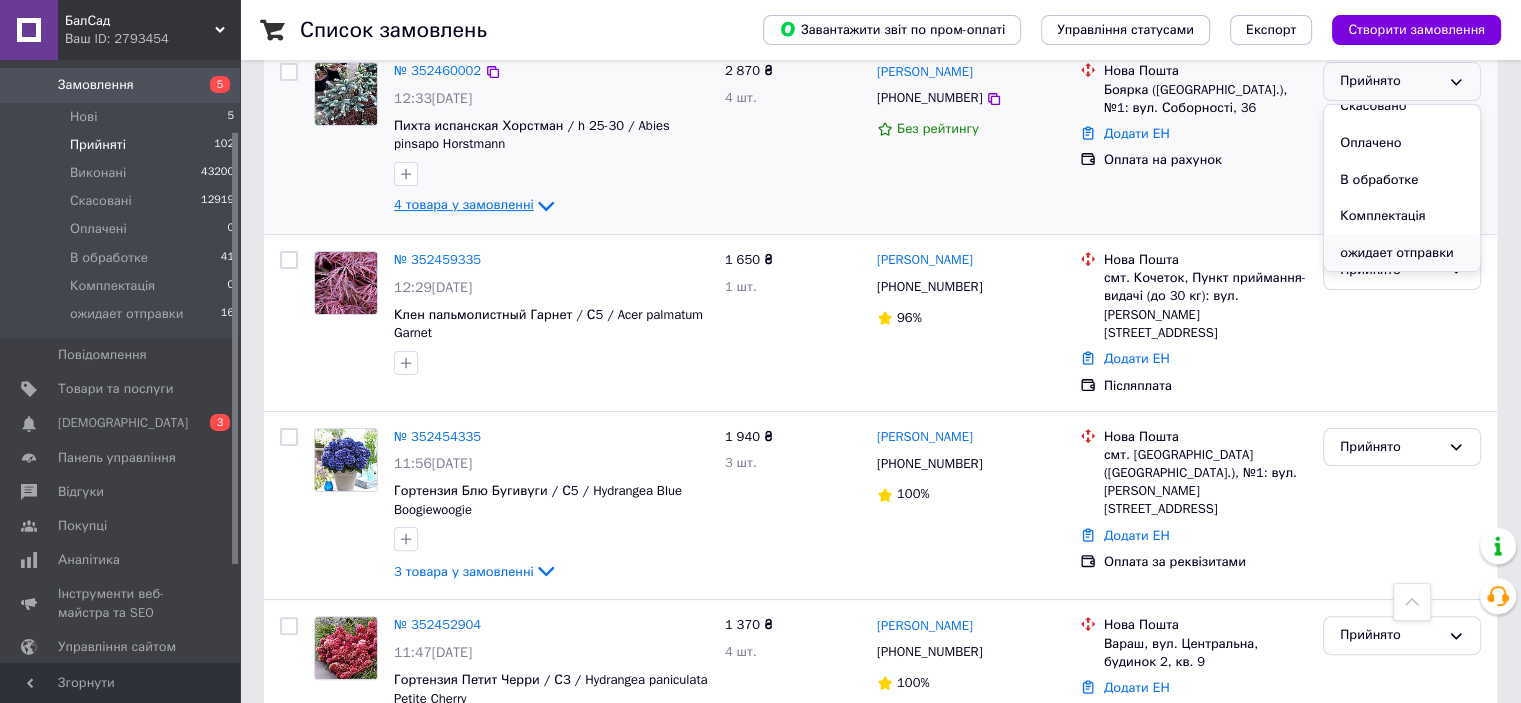 click on "ожидает отправки" at bounding box center (1402, 253) 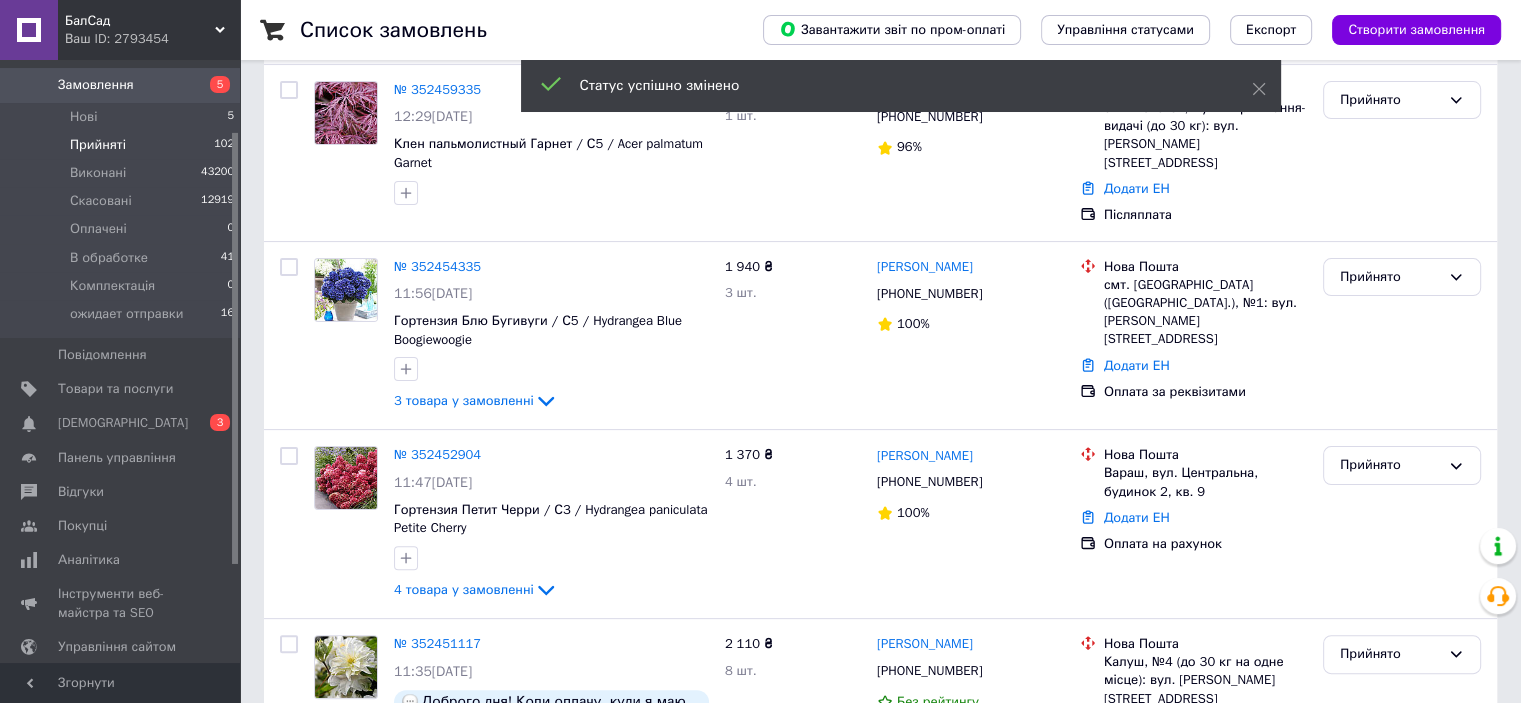 scroll, scrollTop: 222, scrollLeft: 0, axis: vertical 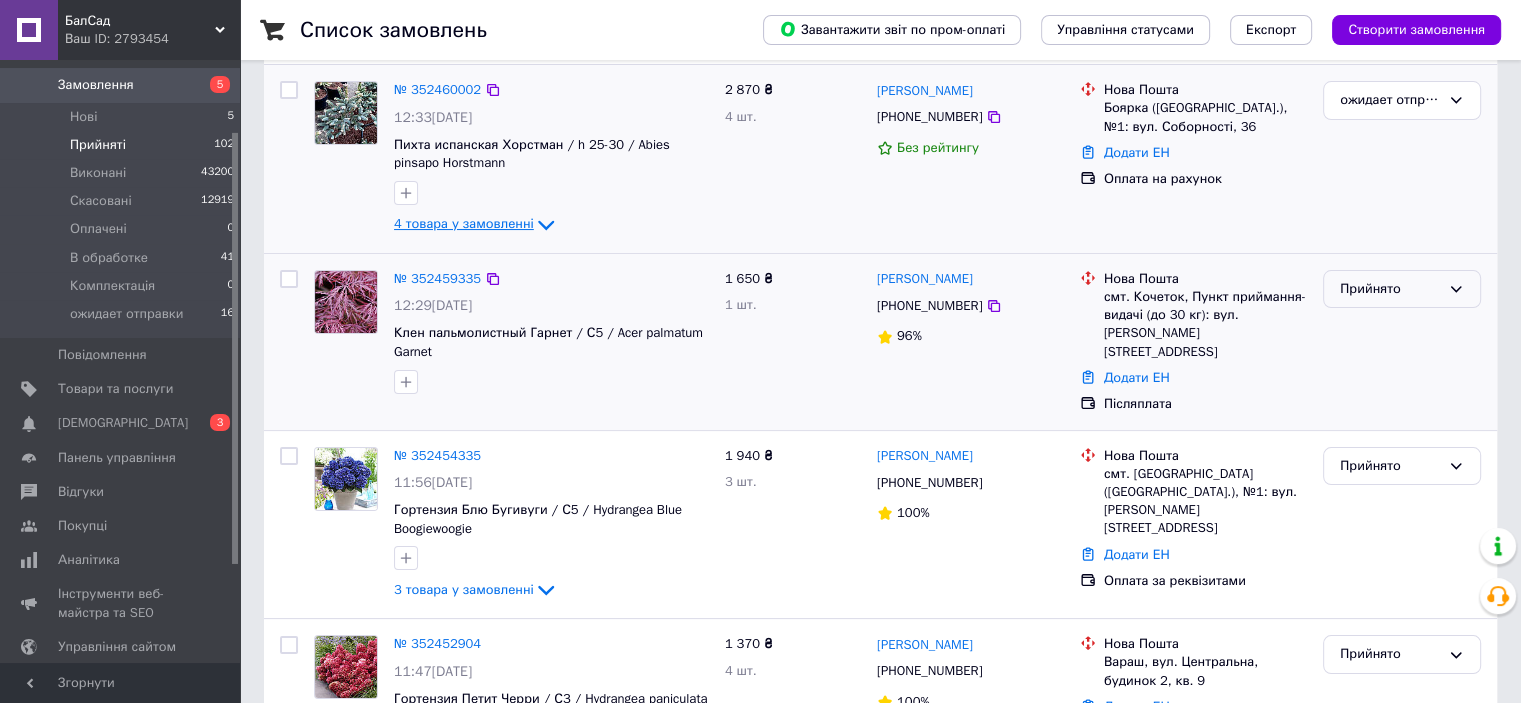 click on "Прийнято" at bounding box center [1402, 289] 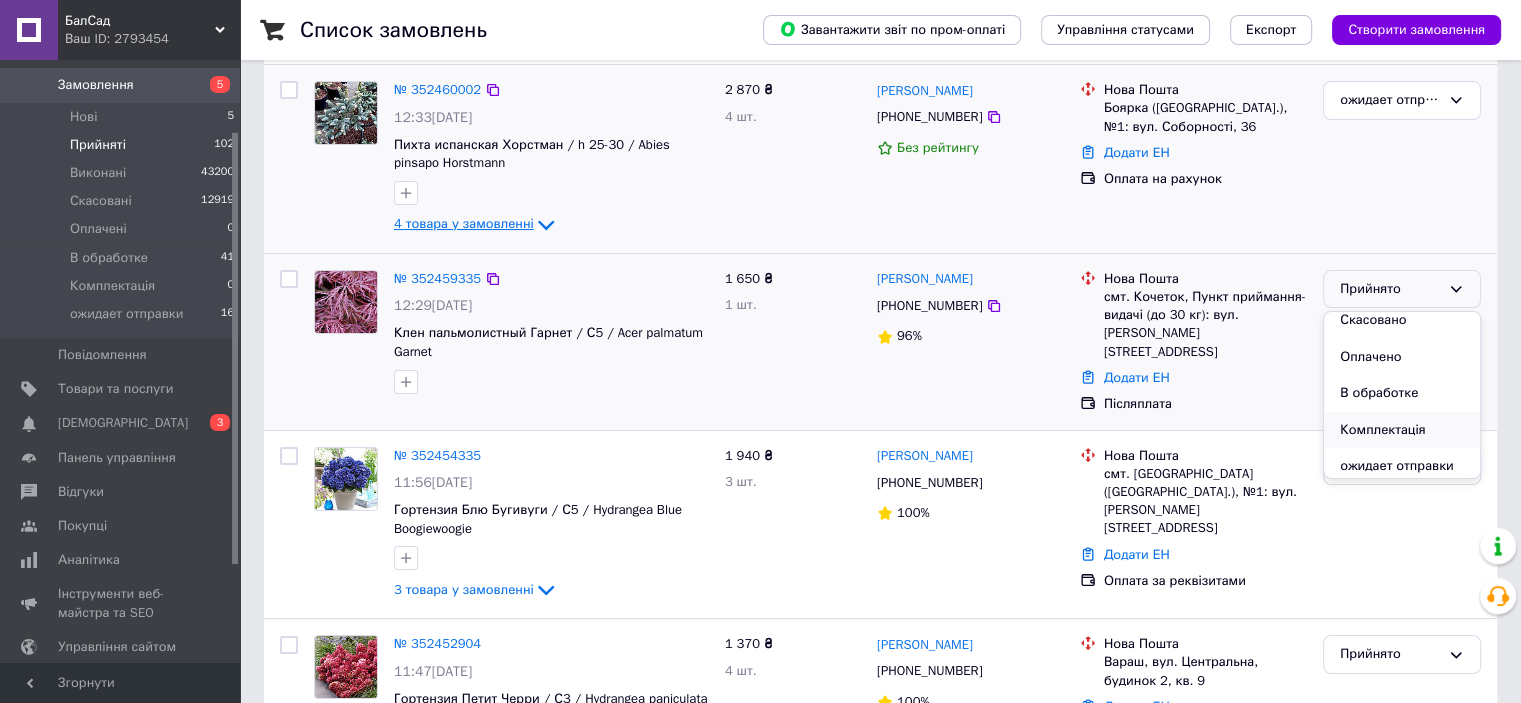scroll, scrollTop: 53, scrollLeft: 0, axis: vertical 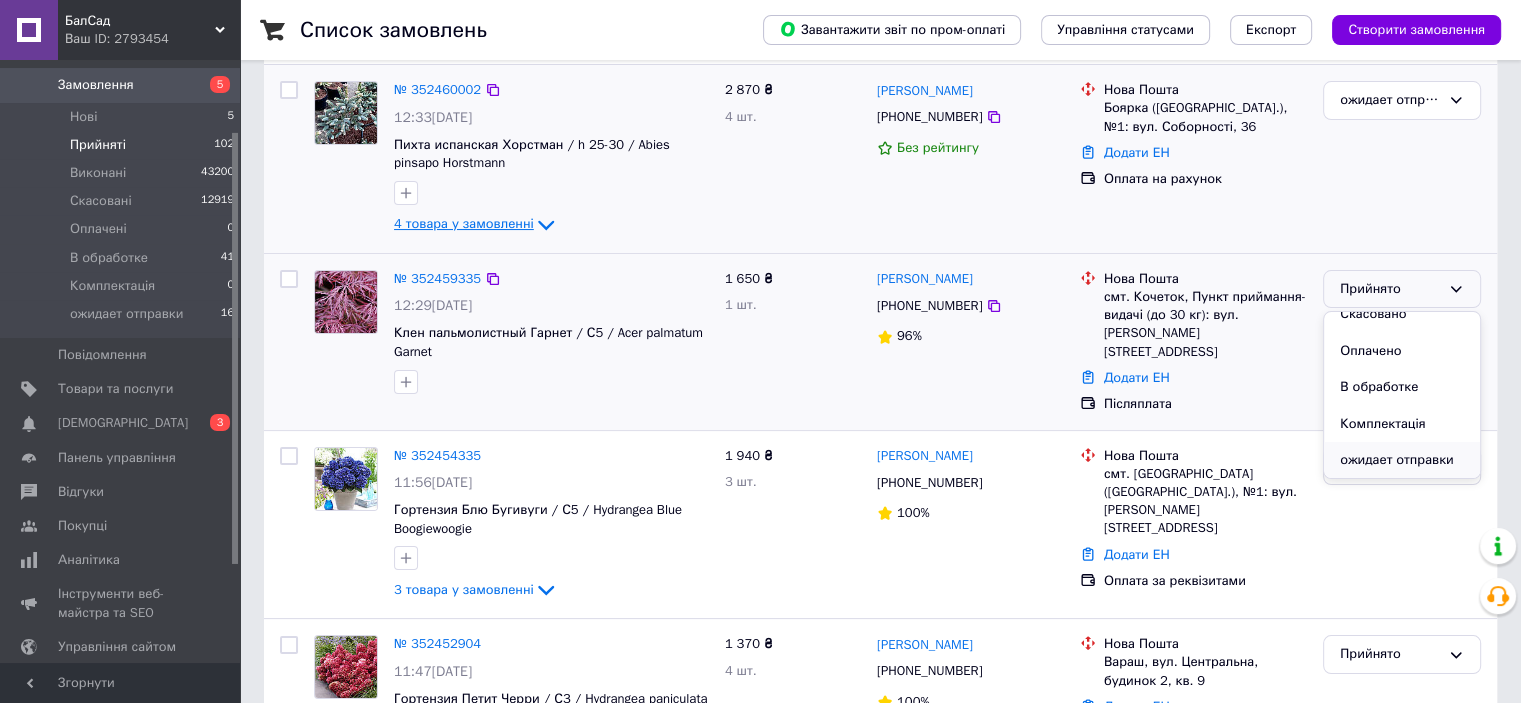 click on "ожидает отправки" at bounding box center (1402, 460) 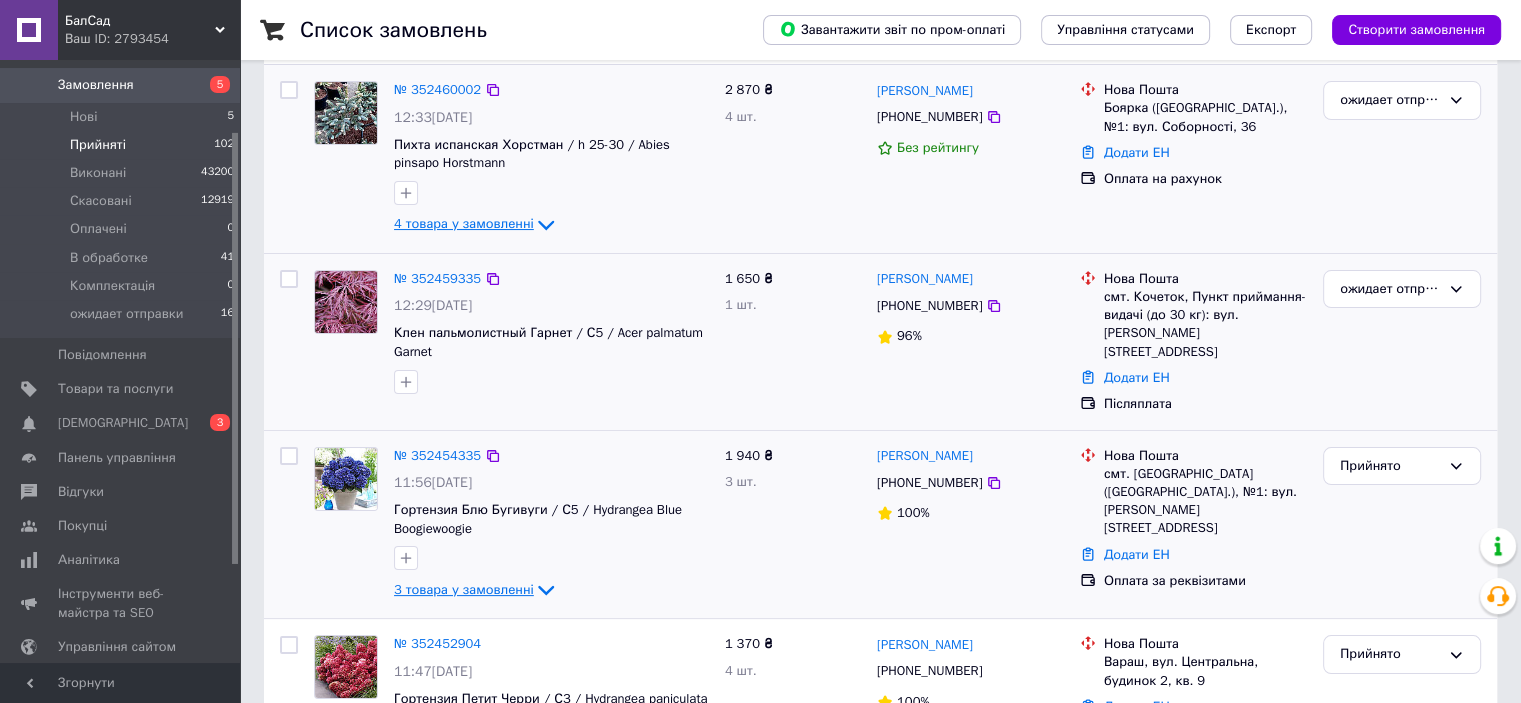 click on "3 товара у замовленні" at bounding box center [464, 589] 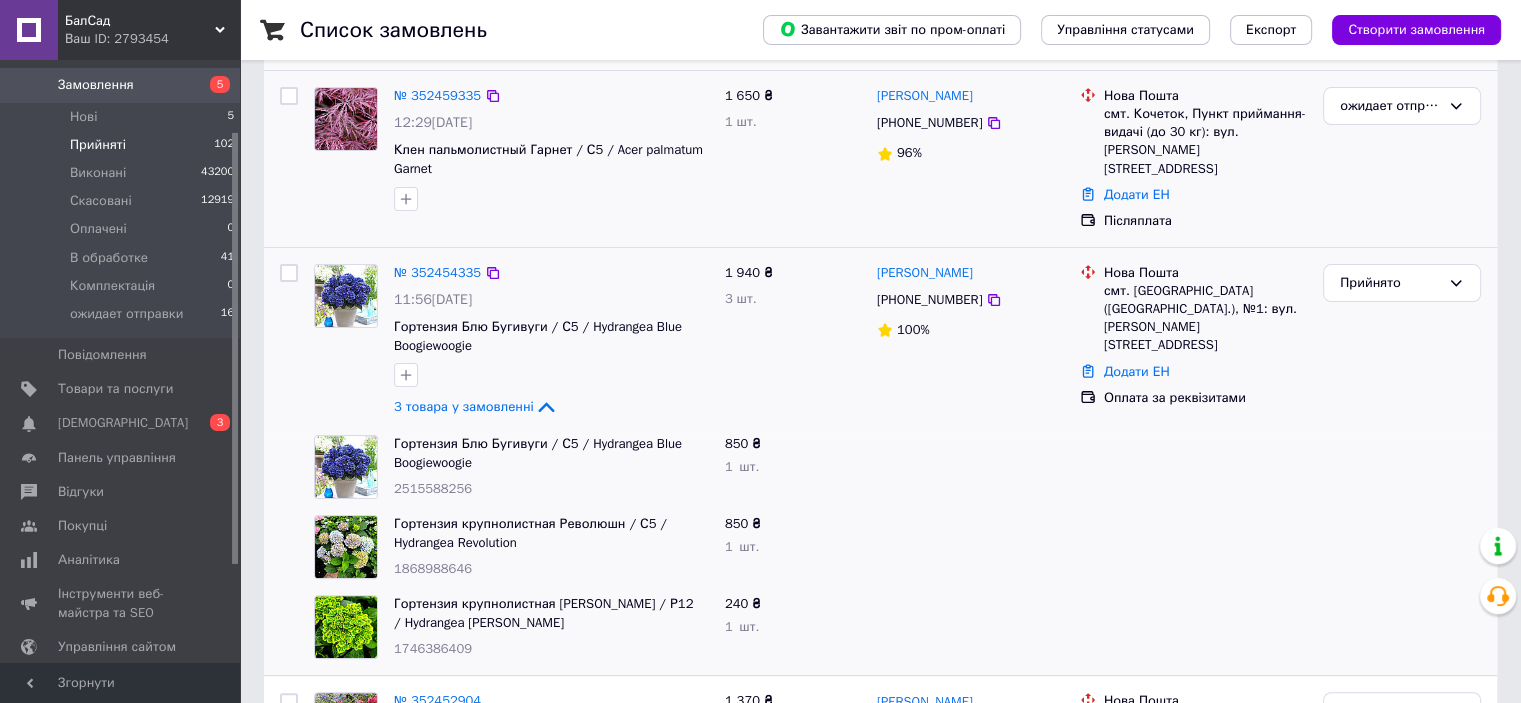 scroll, scrollTop: 422, scrollLeft: 0, axis: vertical 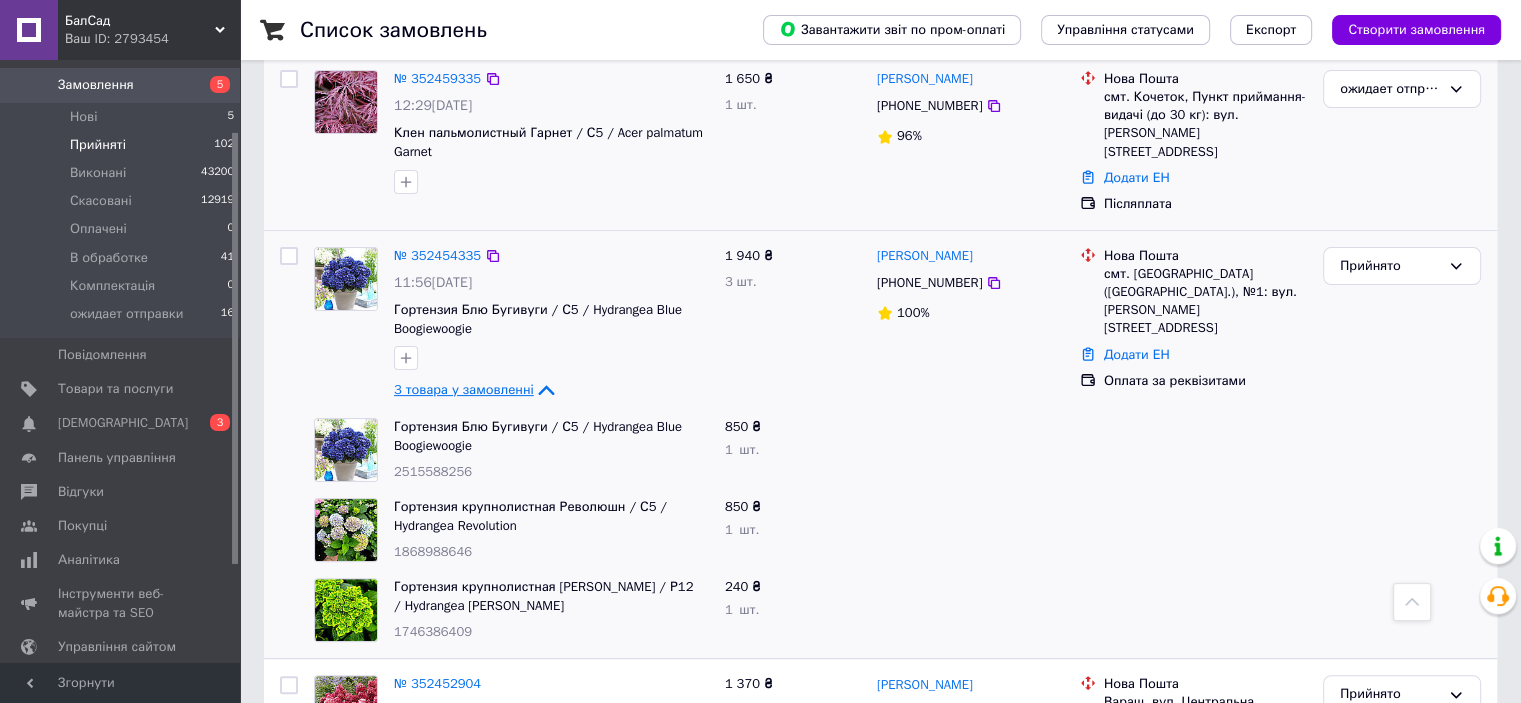 click on "3 товара у замовленні" at bounding box center (464, 389) 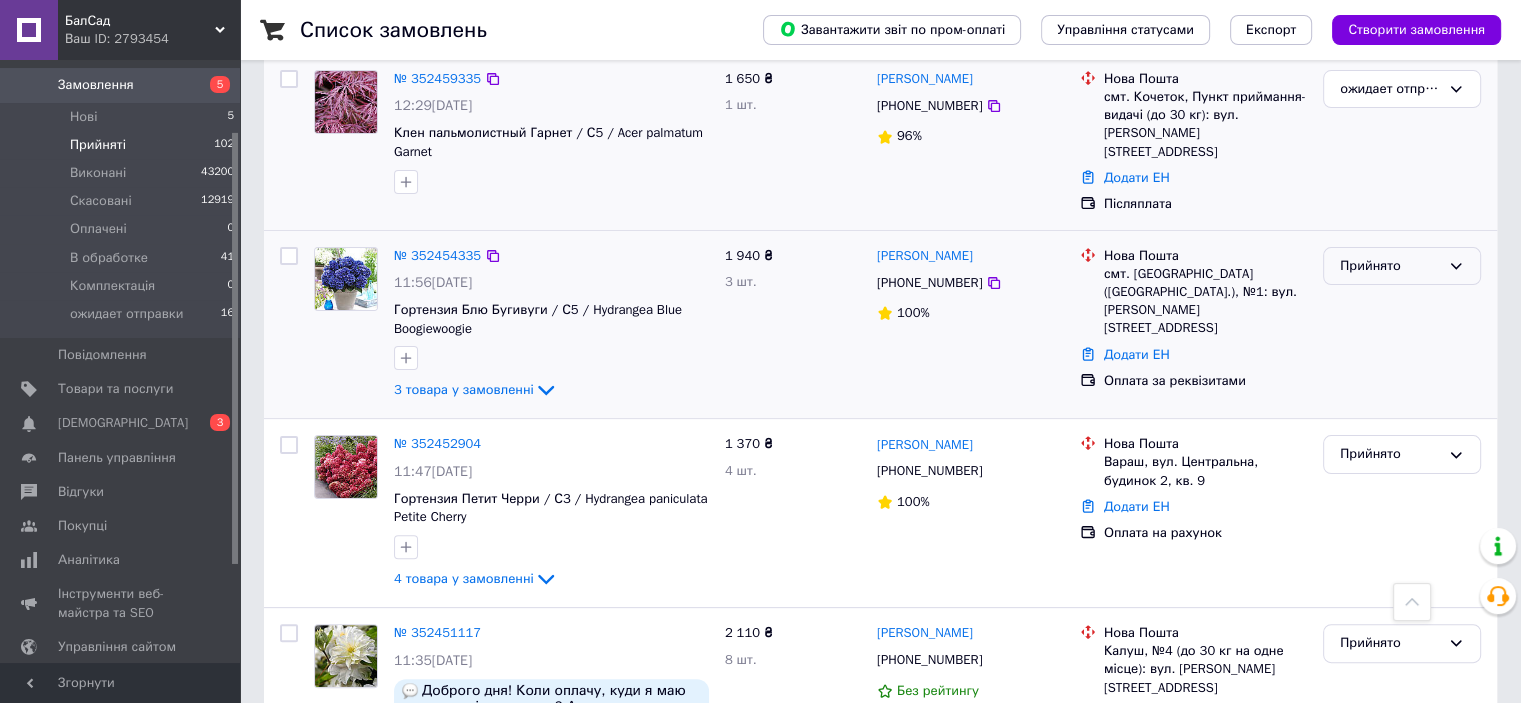 click on "Прийнято" at bounding box center (1390, 266) 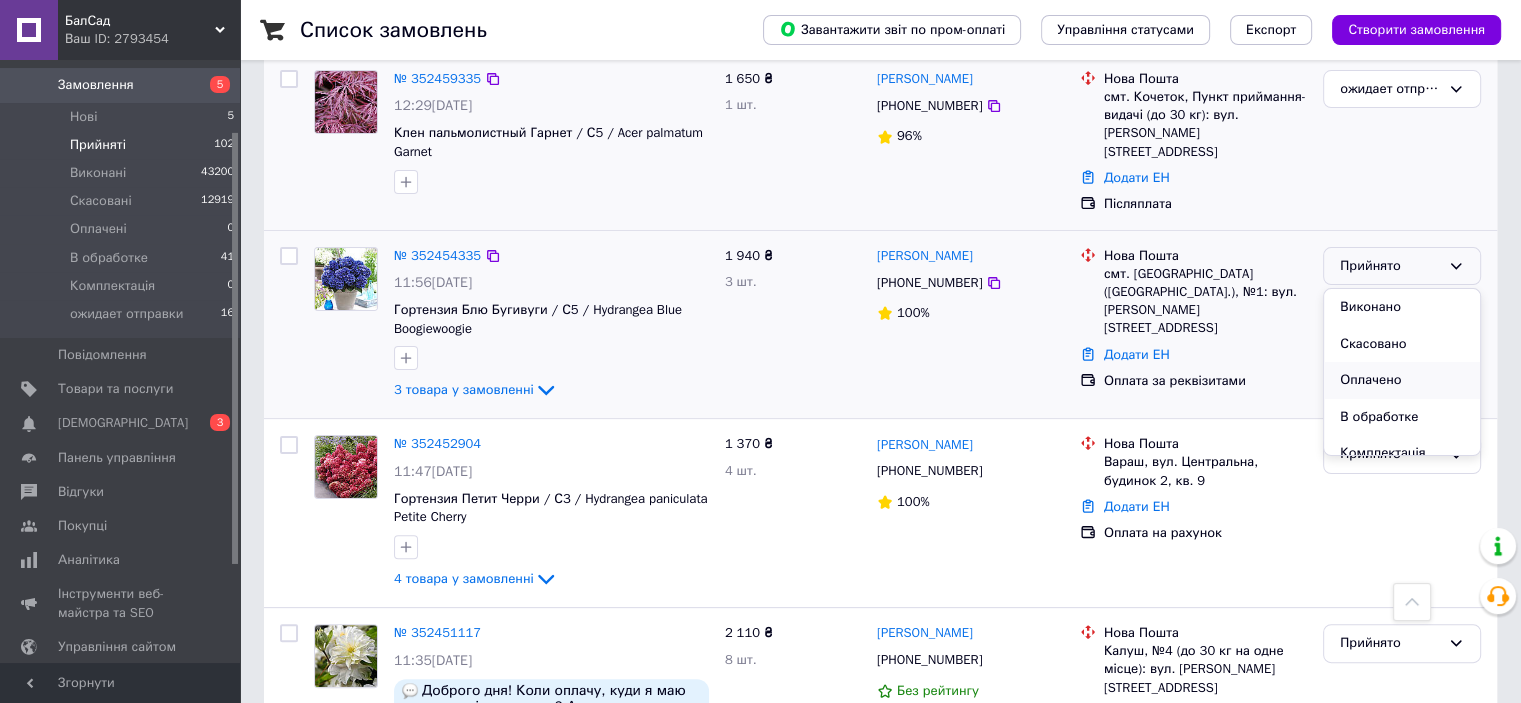 scroll, scrollTop: 53, scrollLeft: 0, axis: vertical 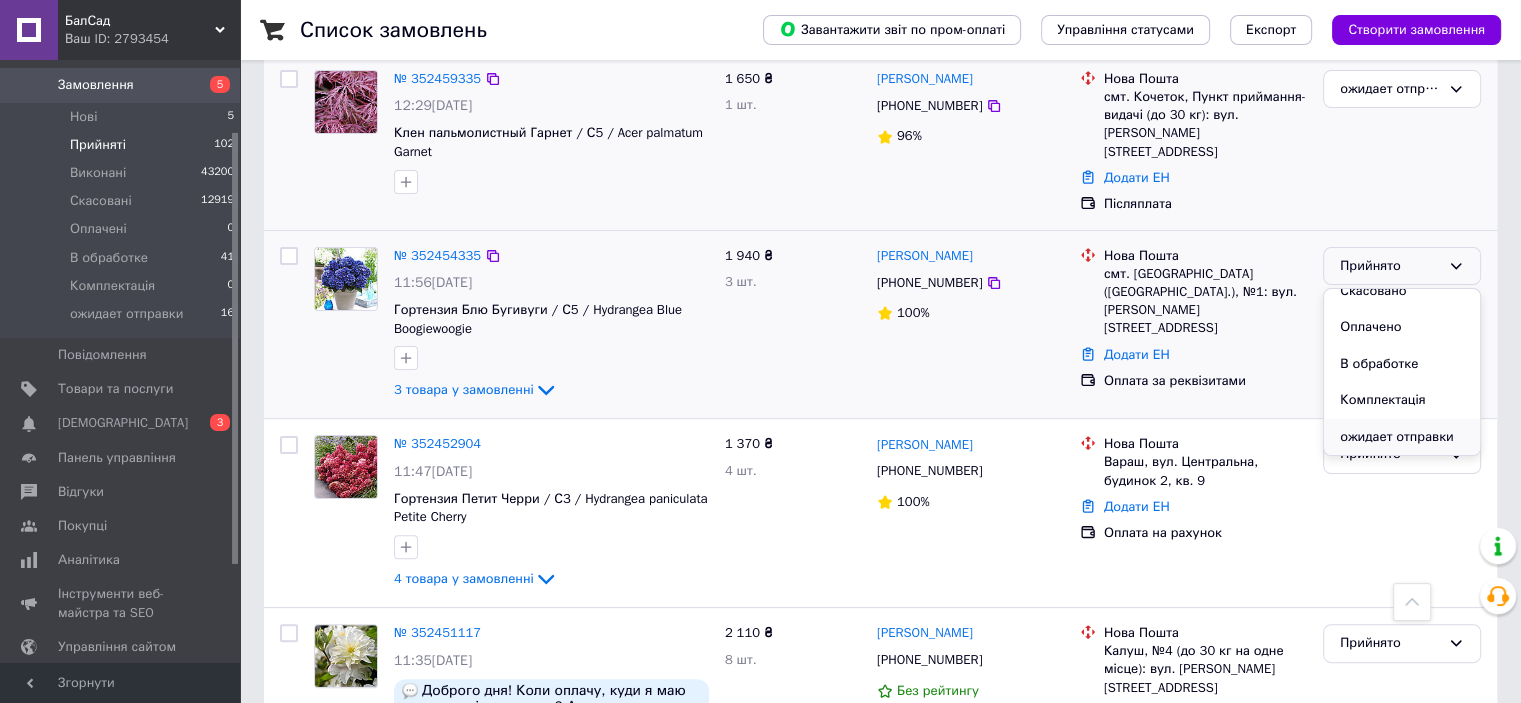 click on "ожидает отправки" at bounding box center [1402, 437] 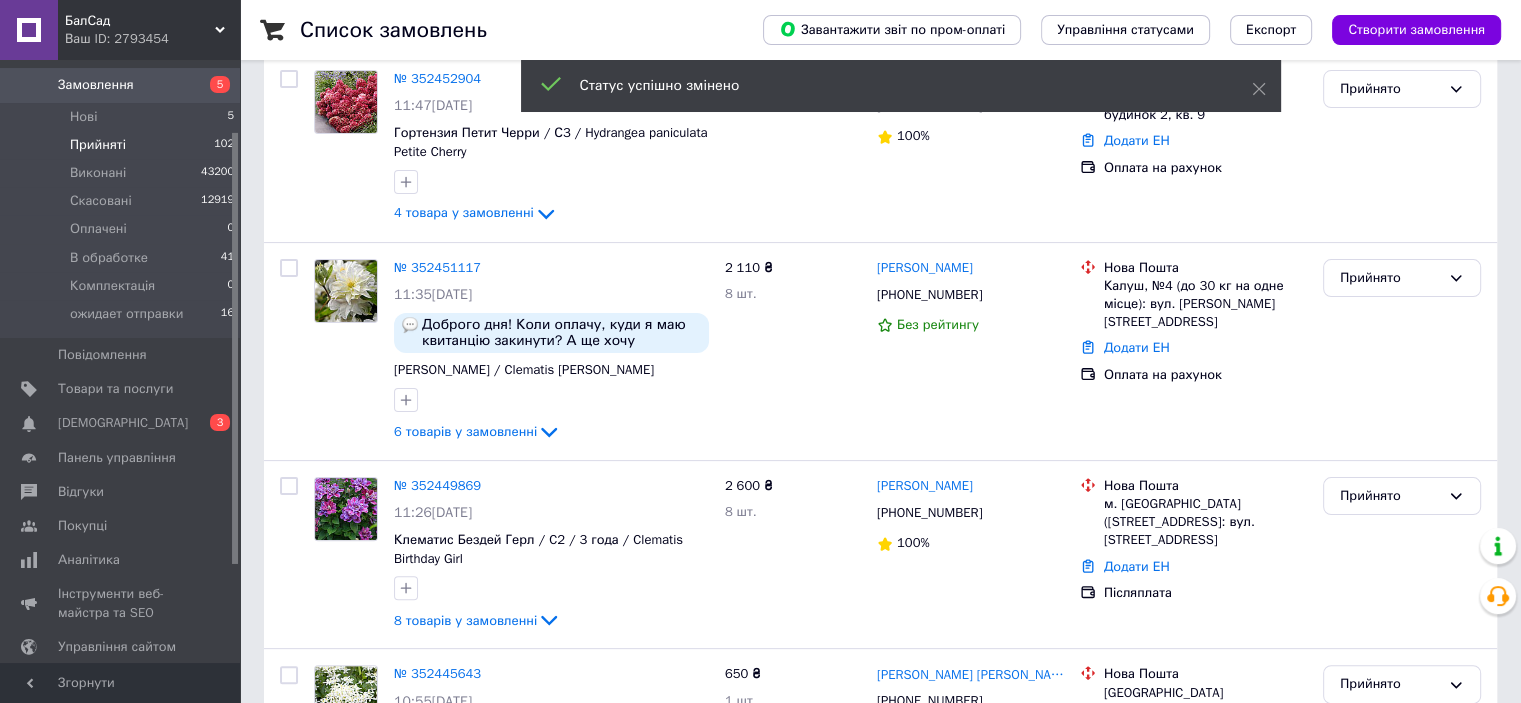 scroll, scrollTop: 76, scrollLeft: 0, axis: vertical 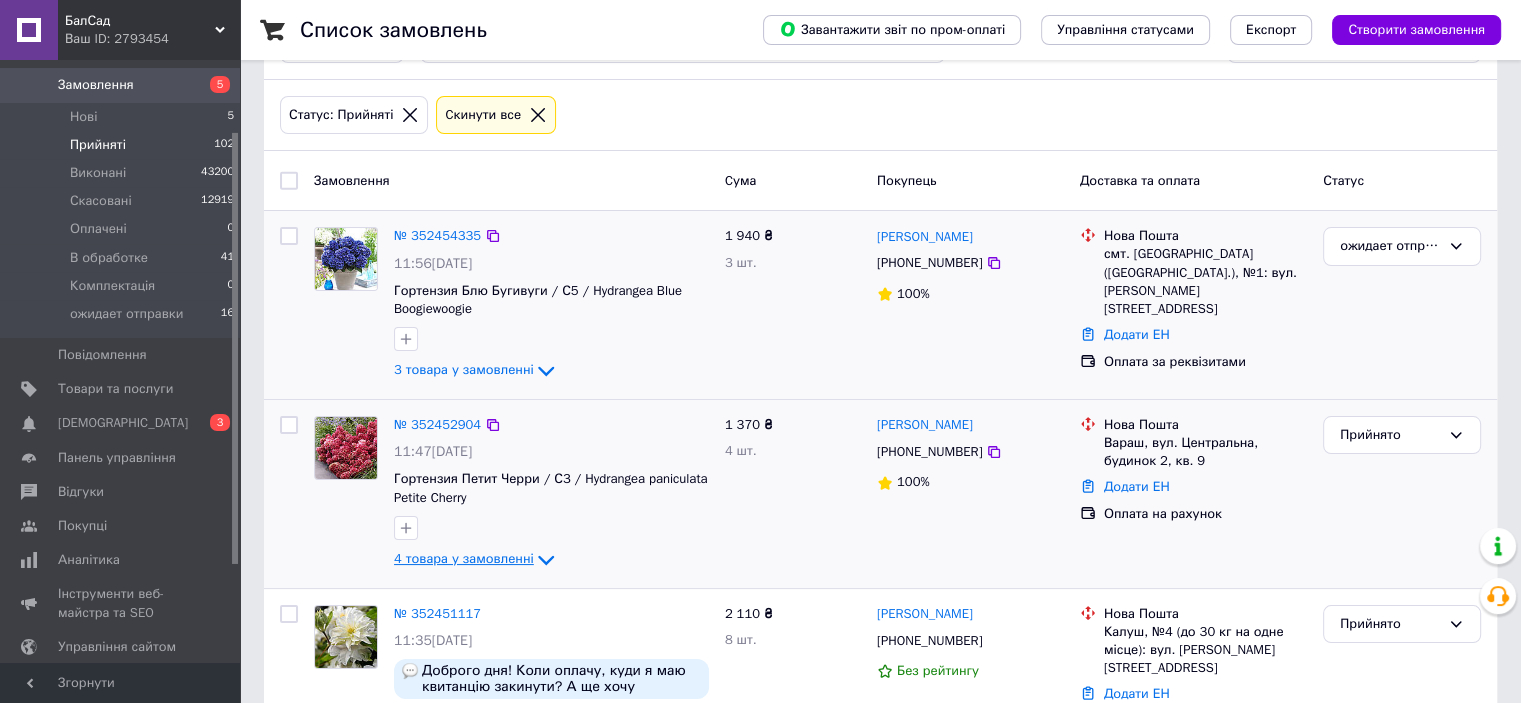 click 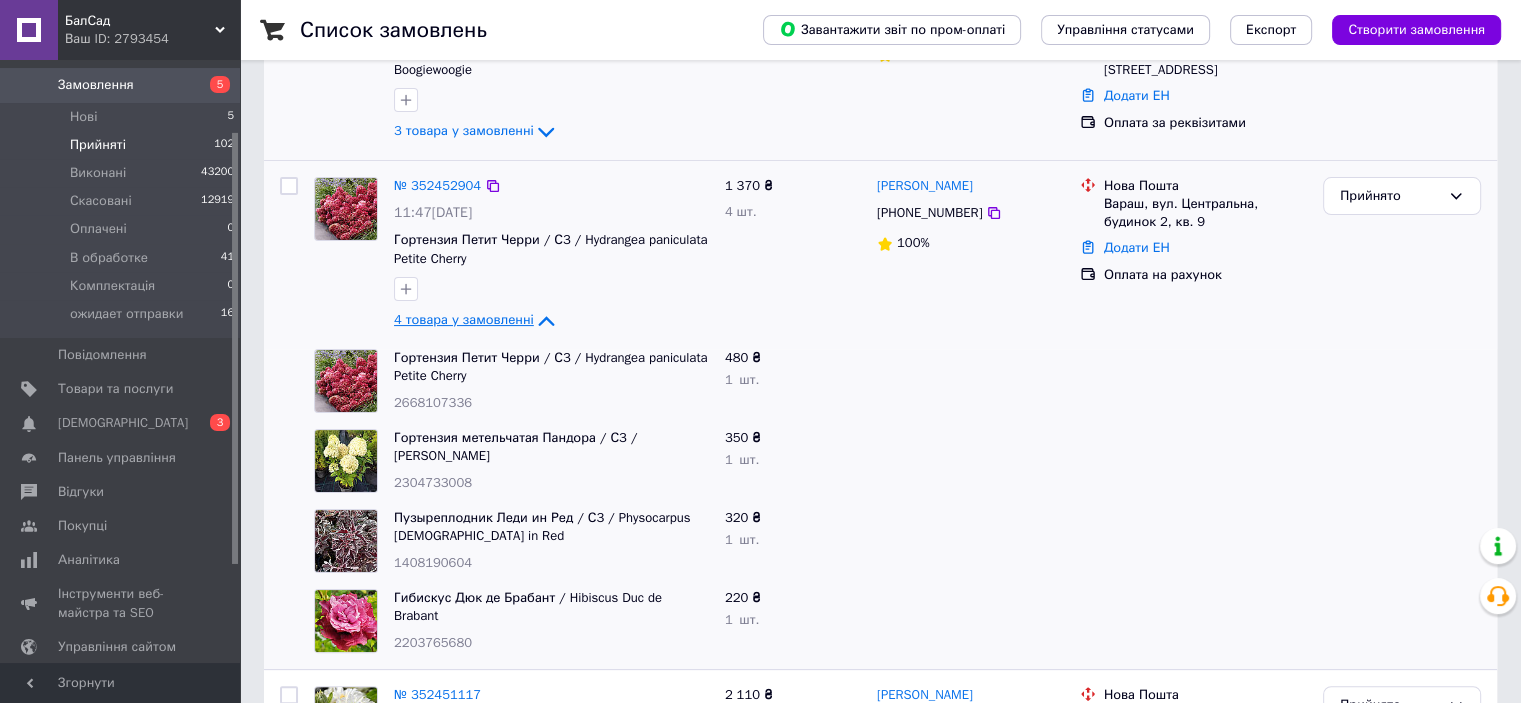 scroll, scrollTop: 376, scrollLeft: 0, axis: vertical 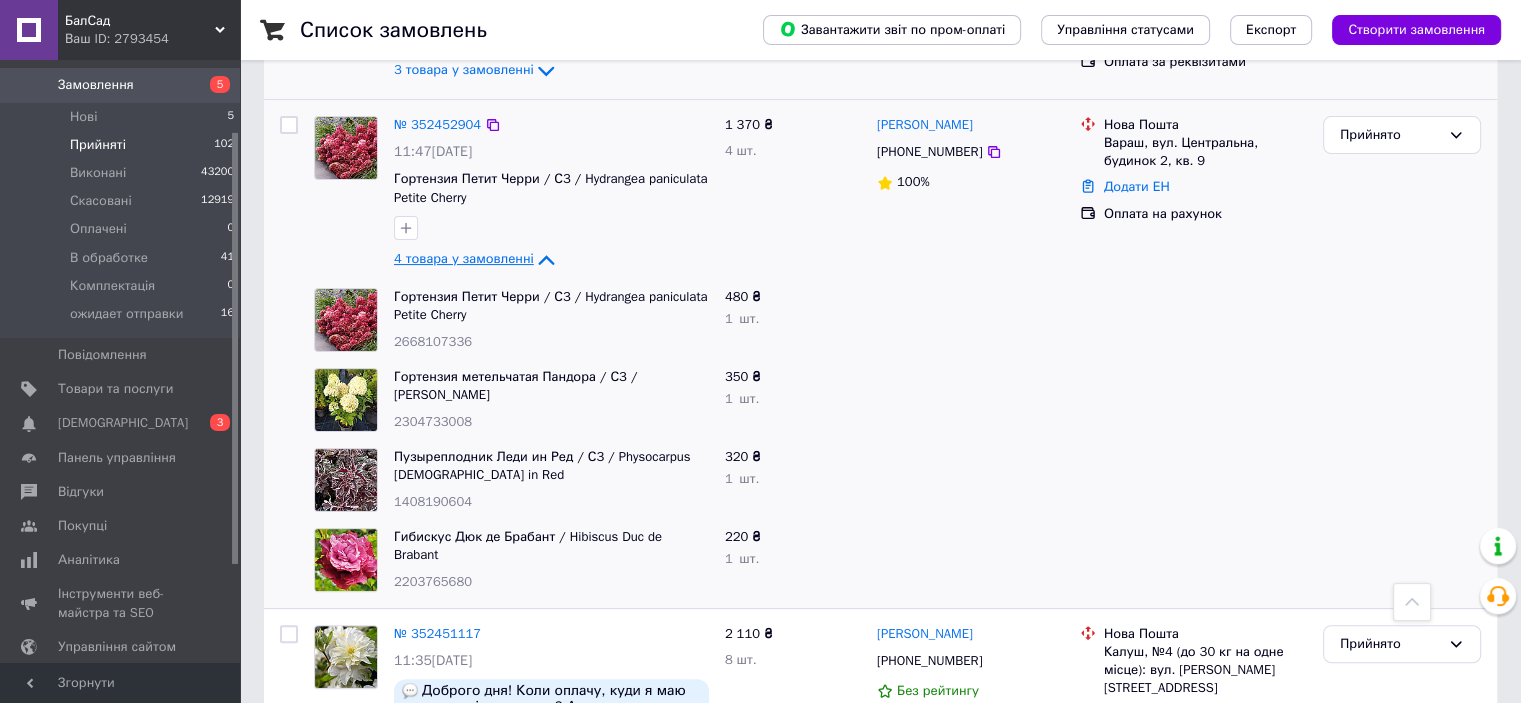click 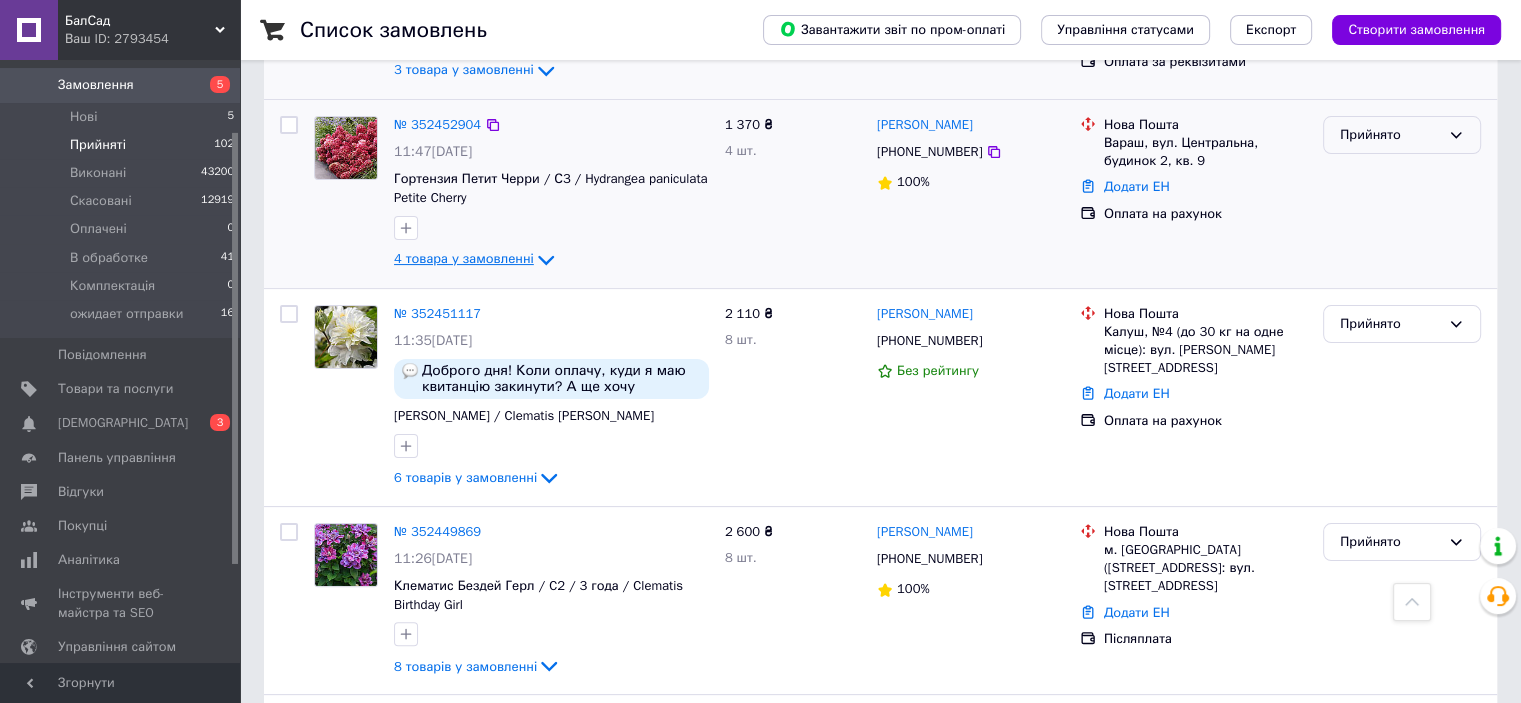 click on "Прийнято" at bounding box center (1390, 135) 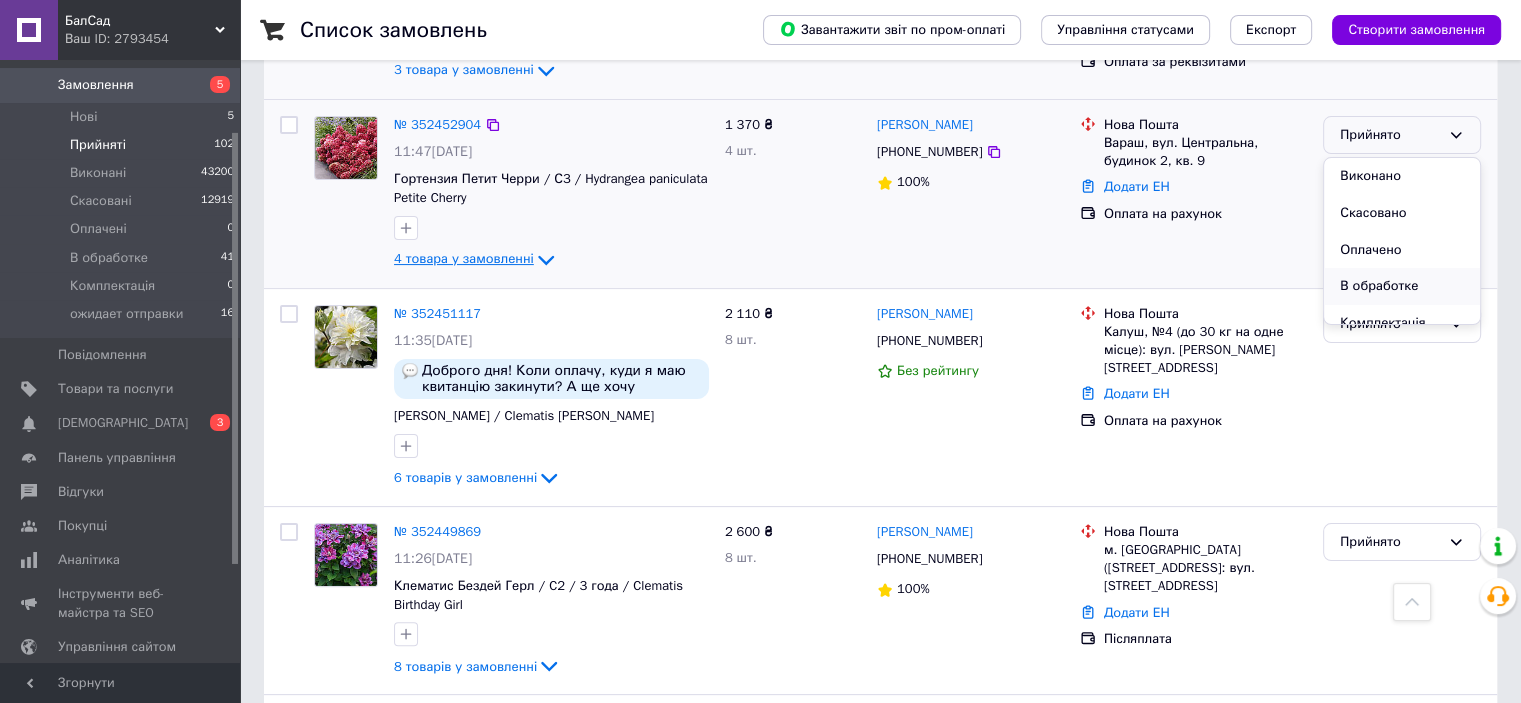 scroll, scrollTop: 53, scrollLeft: 0, axis: vertical 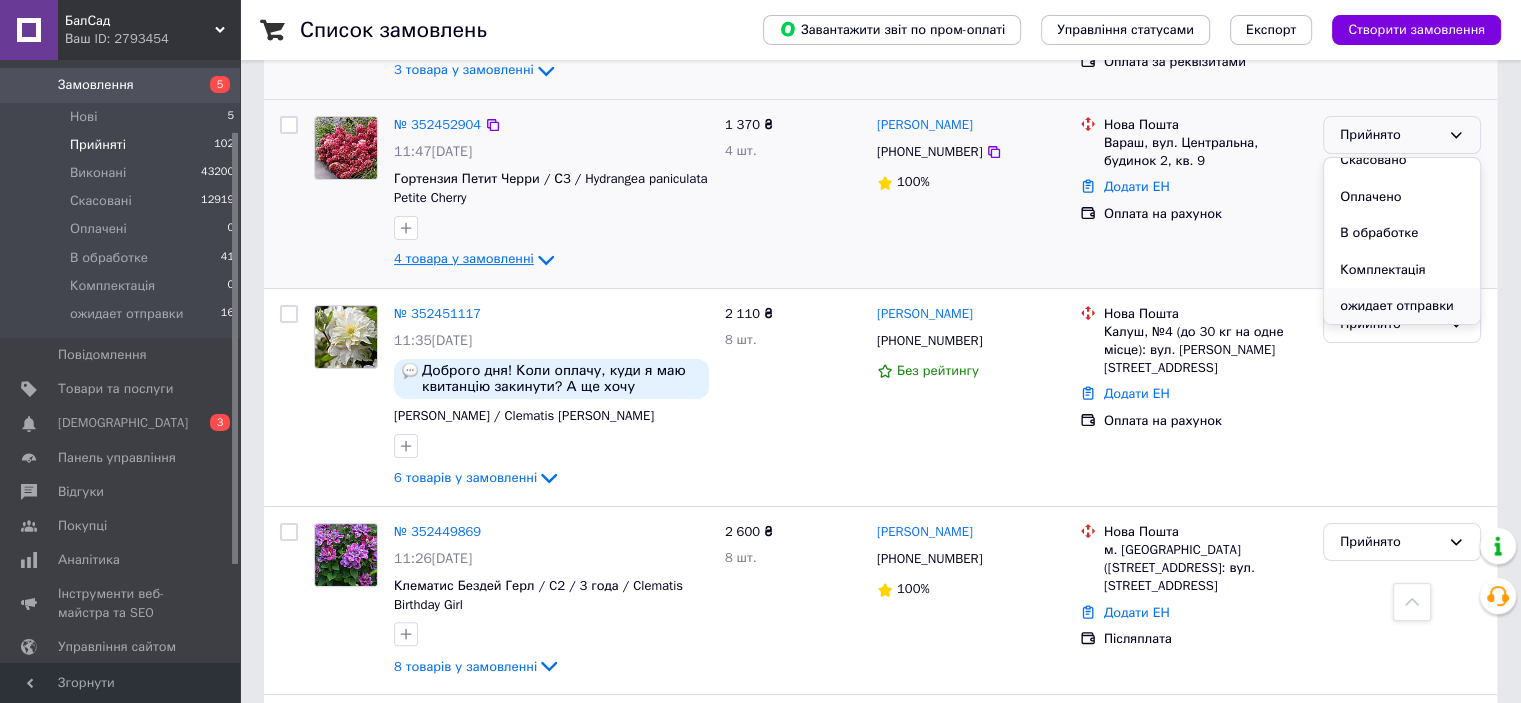 click on "ожидает отправки" at bounding box center (1402, 306) 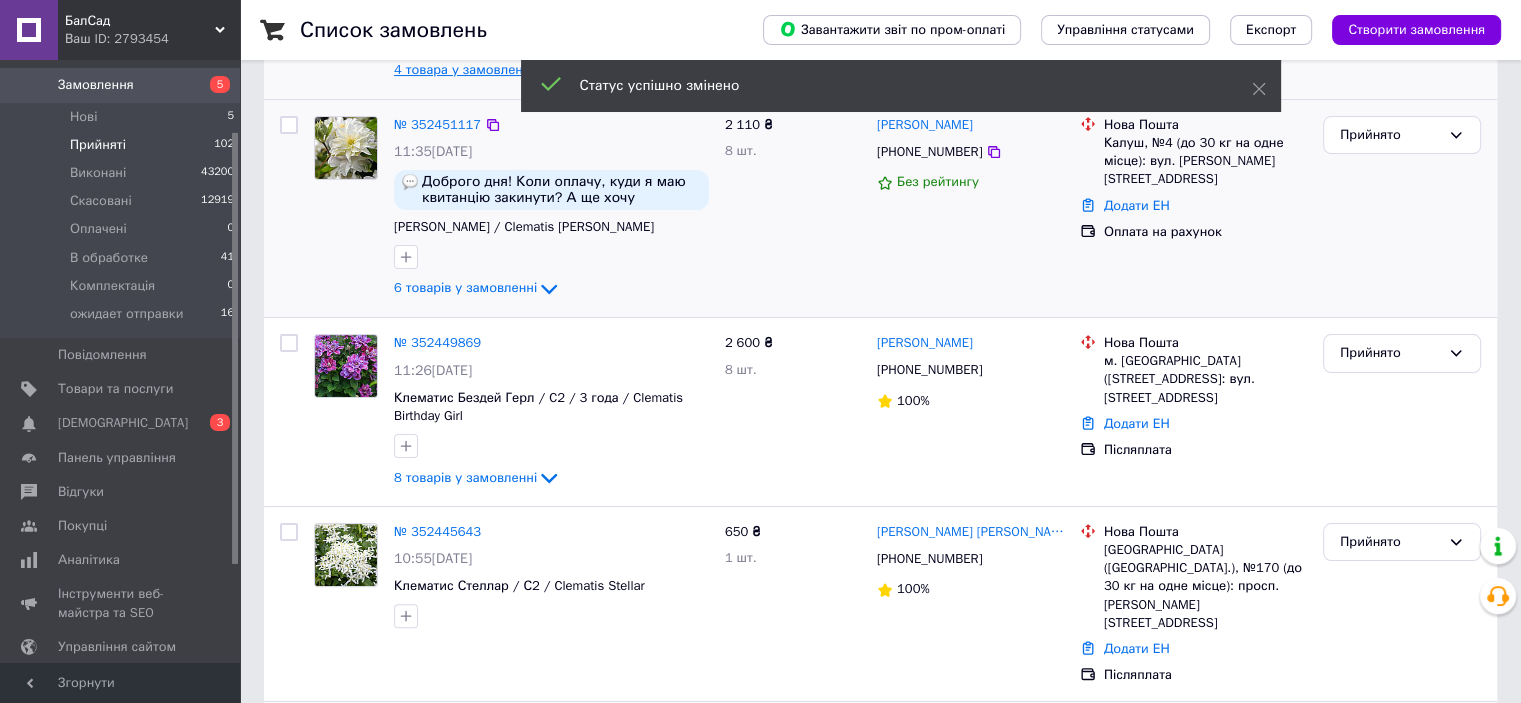 scroll, scrollTop: 188, scrollLeft: 0, axis: vertical 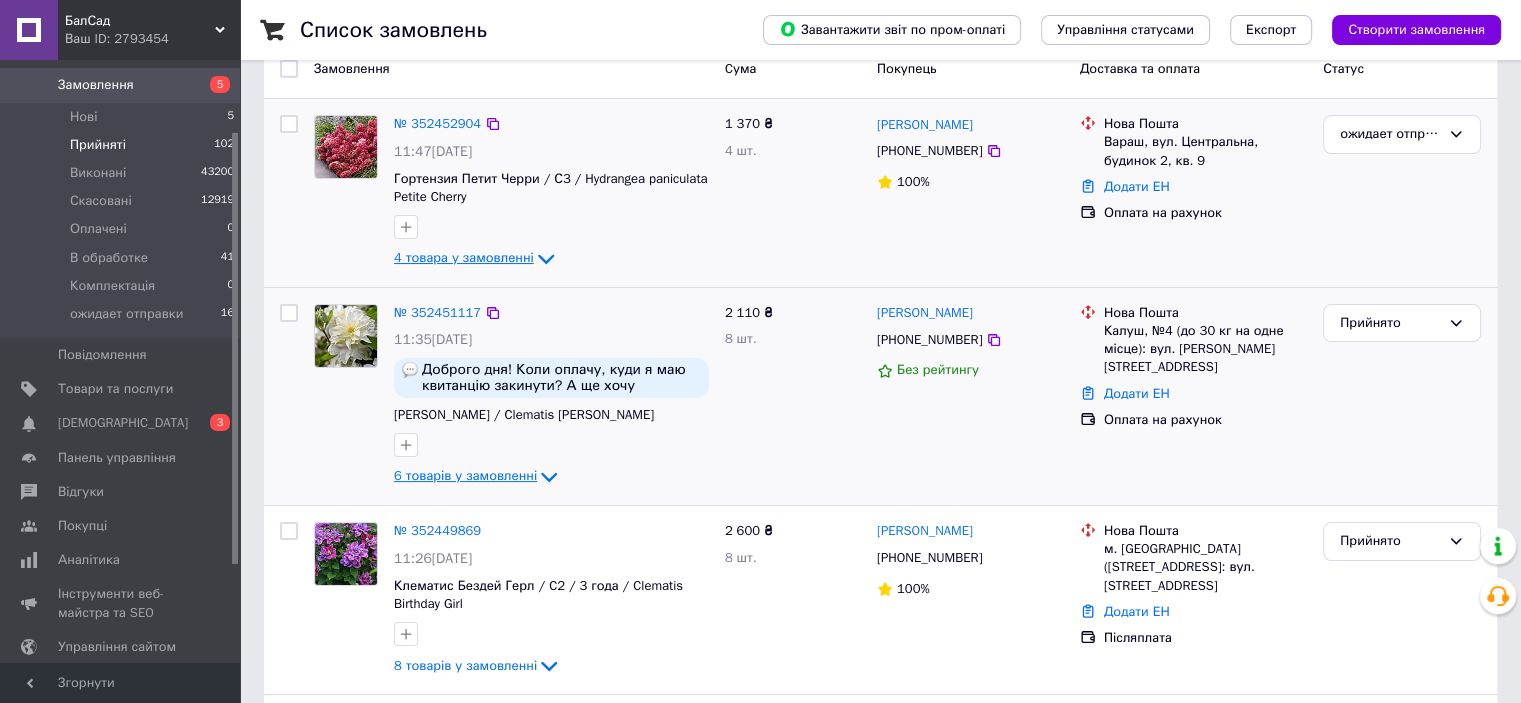 click 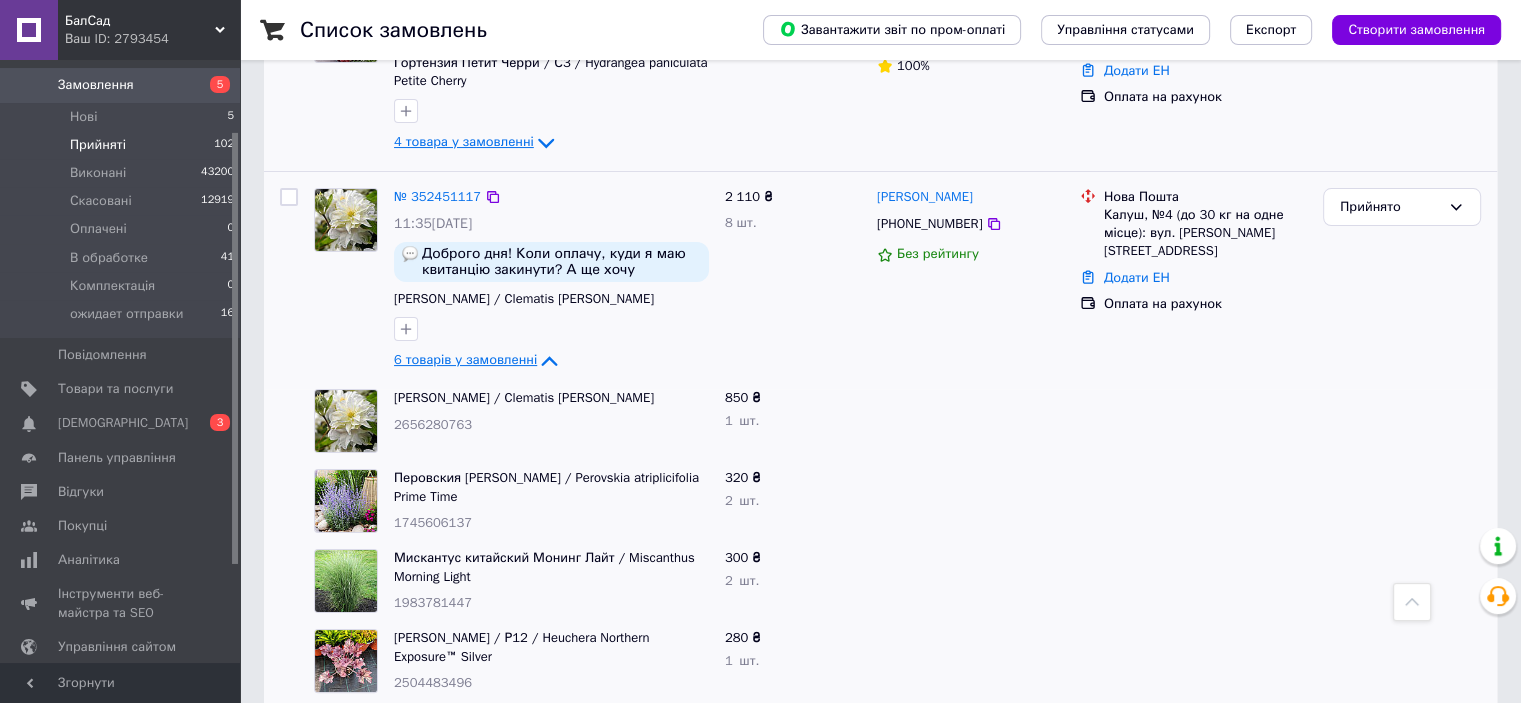 scroll, scrollTop: 288, scrollLeft: 0, axis: vertical 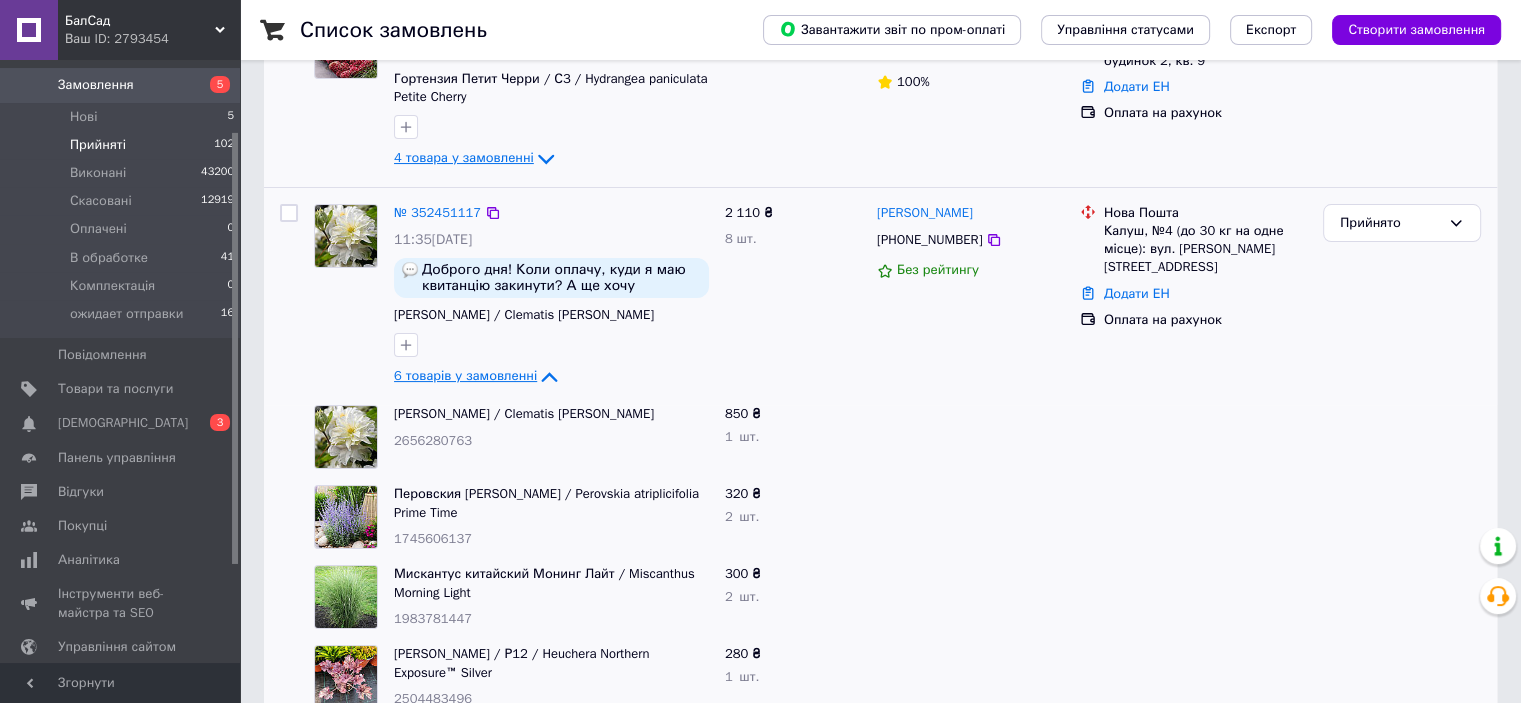 click 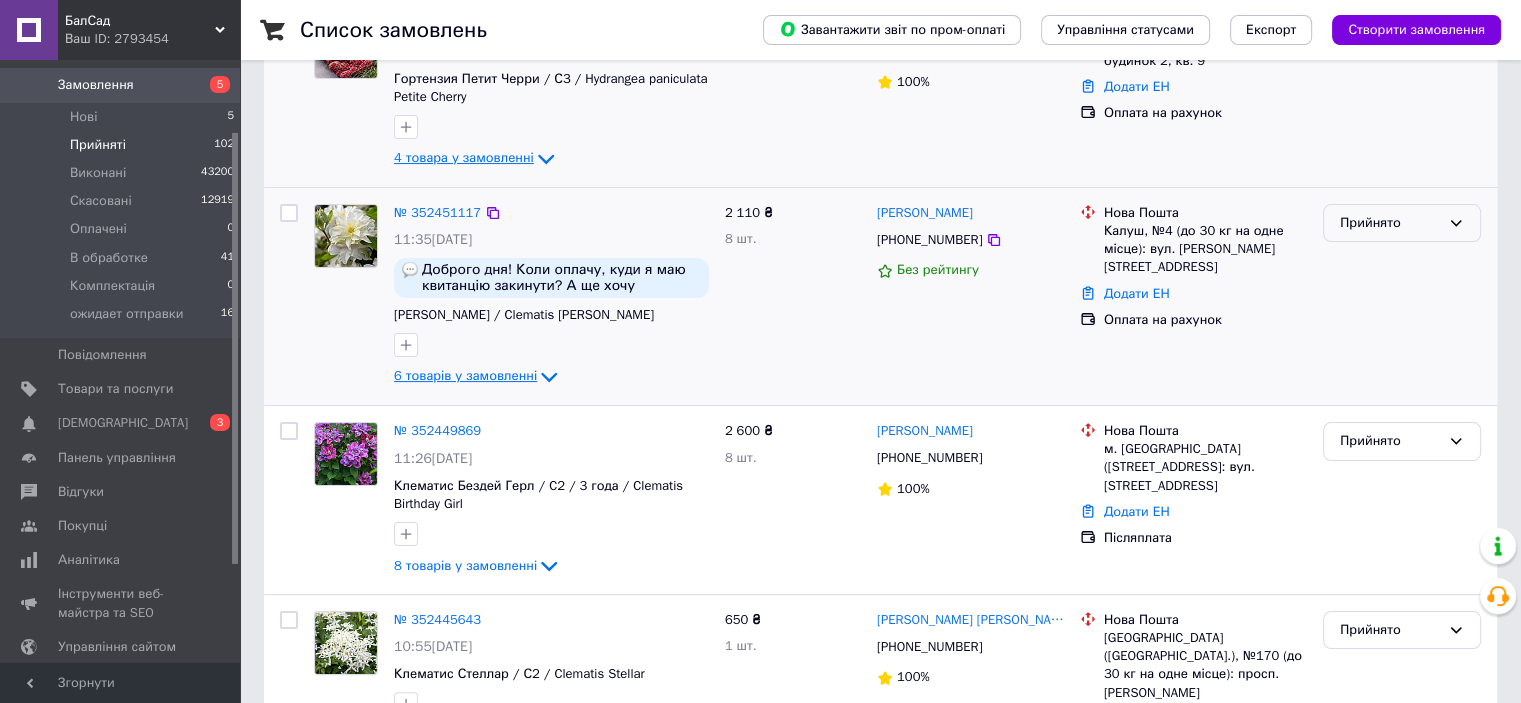 click on "Прийнято" at bounding box center [1390, 223] 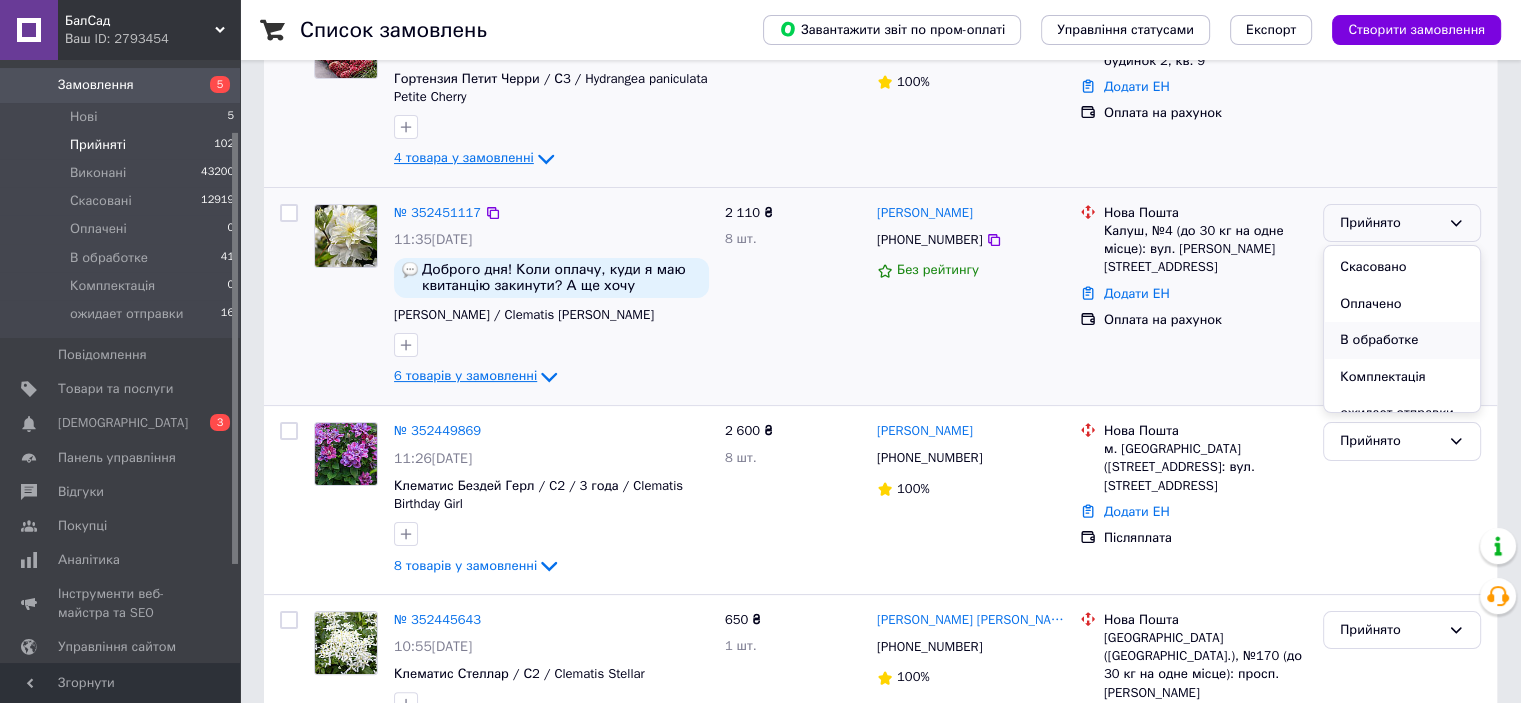 scroll, scrollTop: 53, scrollLeft: 0, axis: vertical 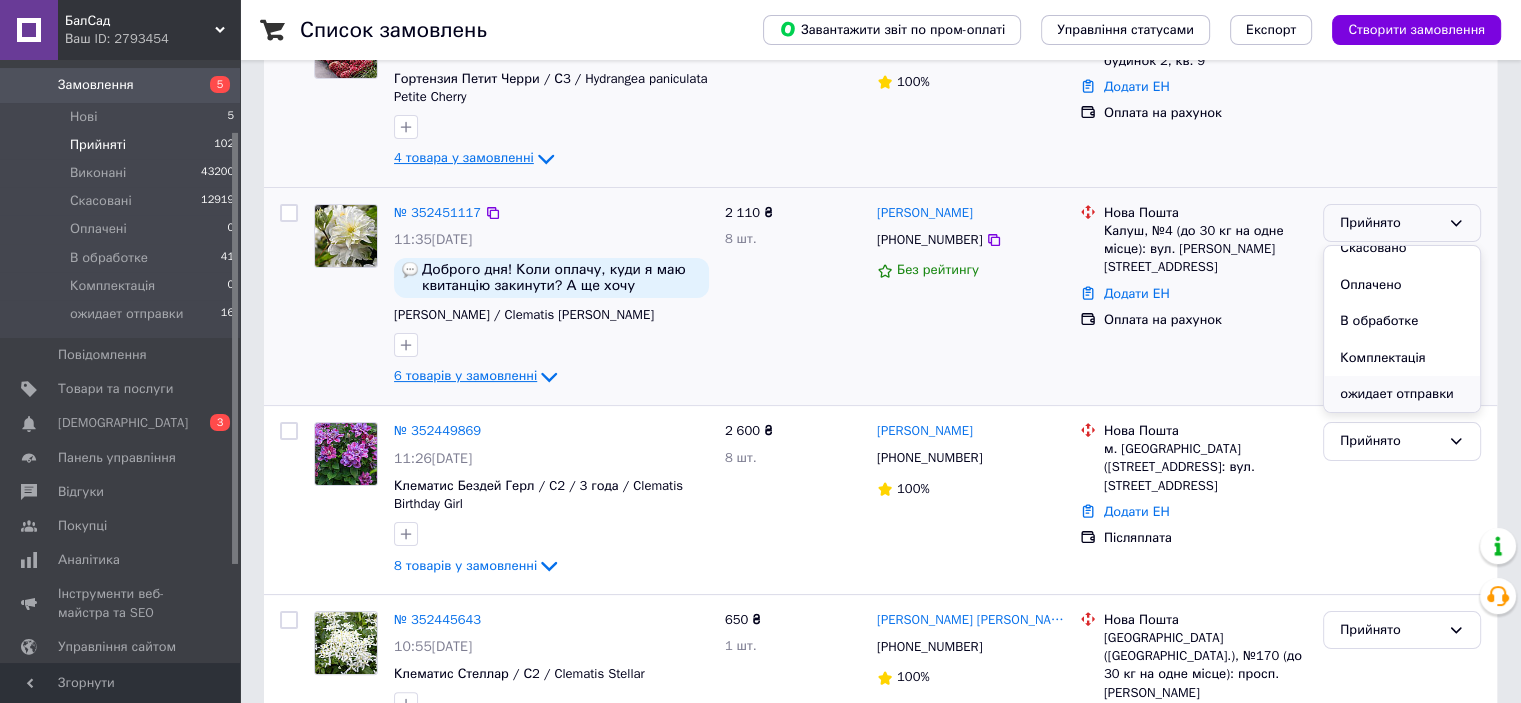 click on "ожидает отправки" at bounding box center (1402, 394) 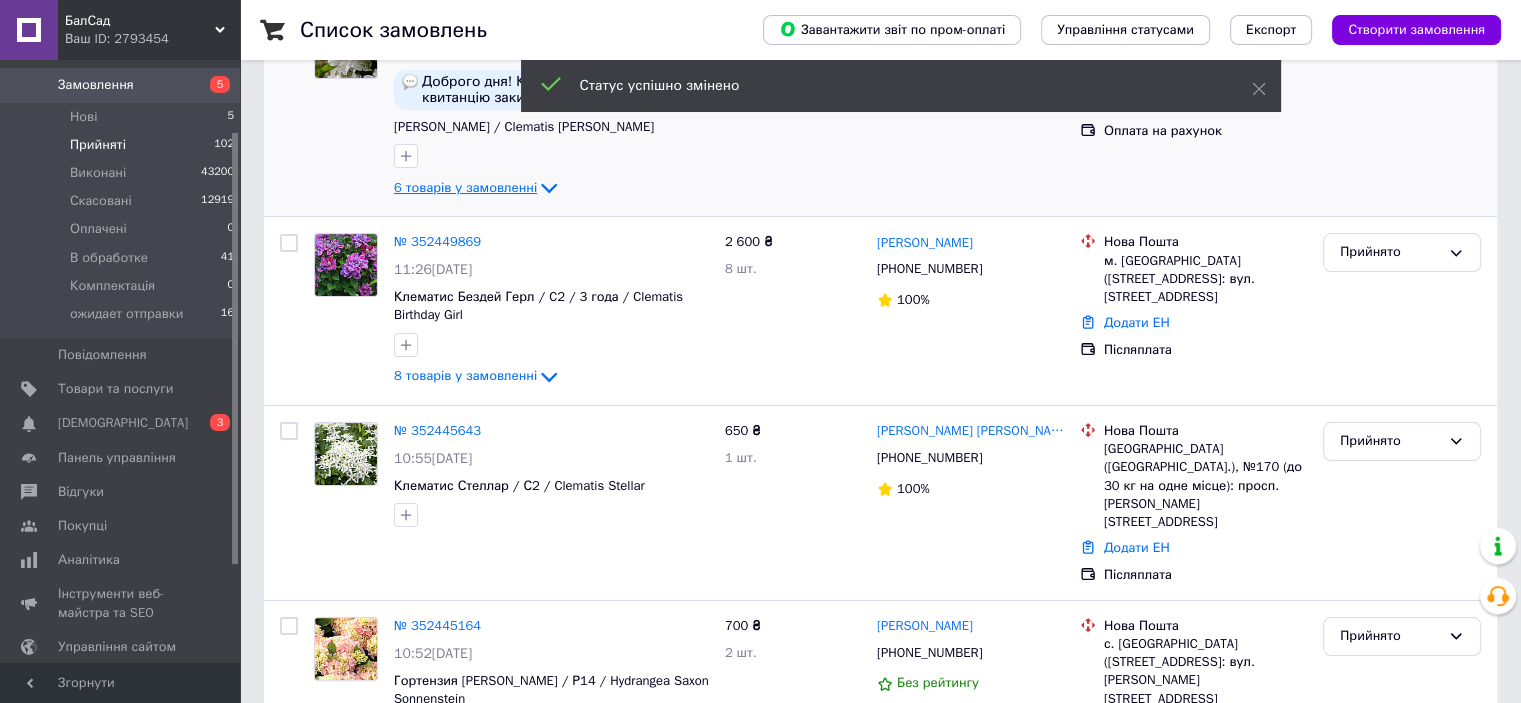 scroll, scrollTop: 99, scrollLeft: 0, axis: vertical 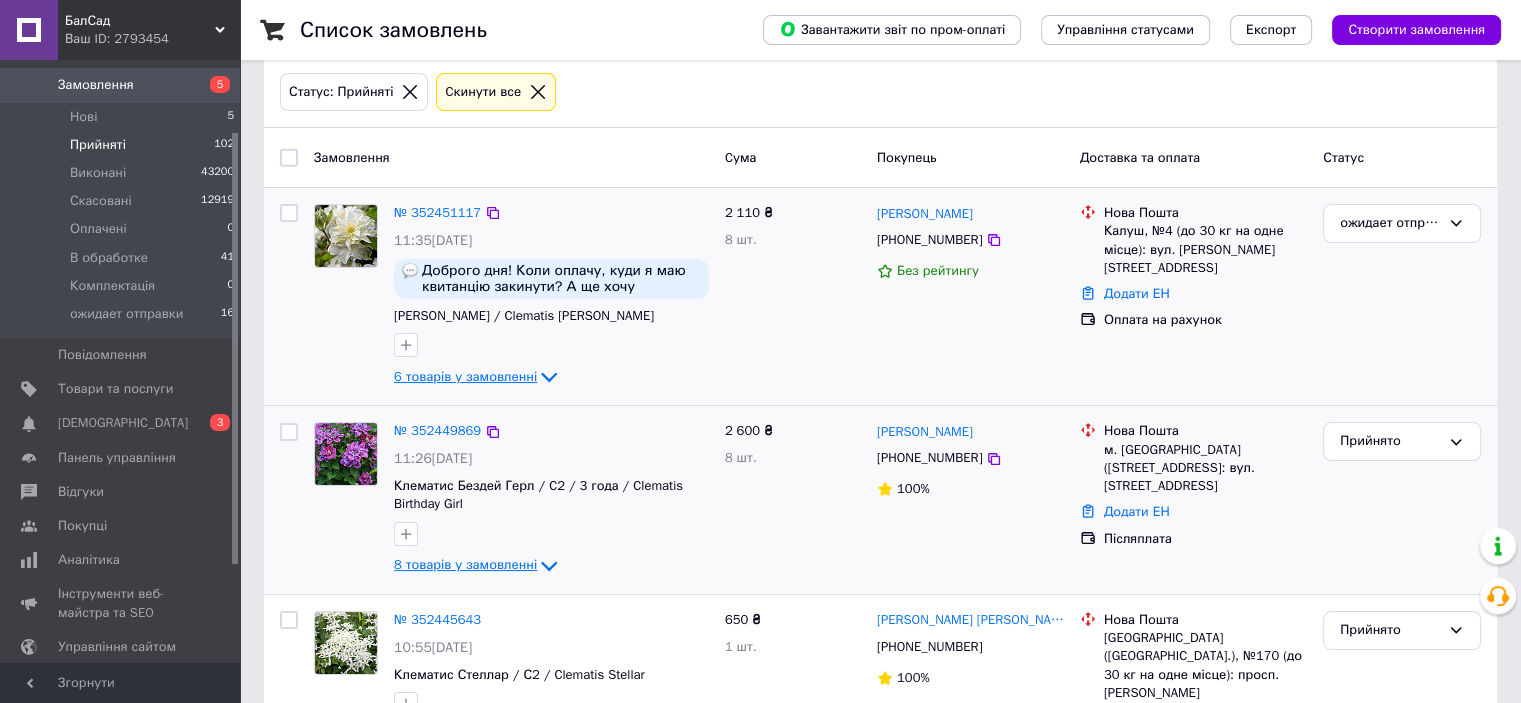 click on "8 товарів у замовленні" at bounding box center [465, 565] 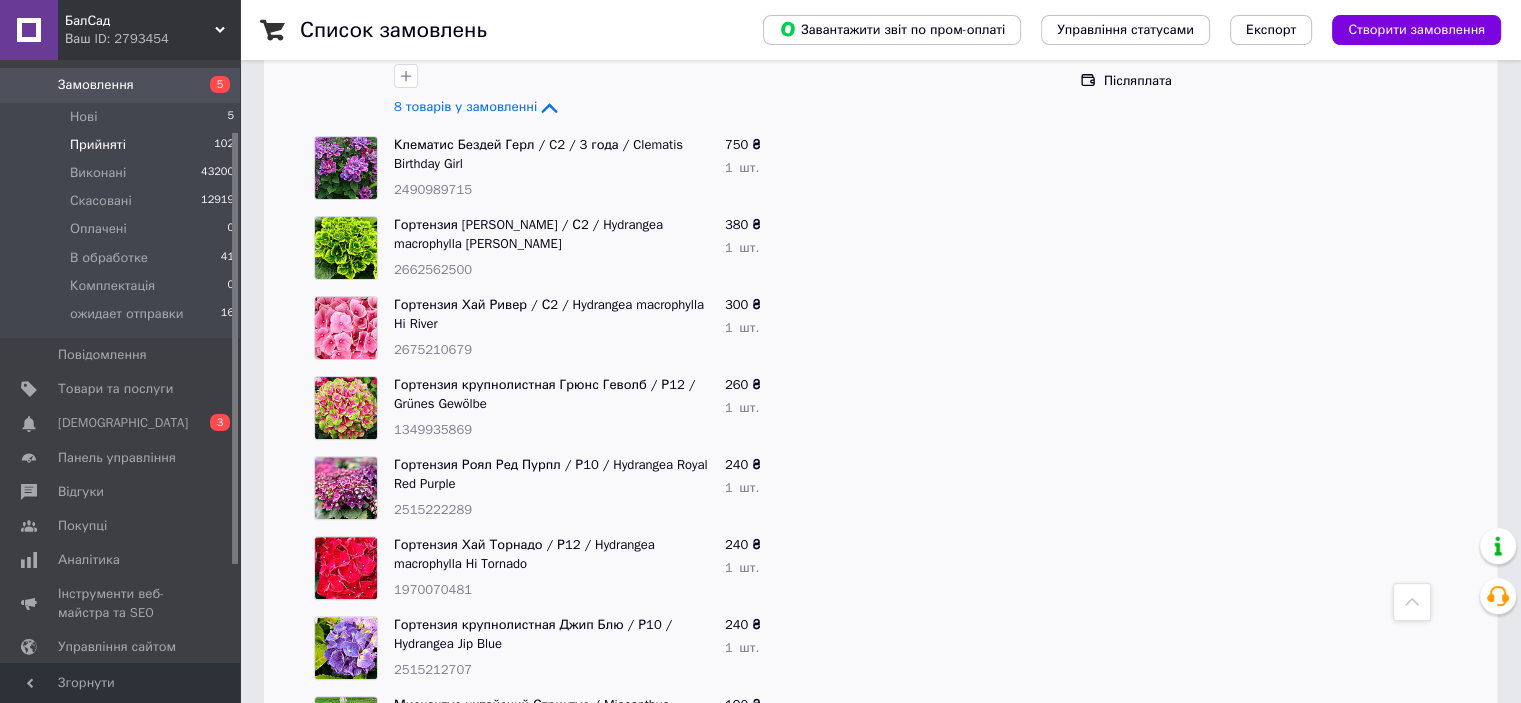 scroll, scrollTop: 499, scrollLeft: 0, axis: vertical 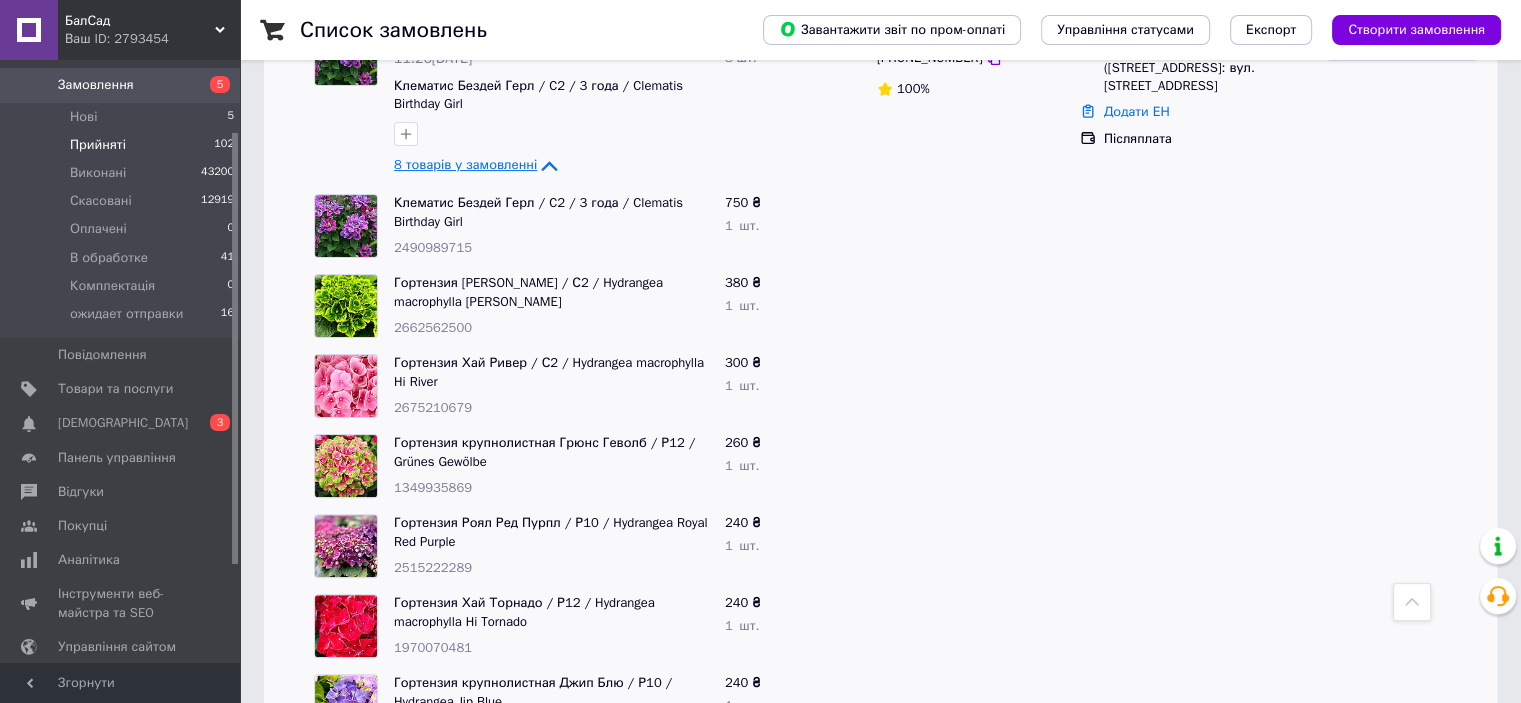 click 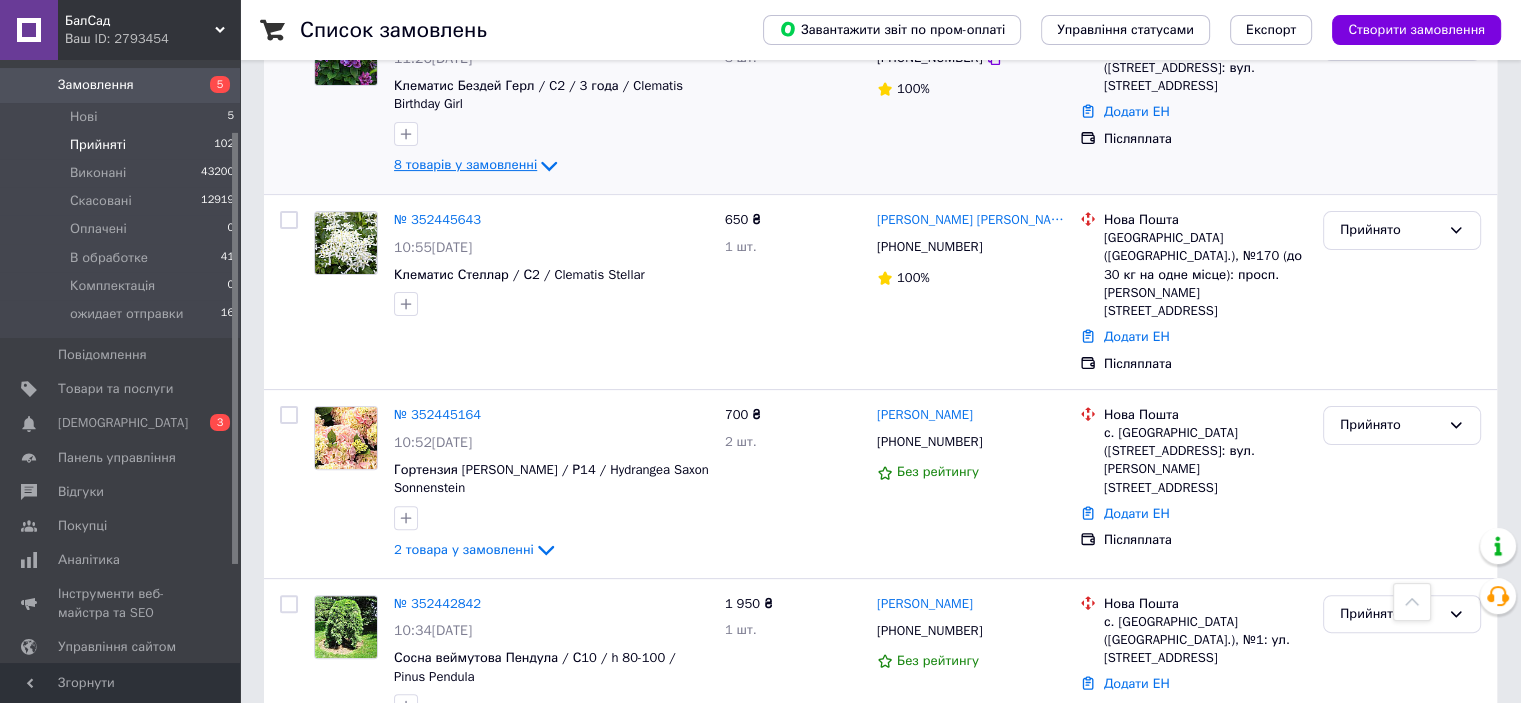 click on "Прийнято" at bounding box center (1402, 41) 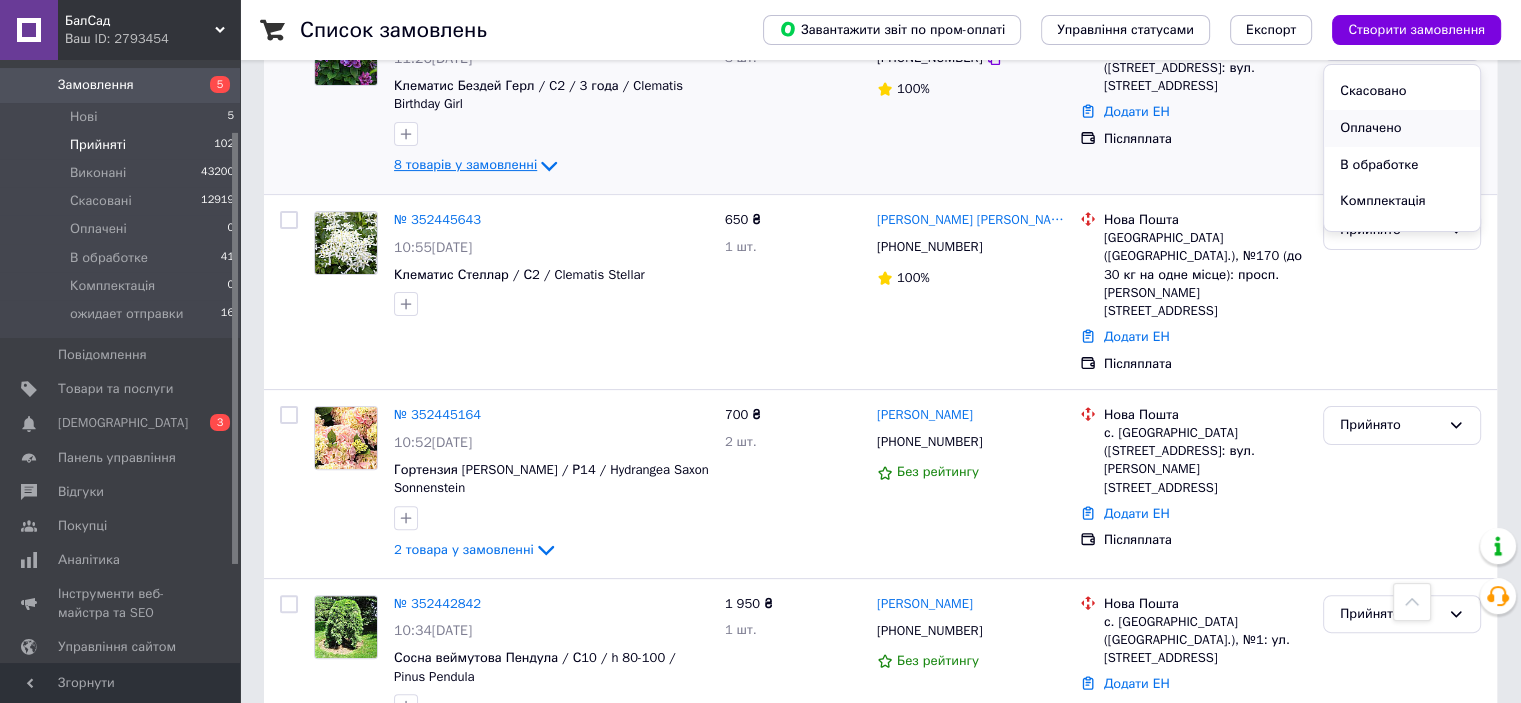 scroll, scrollTop: 53, scrollLeft: 0, axis: vertical 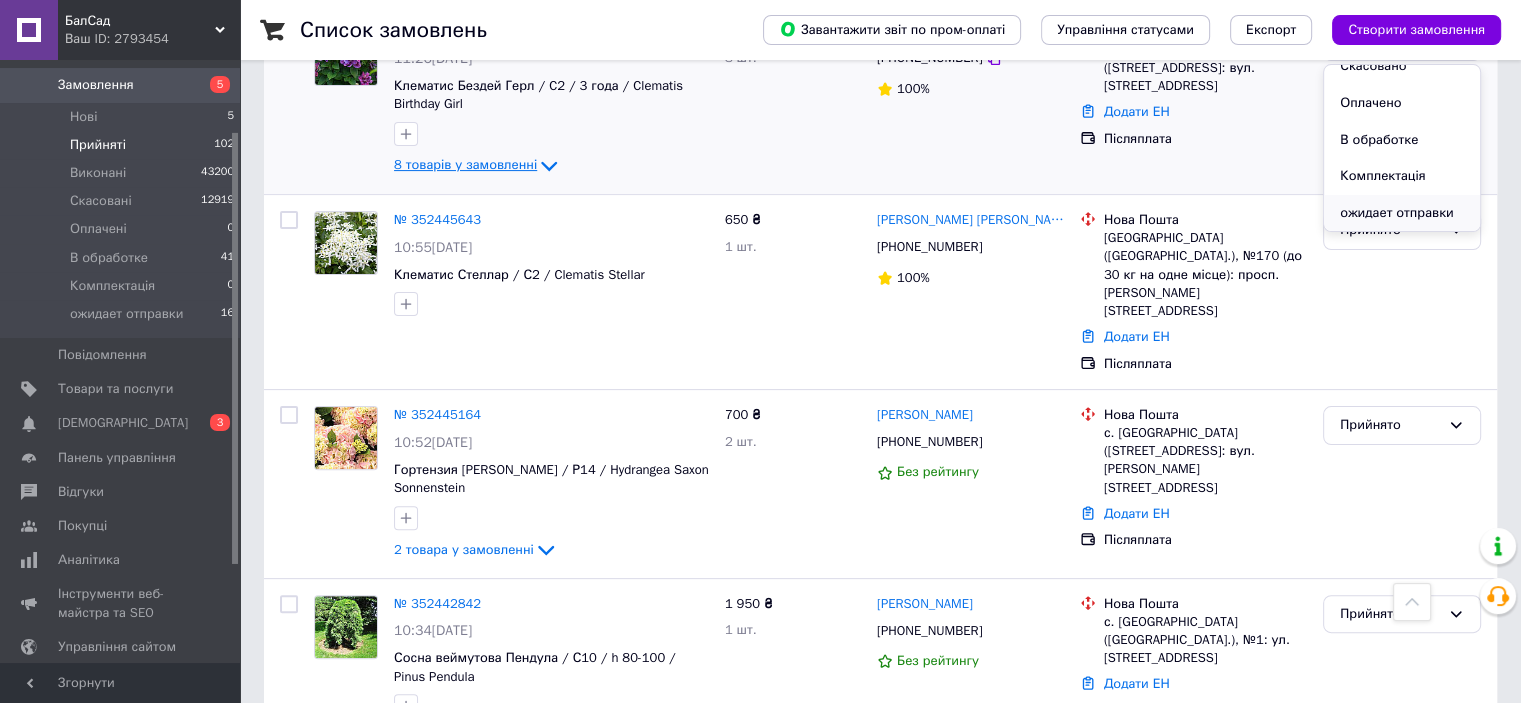 click on "ожидает отправки" at bounding box center (1402, 213) 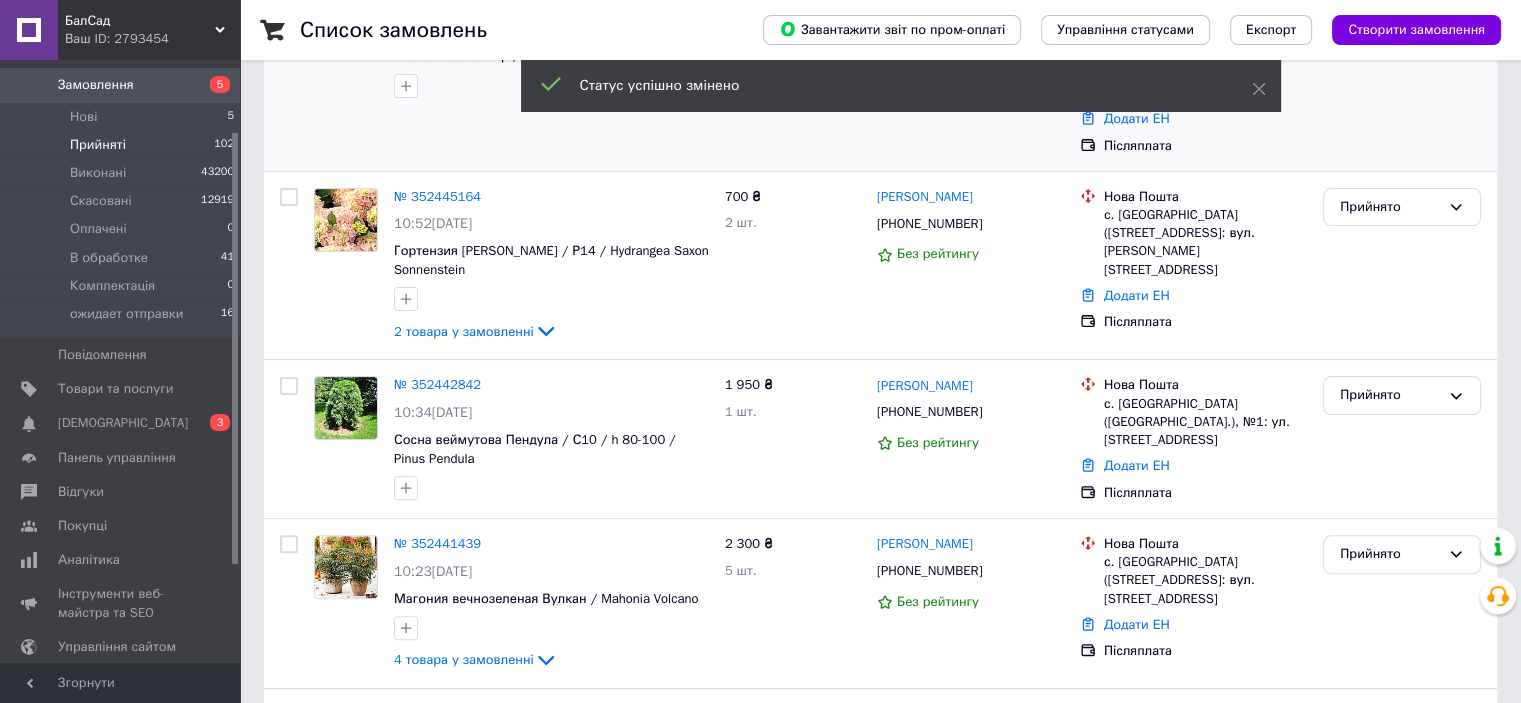 scroll, scrollTop: 262, scrollLeft: 0, axis: vertical 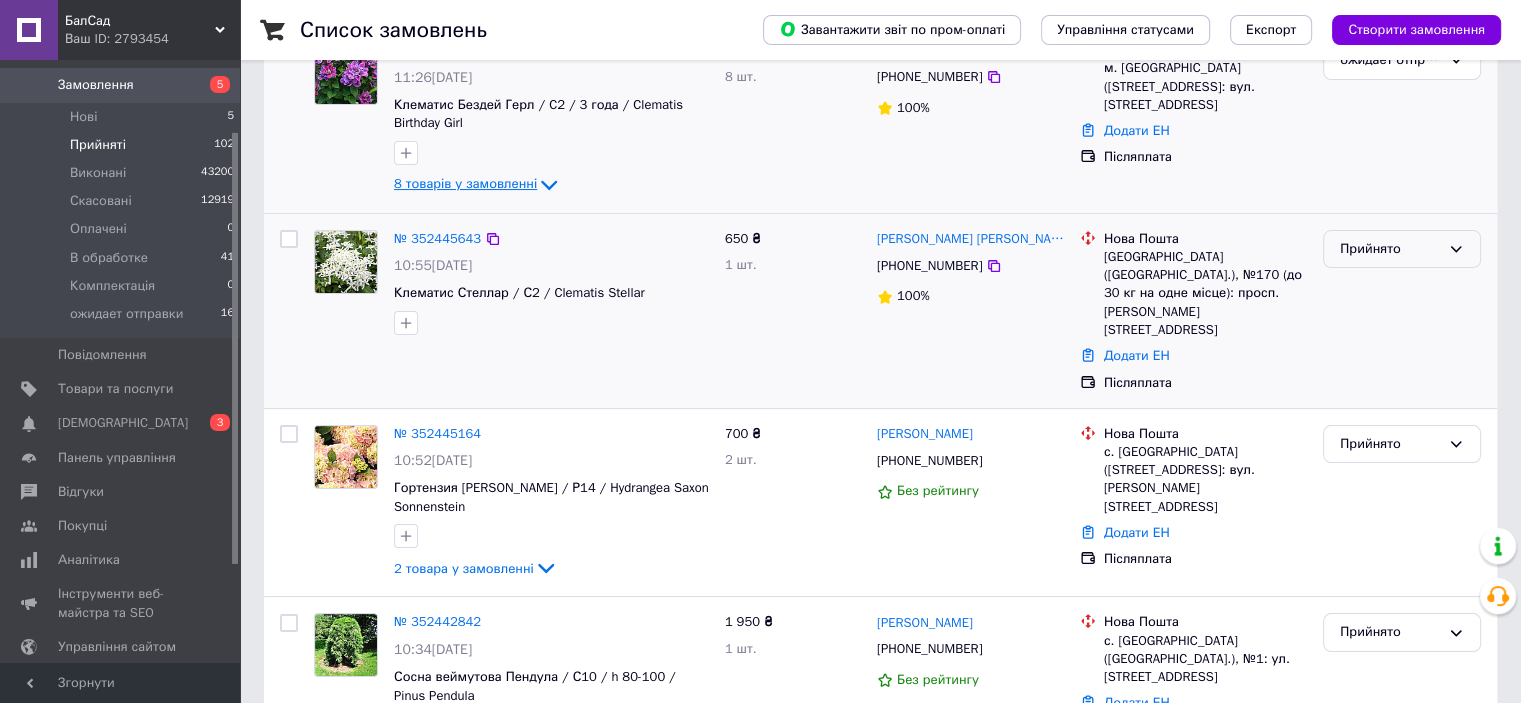 click on "Прийнято" at bounding box center (1390, 249) 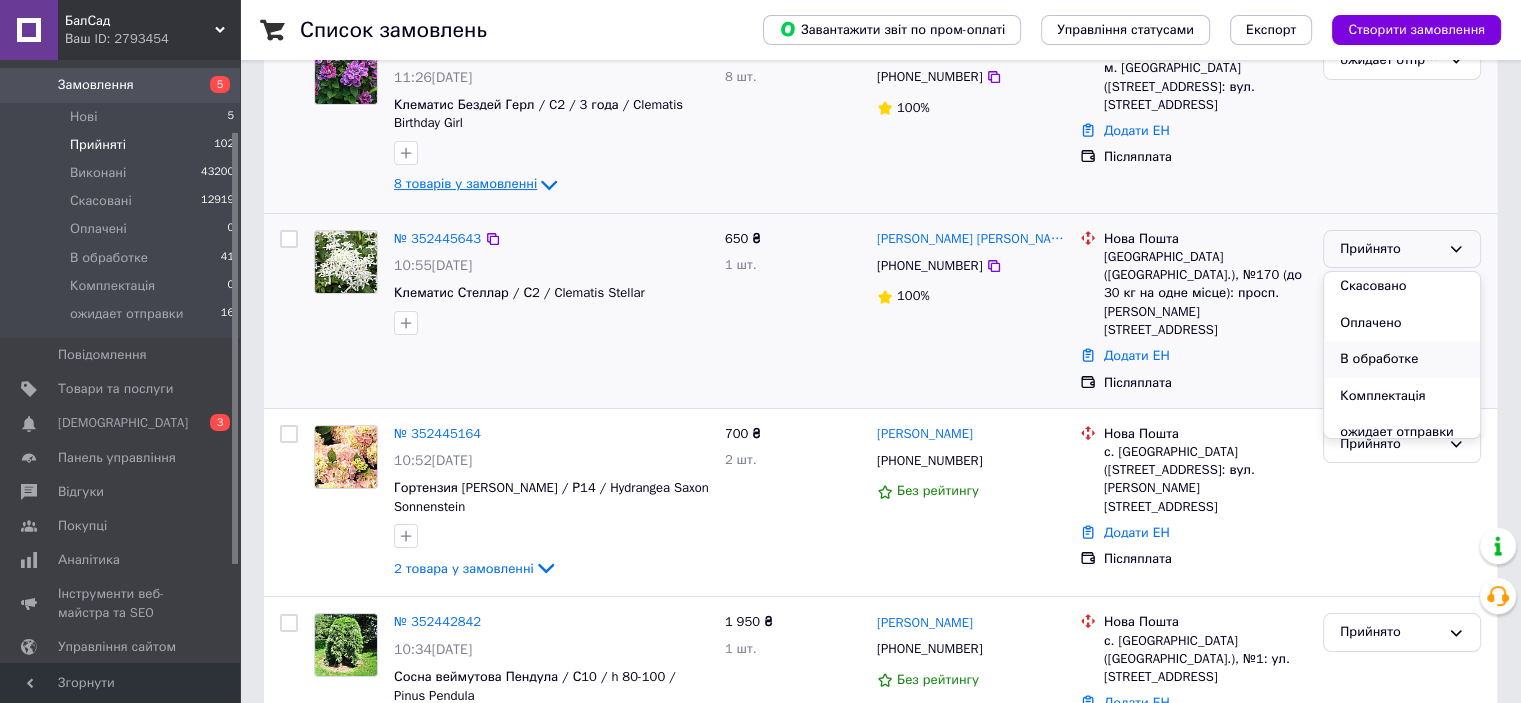 scroll, scrollTop: 53, scrollLeft: 0, axis: vertical 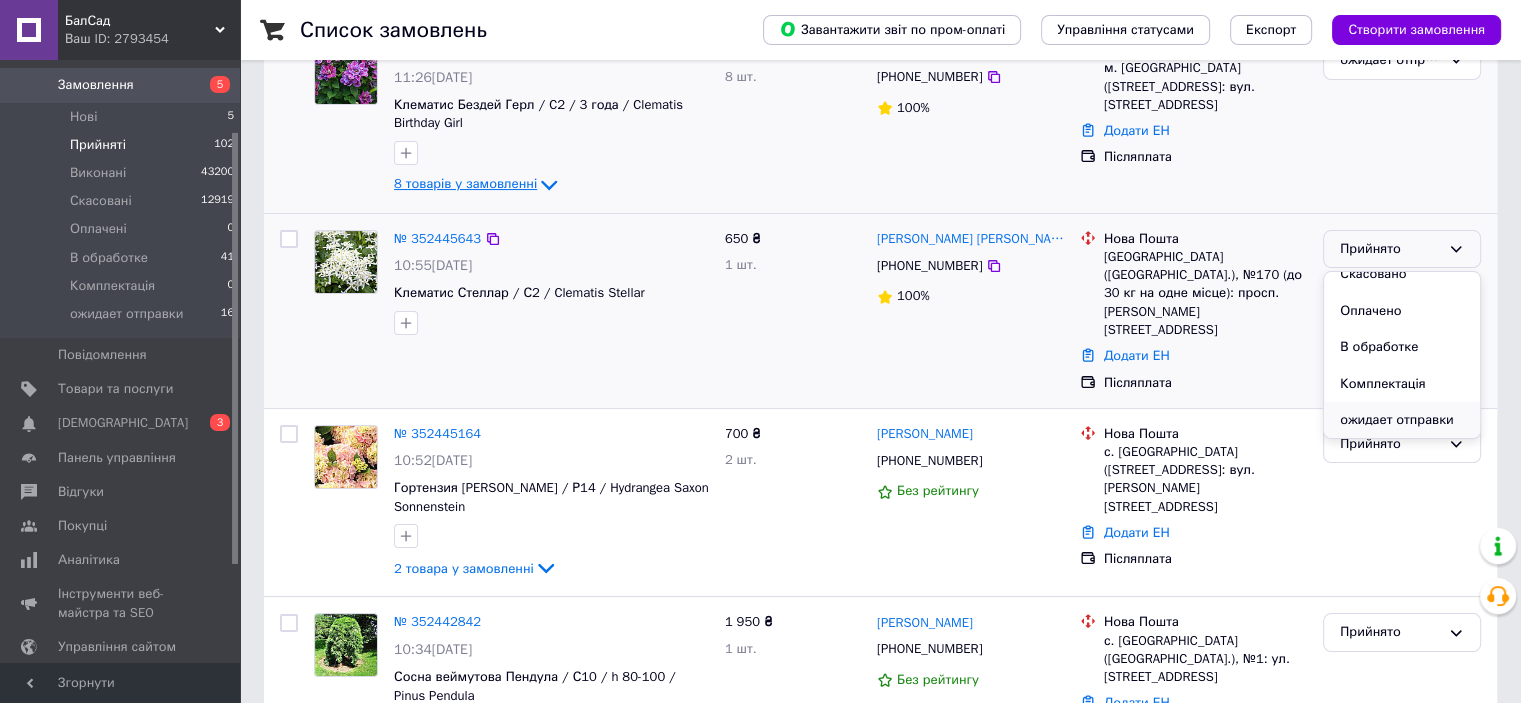 click on "ожидает отправки" at bounding box center [1402, 420] 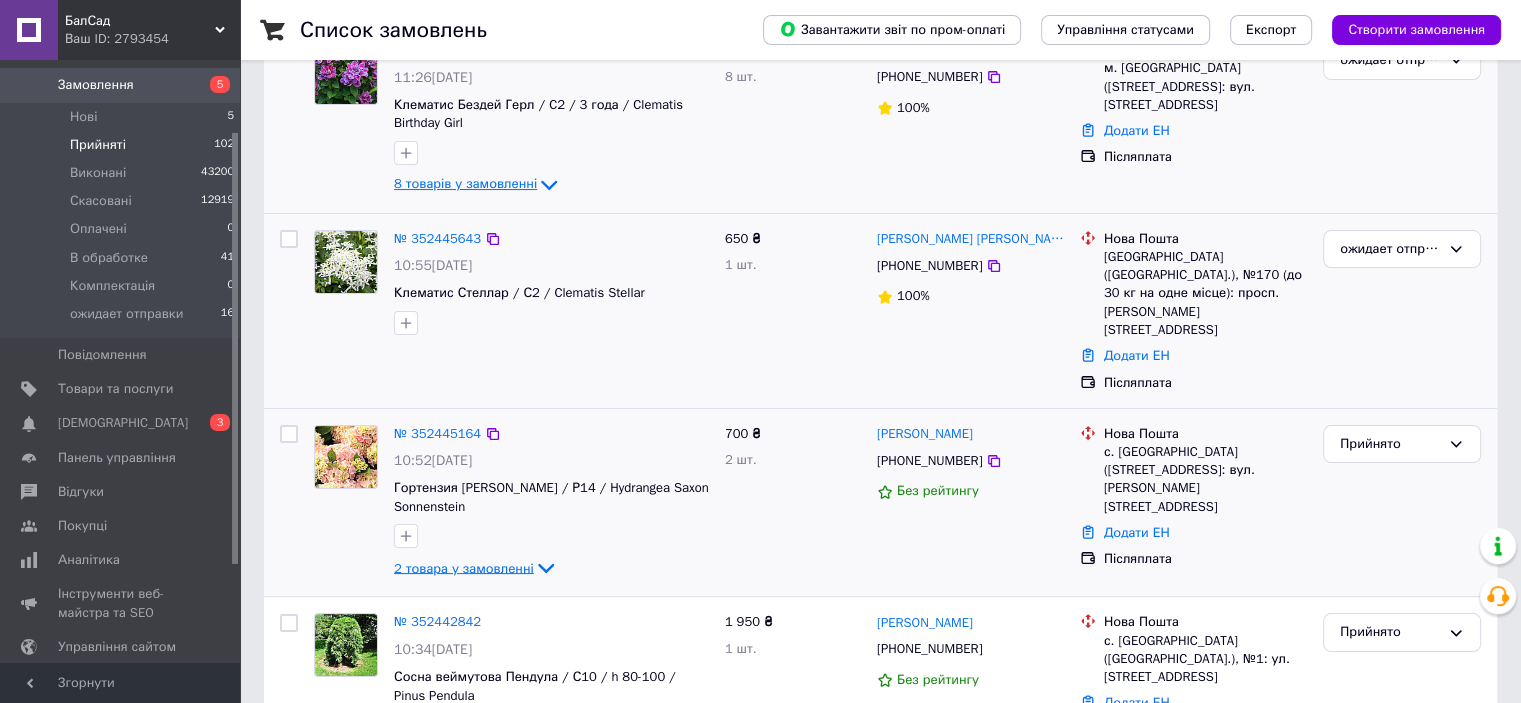 click on "2 товара у замовленні" at bounding box center (464, 567) 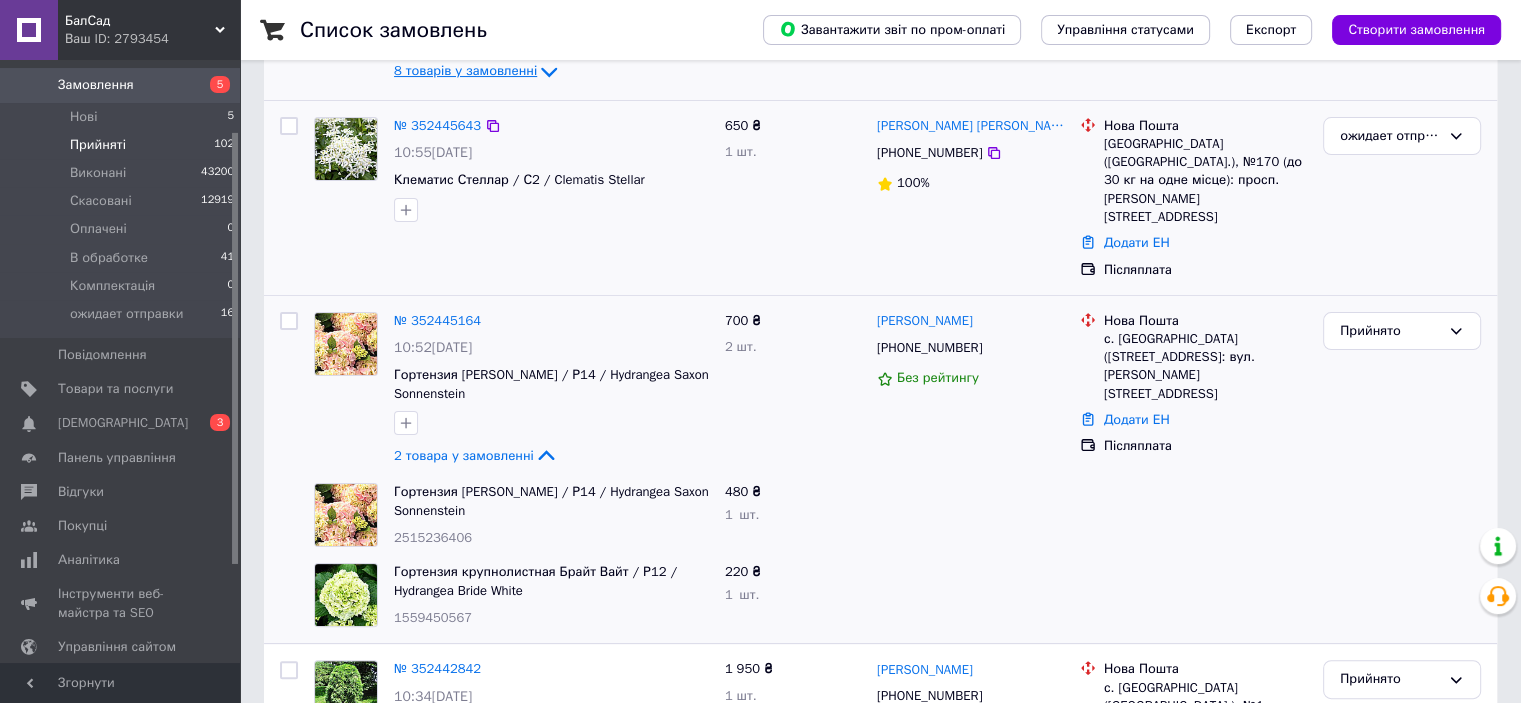 scroll, scrollTop: 562, scrollLeft: 0, axis: vertical 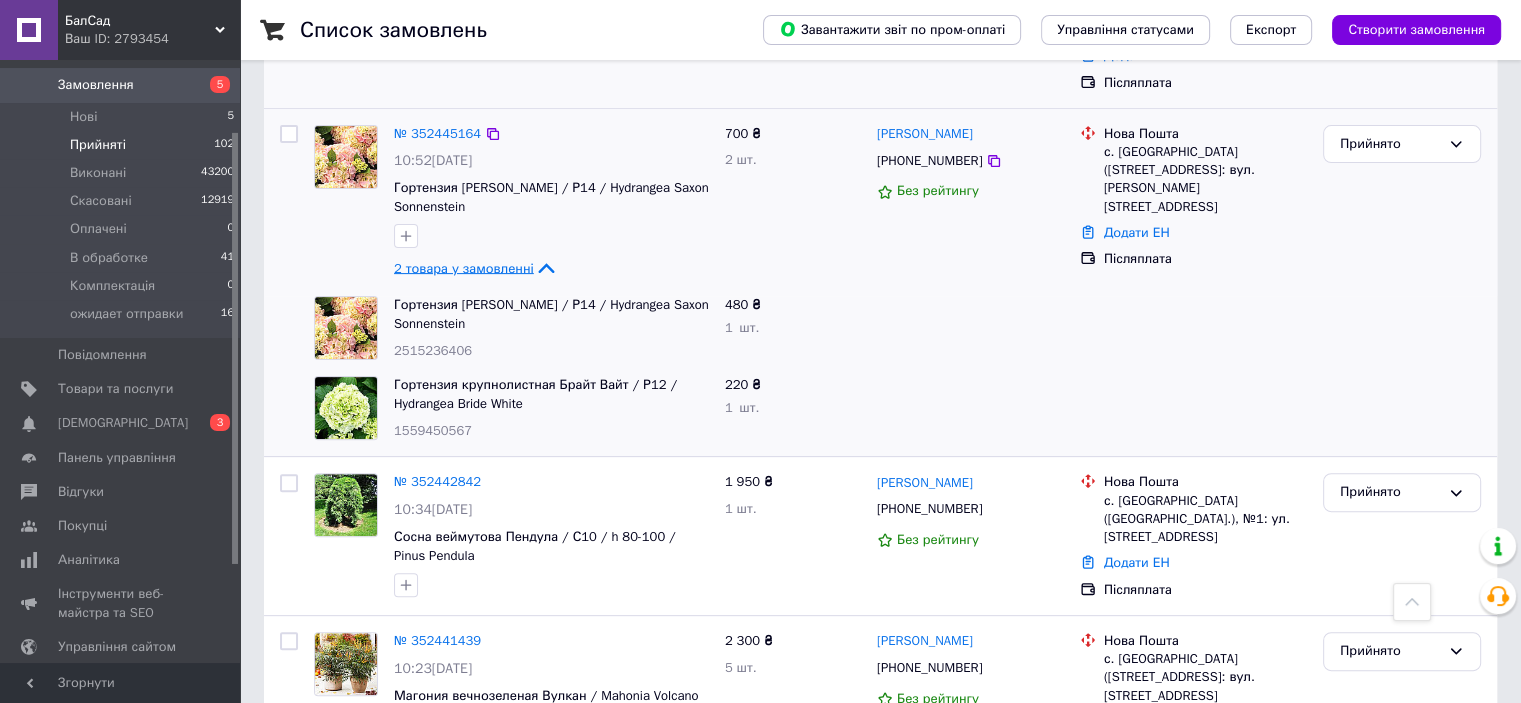 click 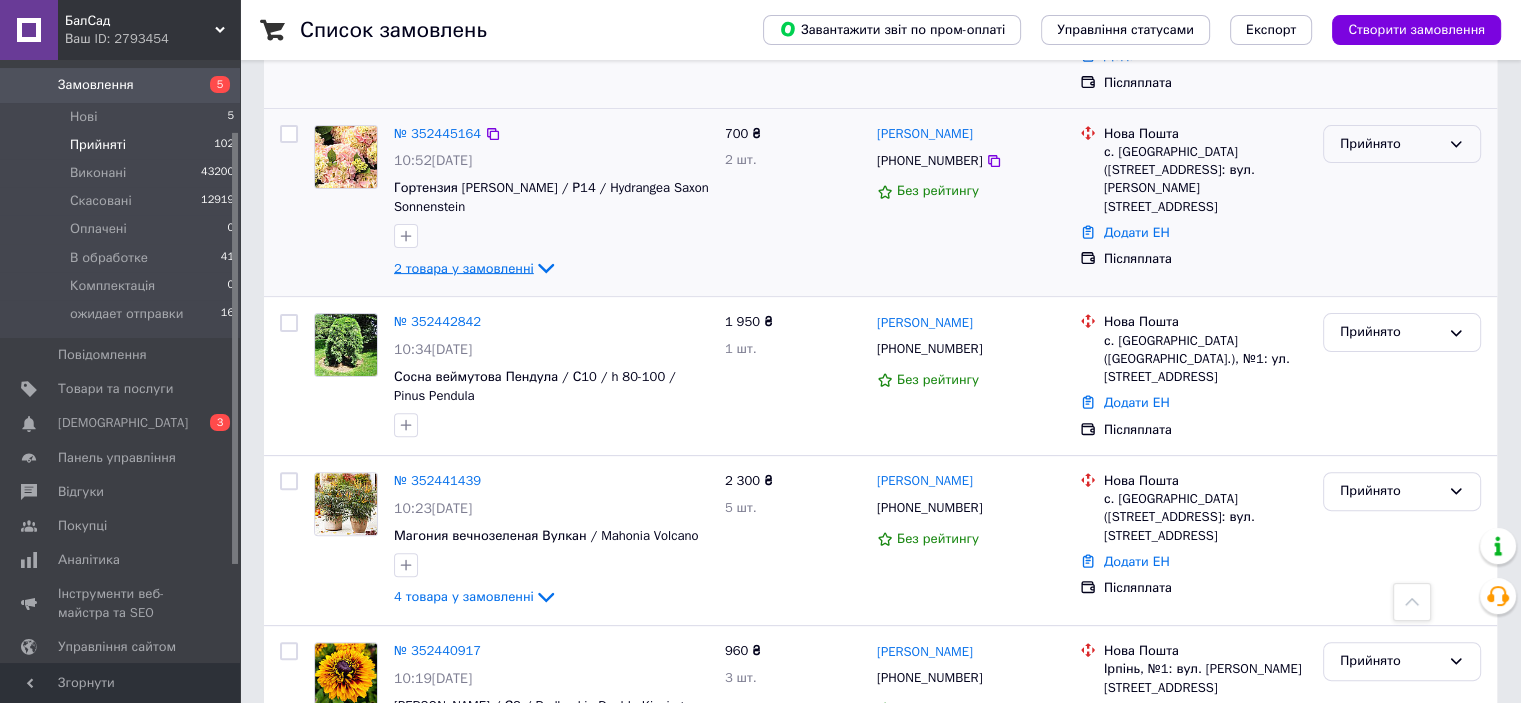 click on "Прийнято" at bounding box center [1390, 144] 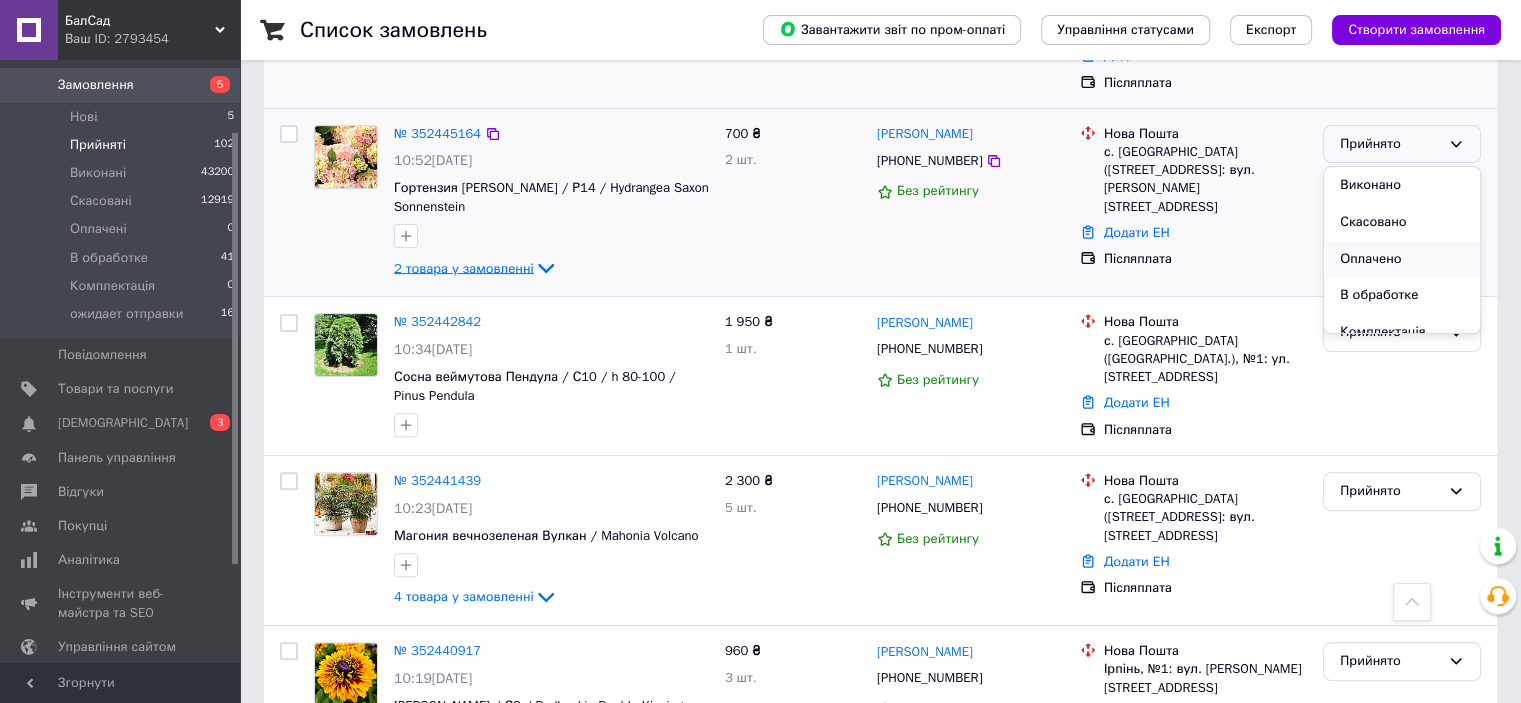 scroll, scrollTop: 53, scrollLeft: 0, axis: vertical 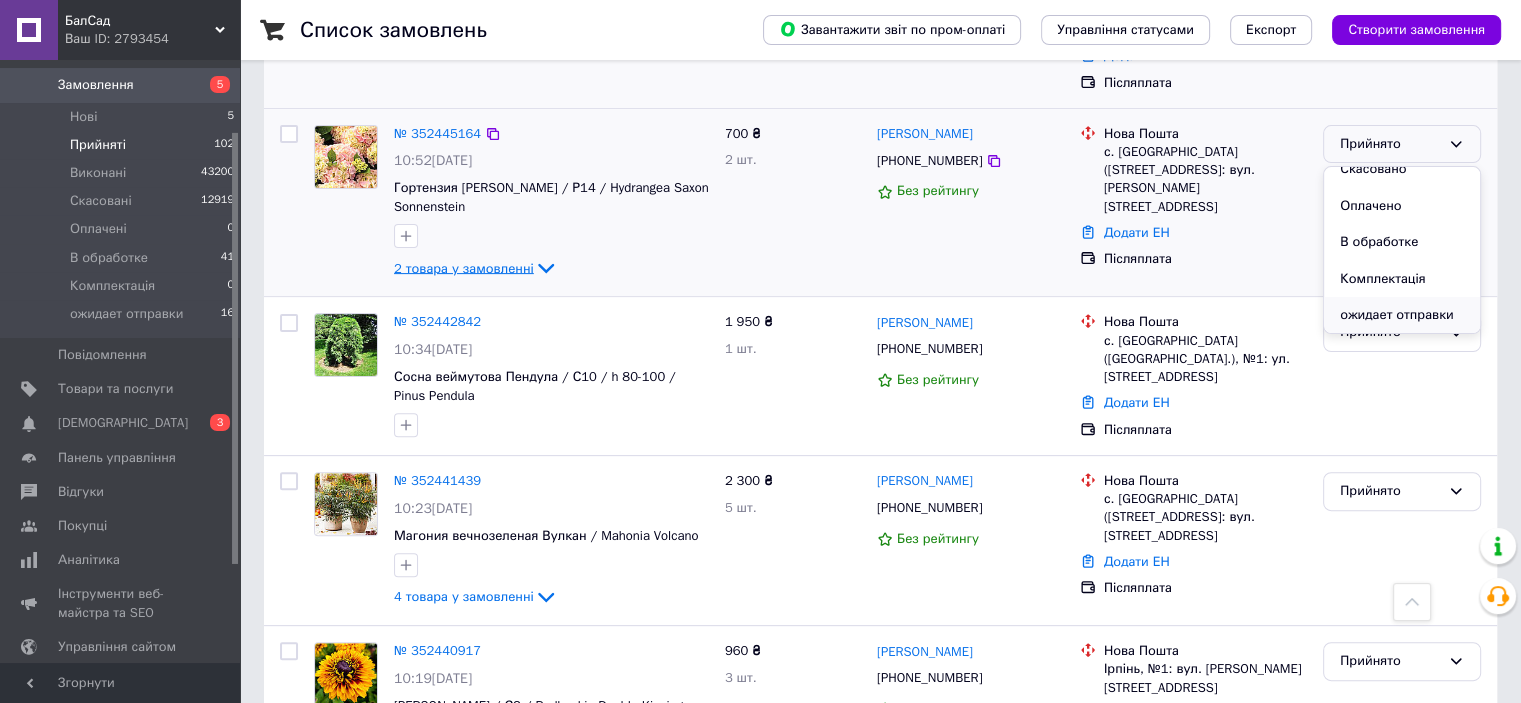 click on "ожидает отправки" at bounding box center [1402, 315] 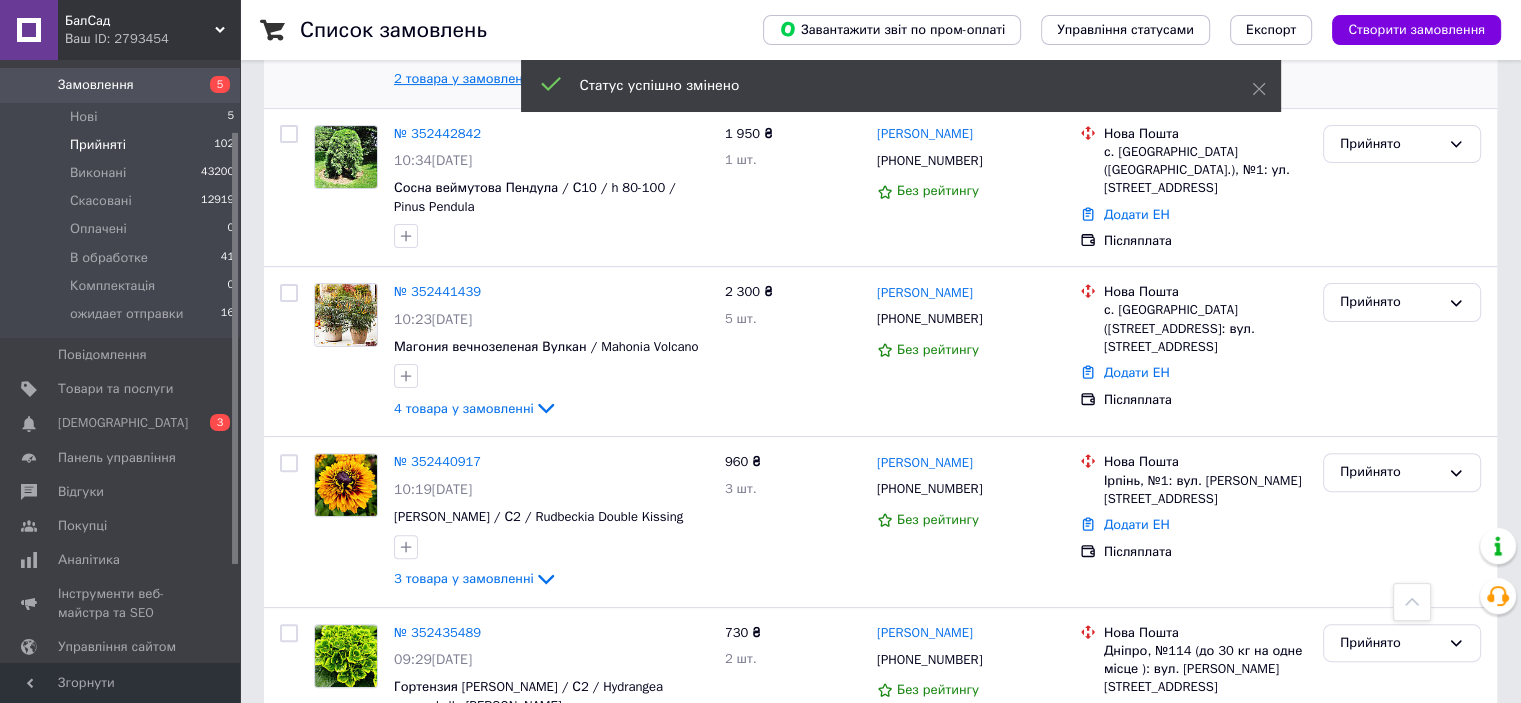 scroll, scrollTop: 373, scrollLeft: 0, axis: vertical 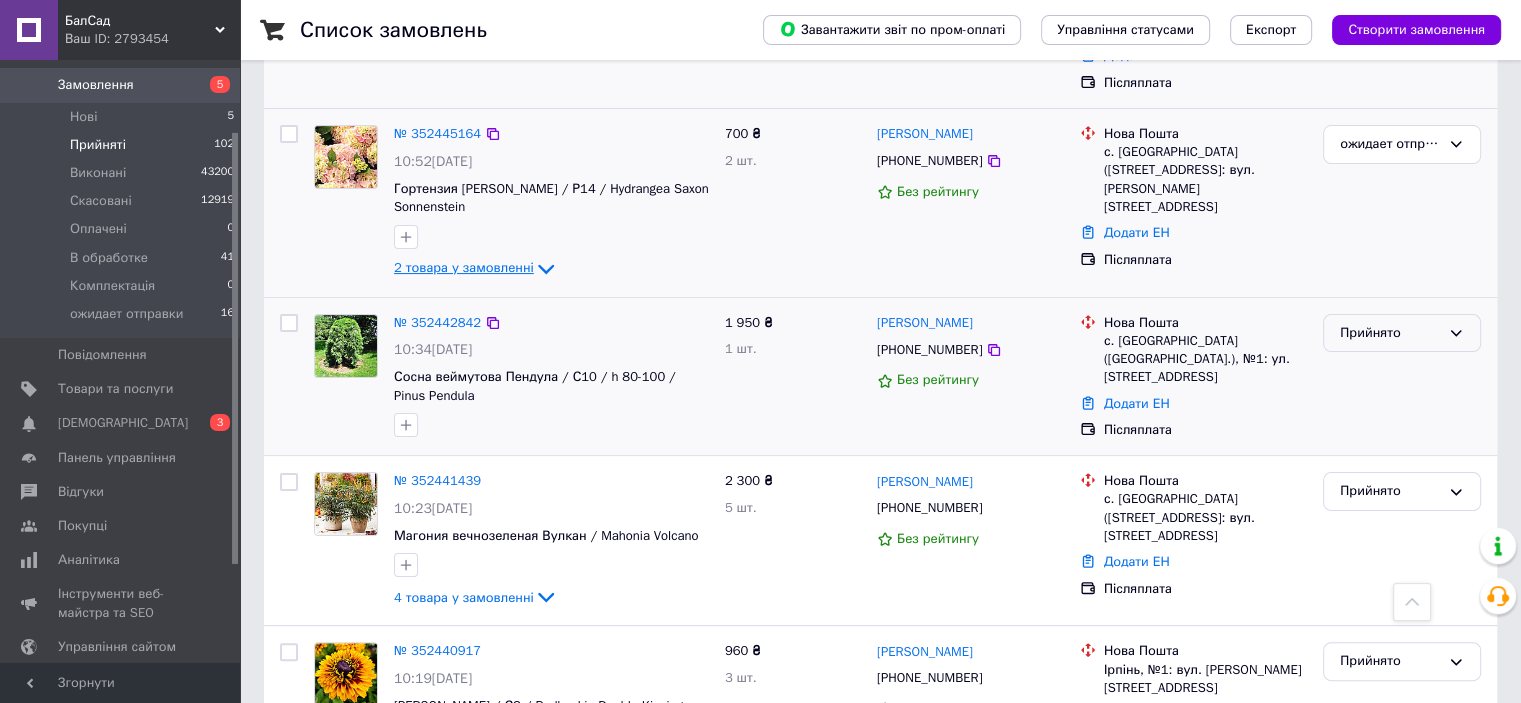 click on "Прийнято" at bounding box center (1390, 333) 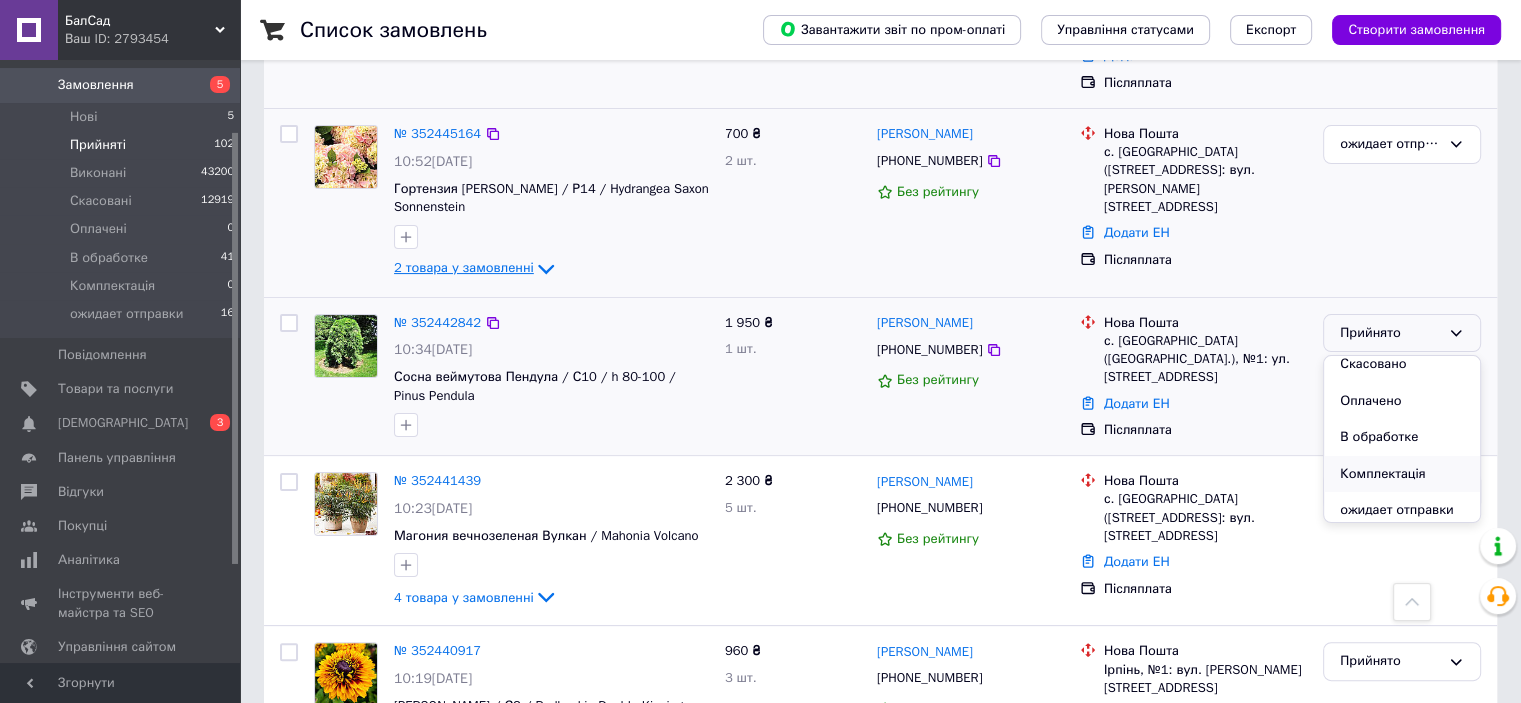 scroll, scrollTop: 53, scrollLeft: 0, axis: vertical 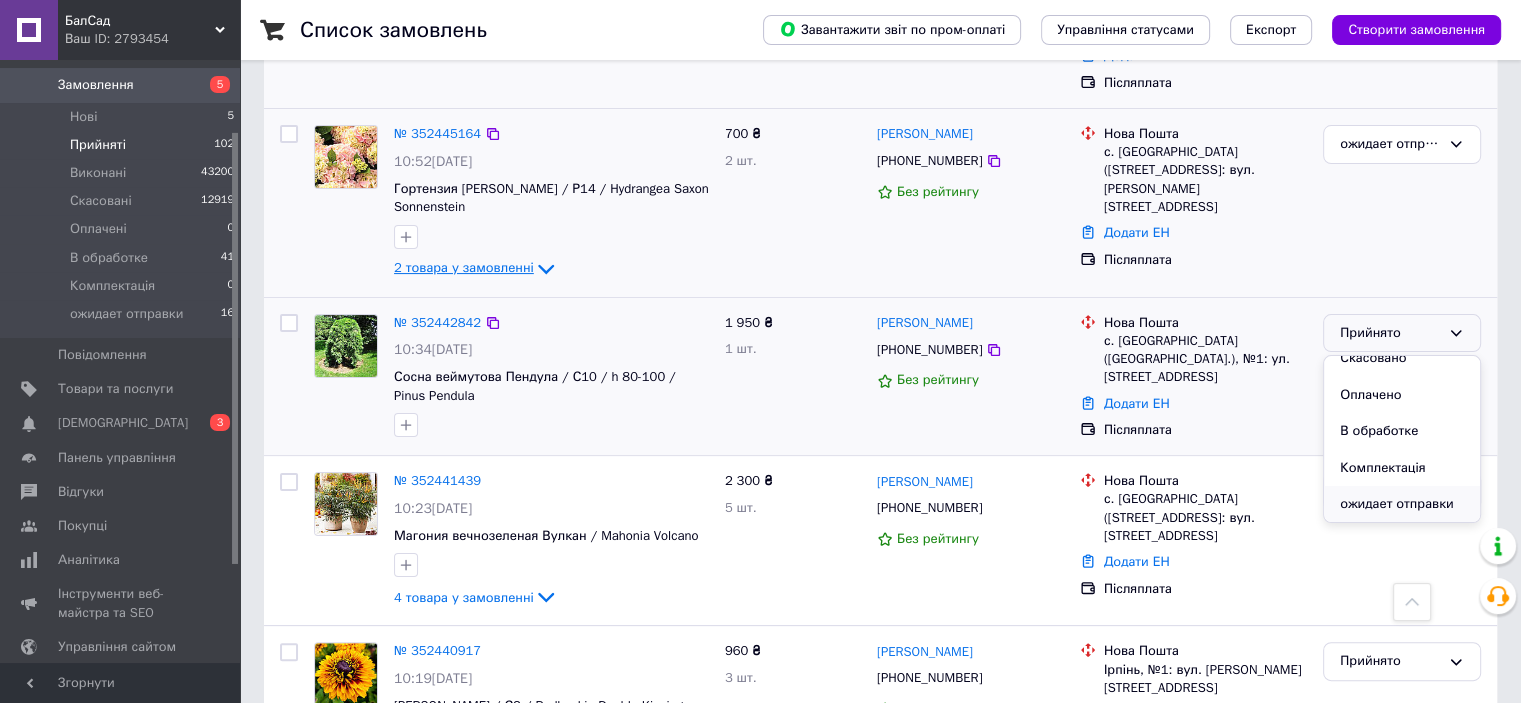 click on "ожидает отправки" at bounding box center [1402, 504] 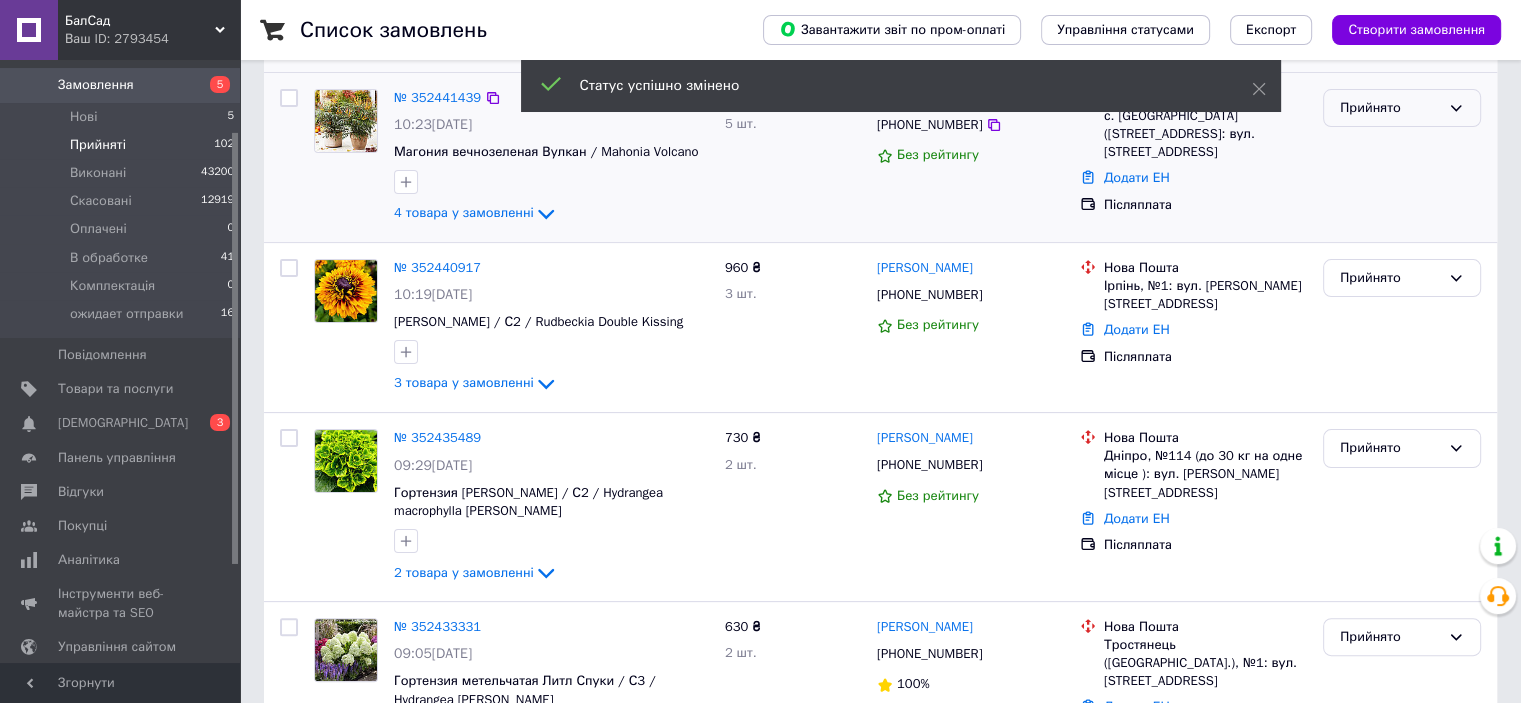 scroll, scrollTop: 26, scrollLeft: 0, axis: vertical 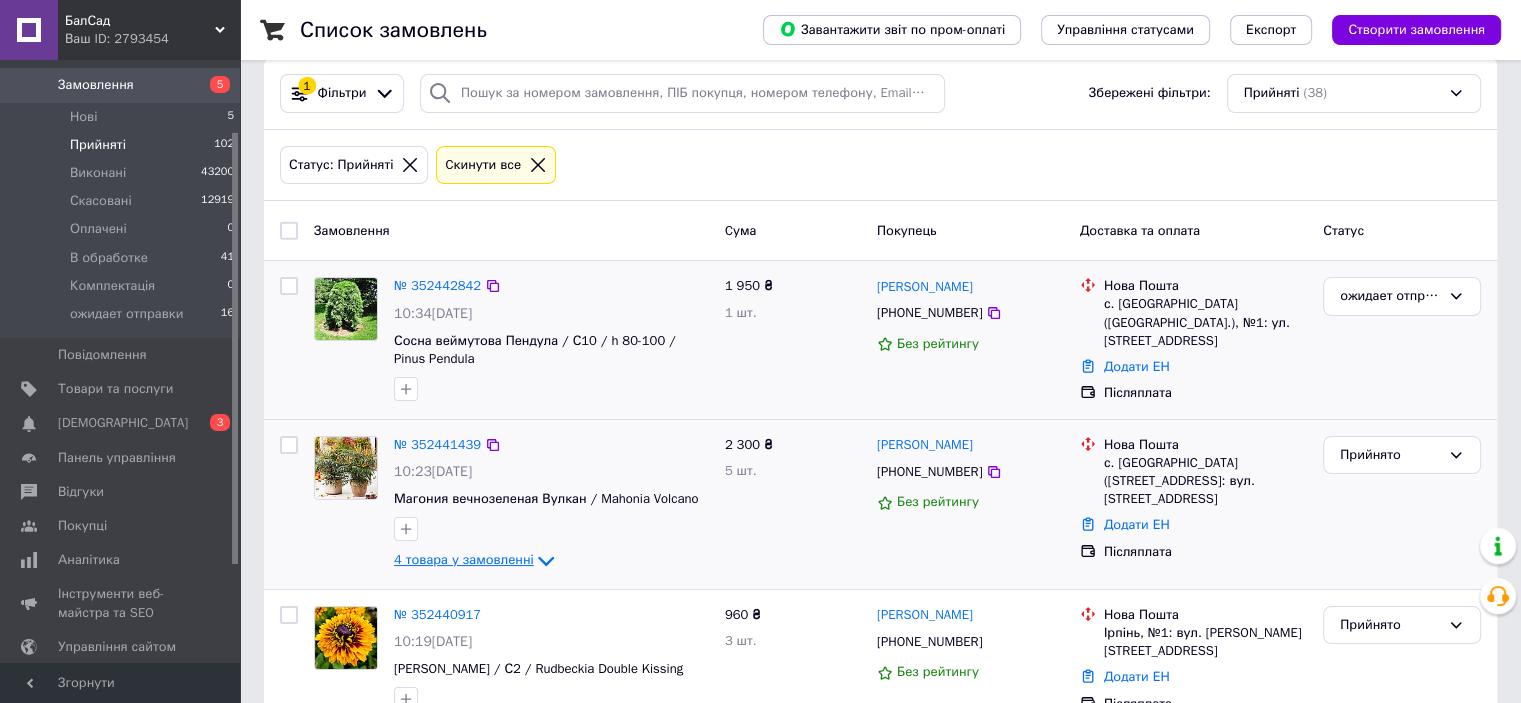 click 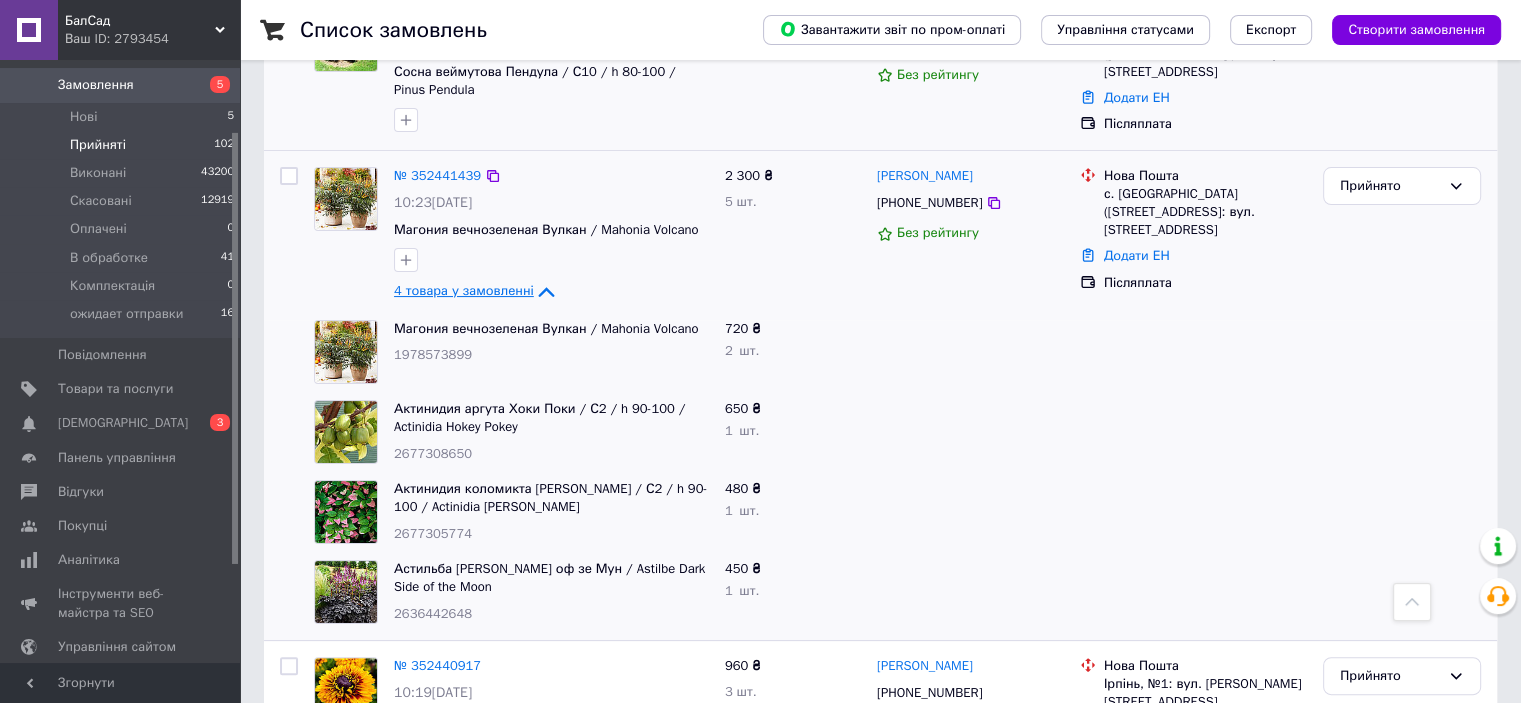 scroll, scrollTop: 226, scrollLeft: 0, axis: vertical 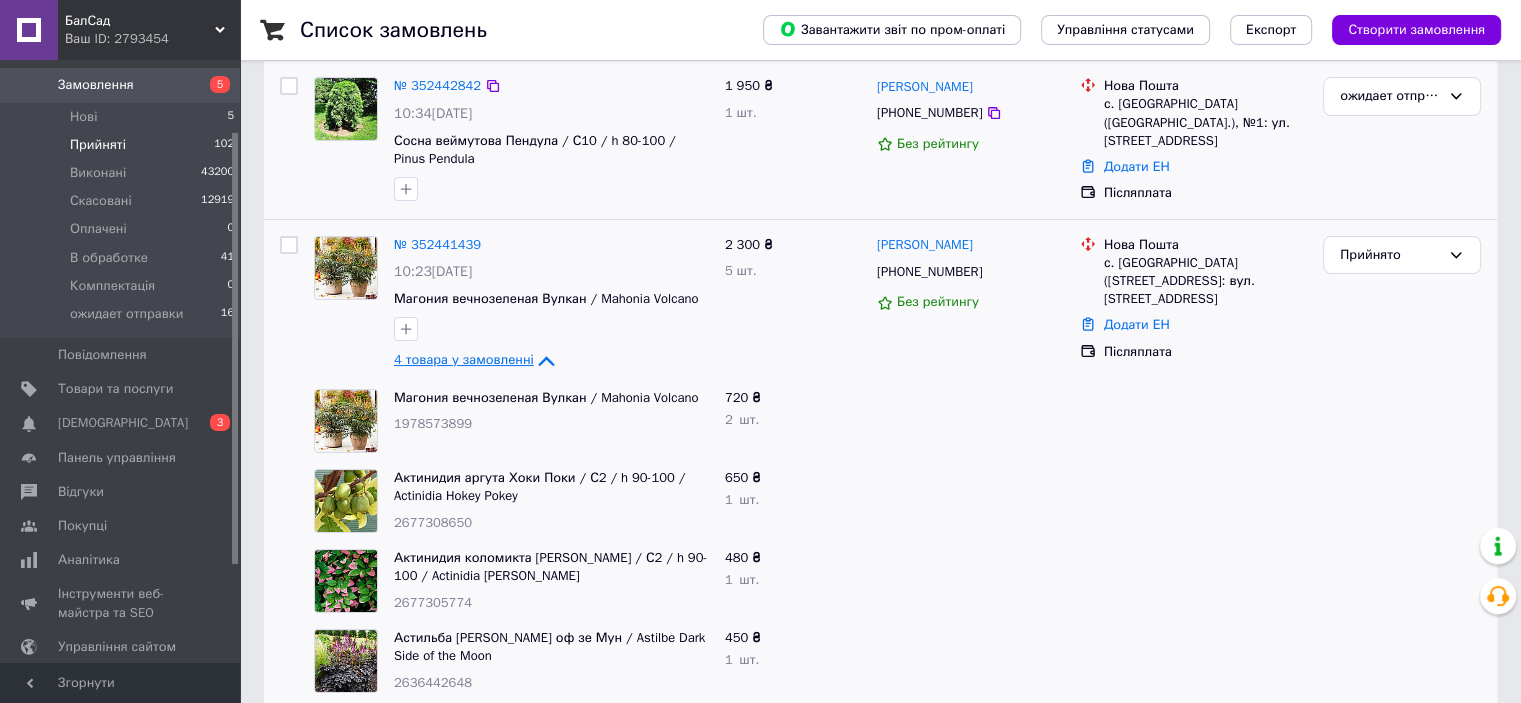 click 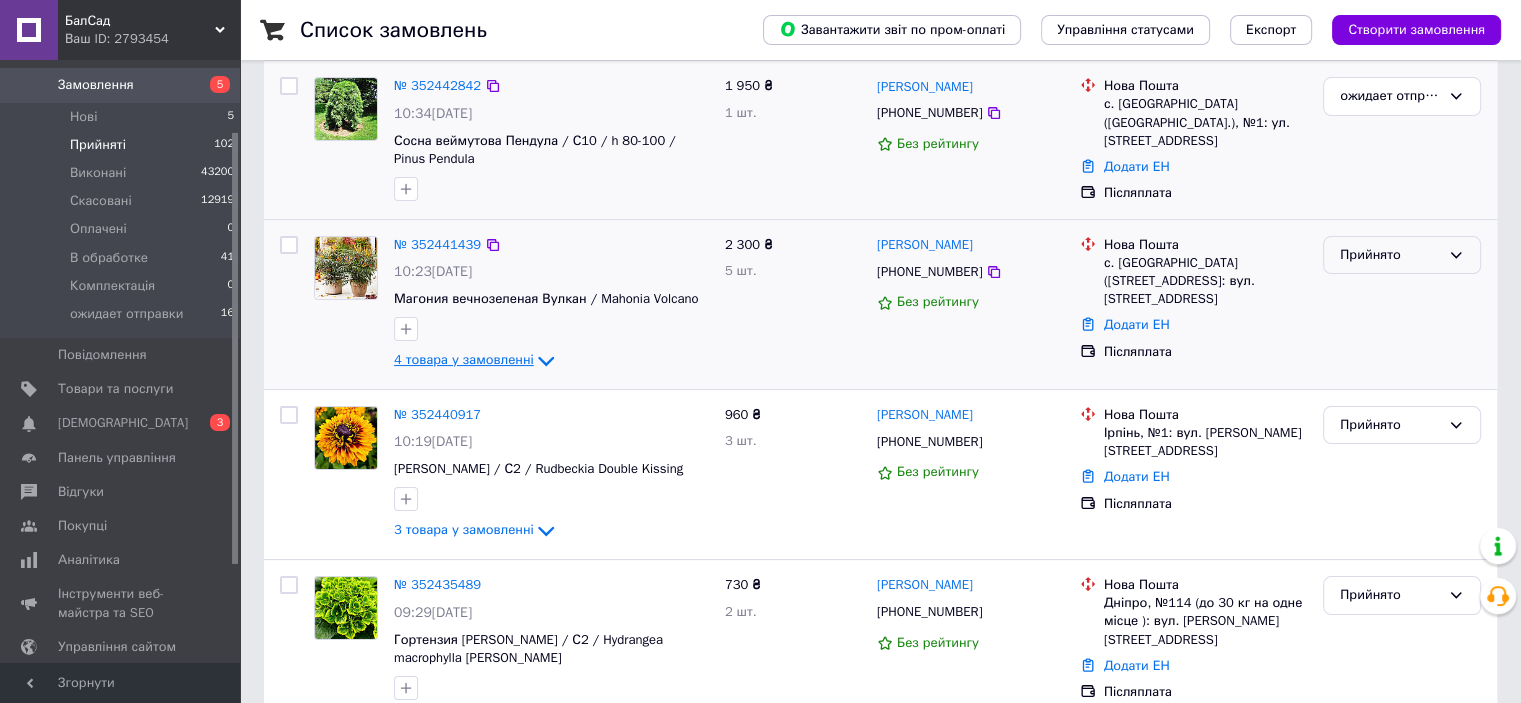 click on "Прийнято" at bounding box center [1402, 255] 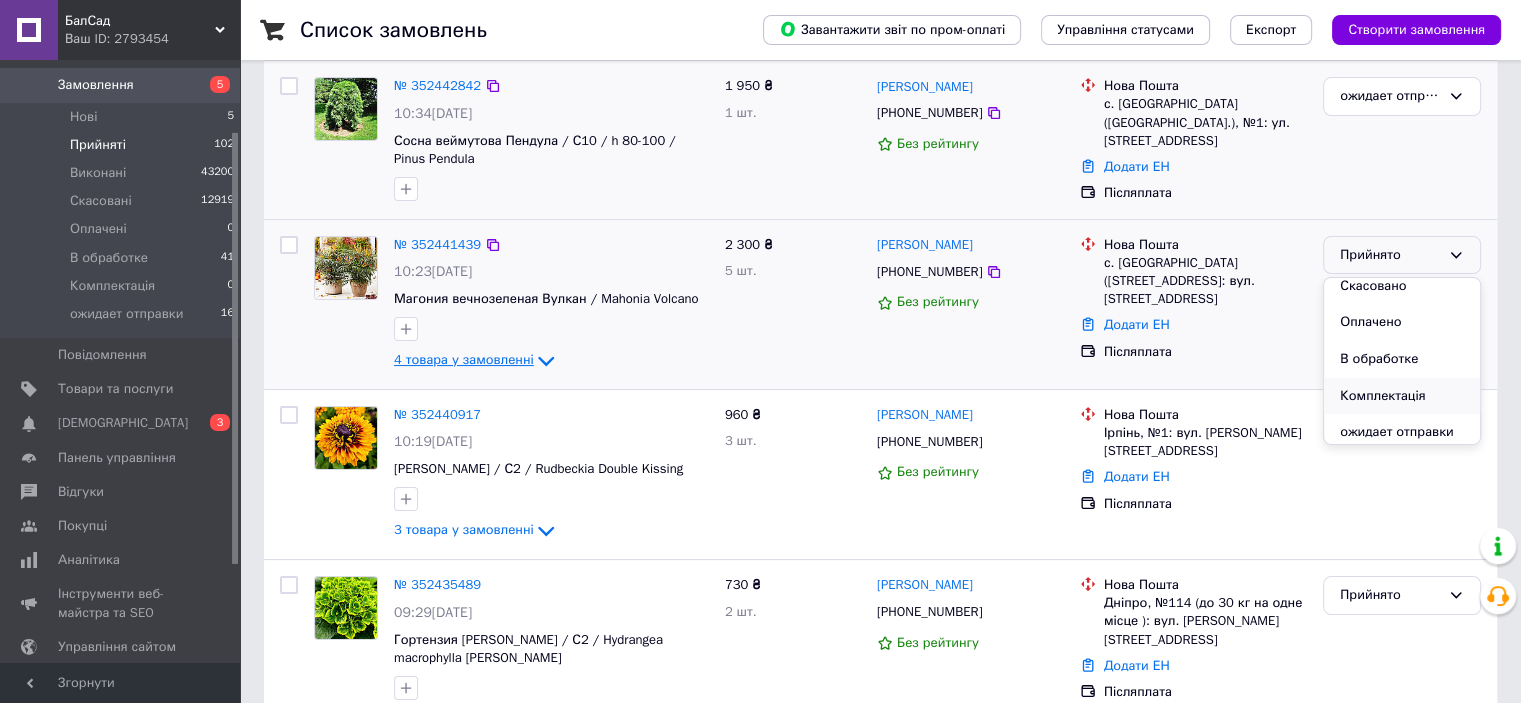 scroll, scrollTop: 53, scrollLeft: 0, axis: vertical 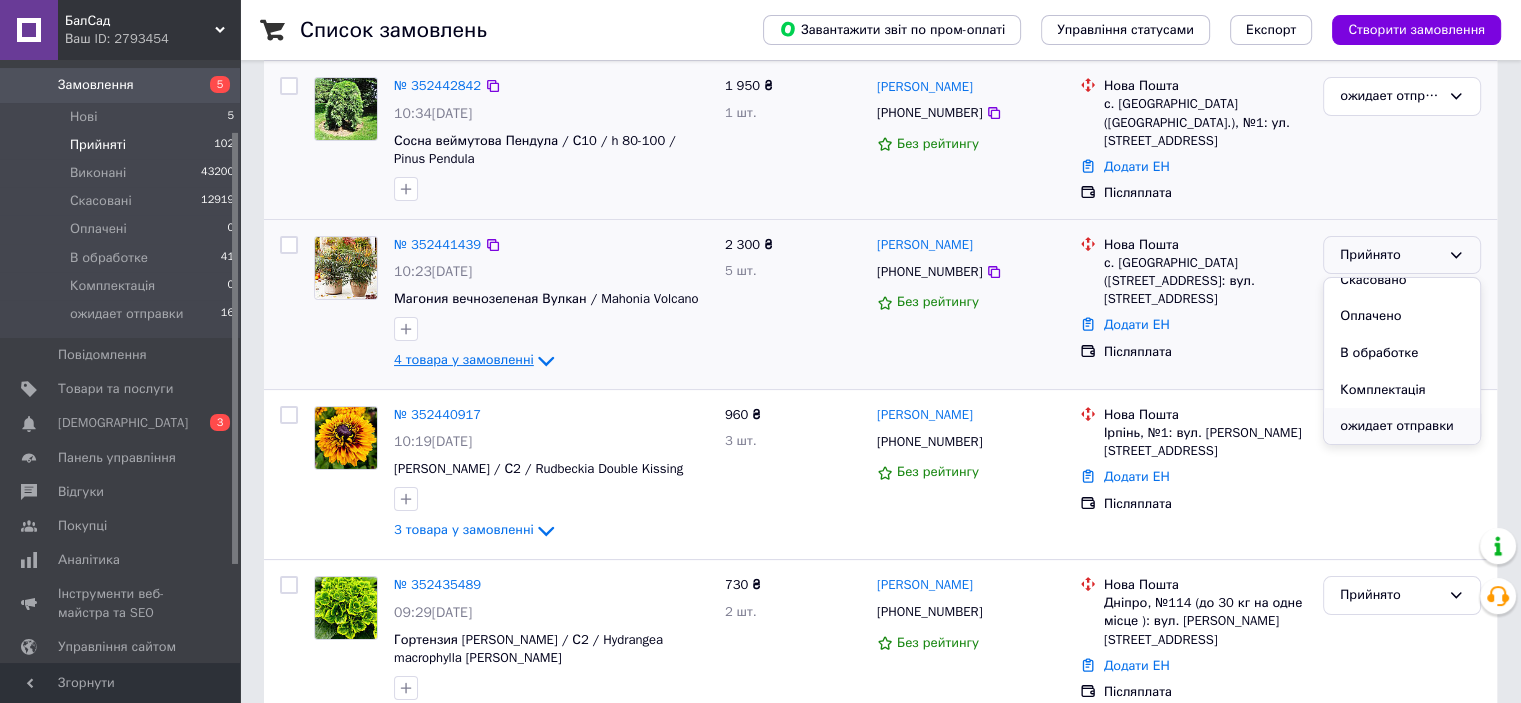 click on "ожидает отправки" at bounding box center (1402, 426) 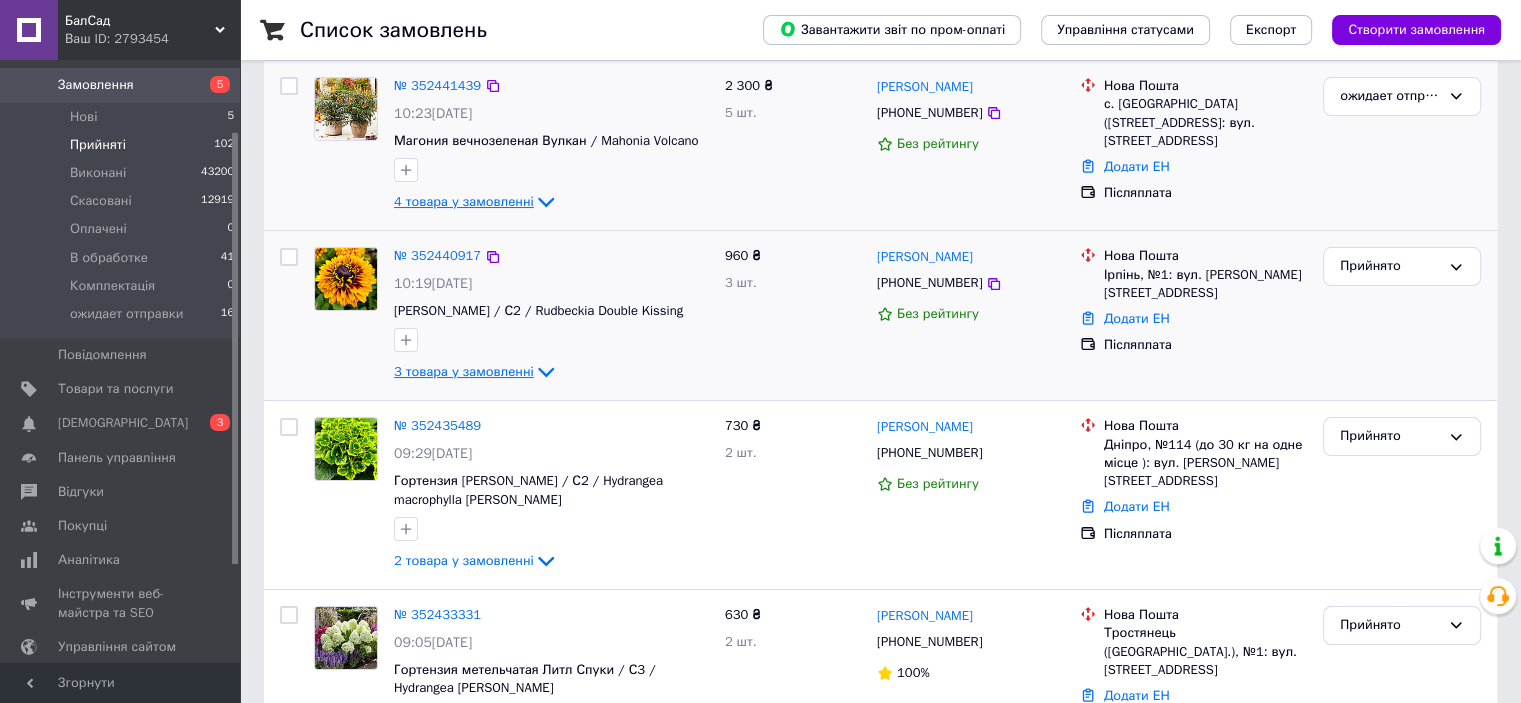 click on "3 товара у замовленні" at bounding box center (464, 371) 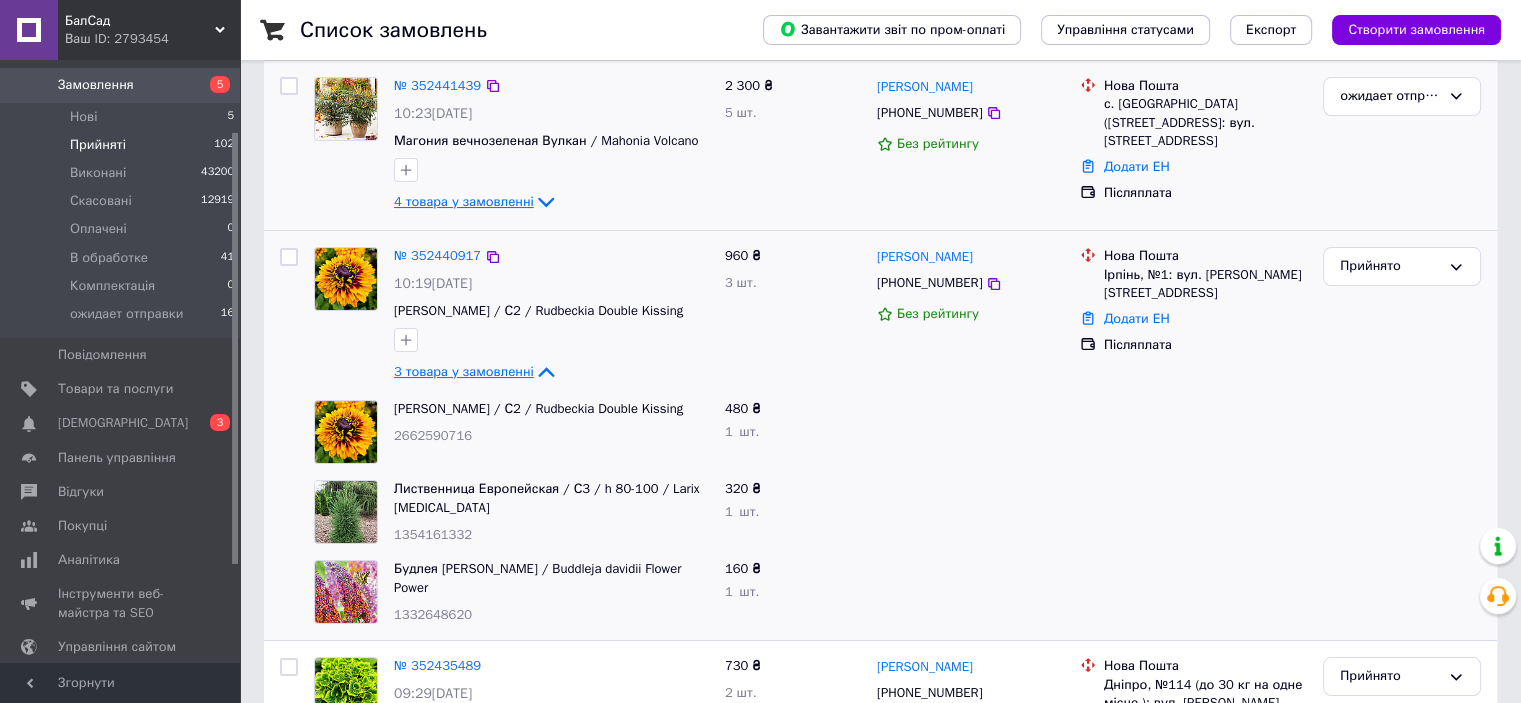 click 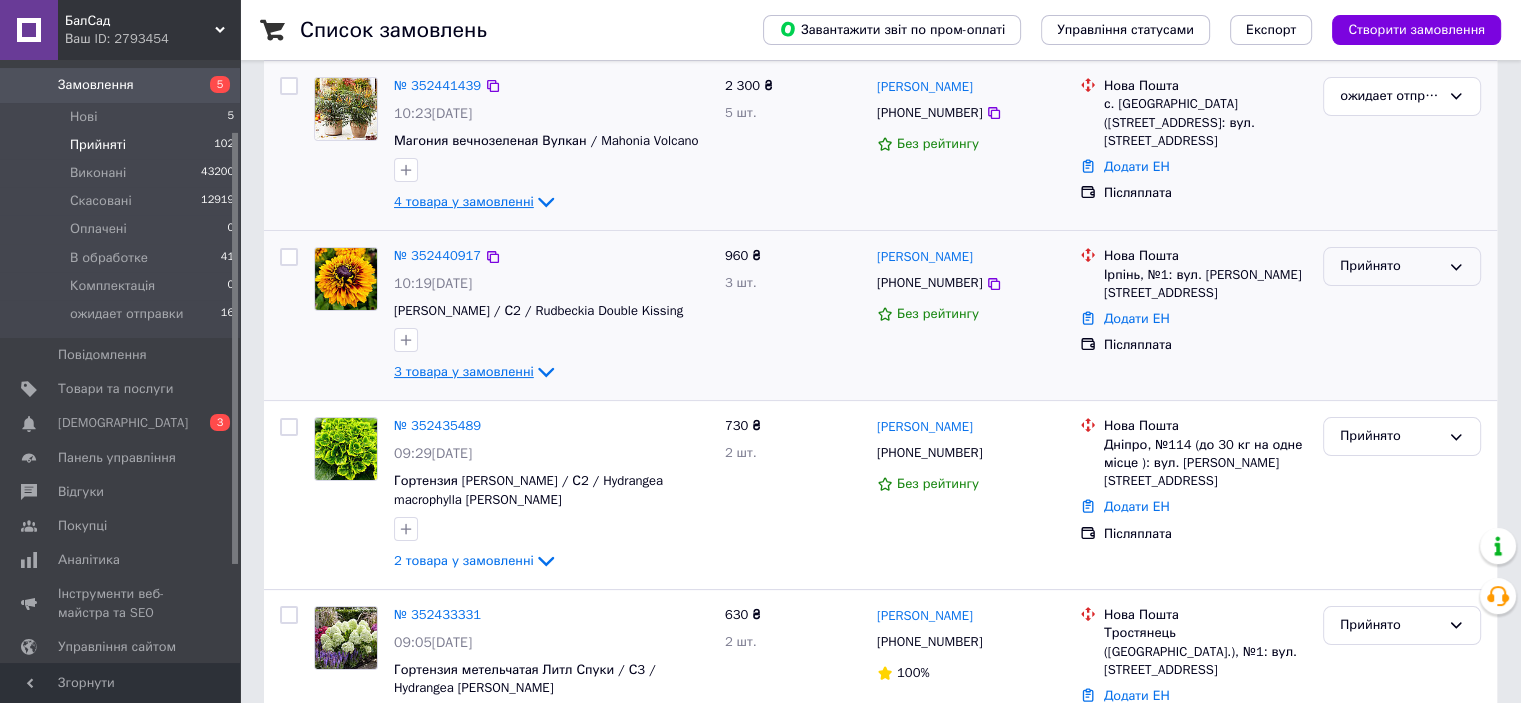 click on "Прийнято" at bounding box center [1402, 266] 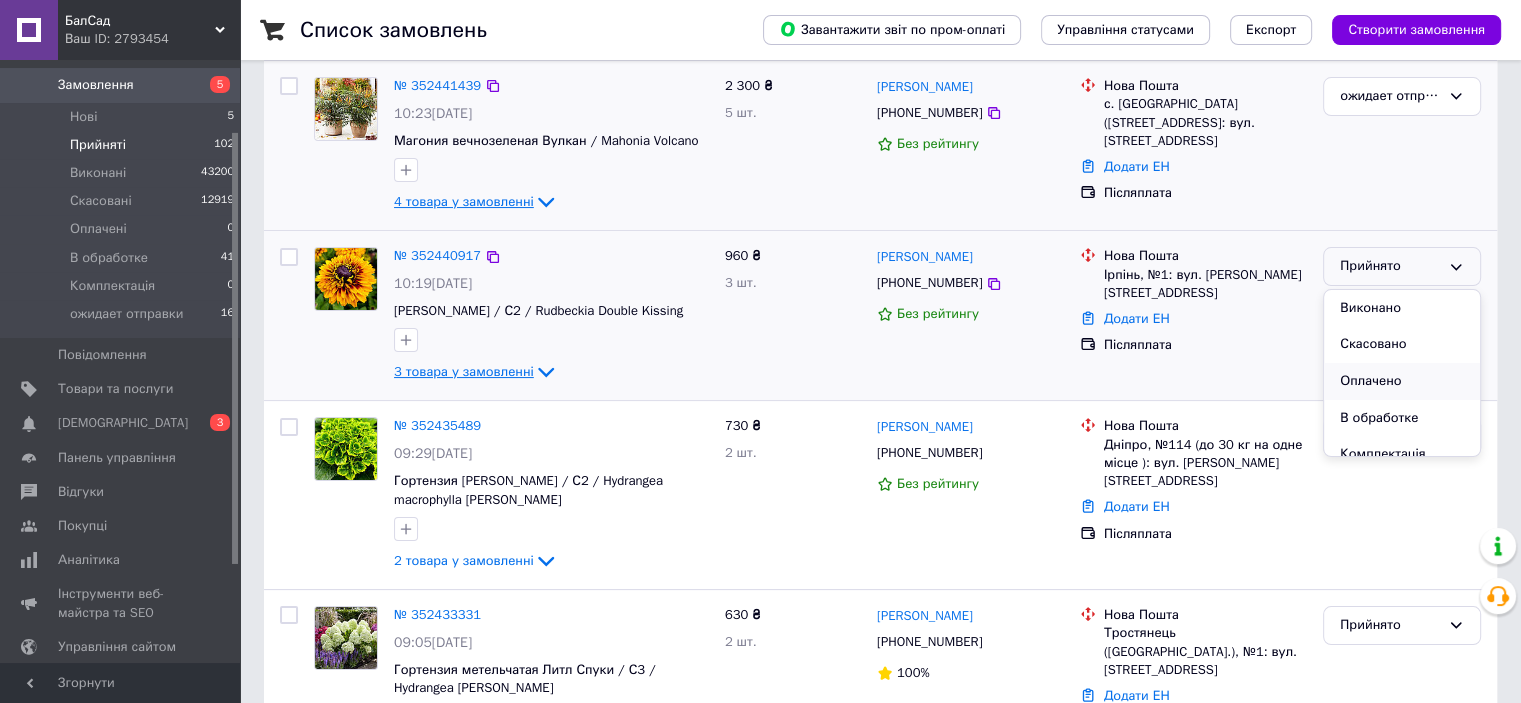 scroll, scrollTop: 53, scrollLeft: 0, axis: vertical 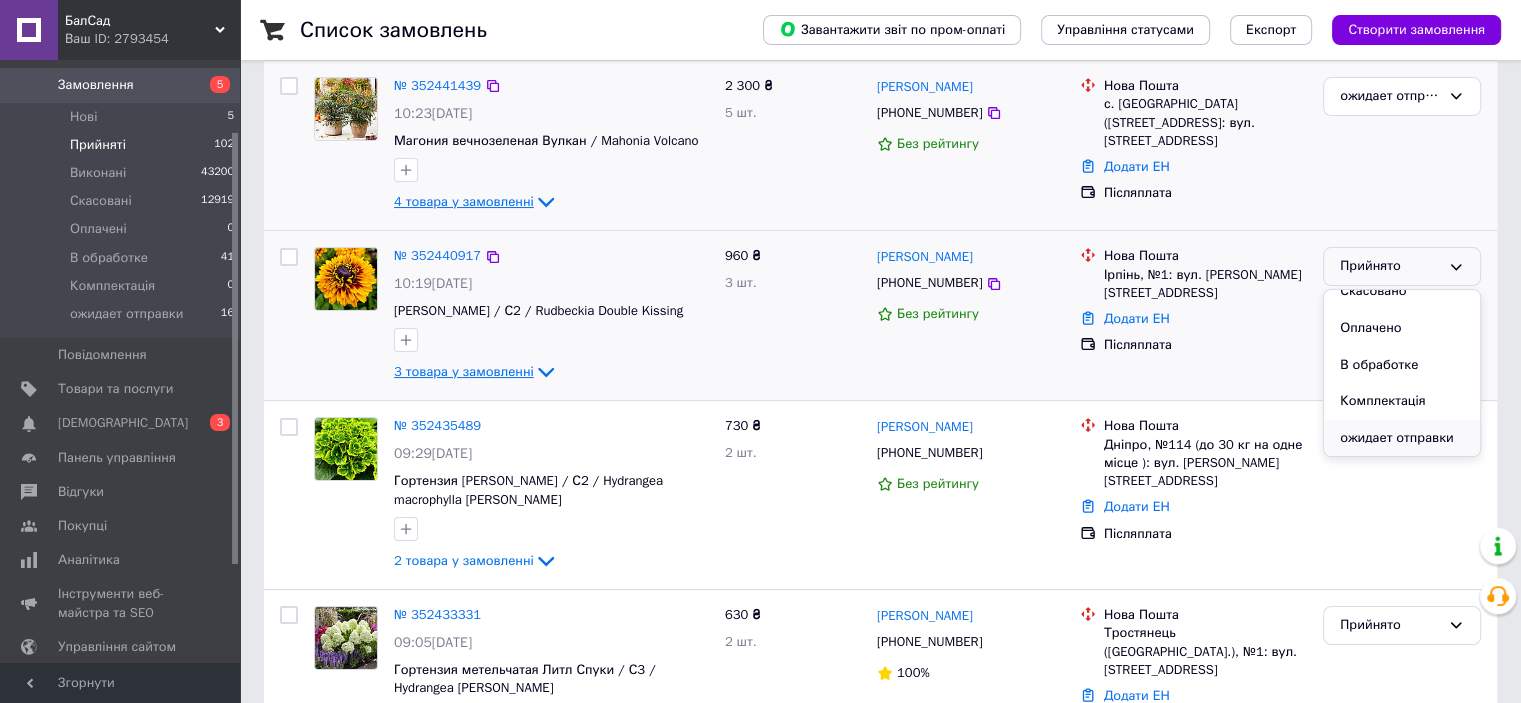 click on "ожидает отправки" at bounding box center [1402, 438] 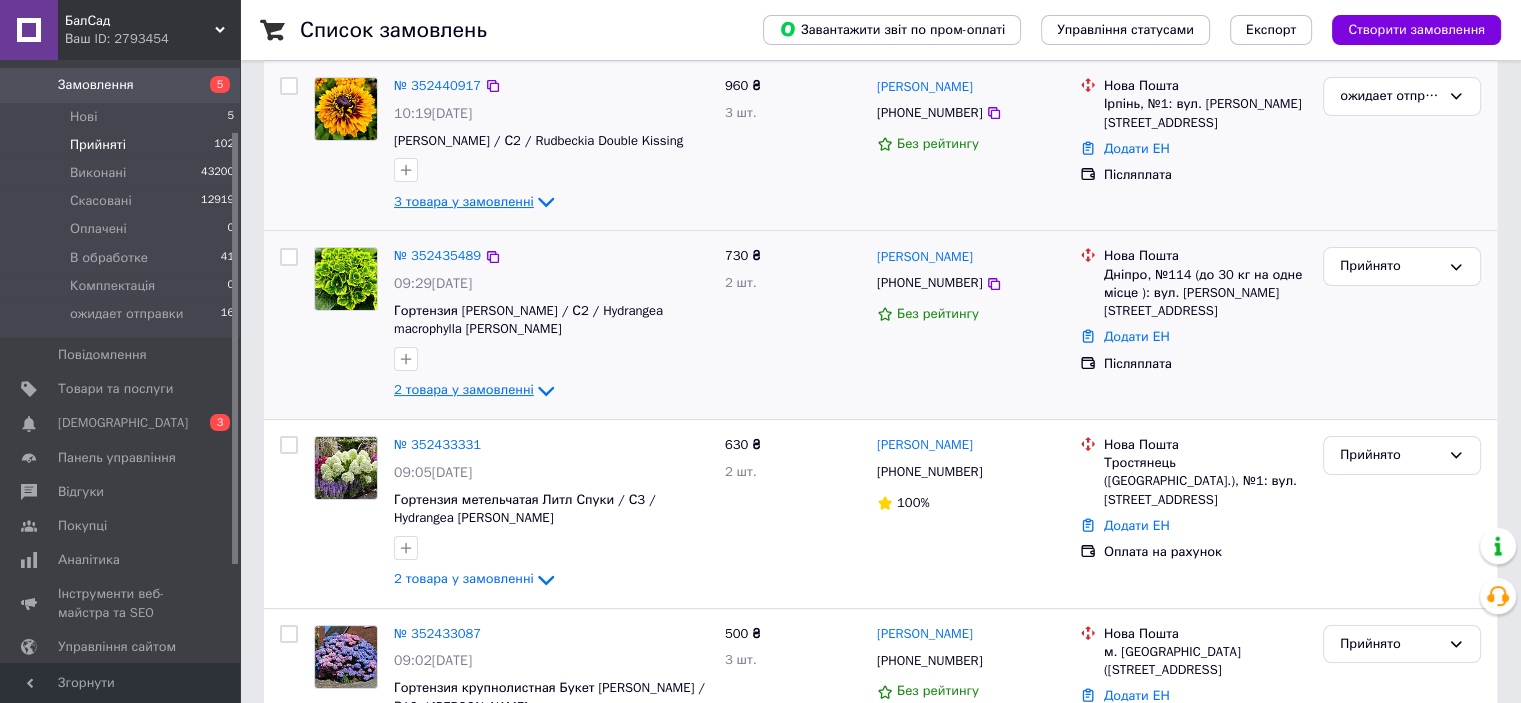 click on "2 товара у замовленні" at bounding box center (464, 390) 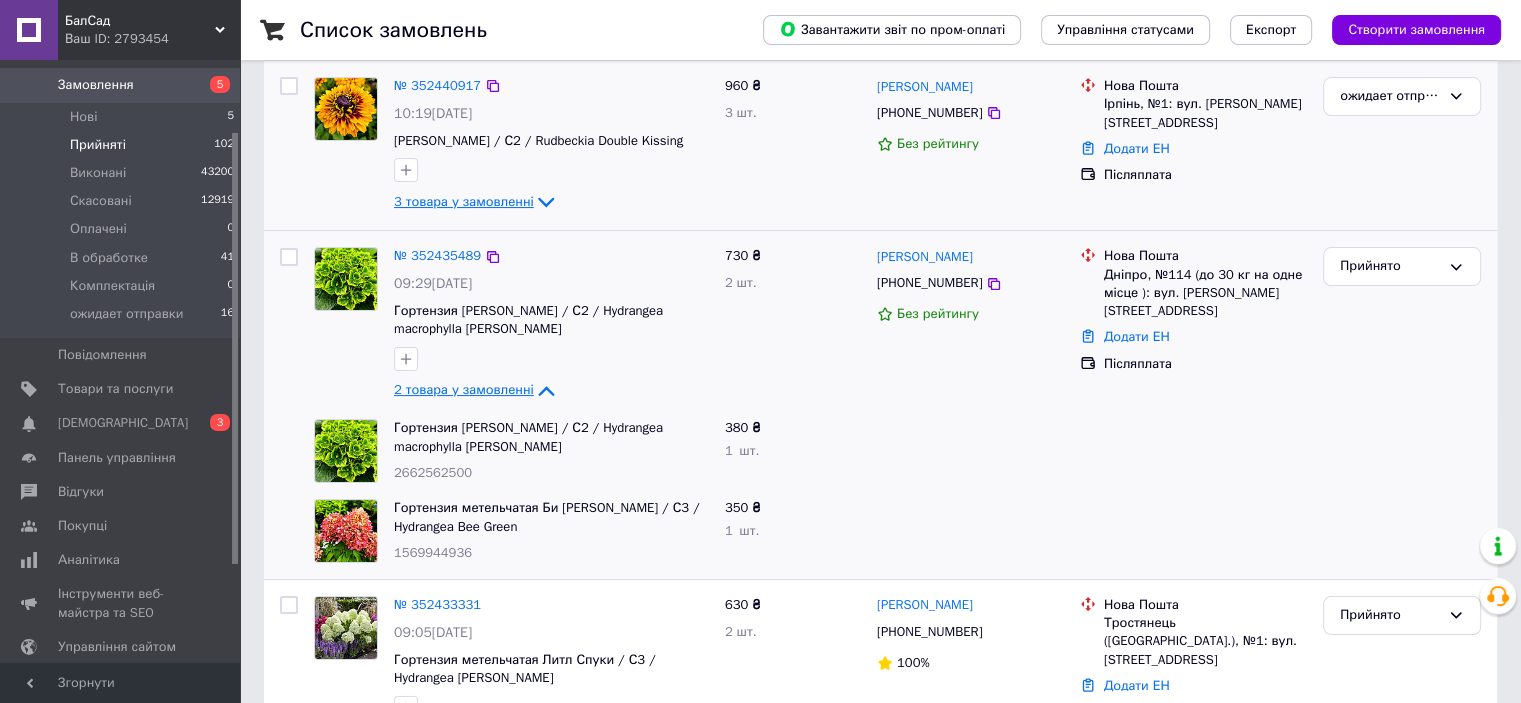 click 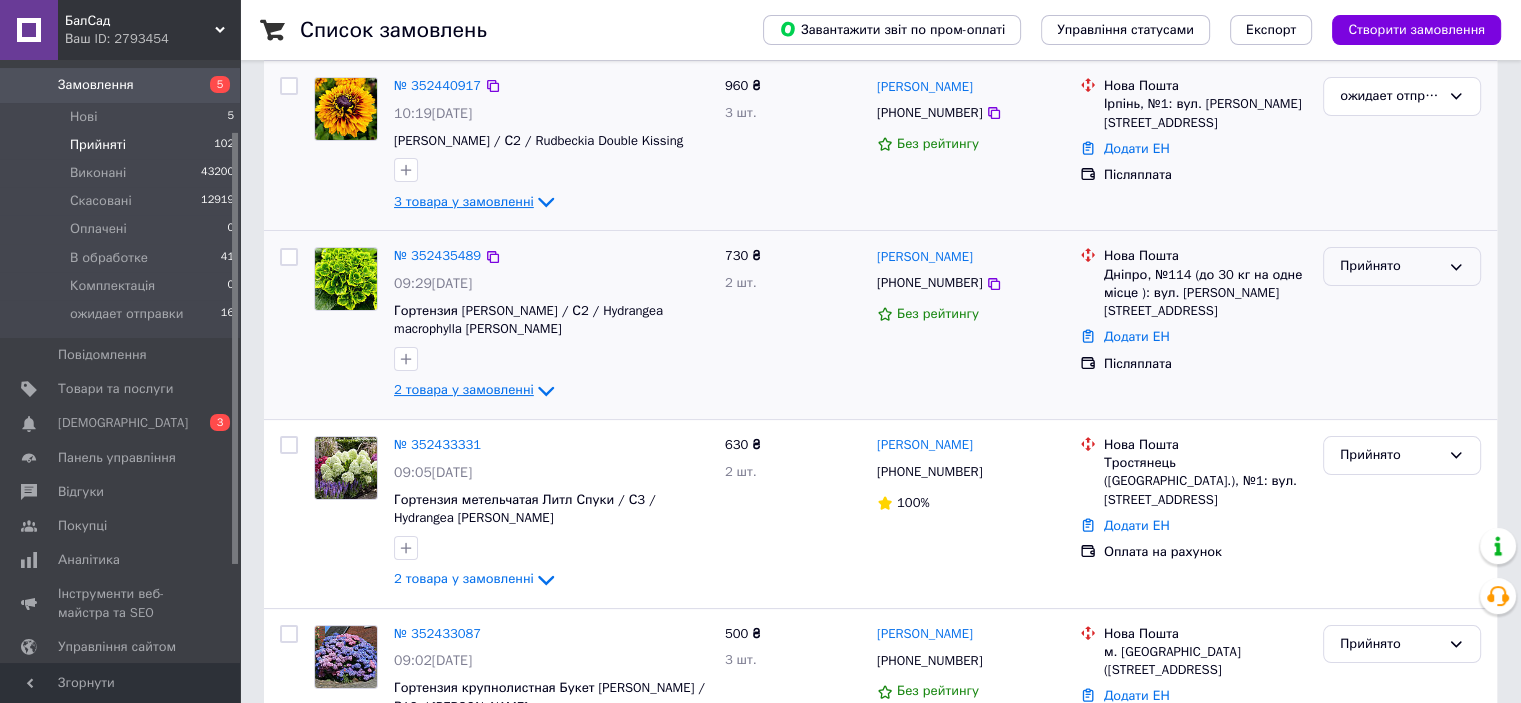 click on "Прийнято" at bounding box center [1390, 266] 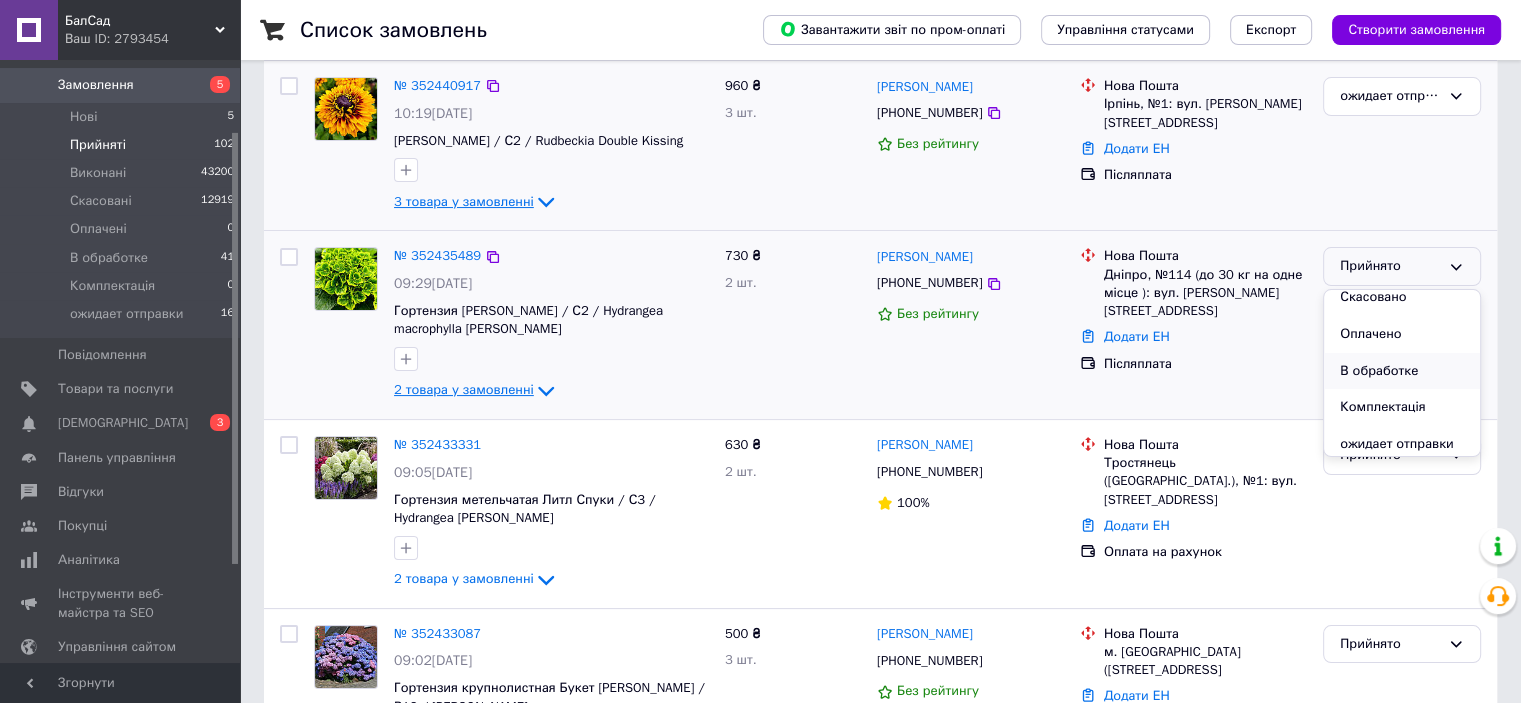 scroll, scrollTop: 53, scrollLeft: 0, axis: vertical 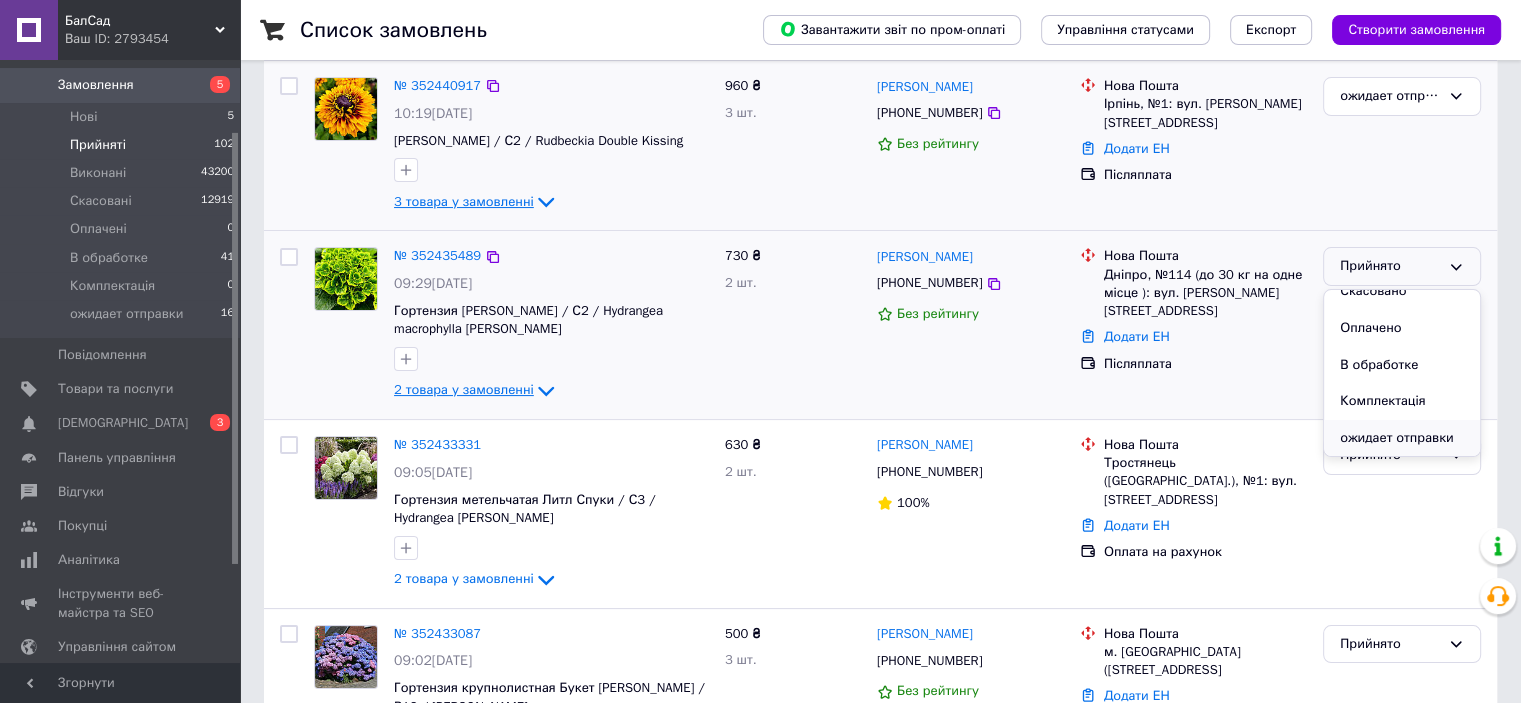 click on "ожидает отправки" at bounding box center (1402, 438) 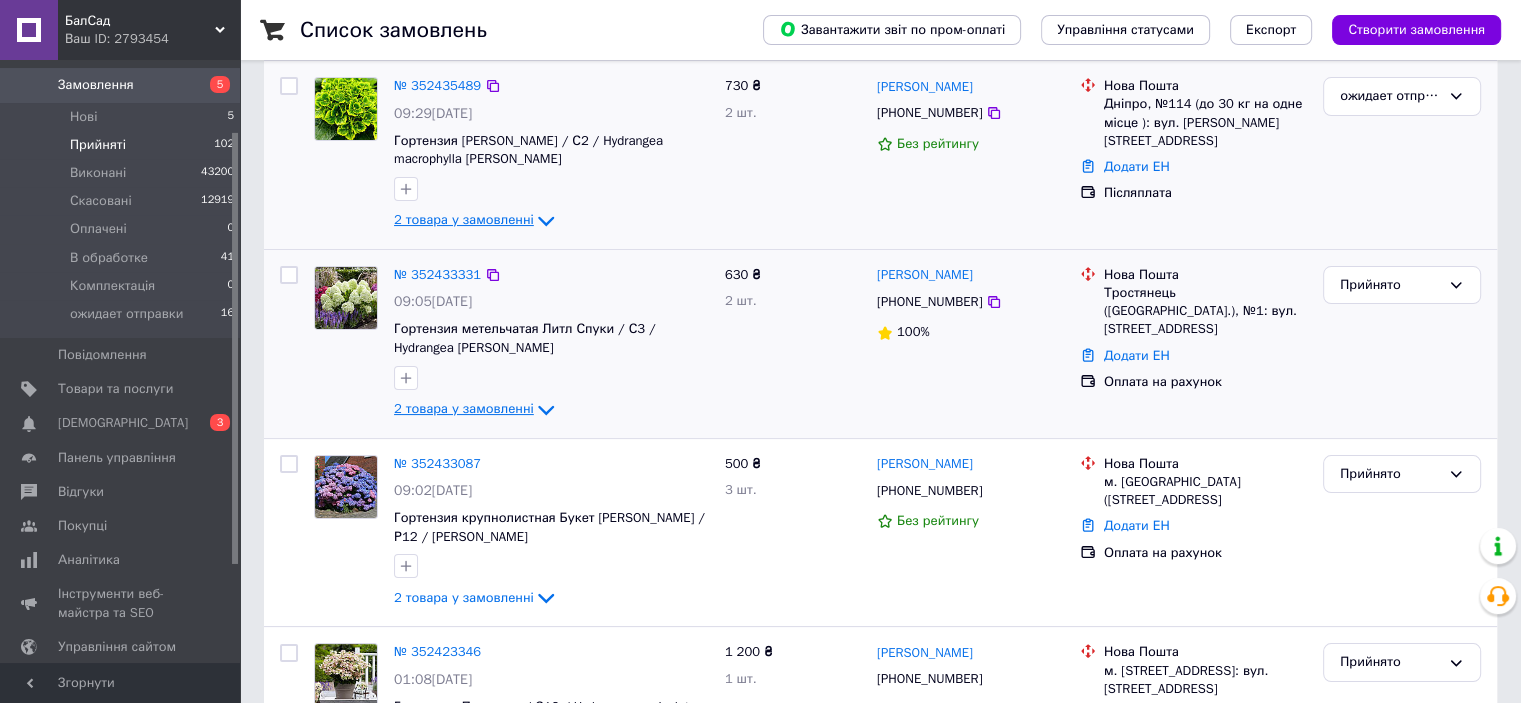 click on "2 товара у замовленні" at bounding box center [464, 408] 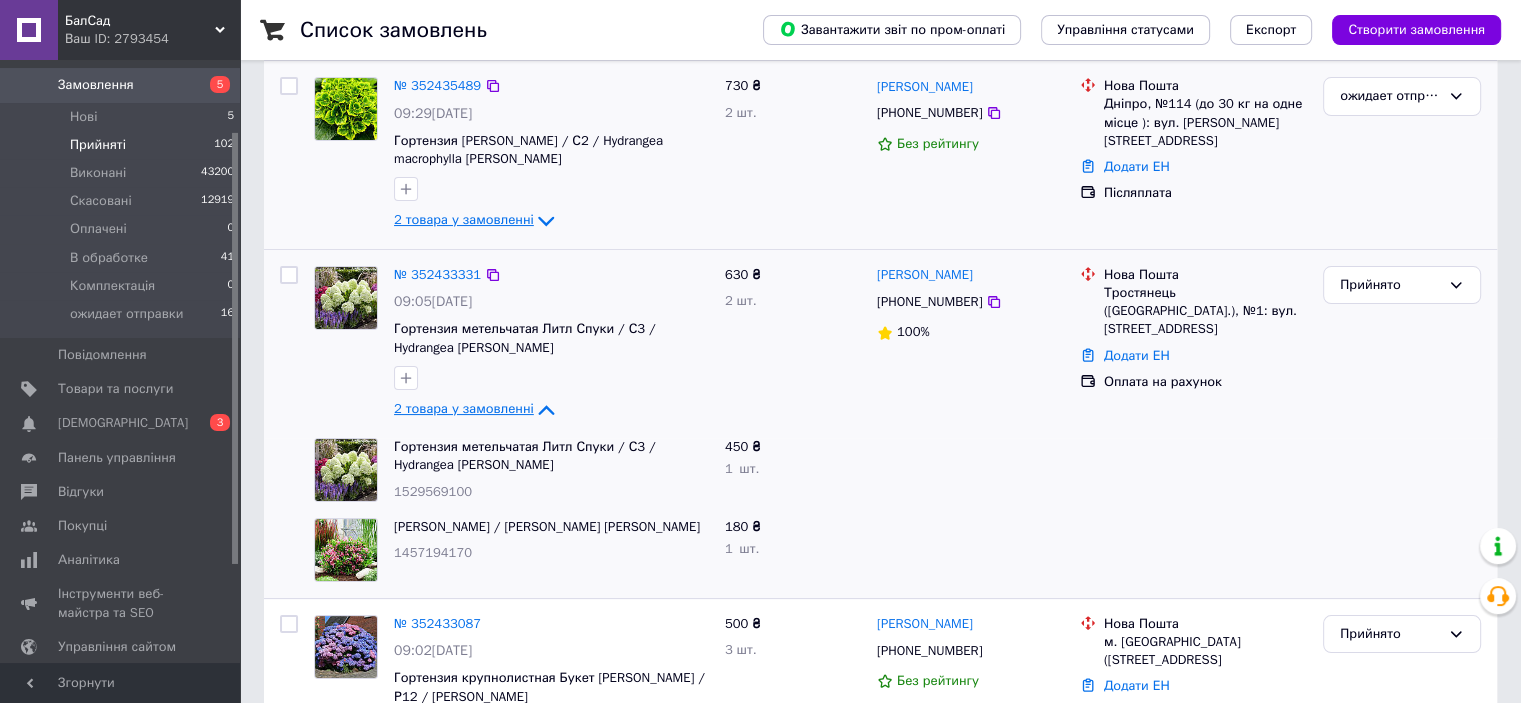 click 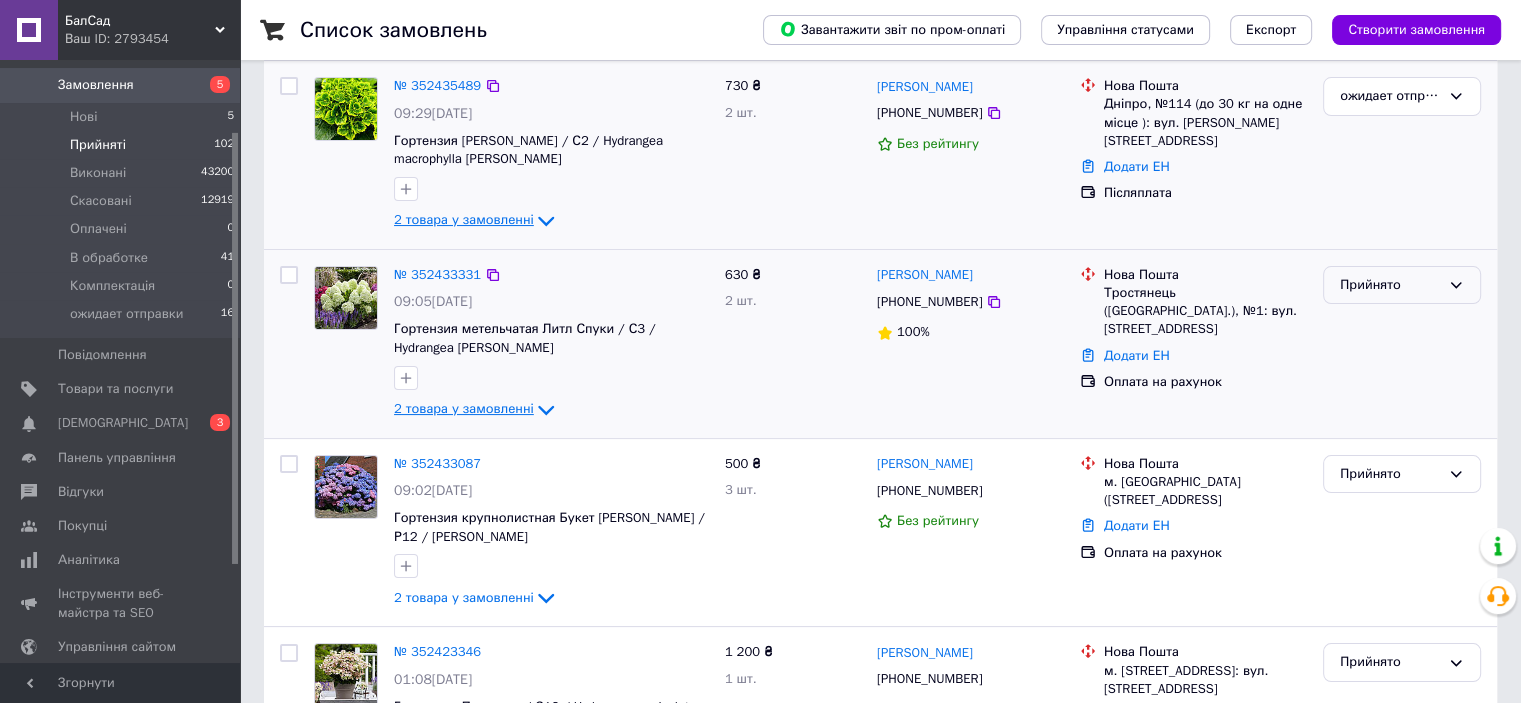 click on "Прийнято" at bounding box center (1390, 285) 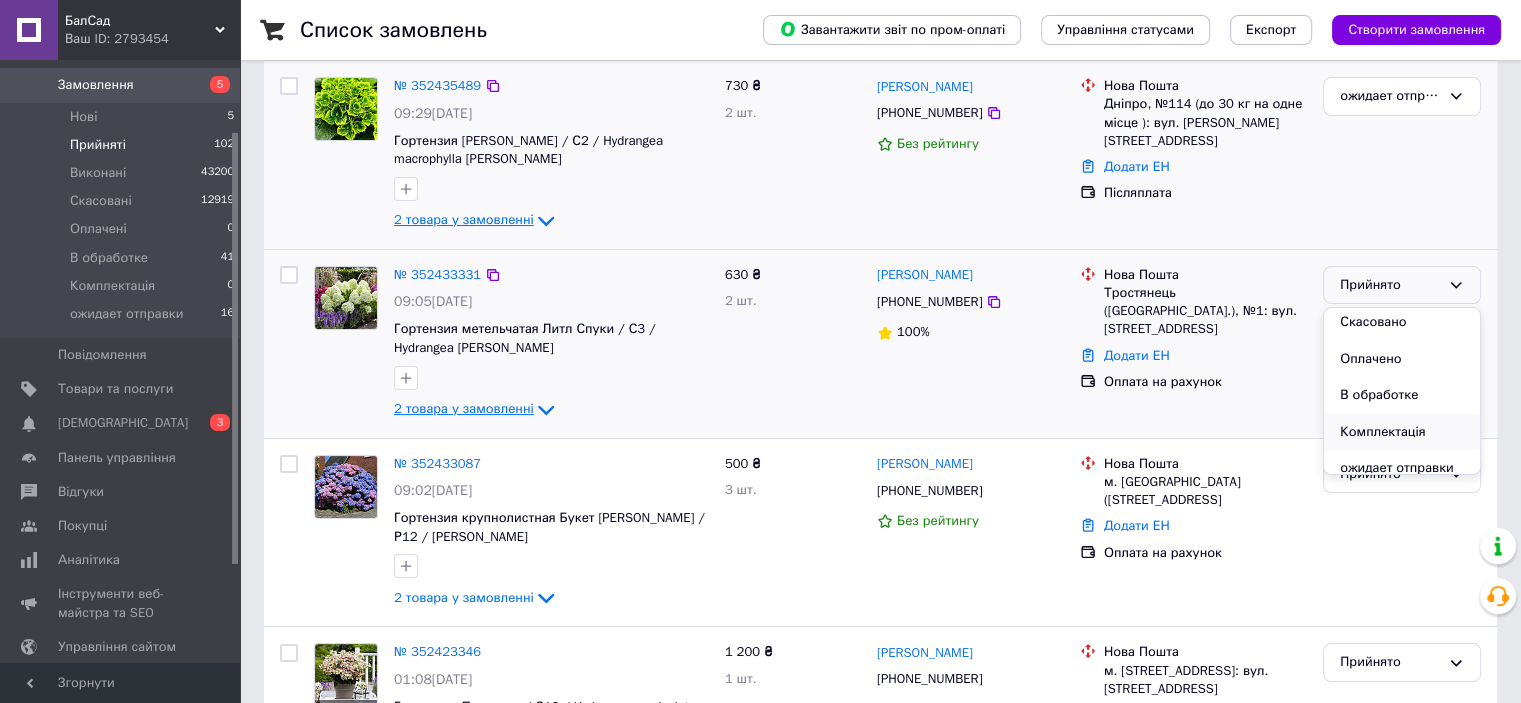scroll, scrollTop: 53, scrollLeft: 0, axis: vertical 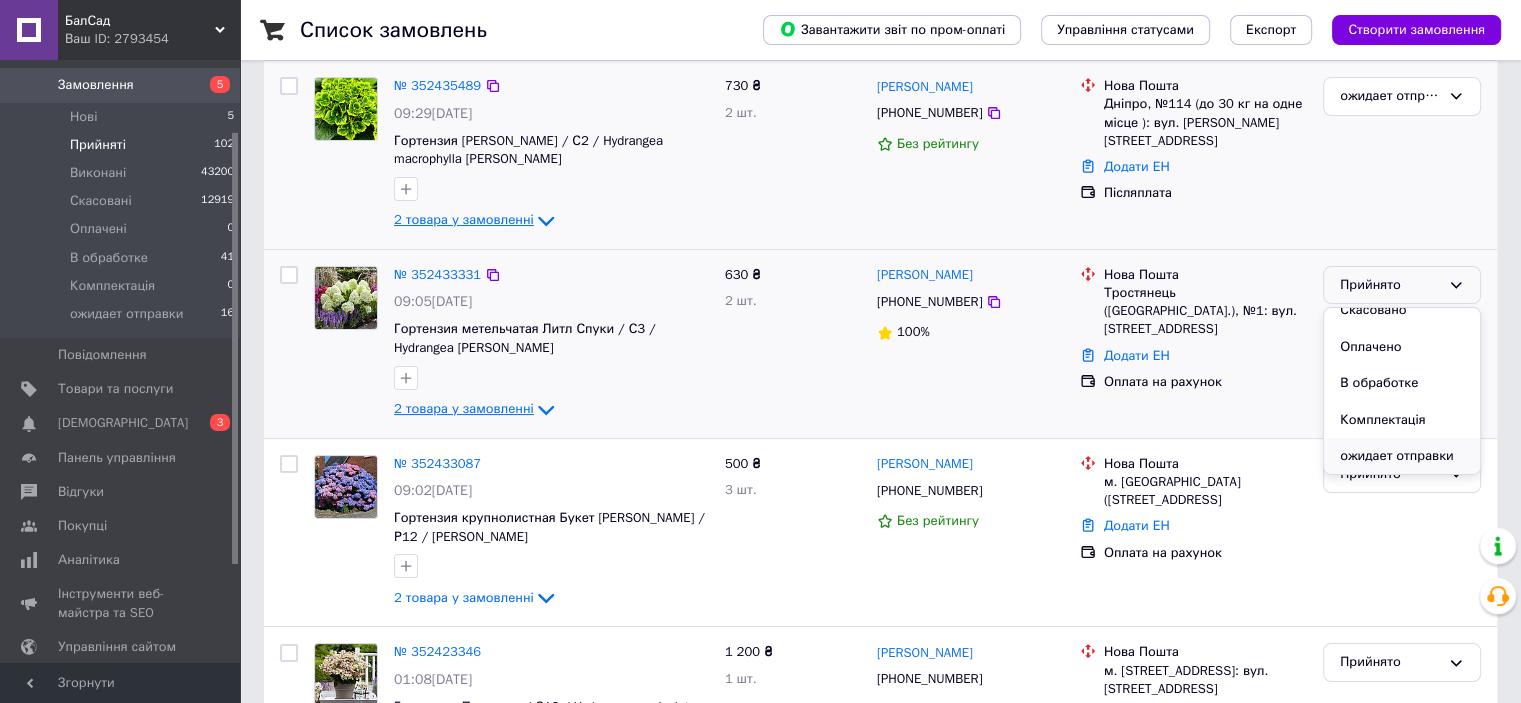 click on "ожидает отправки" at bounding box center [1402, 456] 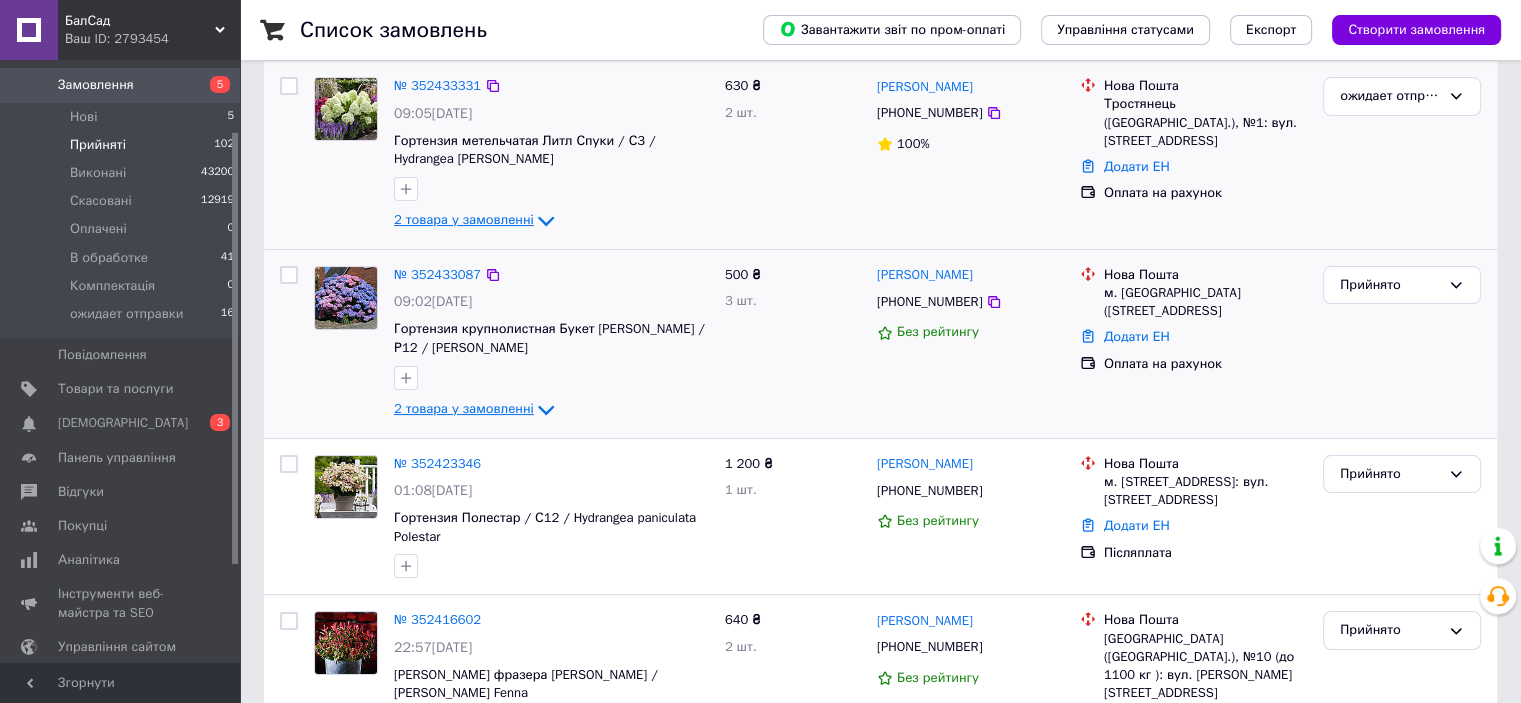 click 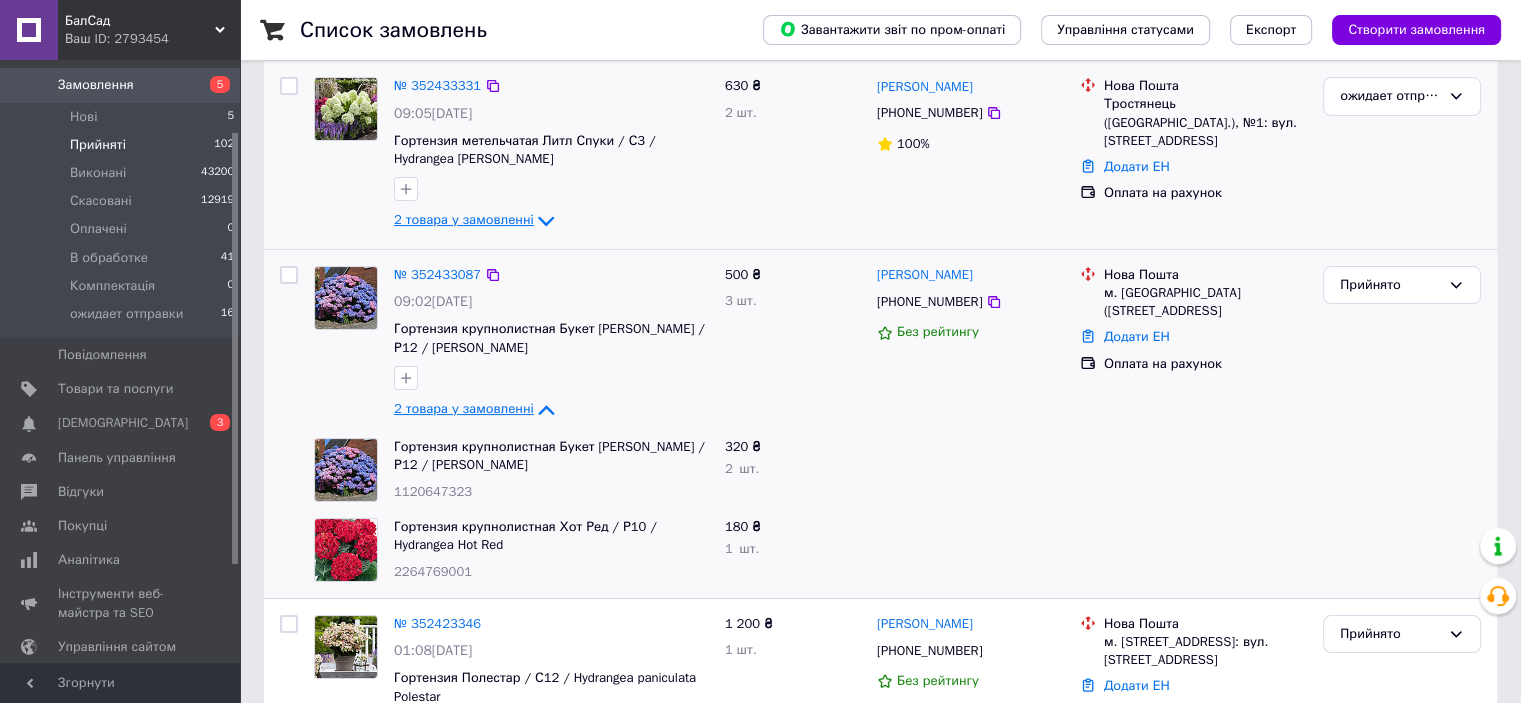 click 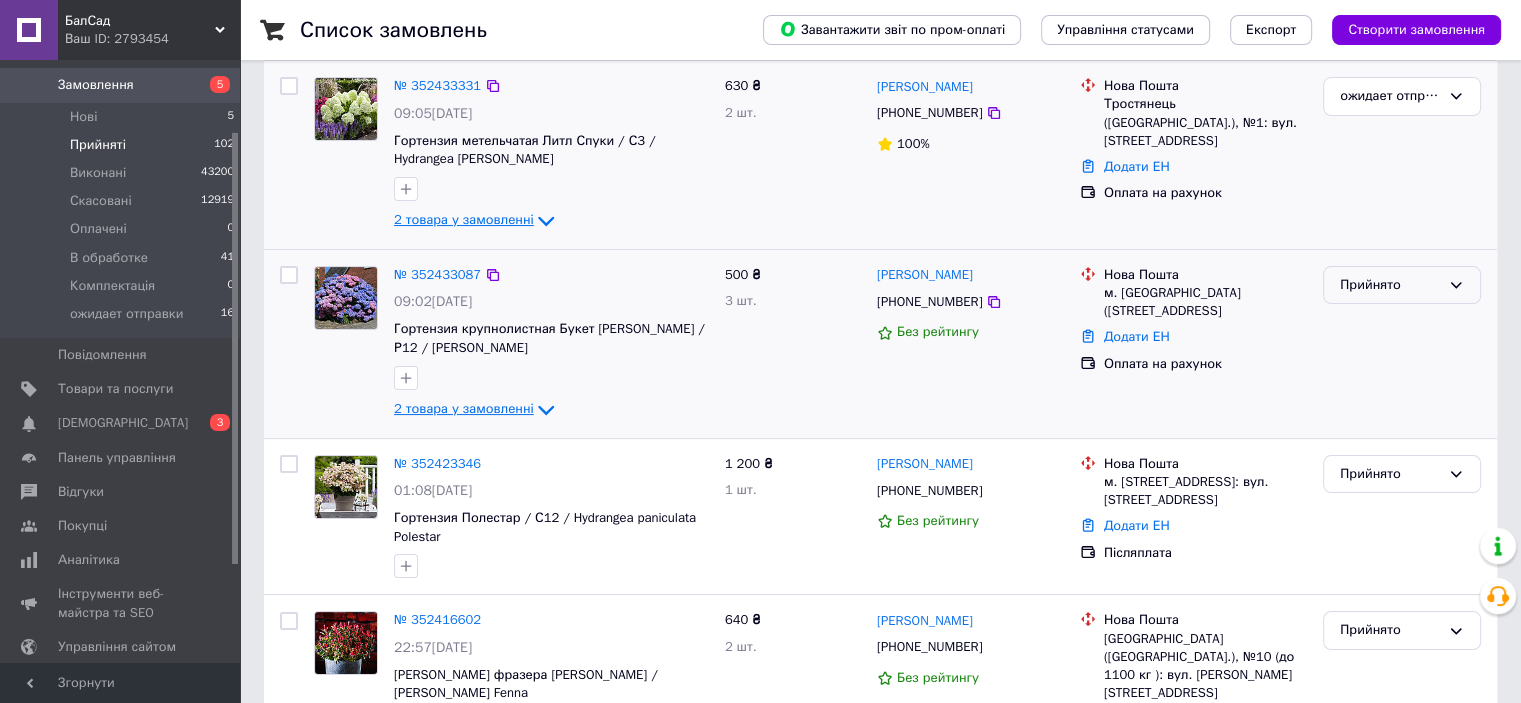 click on "Прийнято" at bounding box center [1402, 285] 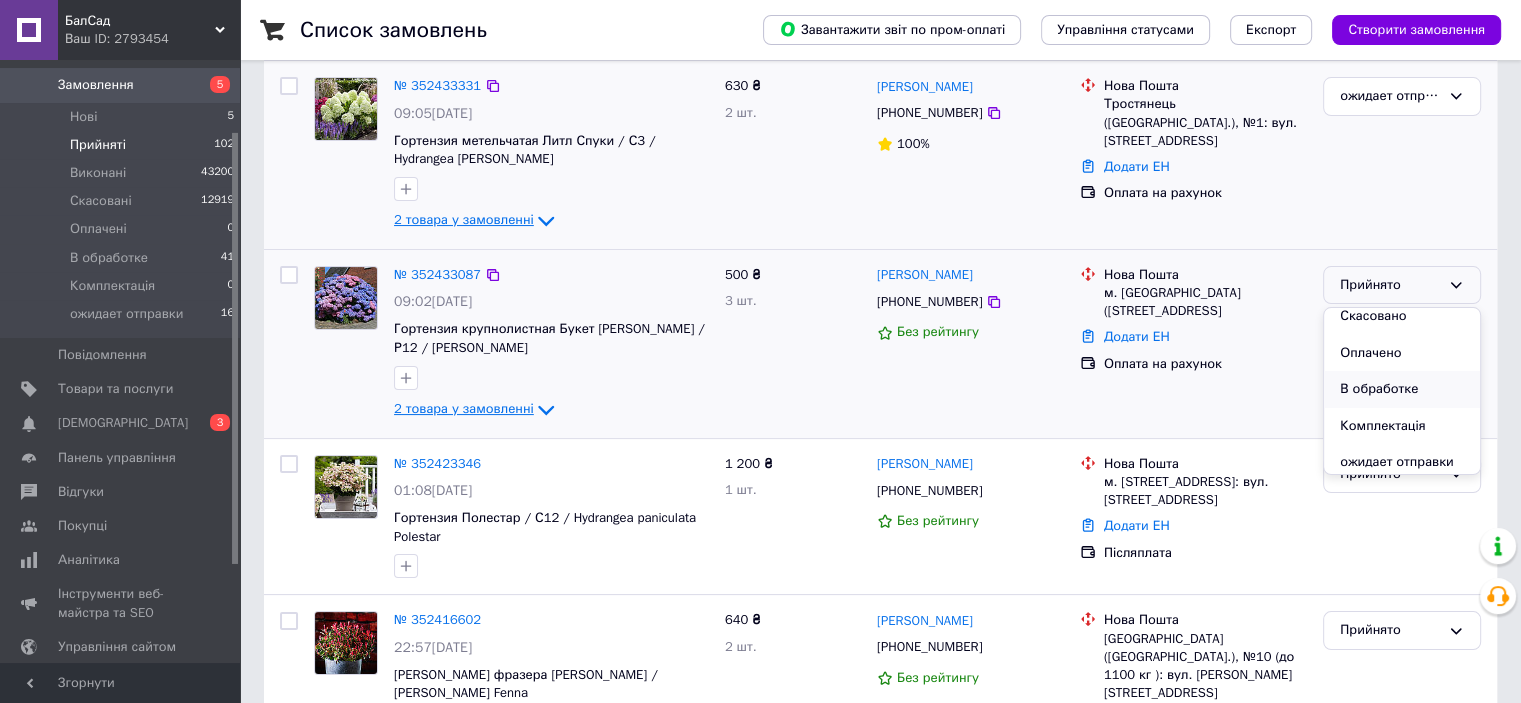 scroll, scrollTop: 53, scrollLeft: 0, axis: vertical 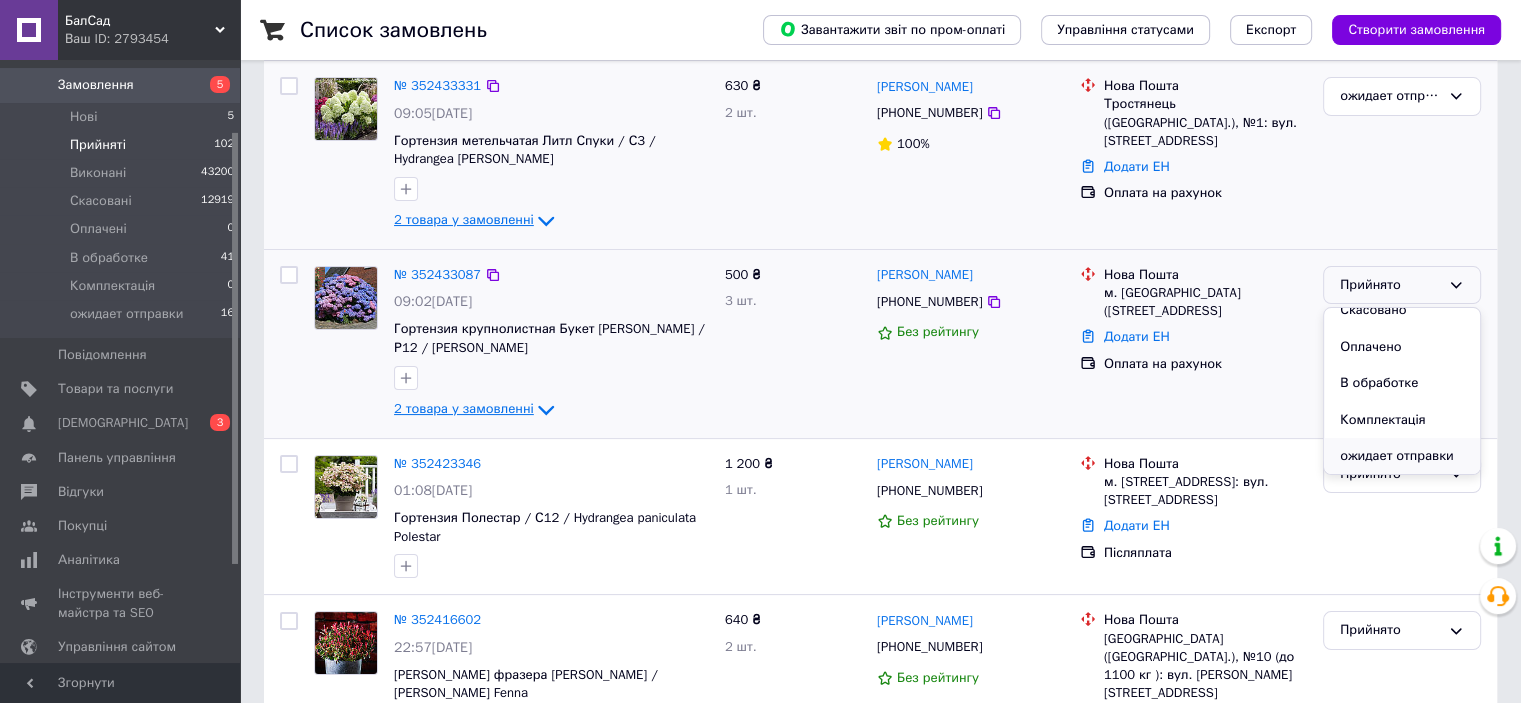 click on "ожидает отправки" at bounding box center (1402, 456) 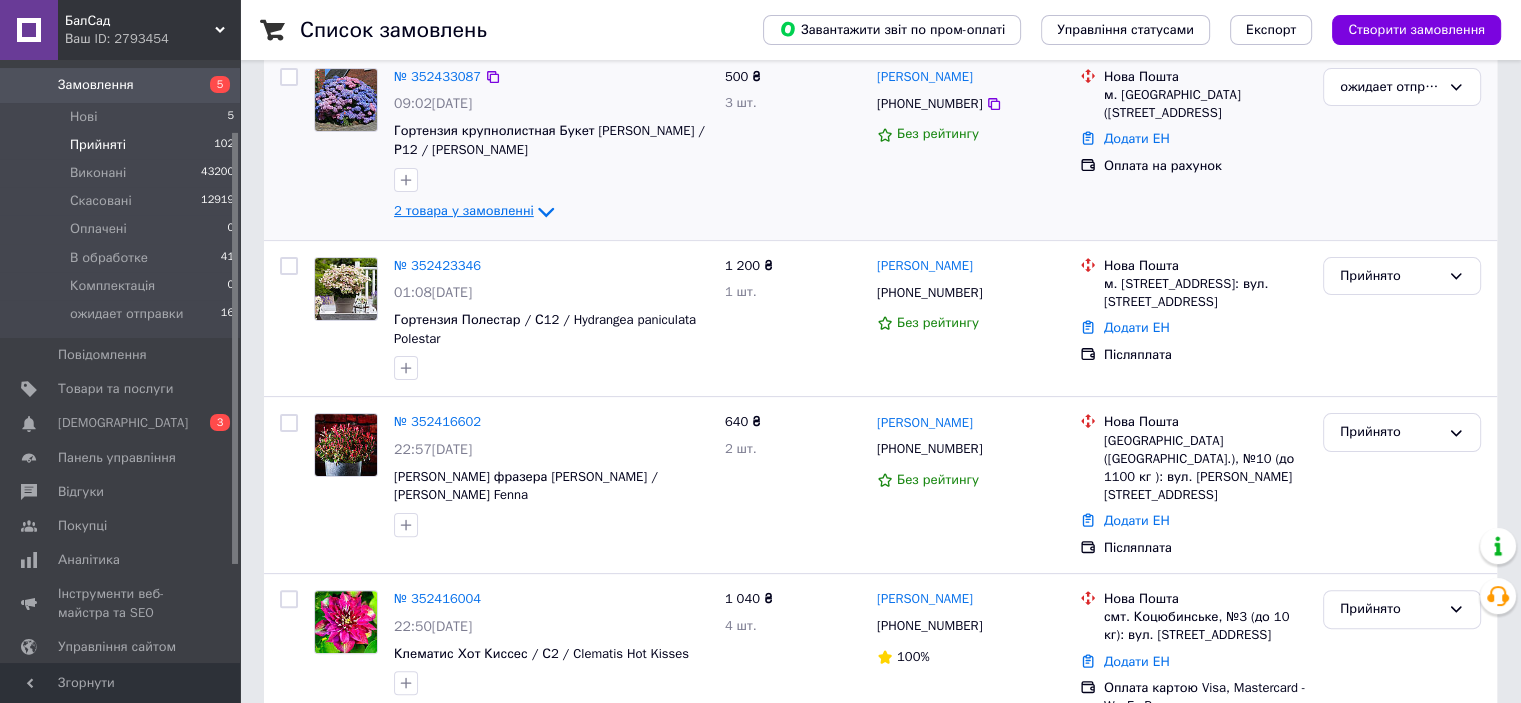 scroll, scrollTop: 426, scrollLeft: 0, axis: vertical 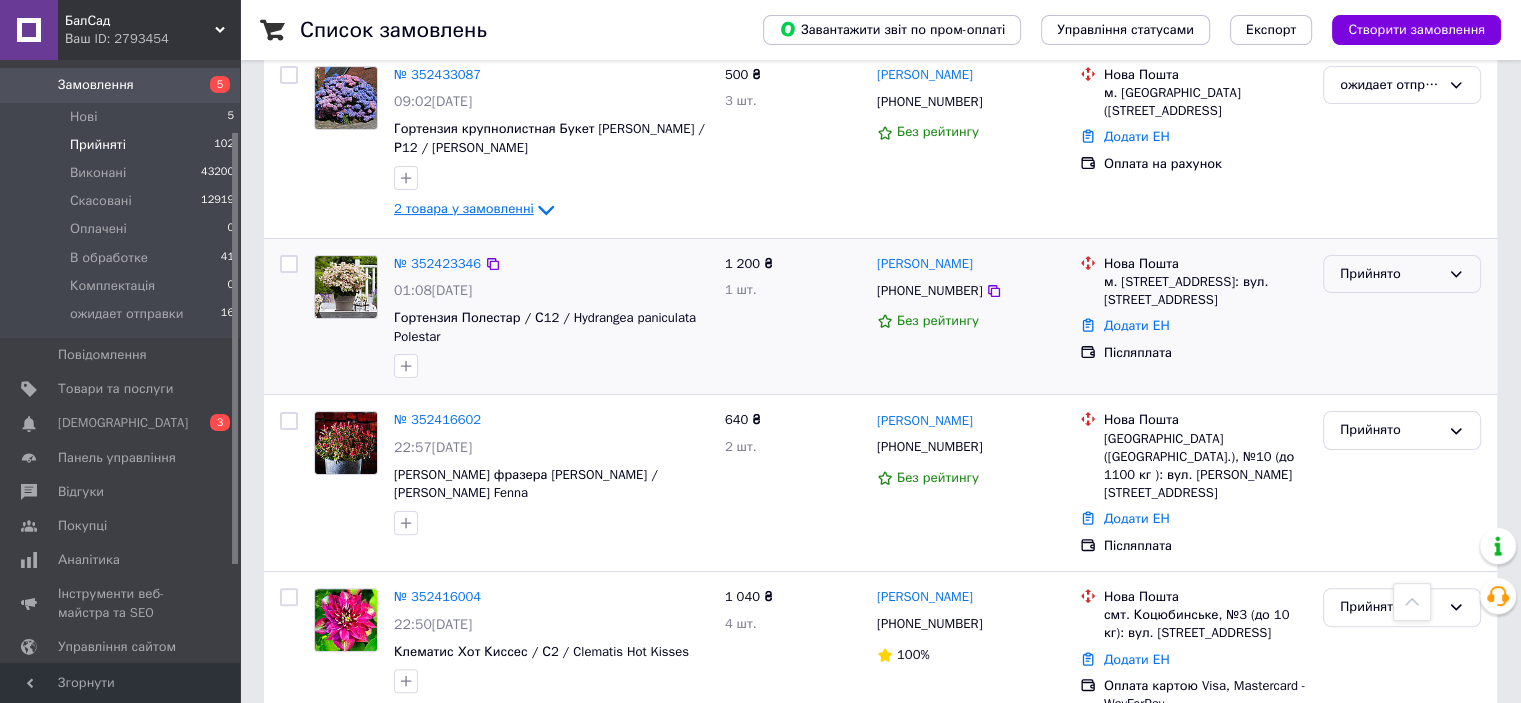 click on "Прийнято" at bounding box center [1390, 274] 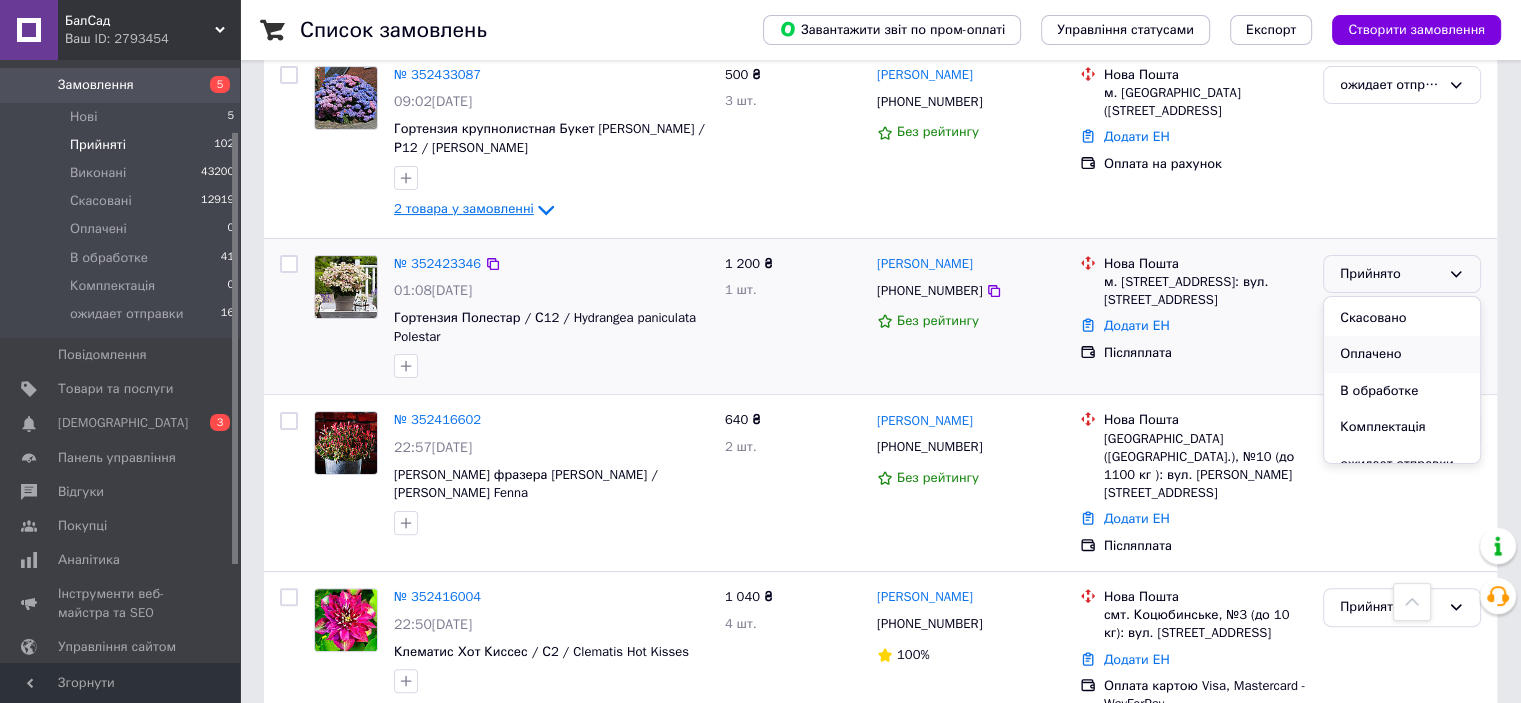 scroll, scrollTop: 53, scrollLeft: 0, axis: vertical 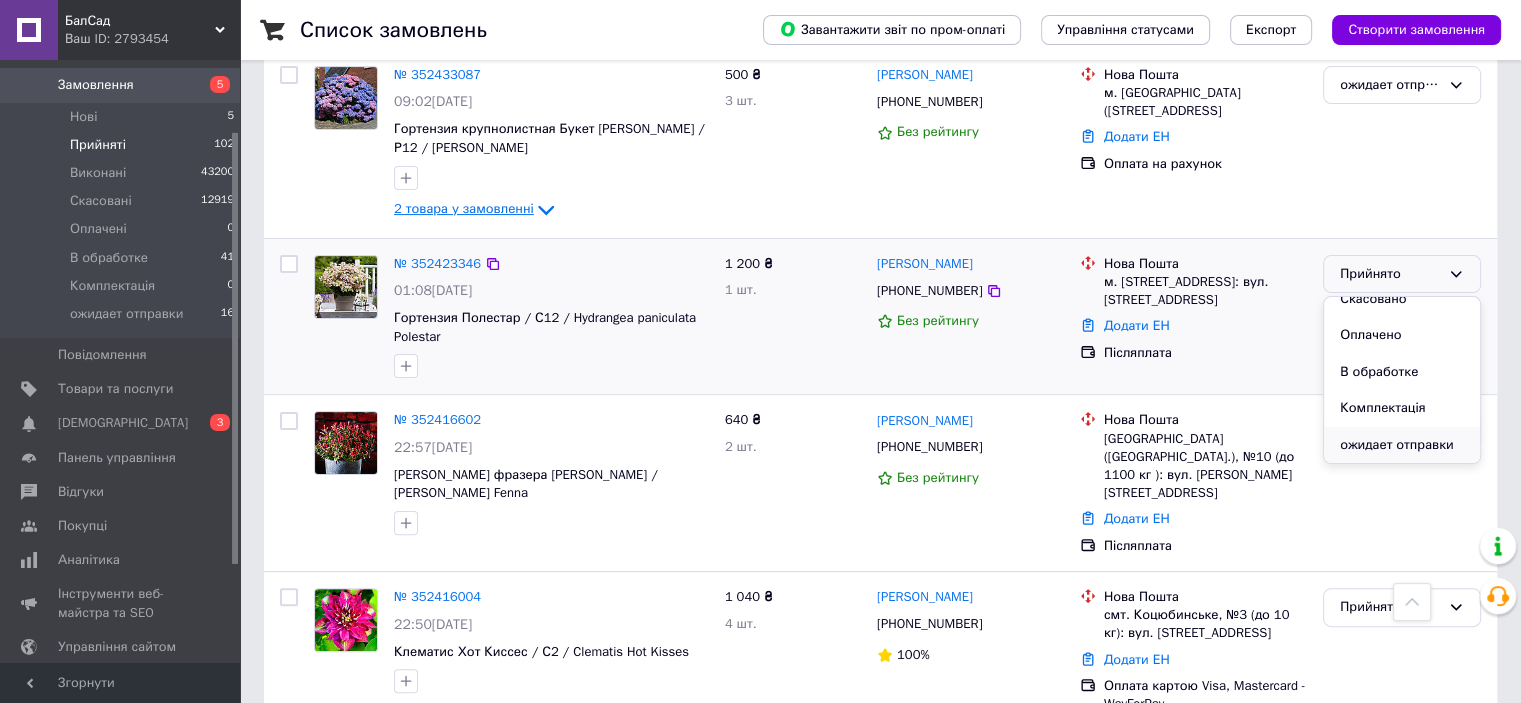 click on "ожидает отправки" at bounding box center (1402, 445) 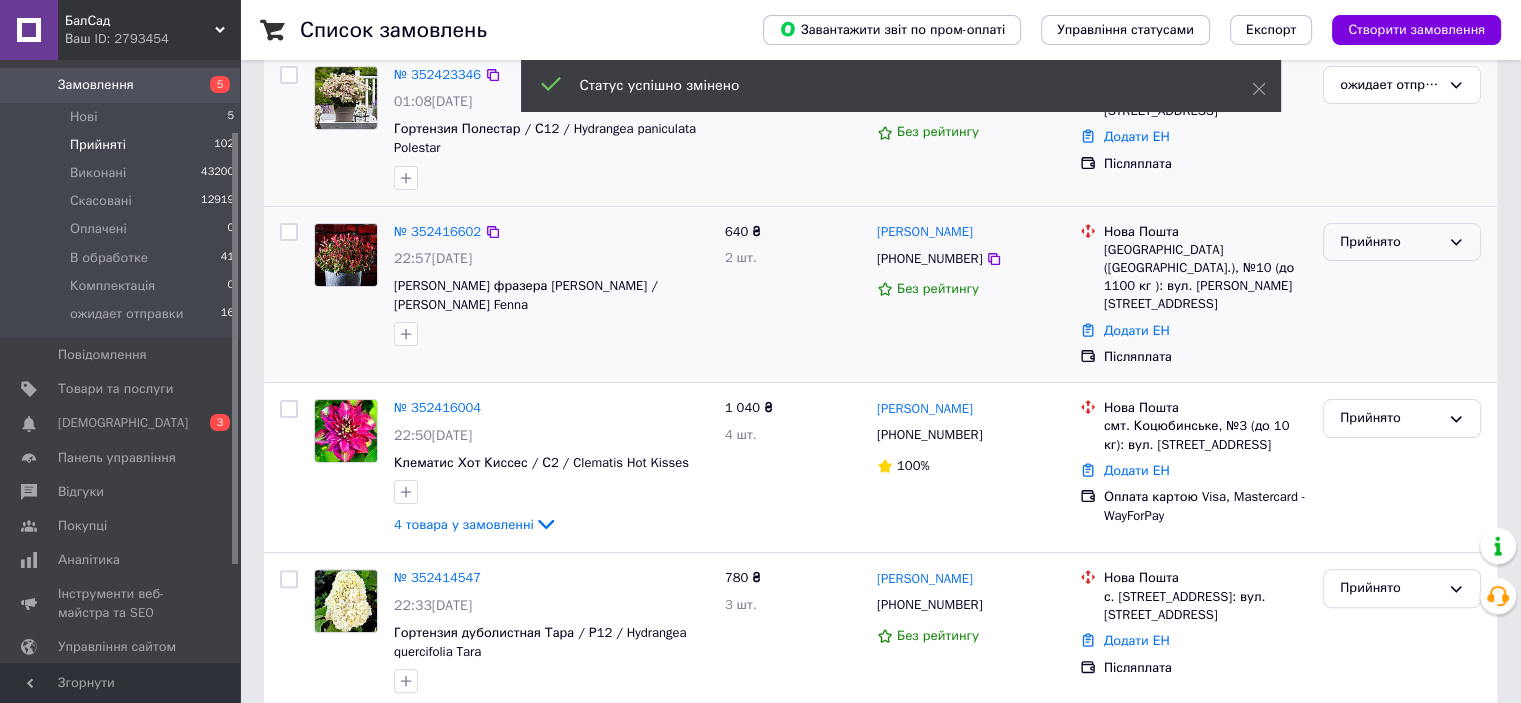 scroll, scrollTop: 237, scrollLeft: 0, axis: vertical 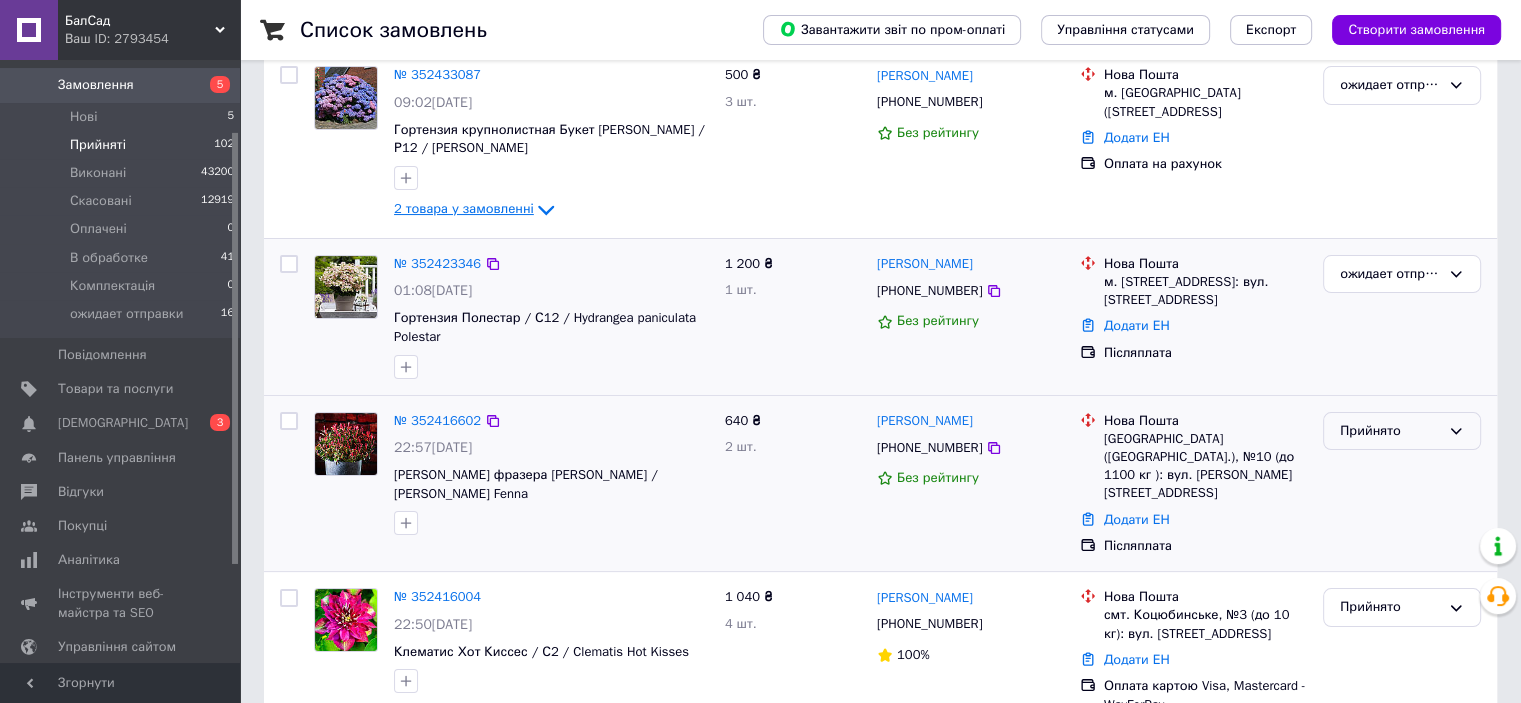 click on "Прийнято" at bounding box center (1390, 431) 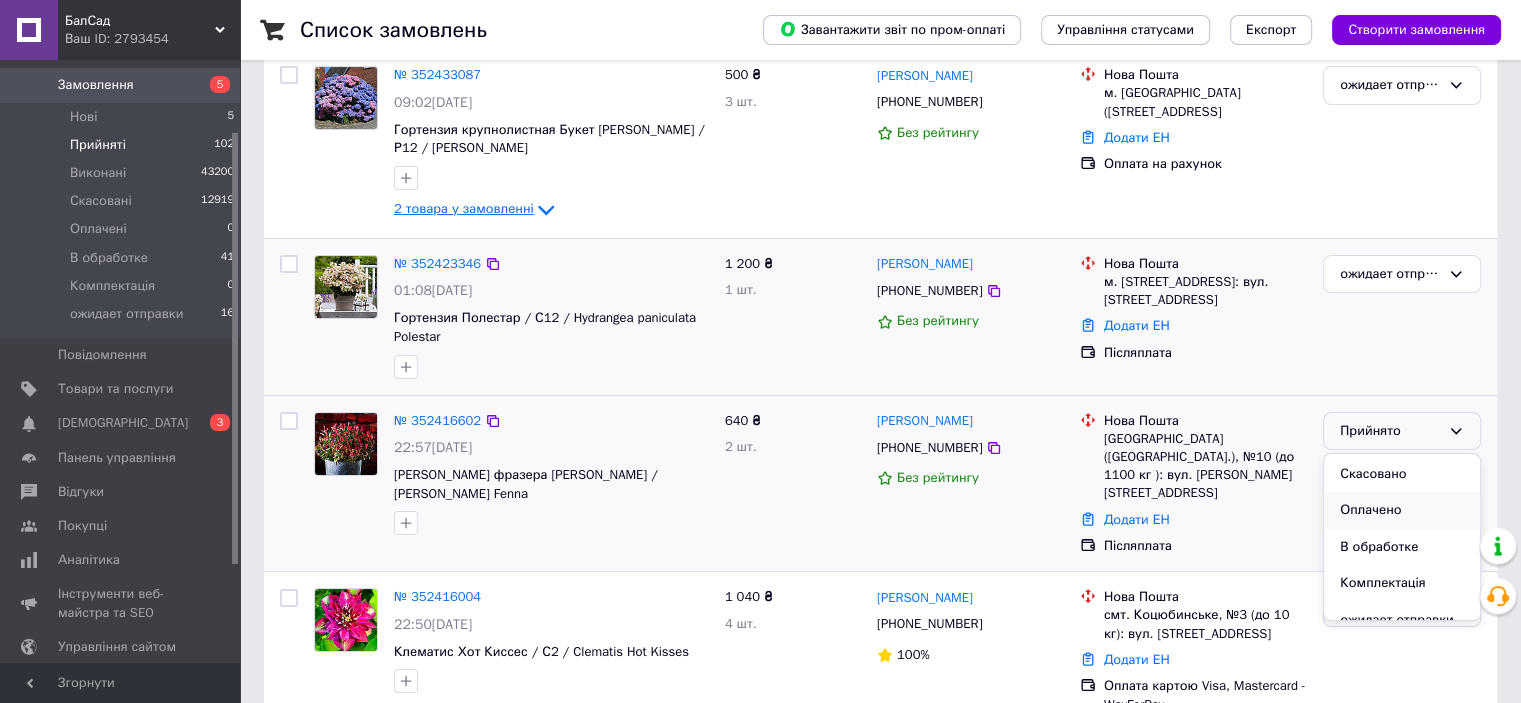 scroll, scrollTop: 53, scrollLeft: 0, axis: vertical 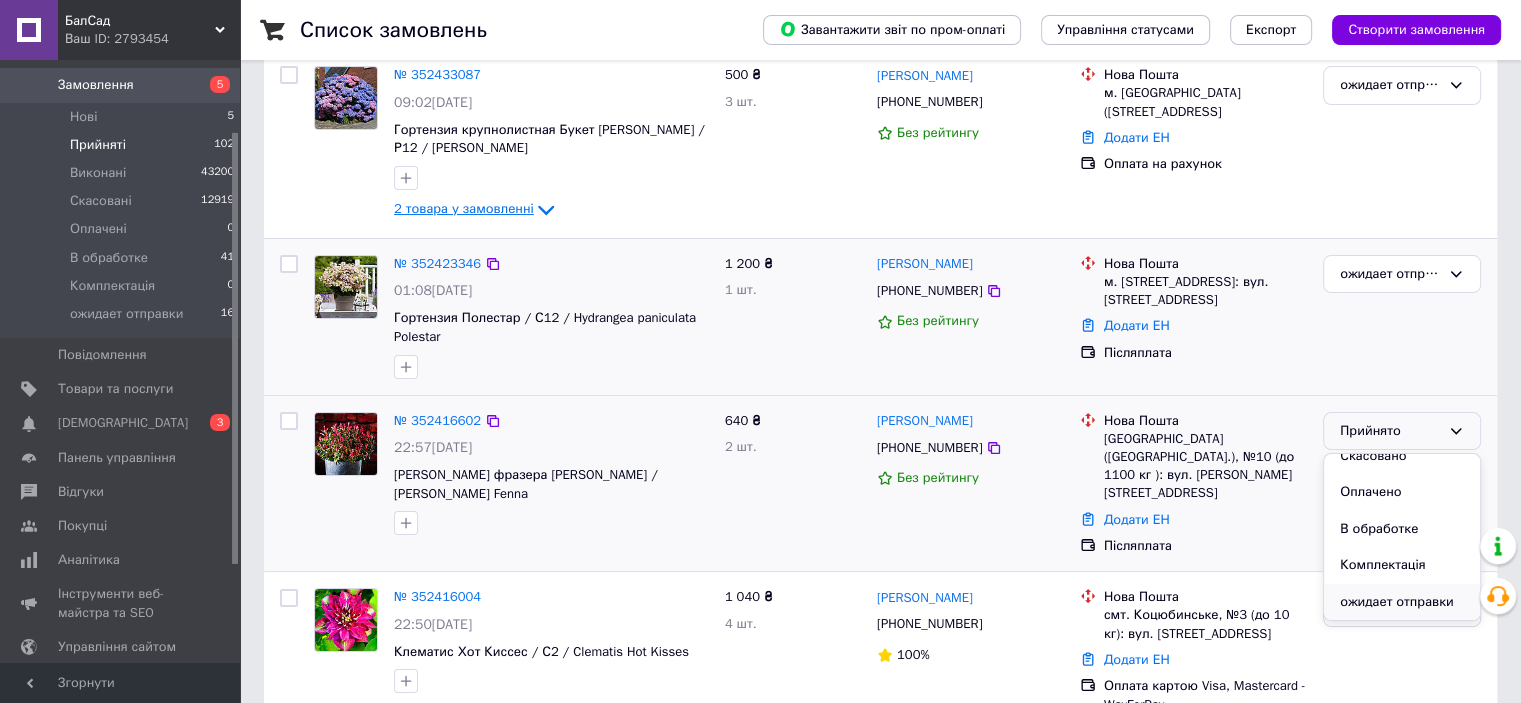 click on "ожидает отправки" at bounding box center [1402, 602] 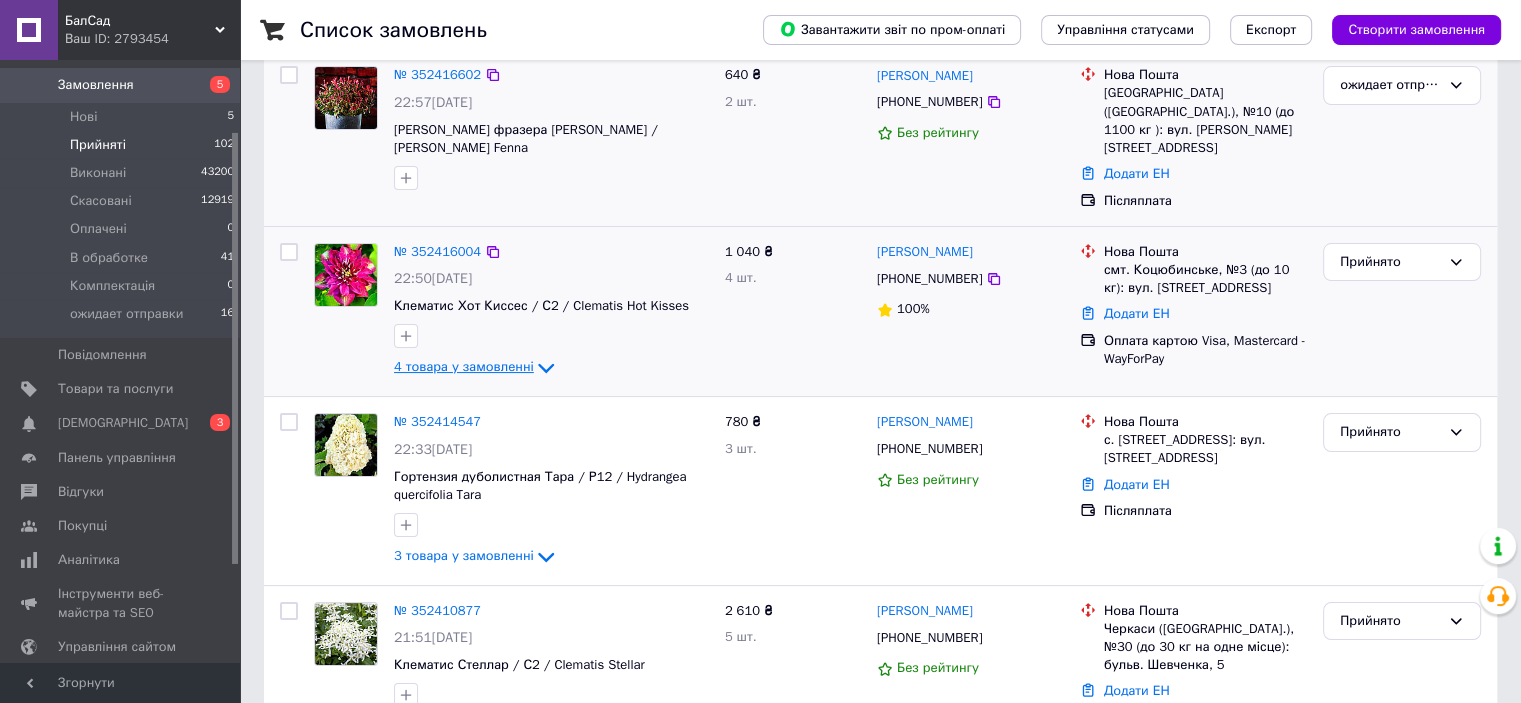 click on "4 товара у замовленні" at bounding box center (464, 367) 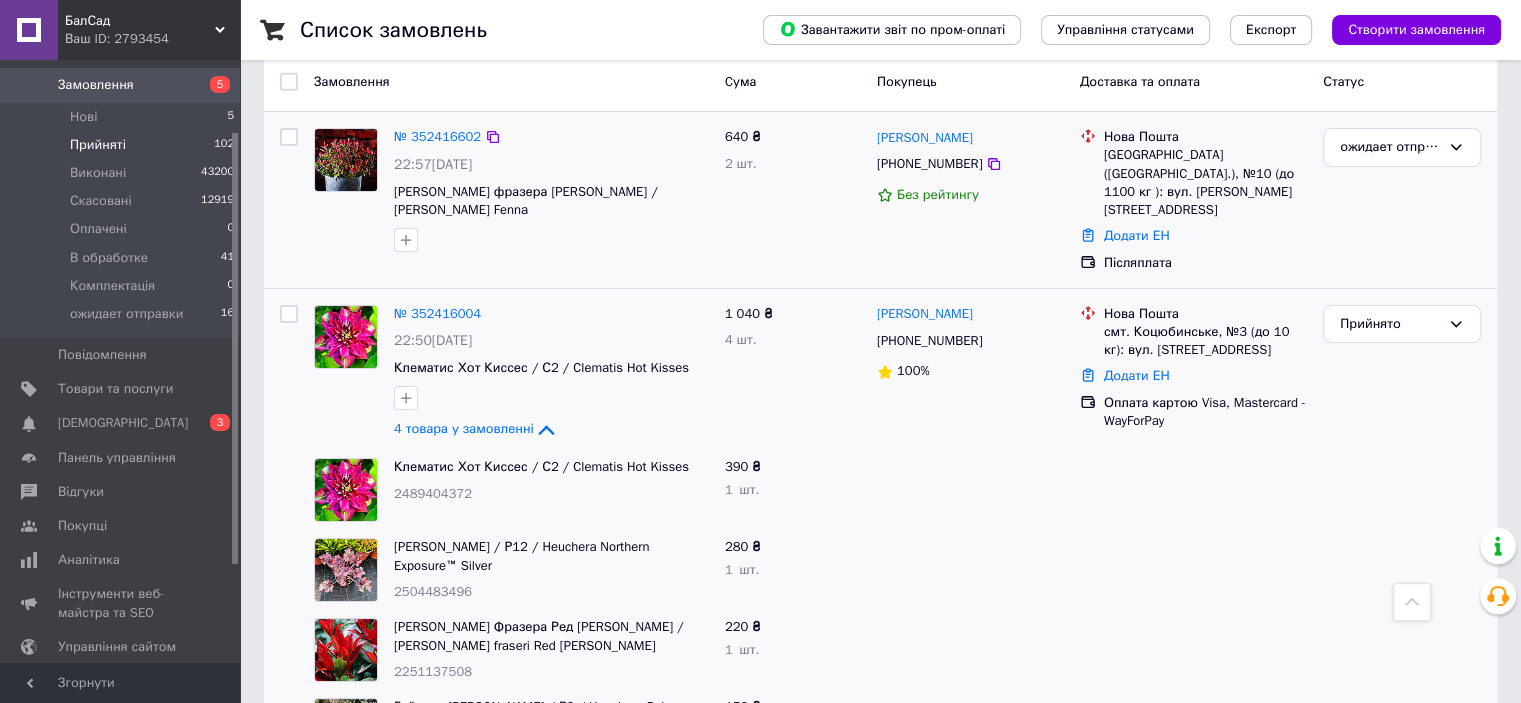 scroll, scrollTop: 137, scrollLeft: 0, axis: vertical 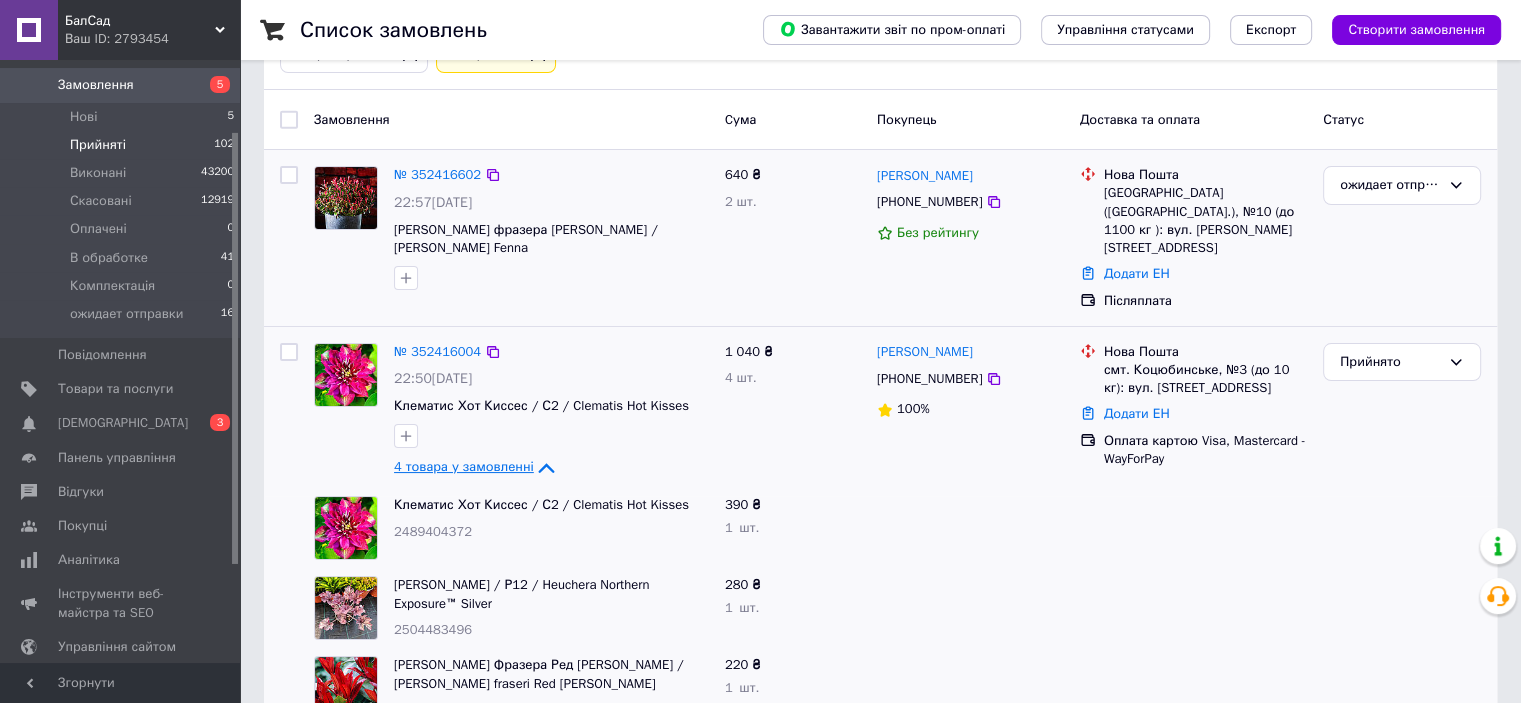 click 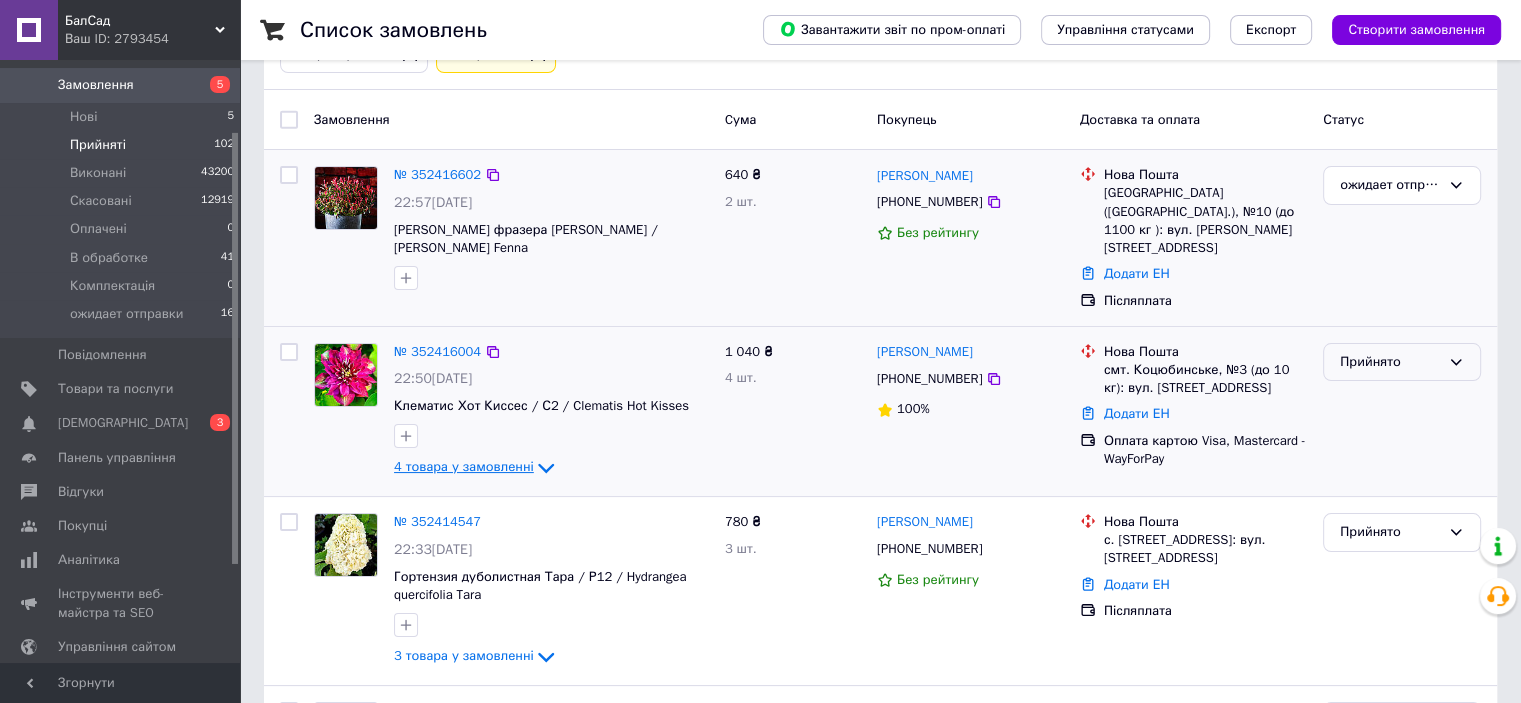 click 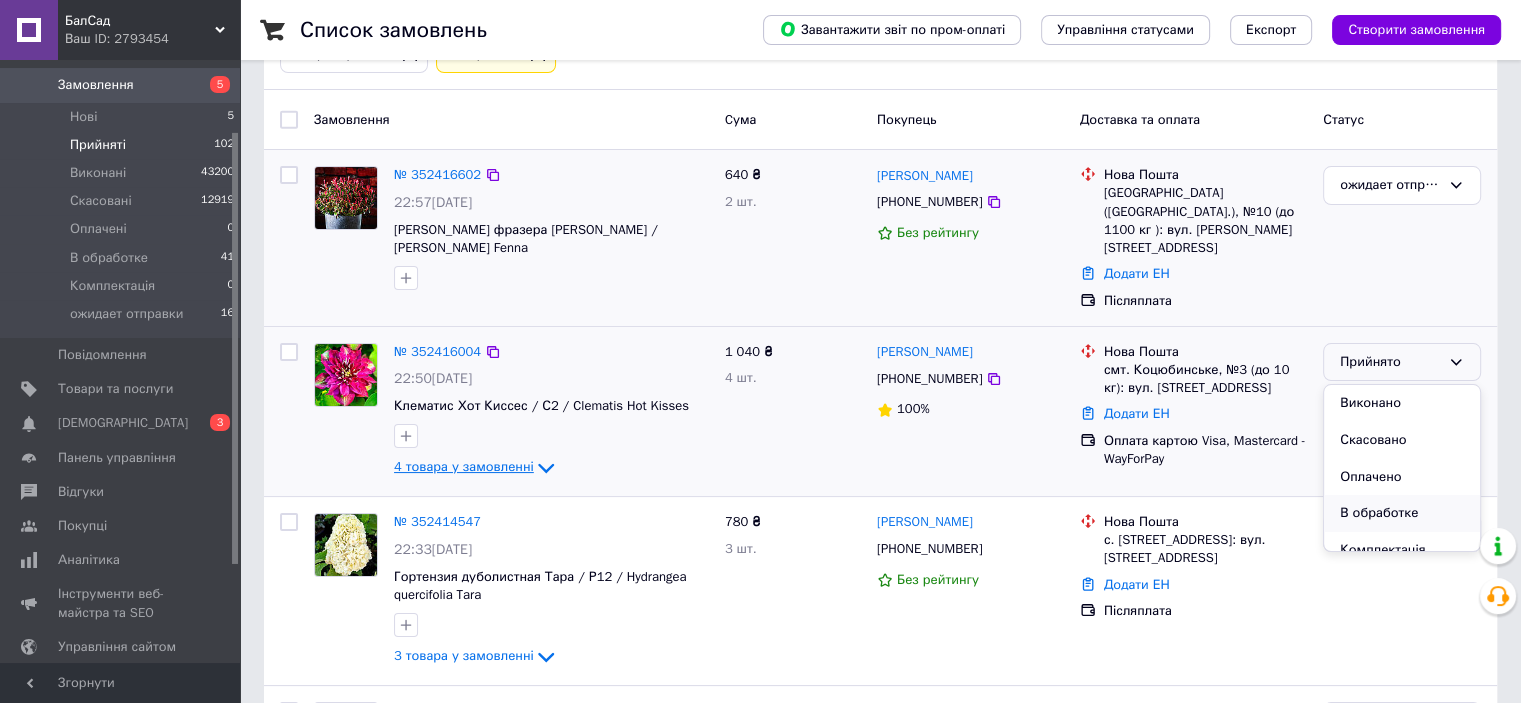 scroll, scrollTop: 53, scrollLeft: 0, axis: vertical 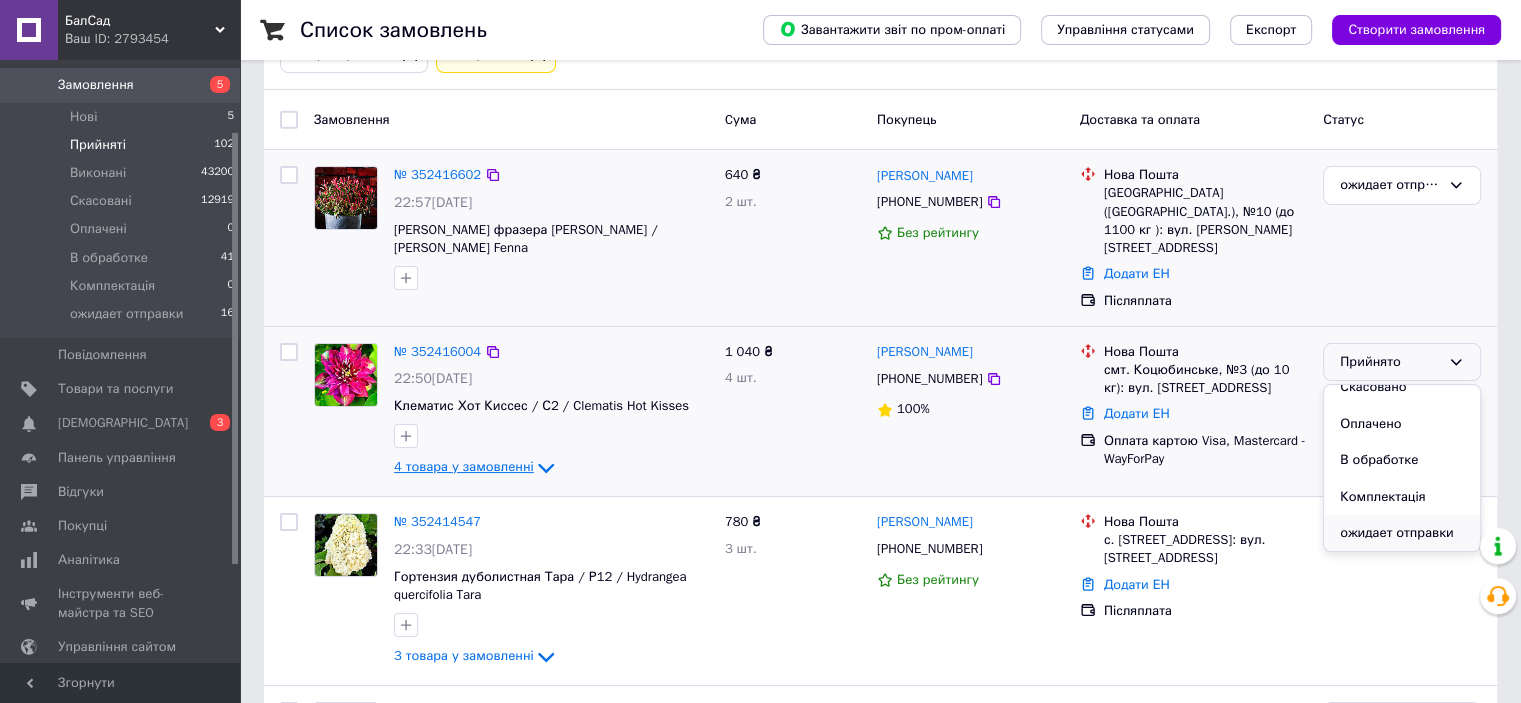 click on "ожидает отправки" at bounding box center (1402, 533) 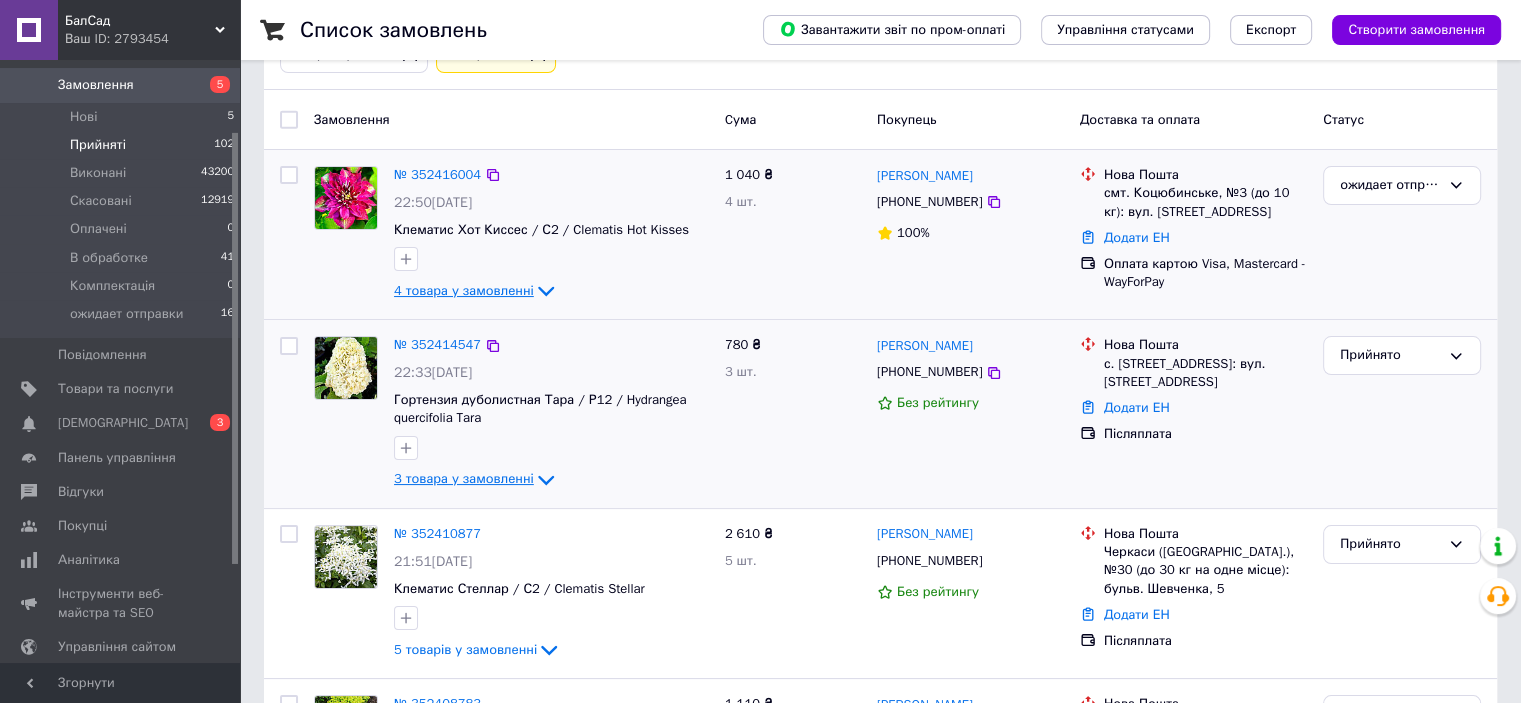 click on "3 товара у замовленні" at bounding box center (464, 479) 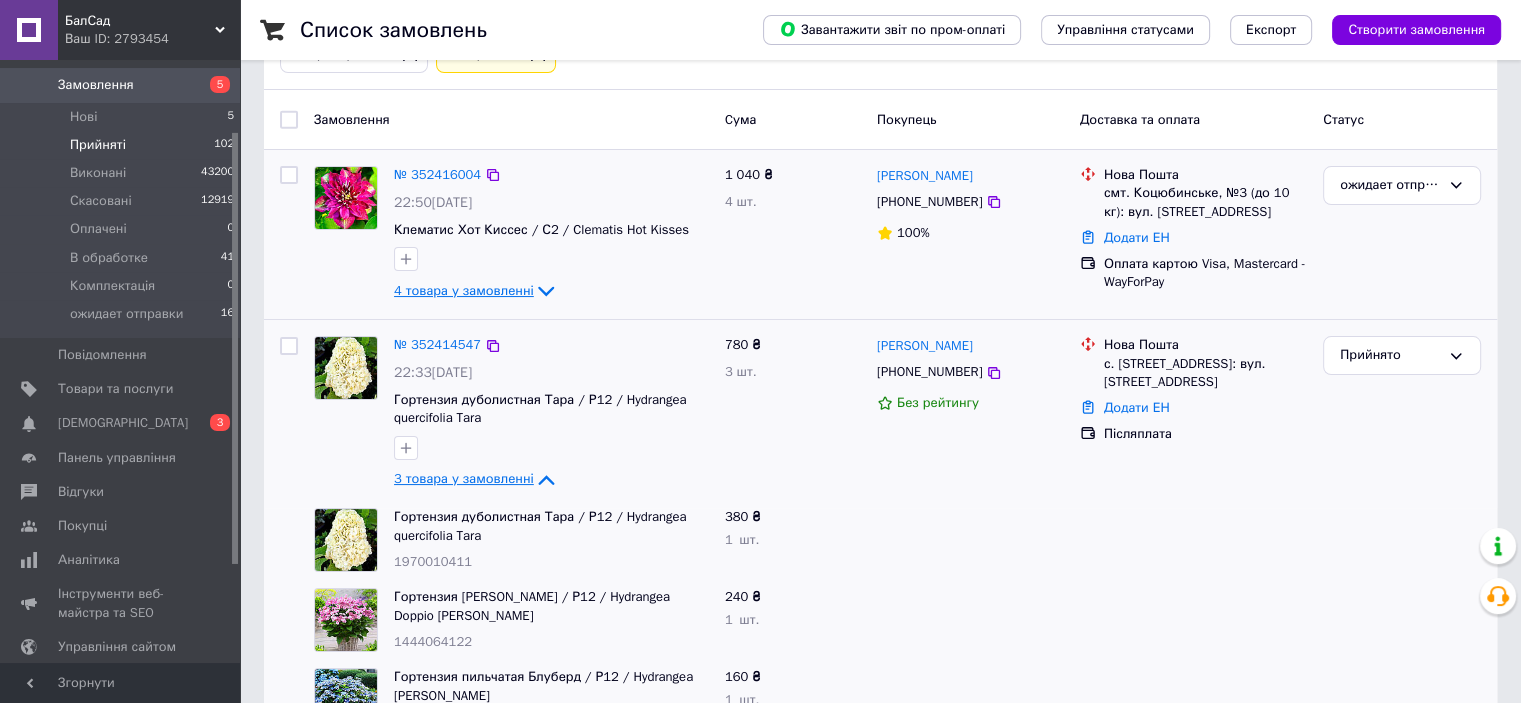scroll, scrollTop: 337, scrollLeft: 0, axis: vertical 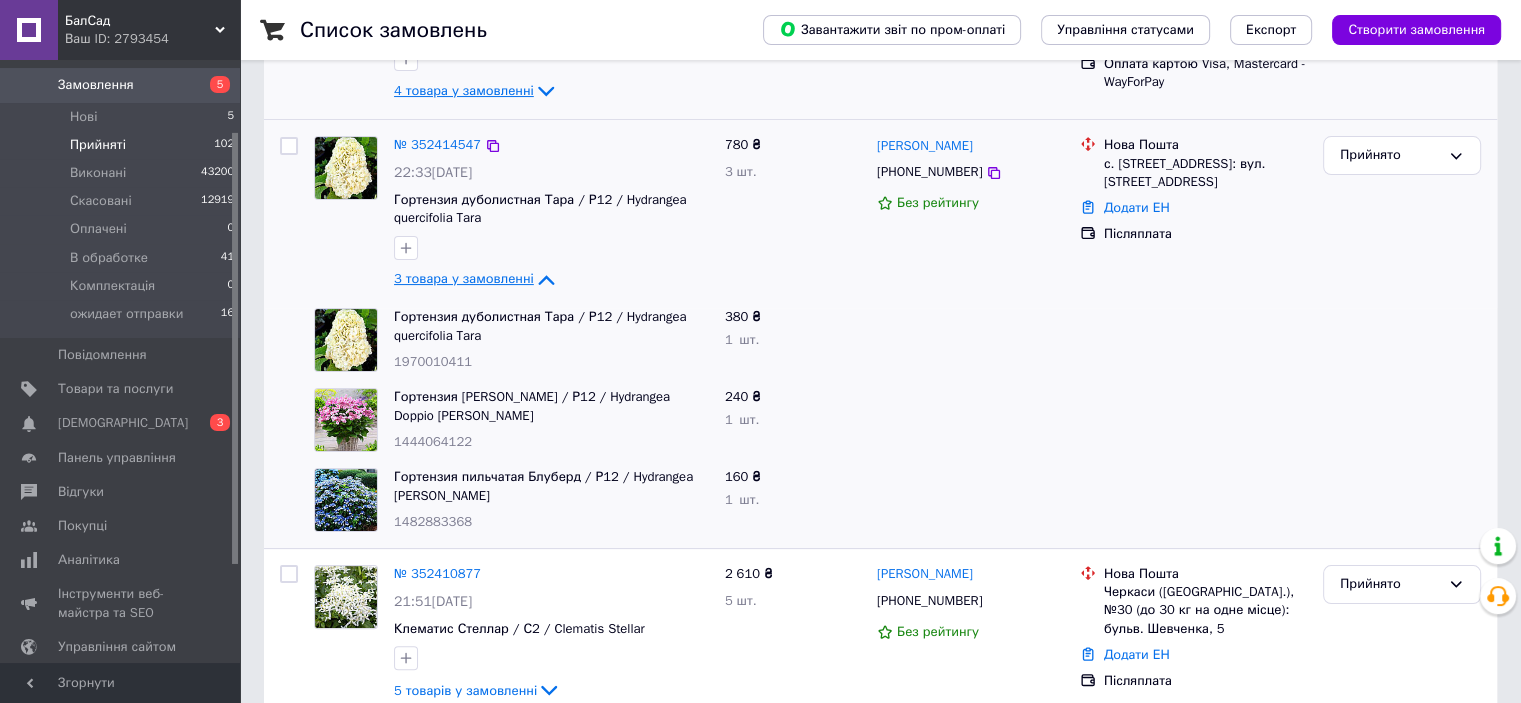 click 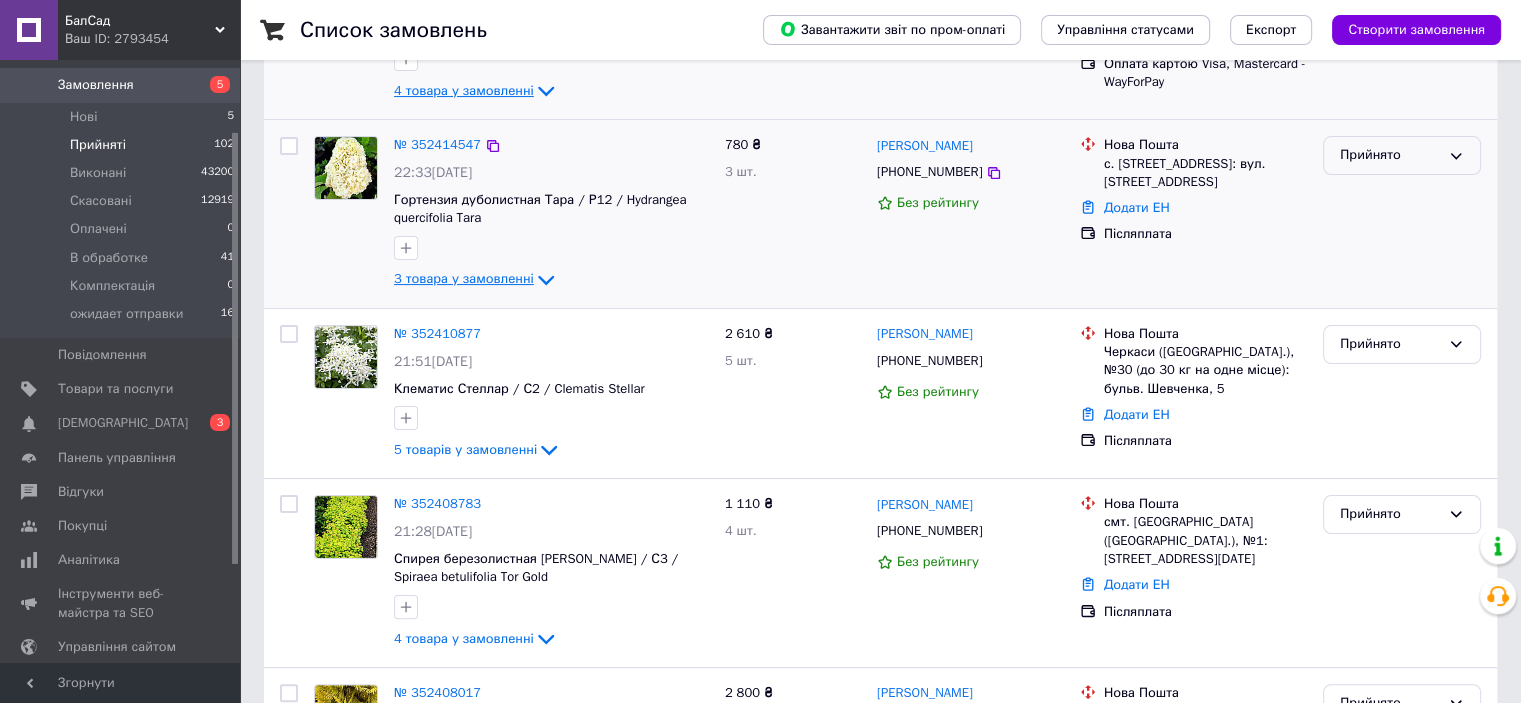 click on "Прийнято" at bounding box center (1390, 155) 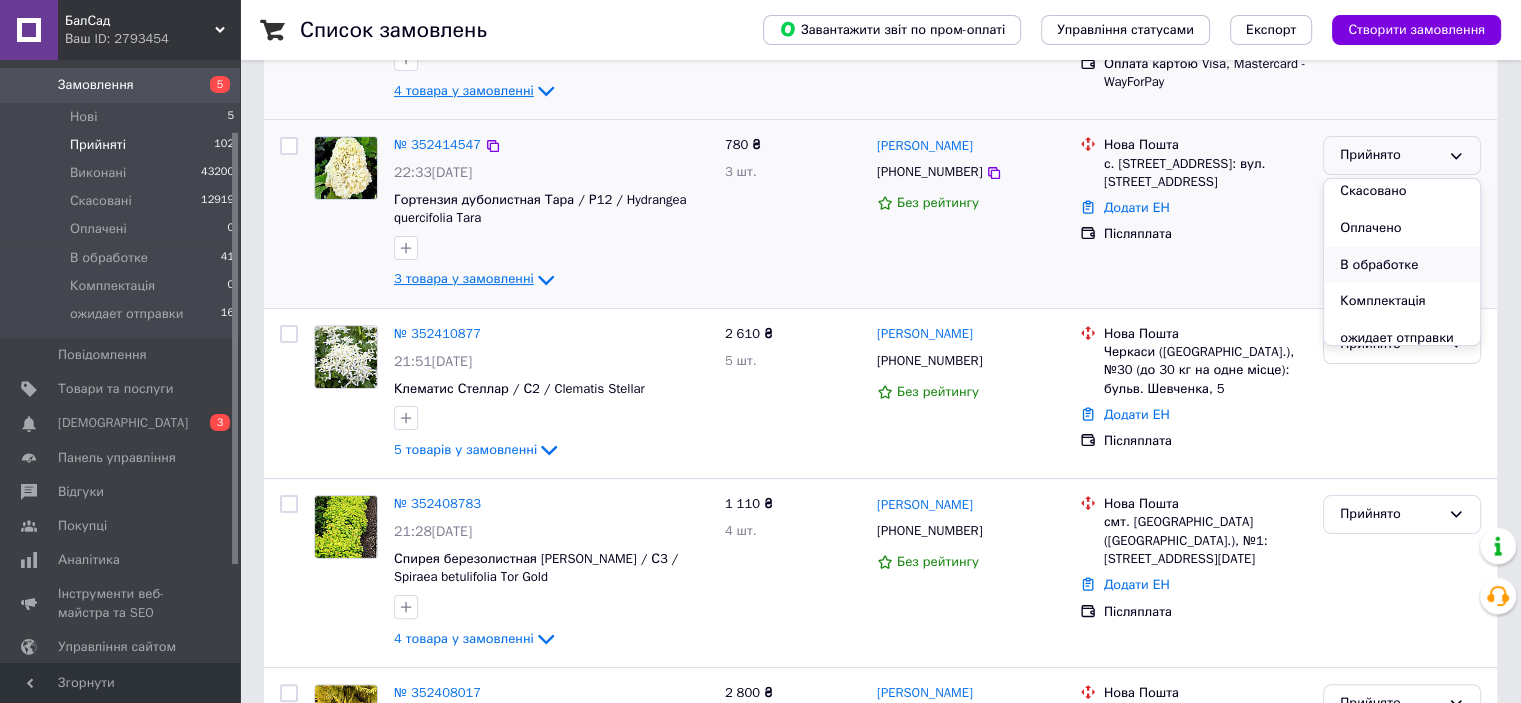 scroll, scrollTop: 53, scrollLeft: 0, axis: vertical 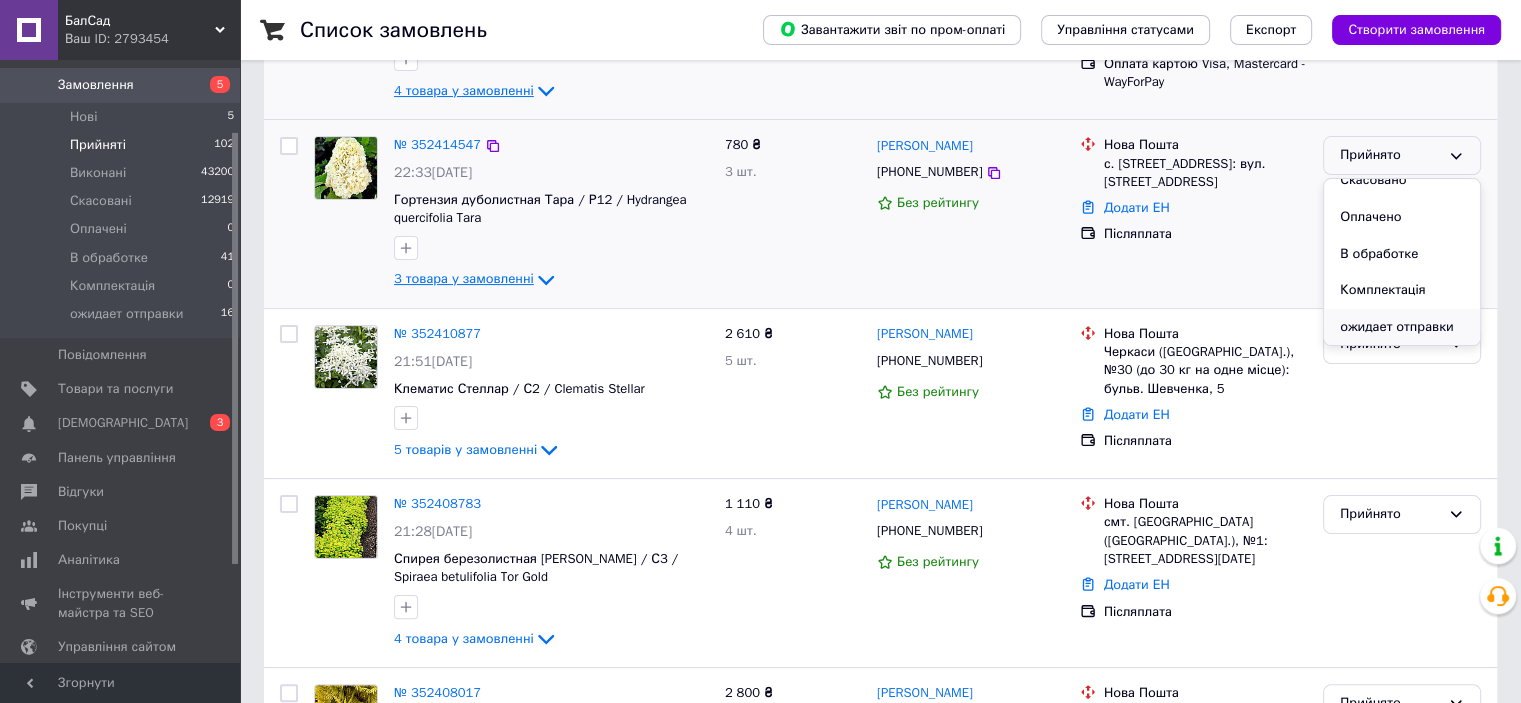 click on "ожидает отправки" at bounding box center [1402, 327] 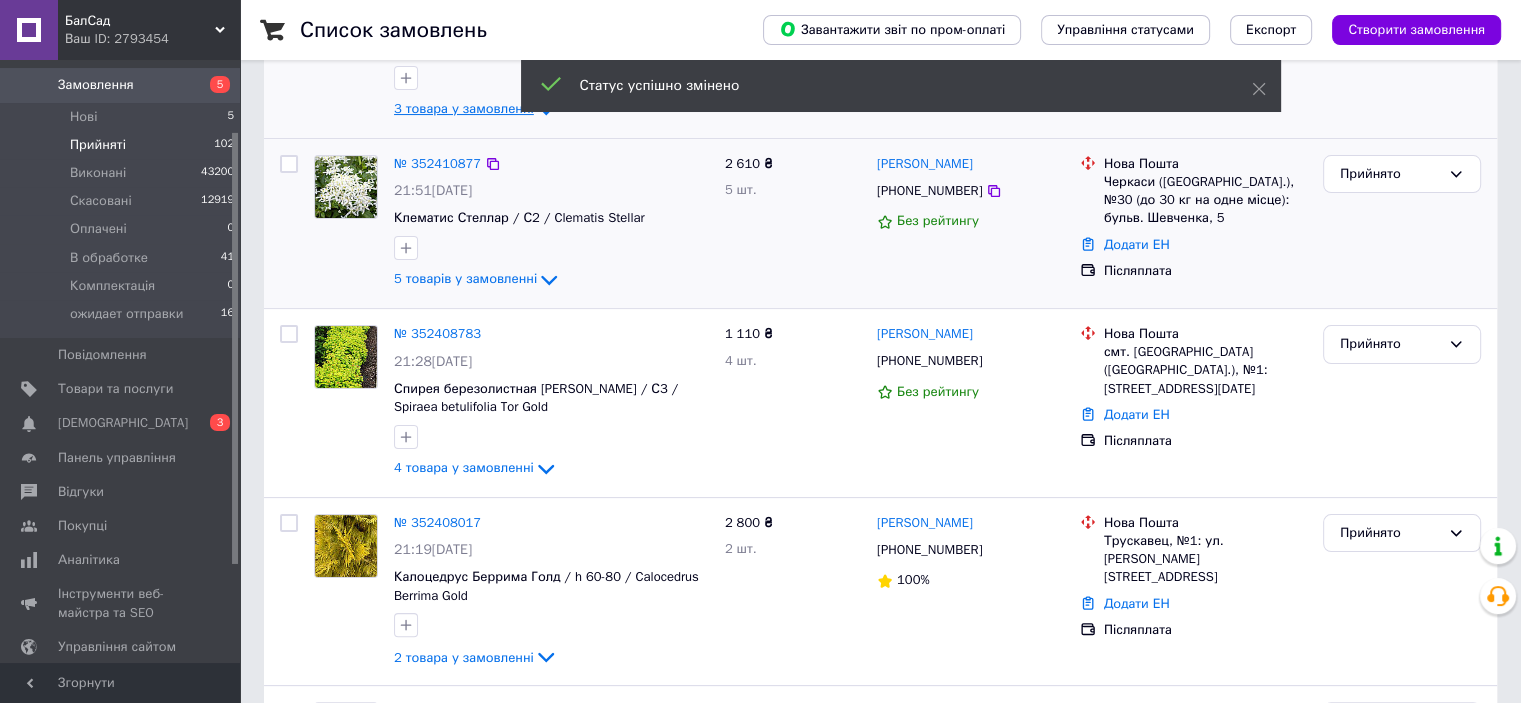 scroll, scrollTop: 167, scrollLeft: 0, axis: vertical 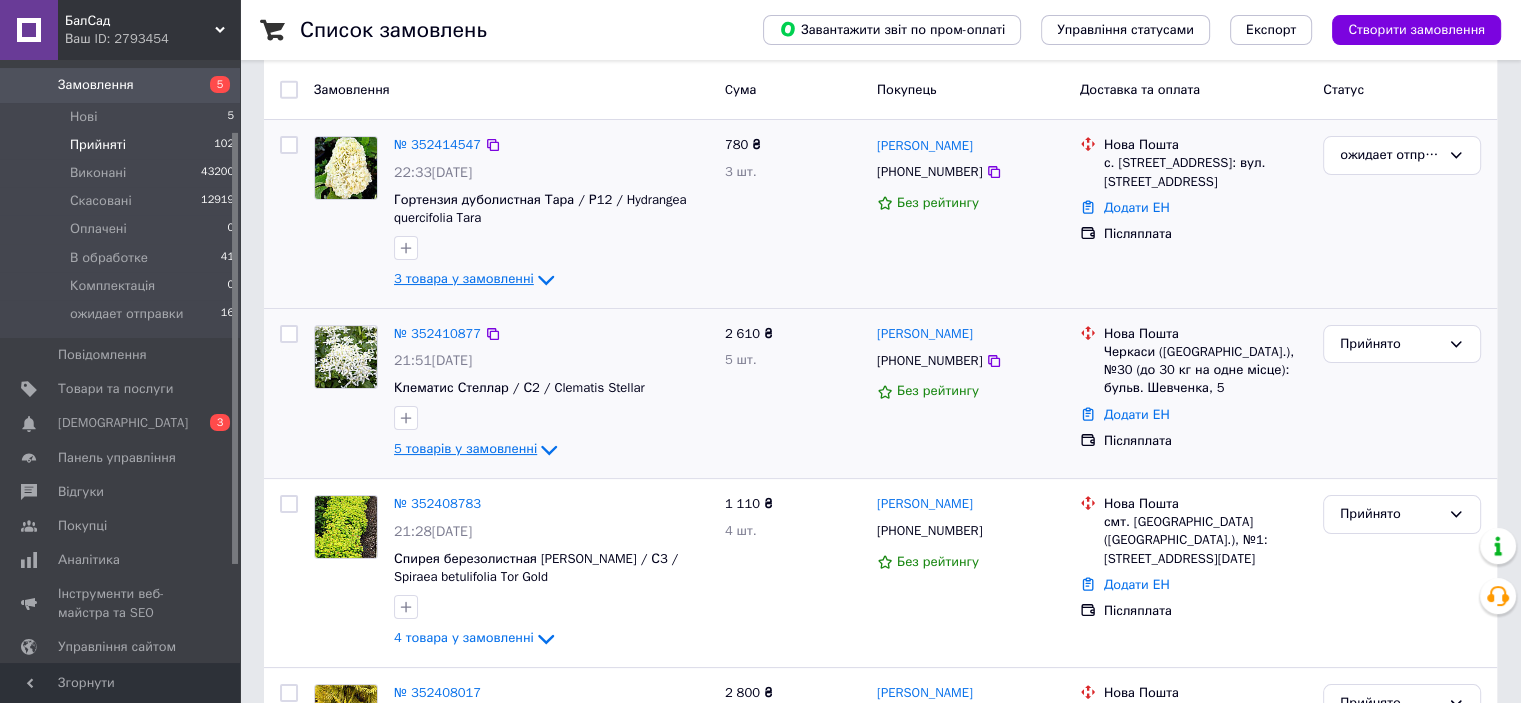 click 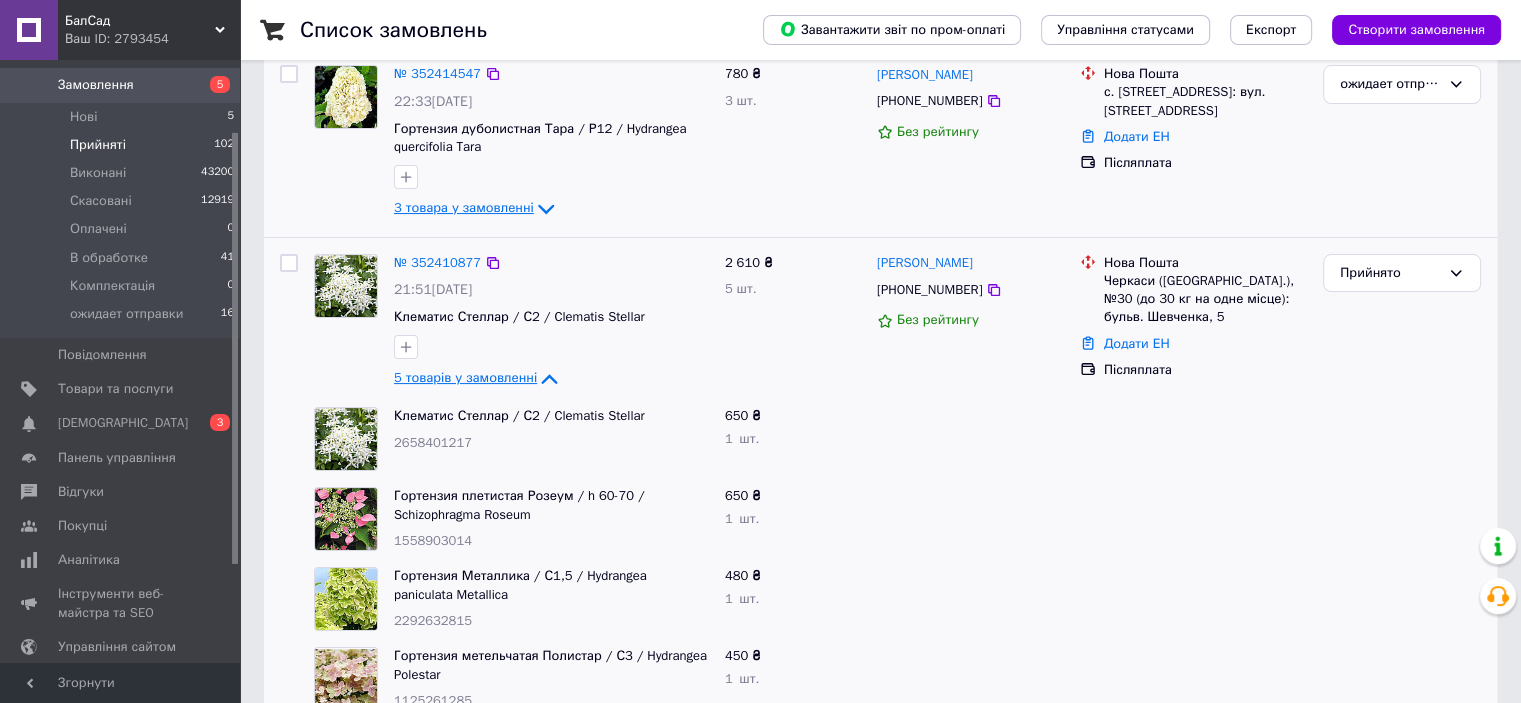 scroll, scrollTop: 367, scrollLeft: 0, axis: vertical 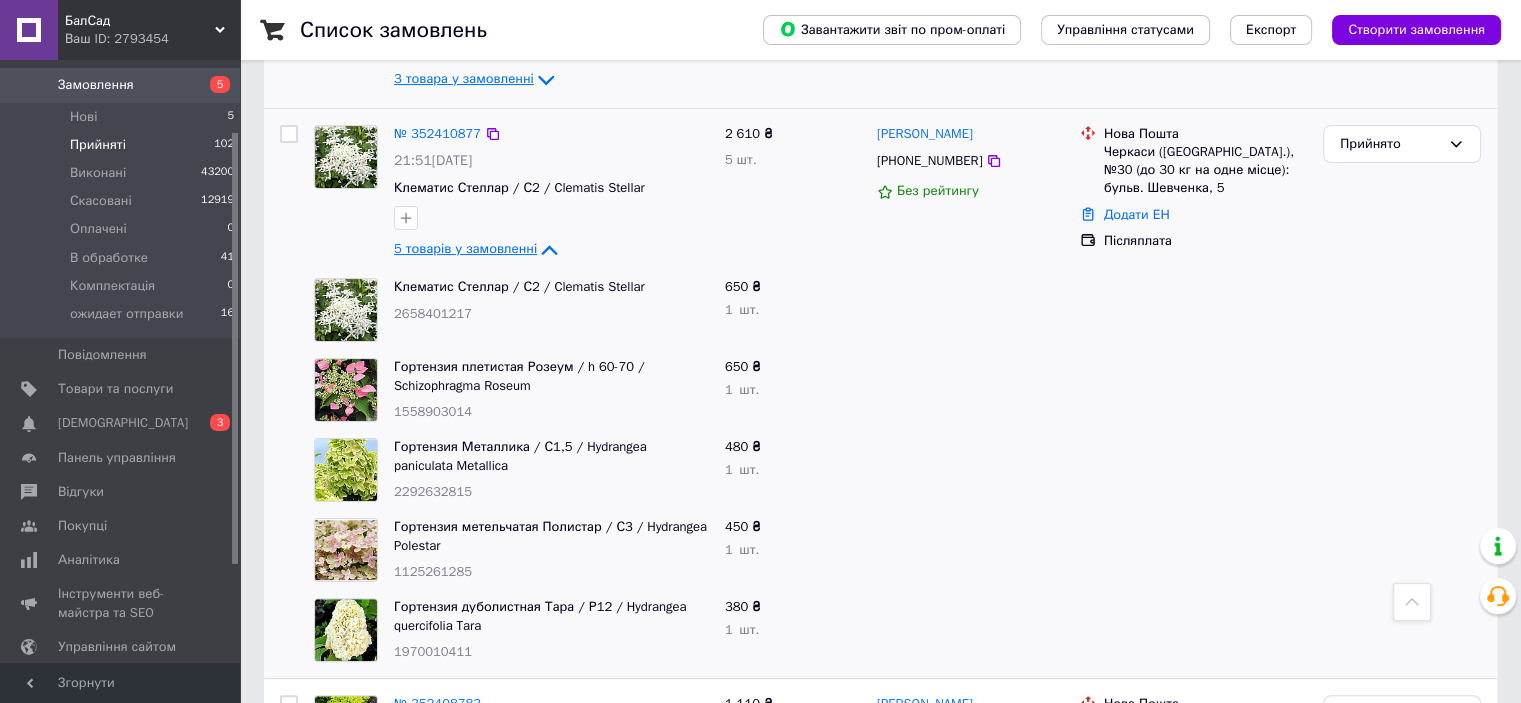 click 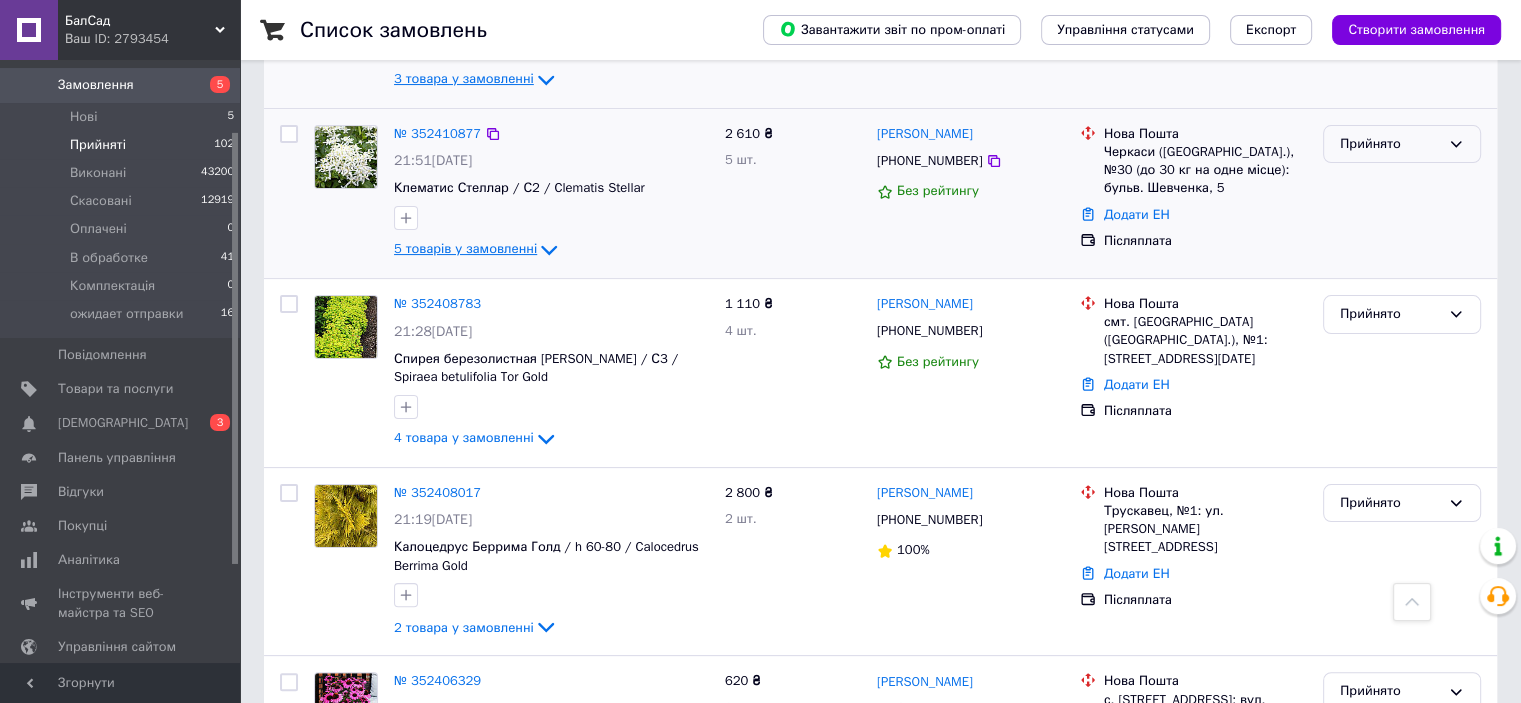 click on "Прийнято" at bounding box center (1390, 144) 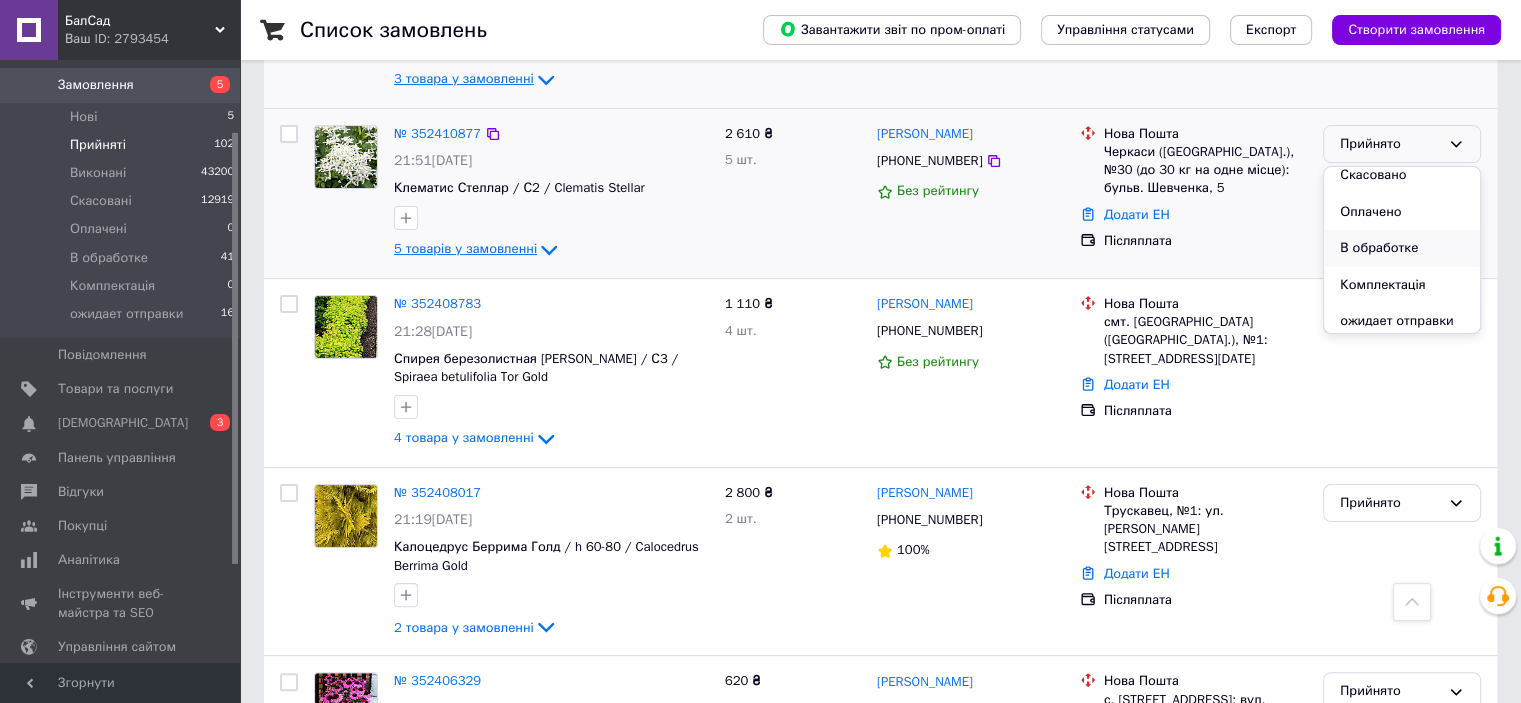 scroll, scrollTop: 53, scrollLeft: 0, axis: vertical 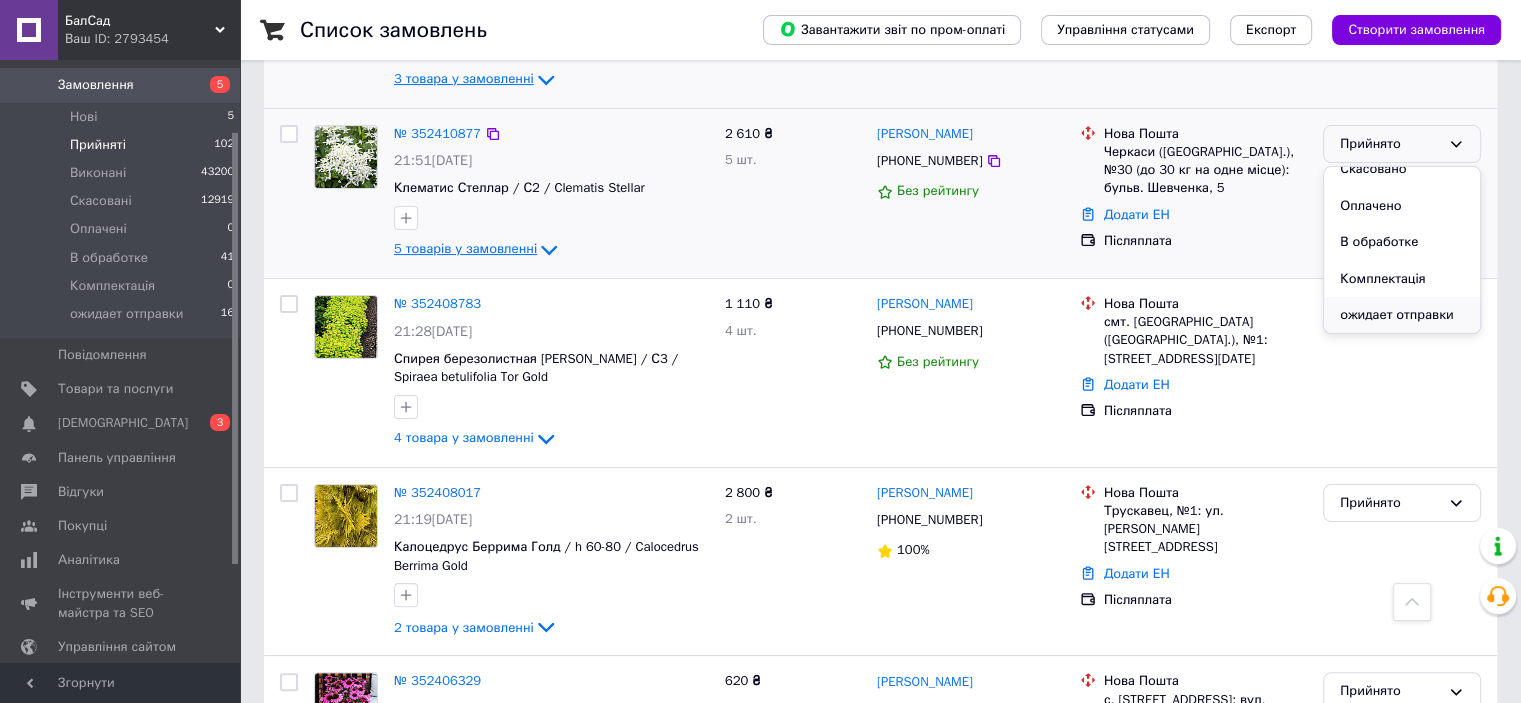 click on "ожидает отправки" at bounding box center (1402, 315) 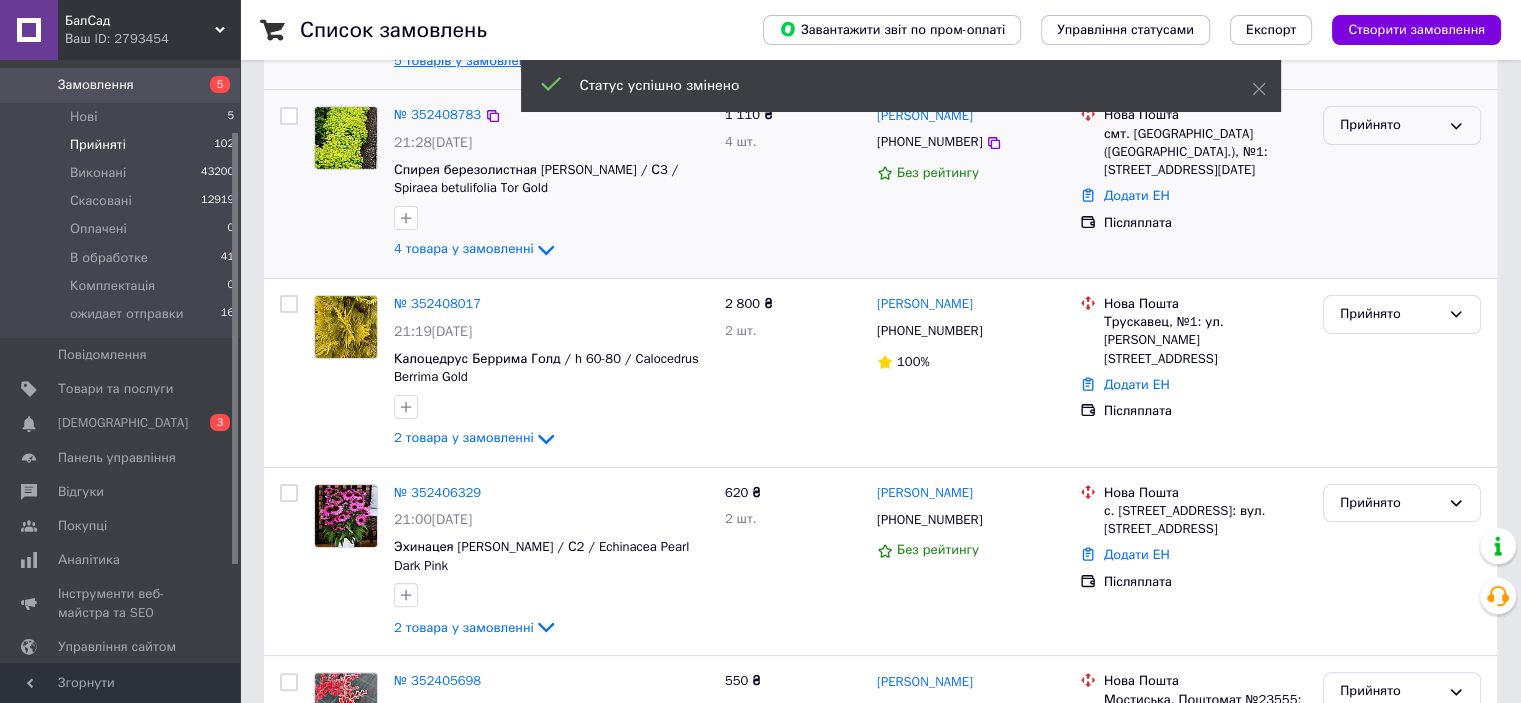 scroll, scrollTop: 178, scrollLeft: 0, axis: vertical 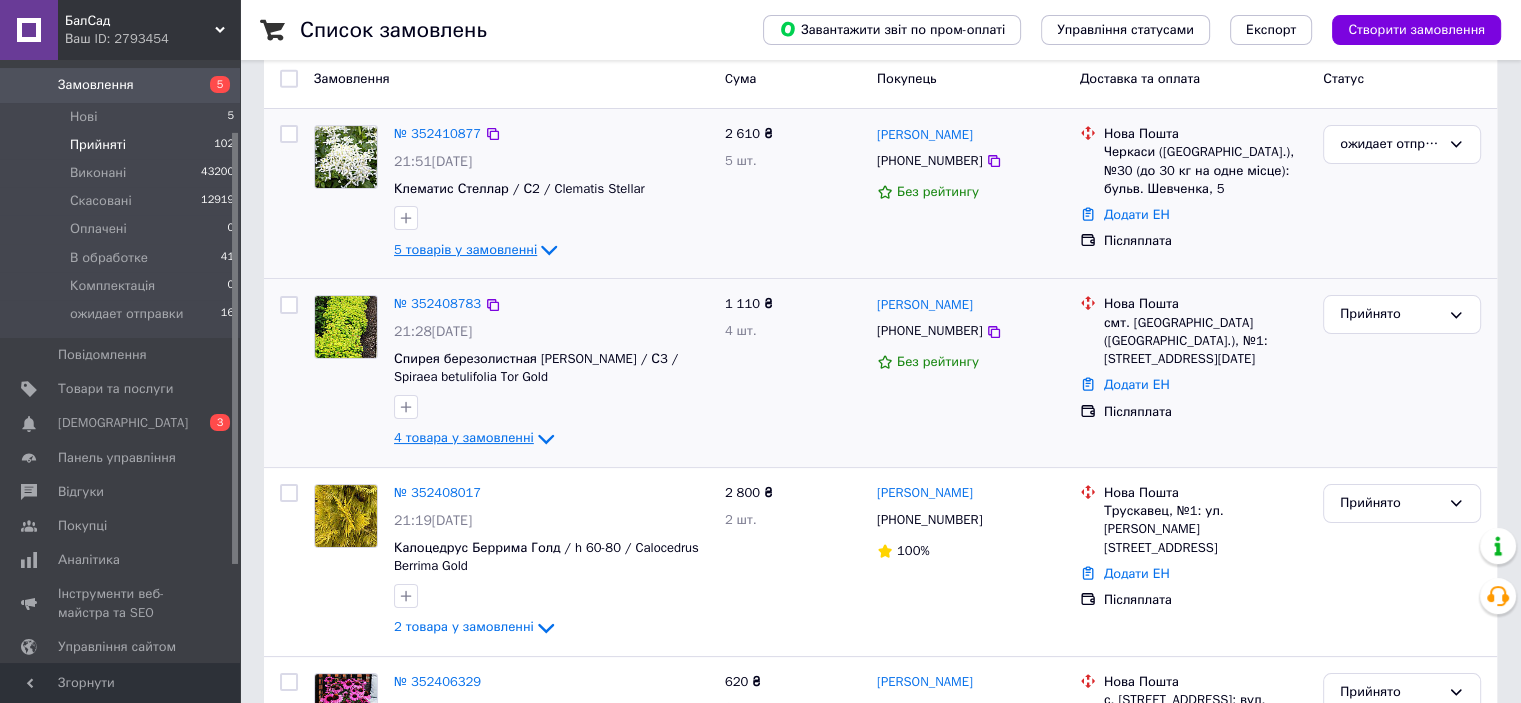 click 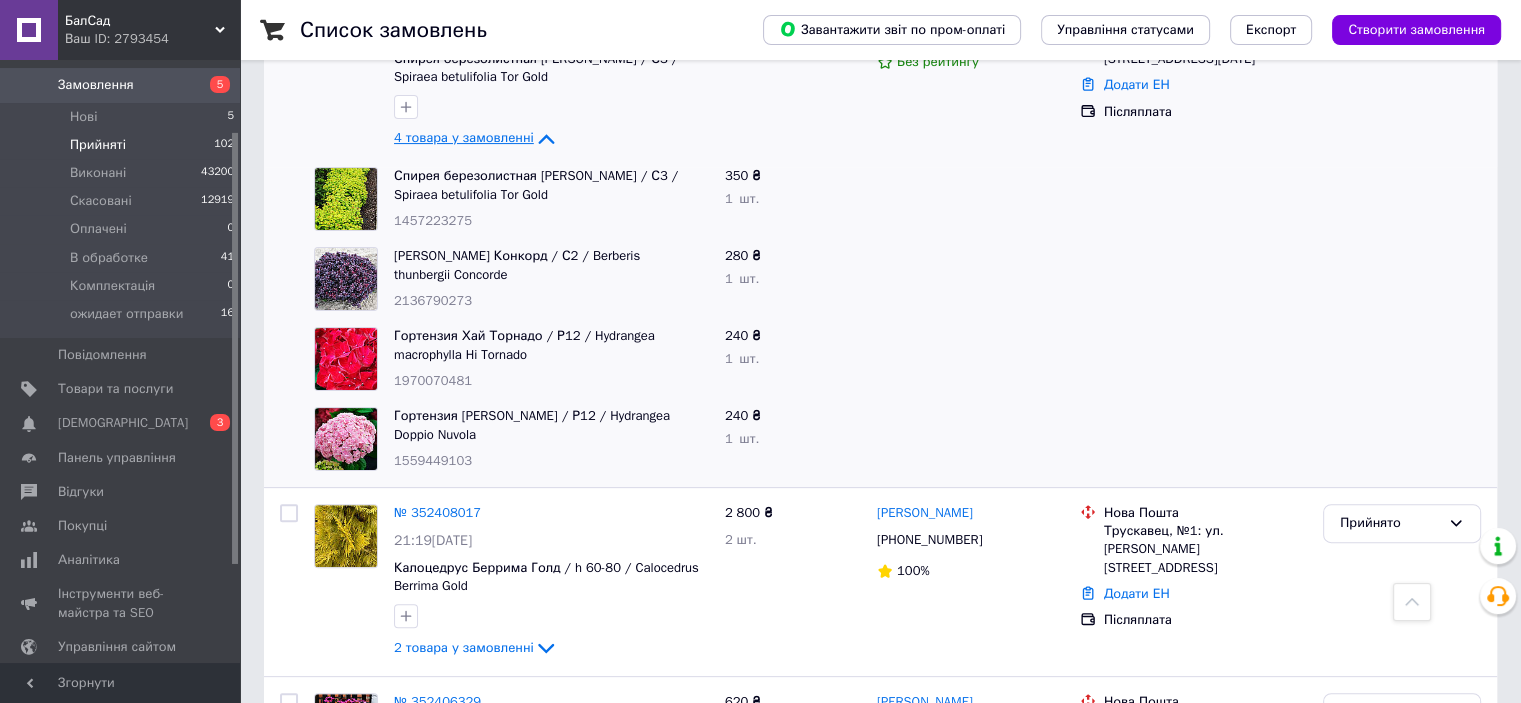 scroll, scrollTop: 378, scrollLeft: 0, axis: vertical 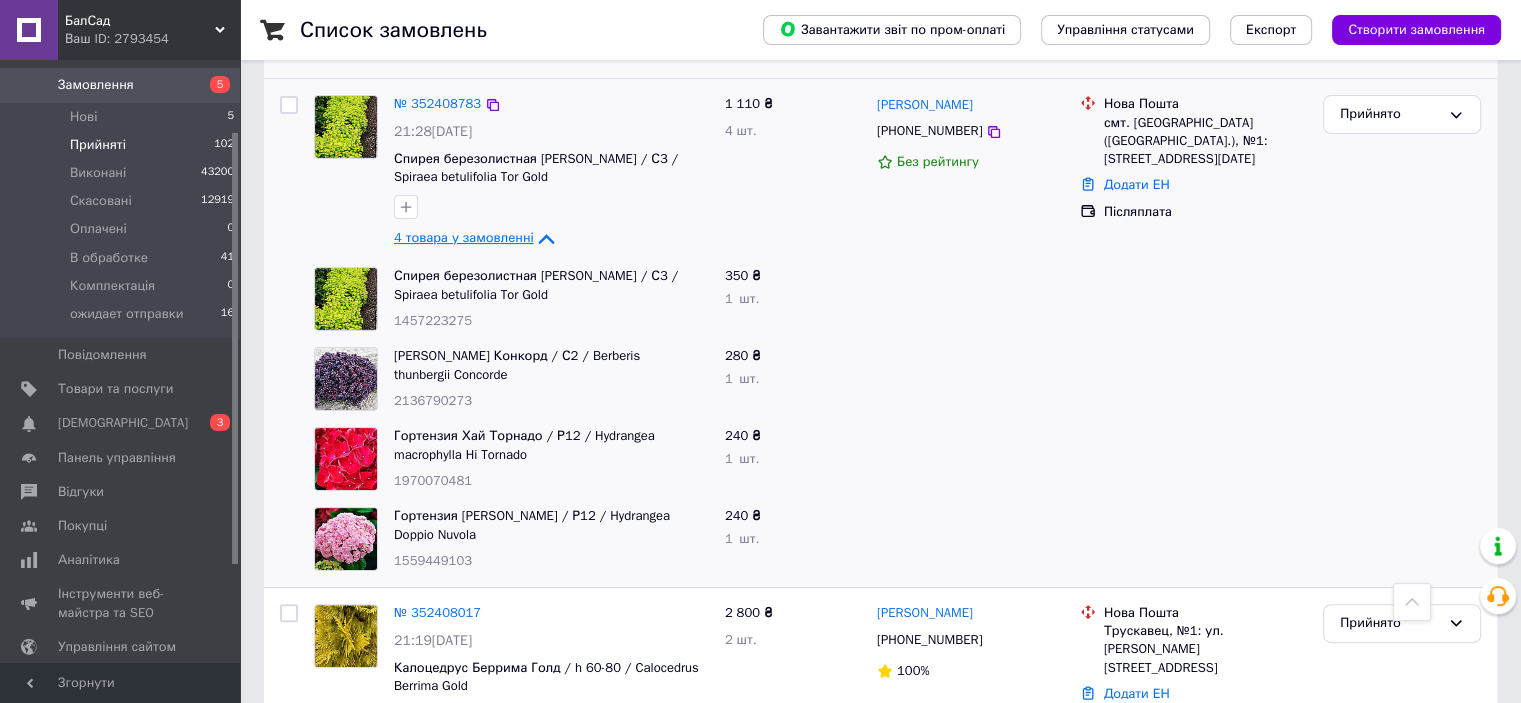 click on "4 товара у замовленні" at bounding box center [464, 238] 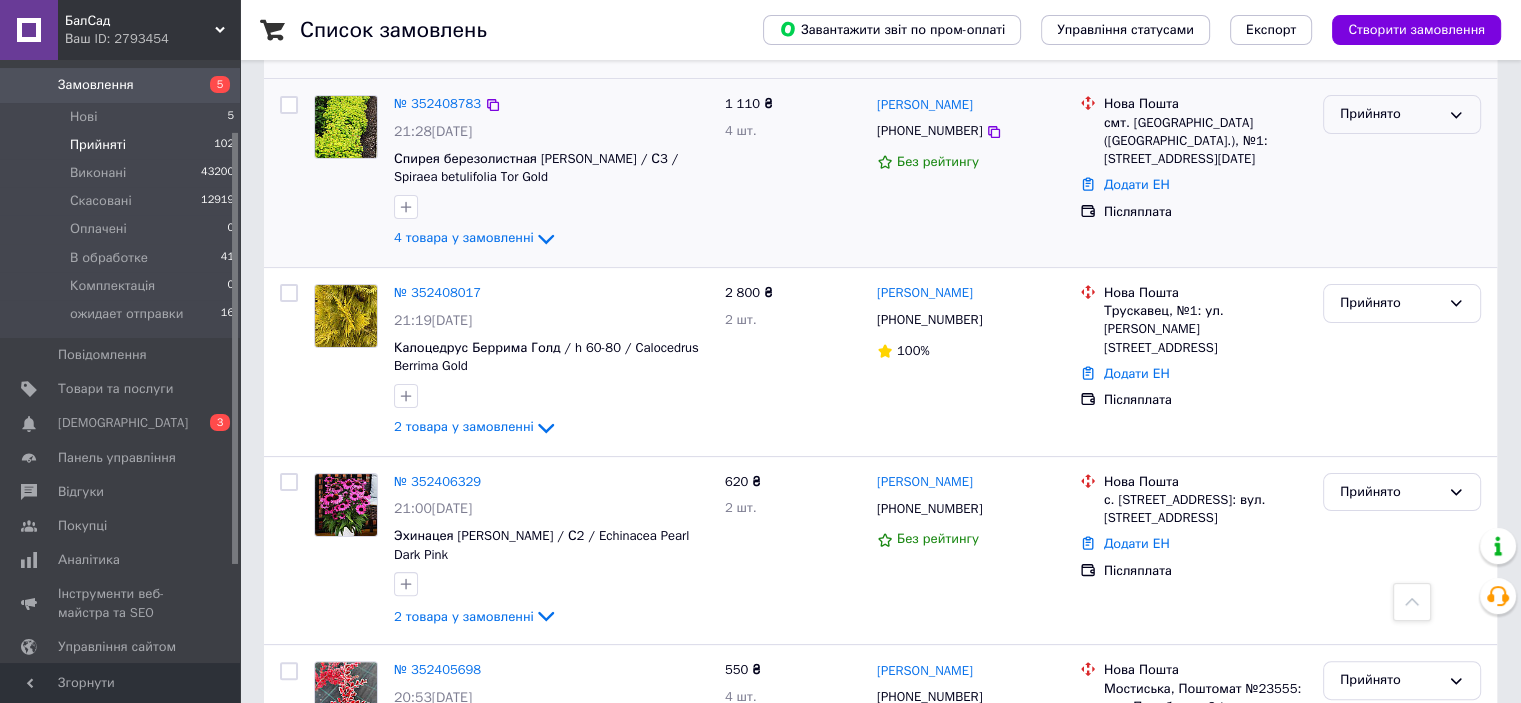 click on "Прийнято" at bounding box center (1390, 114) 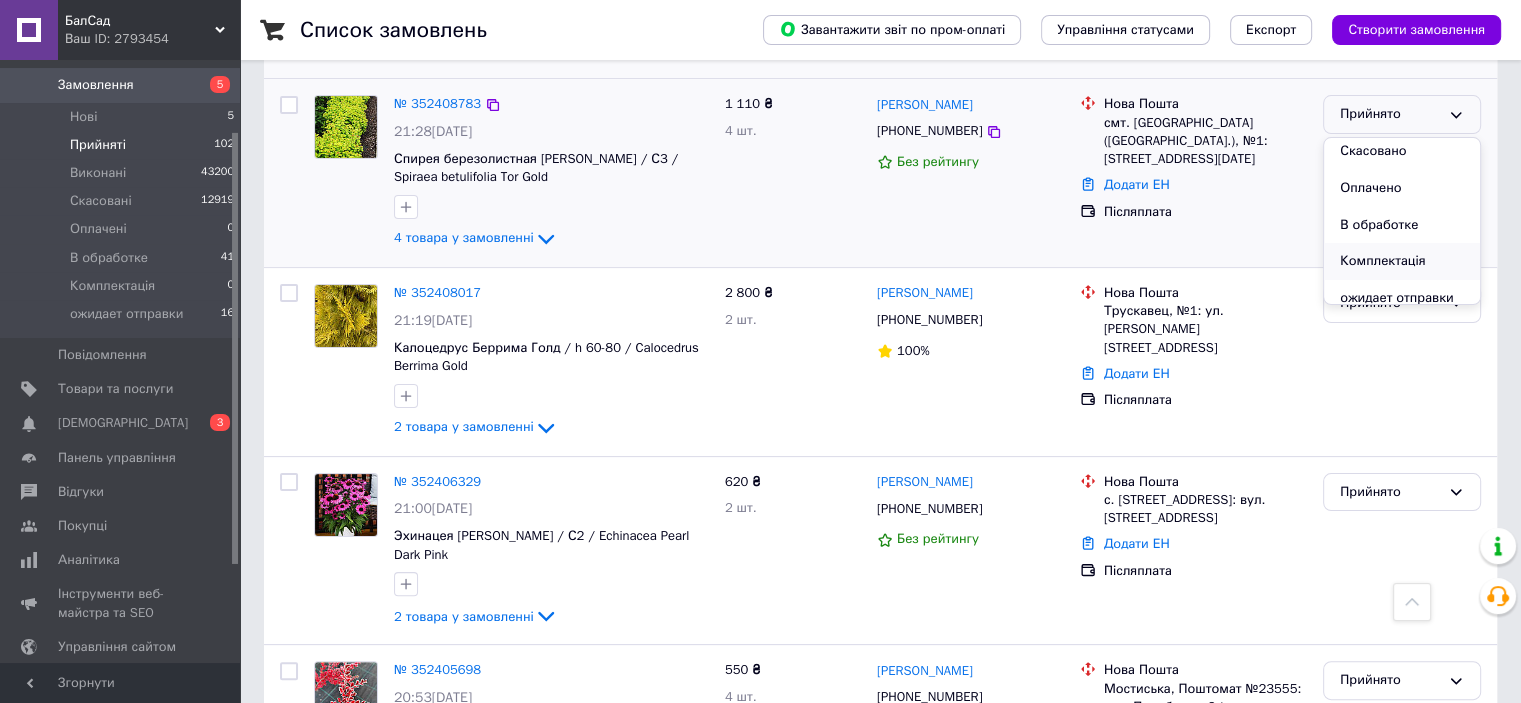 scroll, scrollTop: 53, scrollLeft: 0, axis: vertical 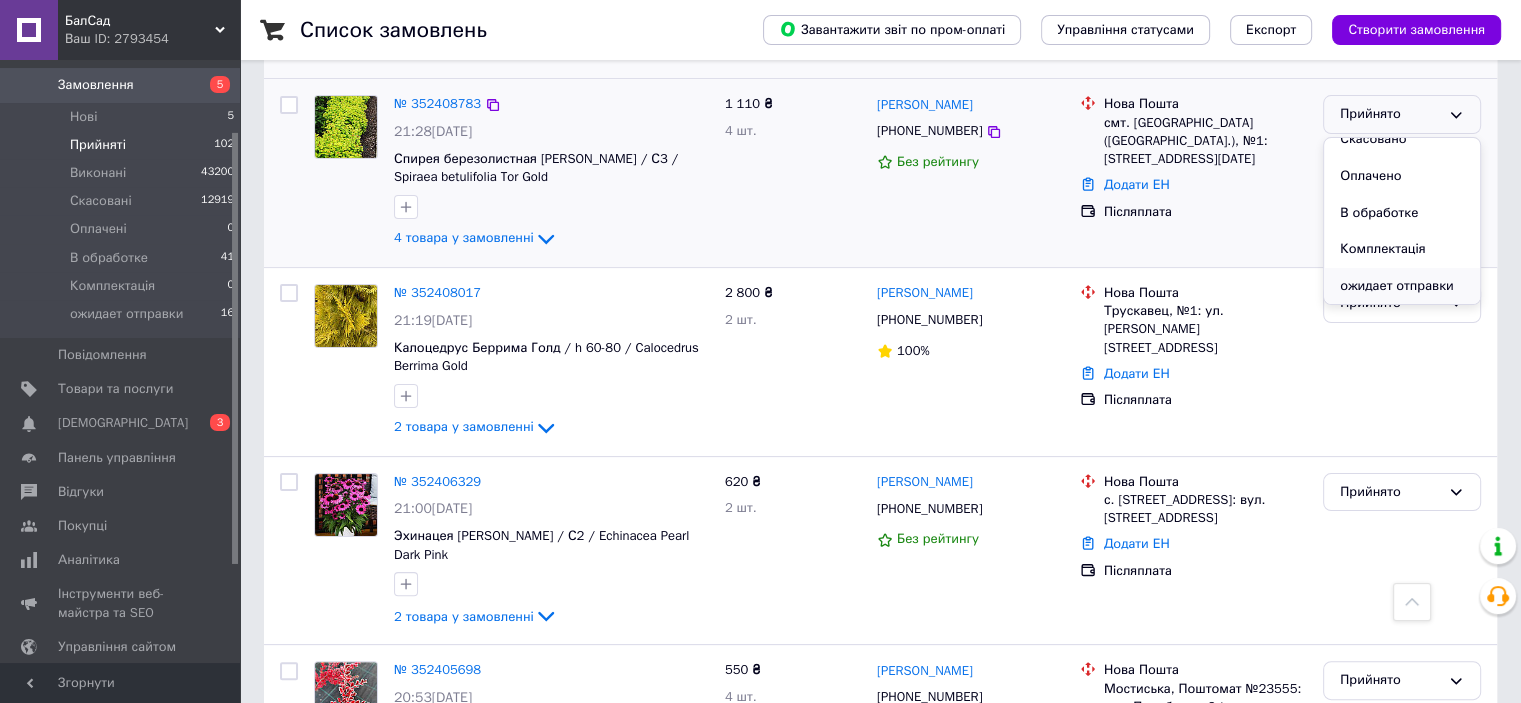 click on "ожидает отправки" at bounding box center [1402, 286] 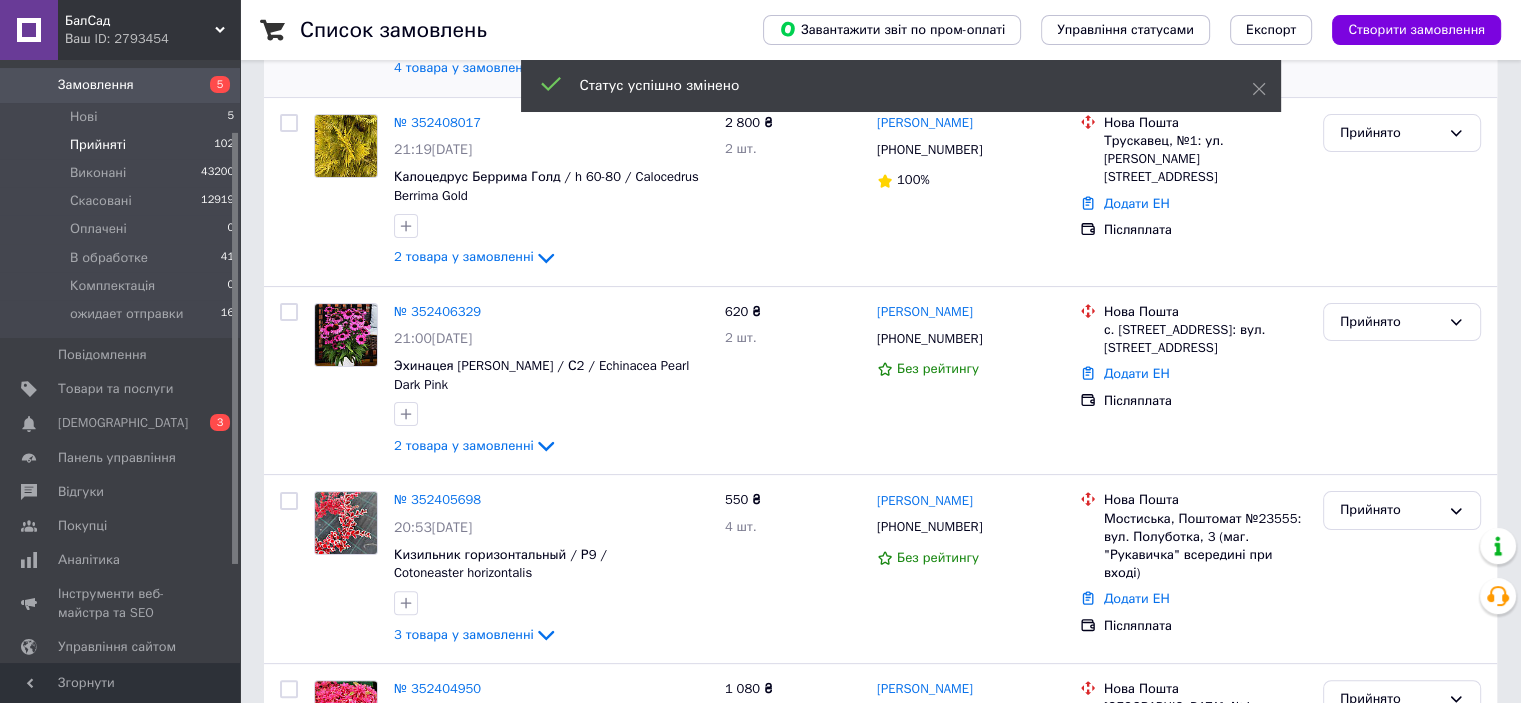 scroll, scrollTop: 208, scrollLeft: 0, axis: vertical 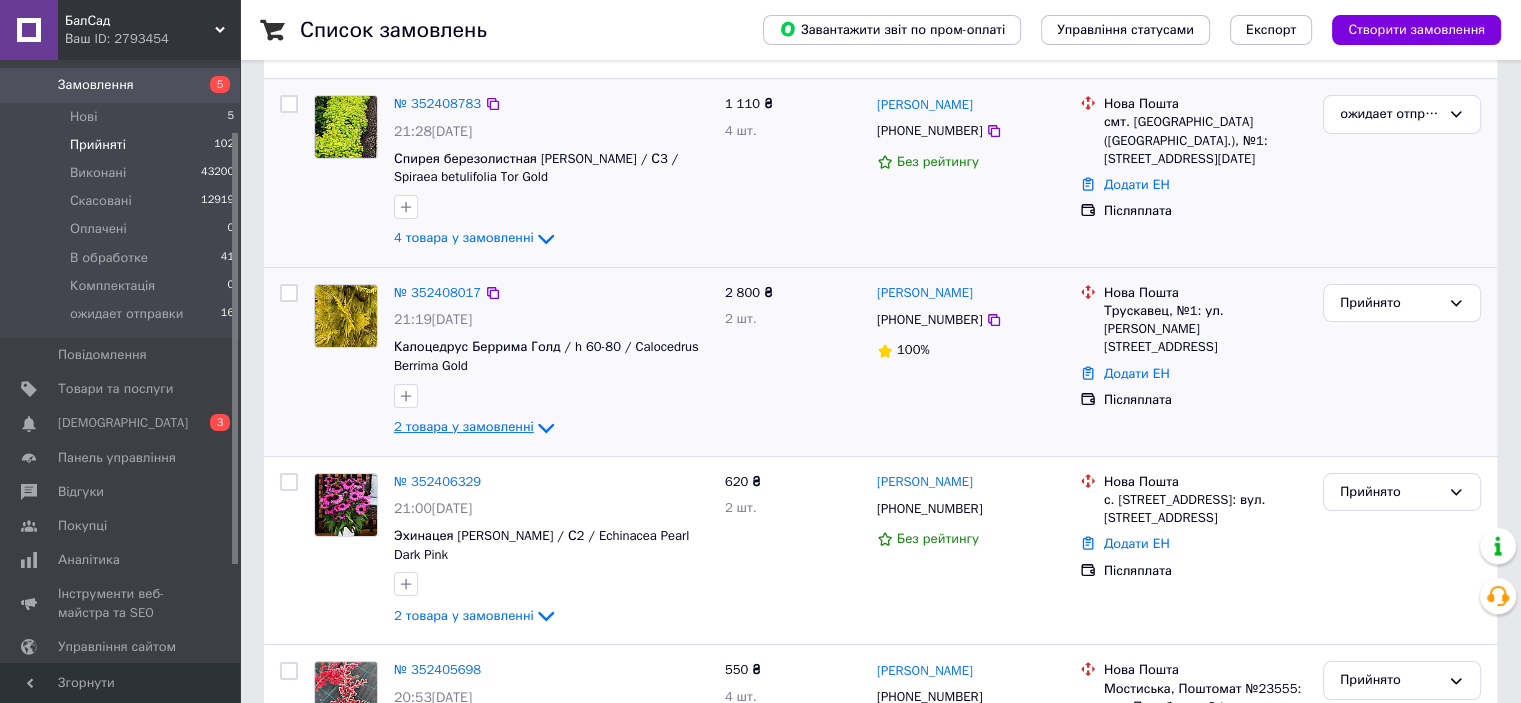 click on "2 товара у замовленні" at bounding box center (464, 426) 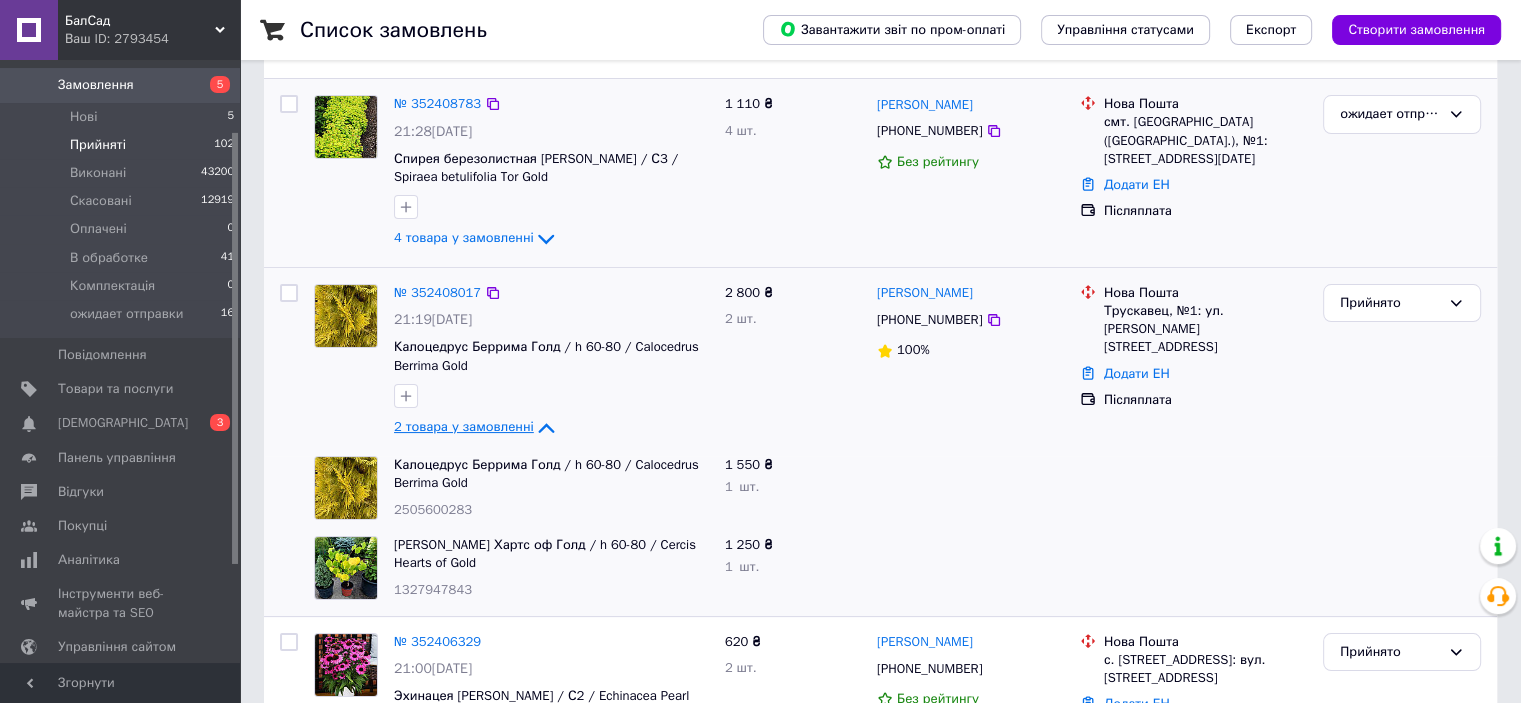 click 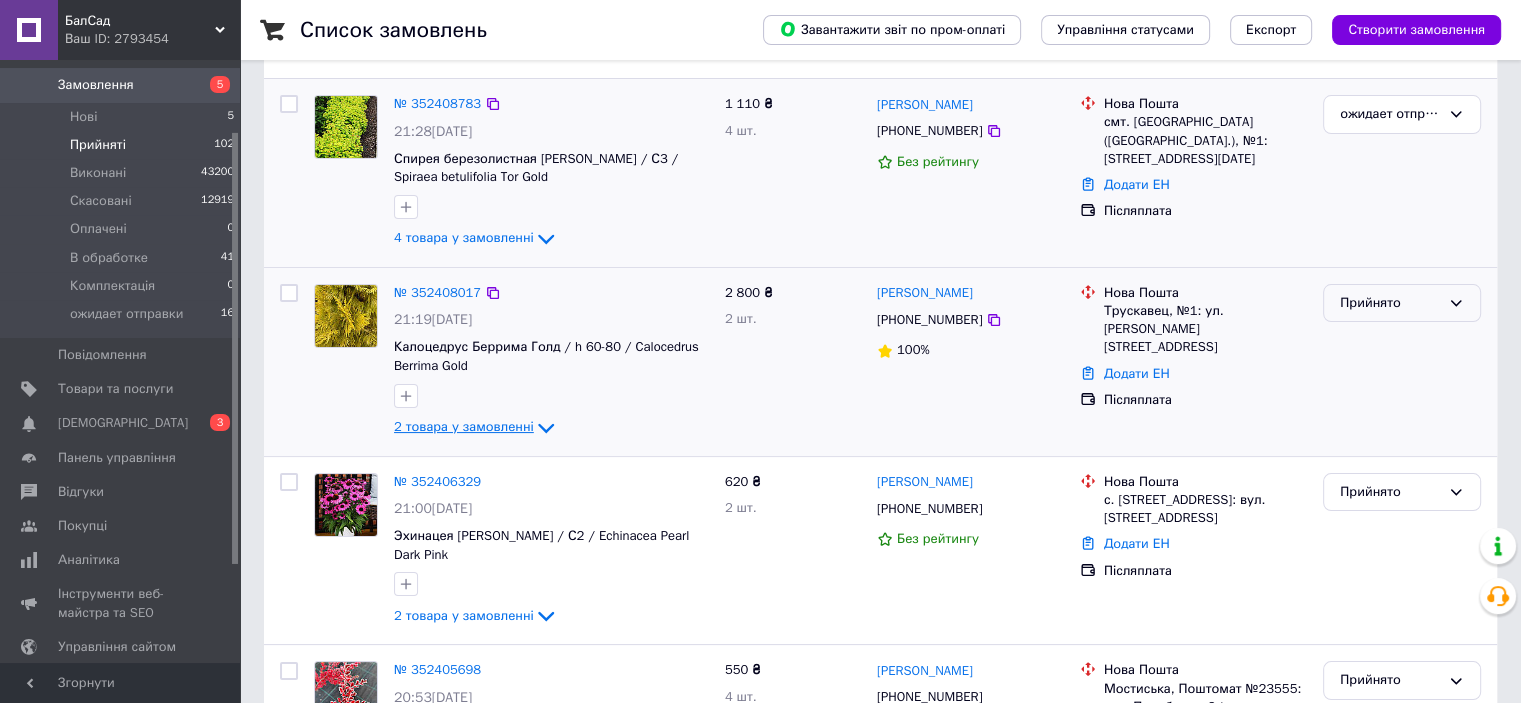 click on "Прийнято" at bounding box center [1390, 303] 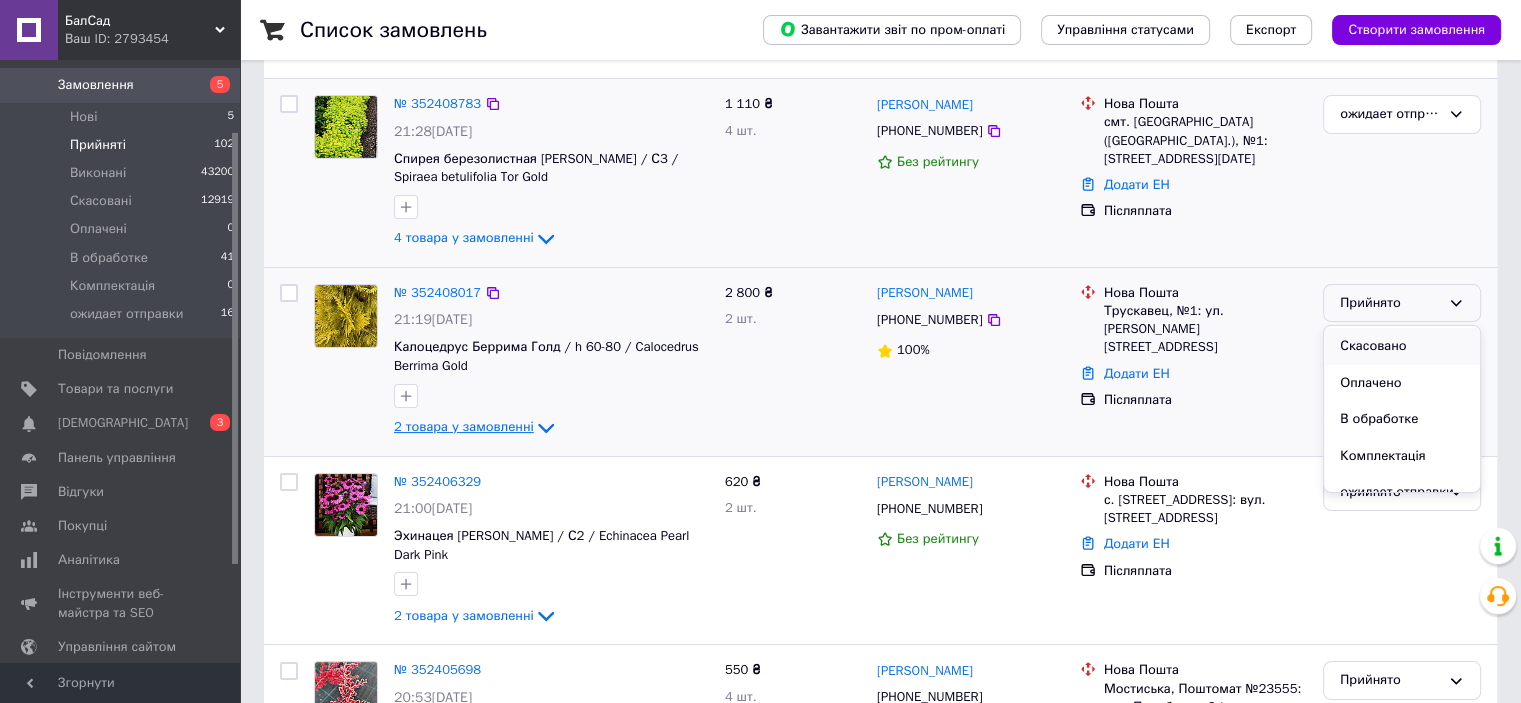 scroll, scrollTop: 53, scrollLeft: 0, axis: vertical 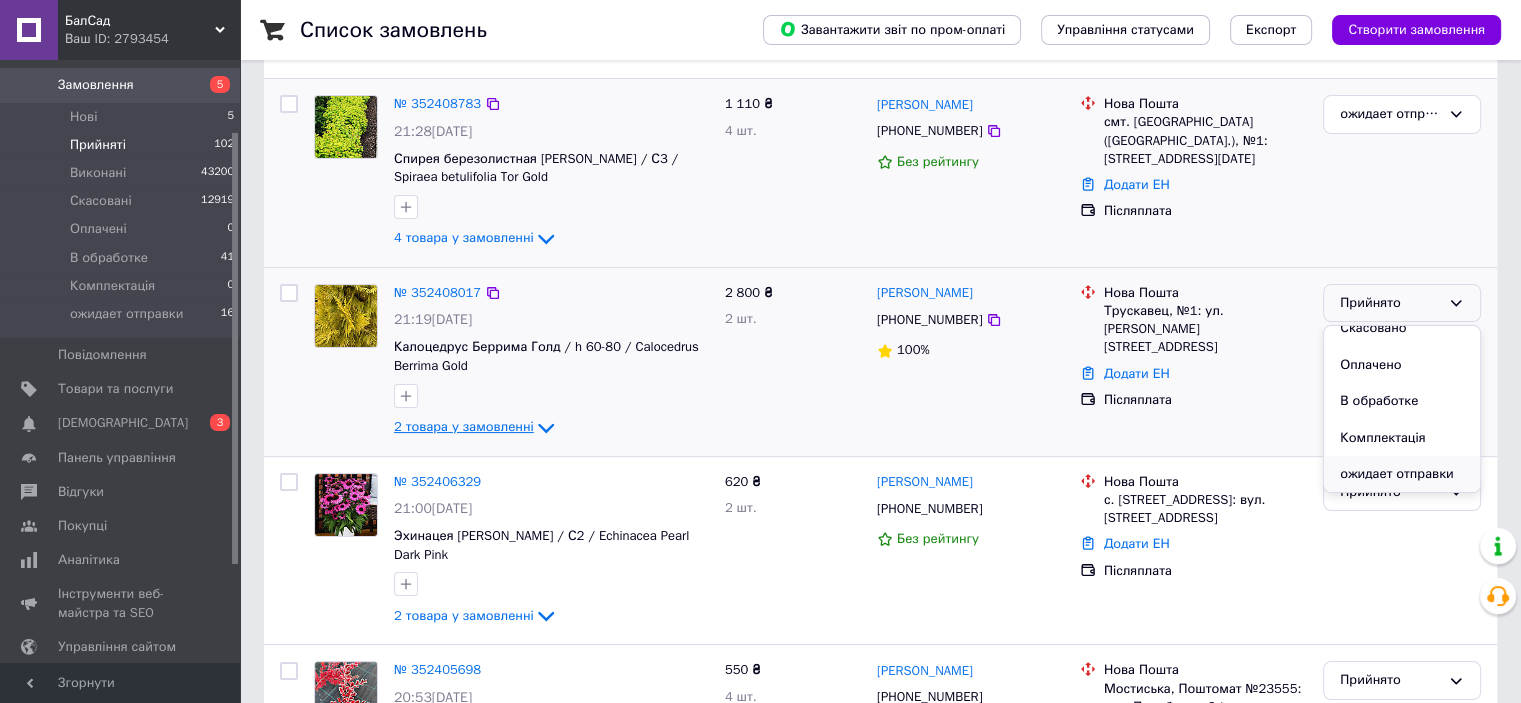 click on "ожидает отправки" at bounding box center [1402, 474] 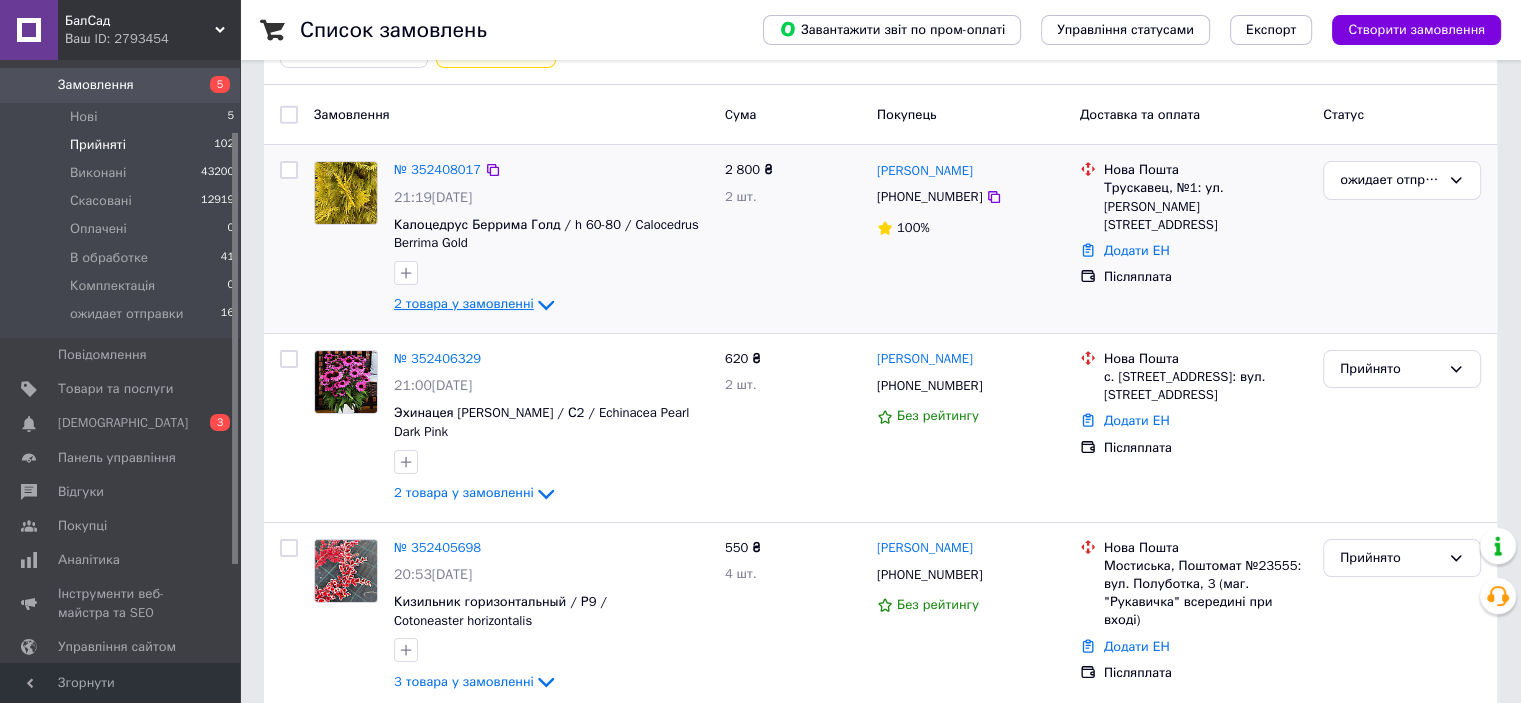 scroll, scrollTop: 108, scrollLeft: 0, axis: vertical 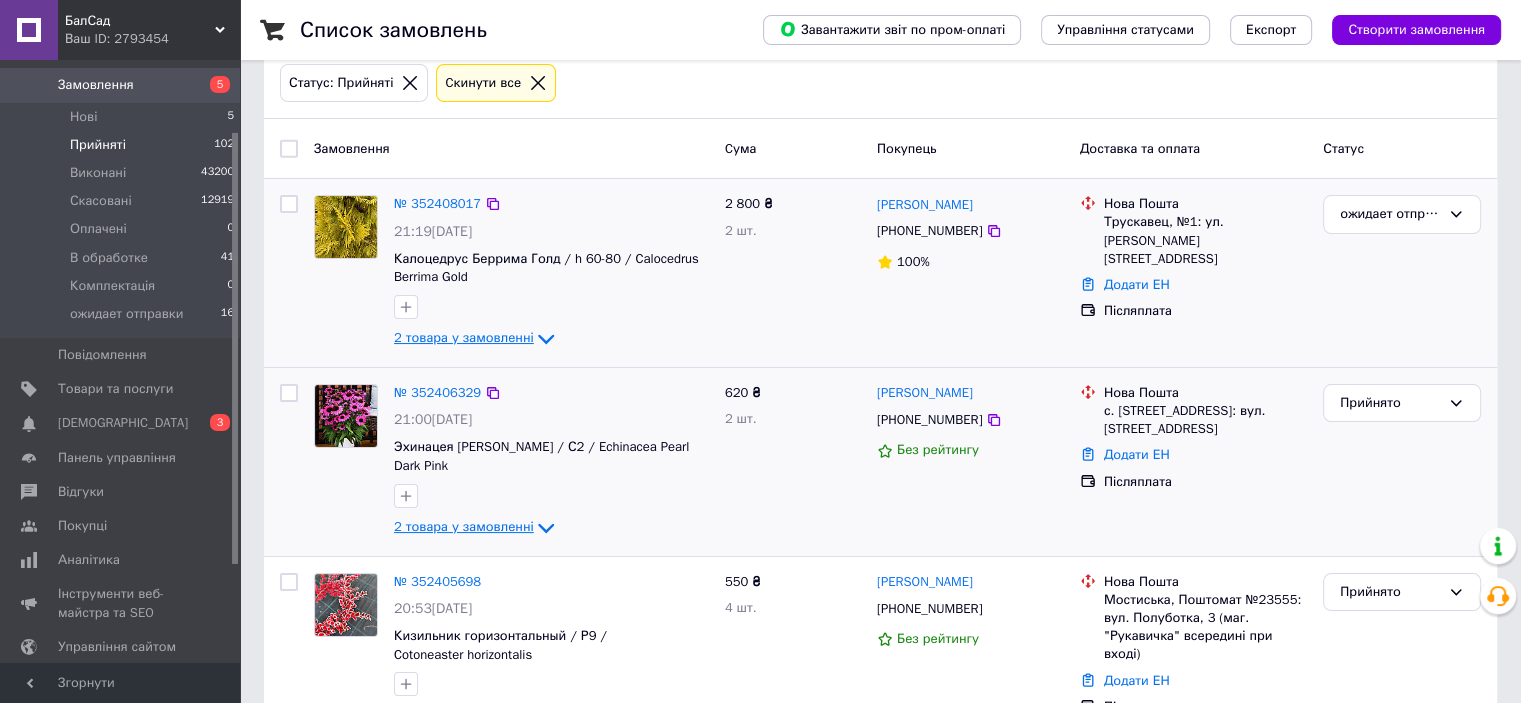 click on "2 товара у замовленні" at bounding box center [464, 526] 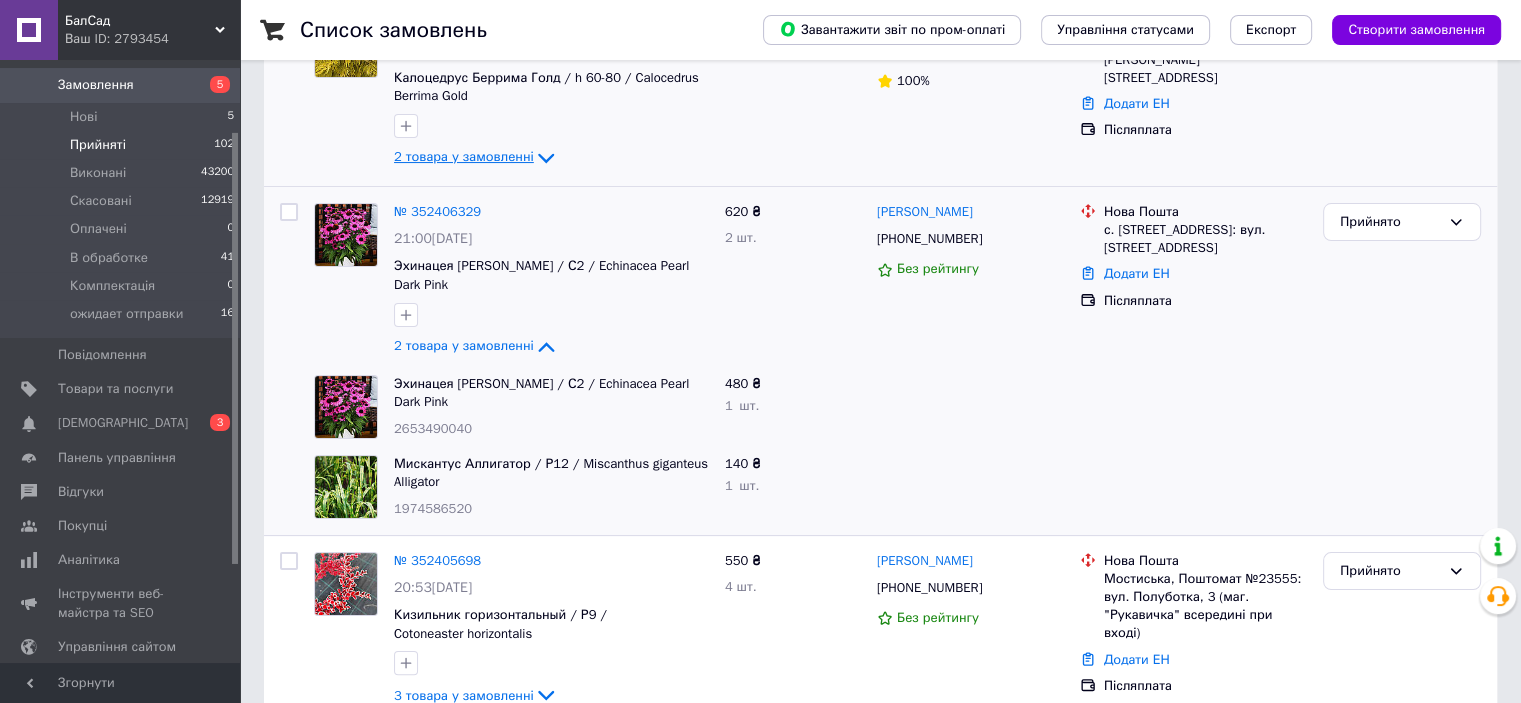 scroll, scrollTop: 308, scrollLeft: 0, axis: vertical 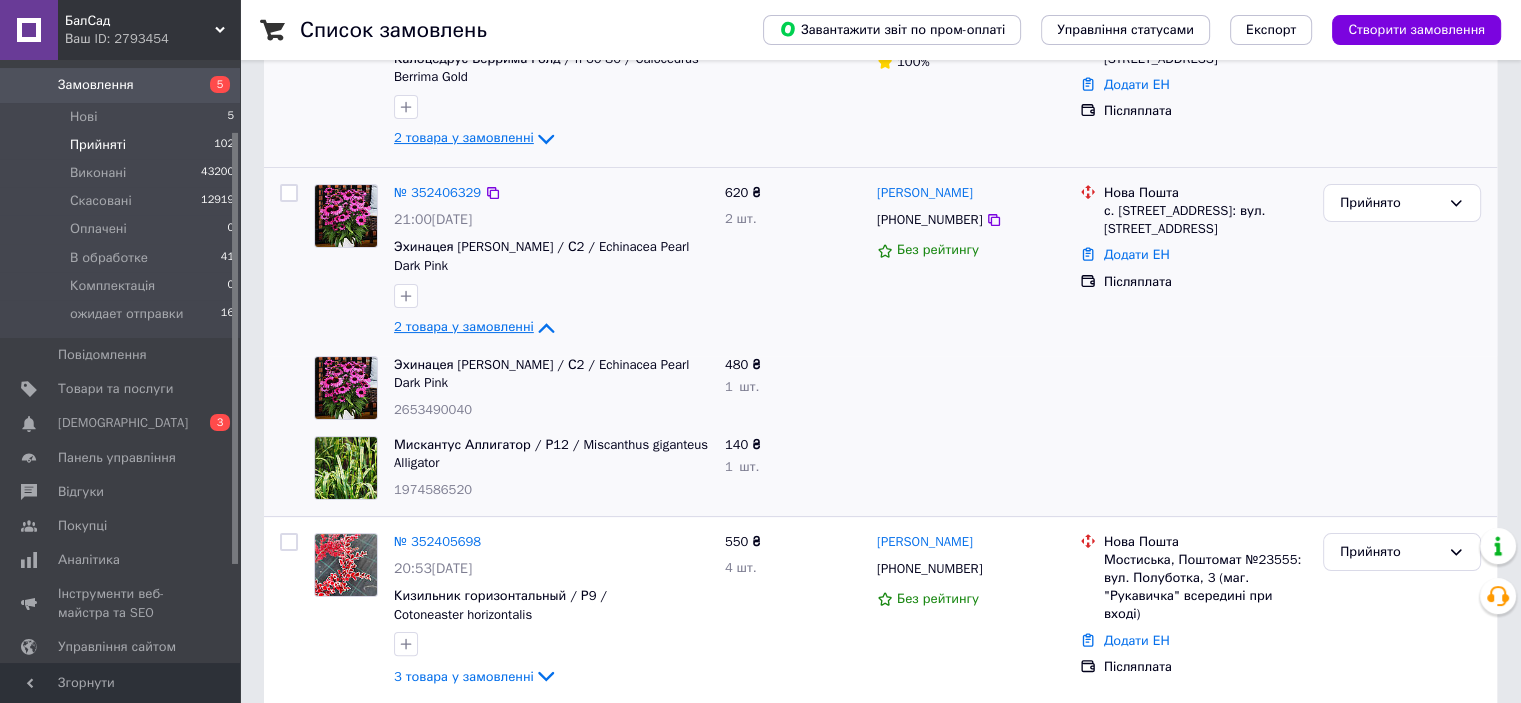 click 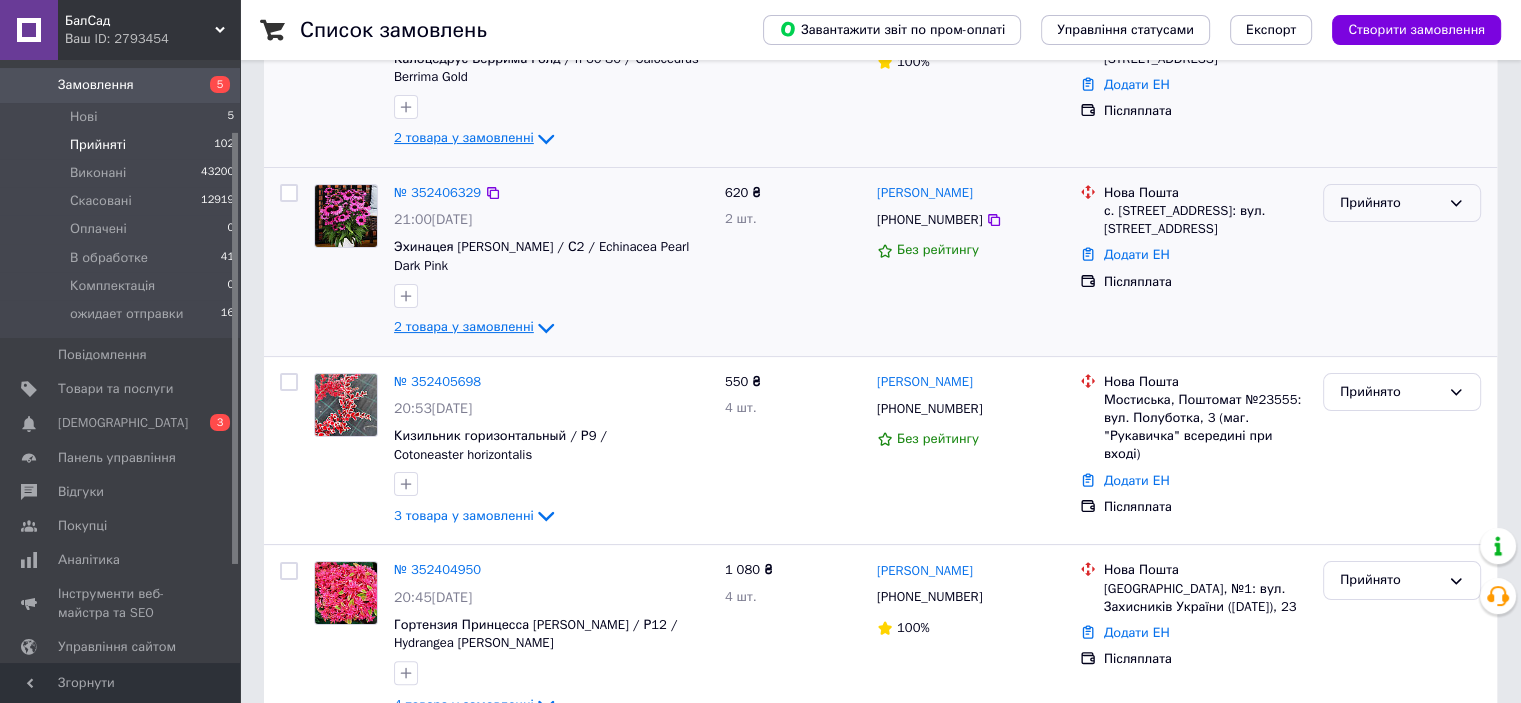 click on "Прийнято" at bounding box center [1390, 203] 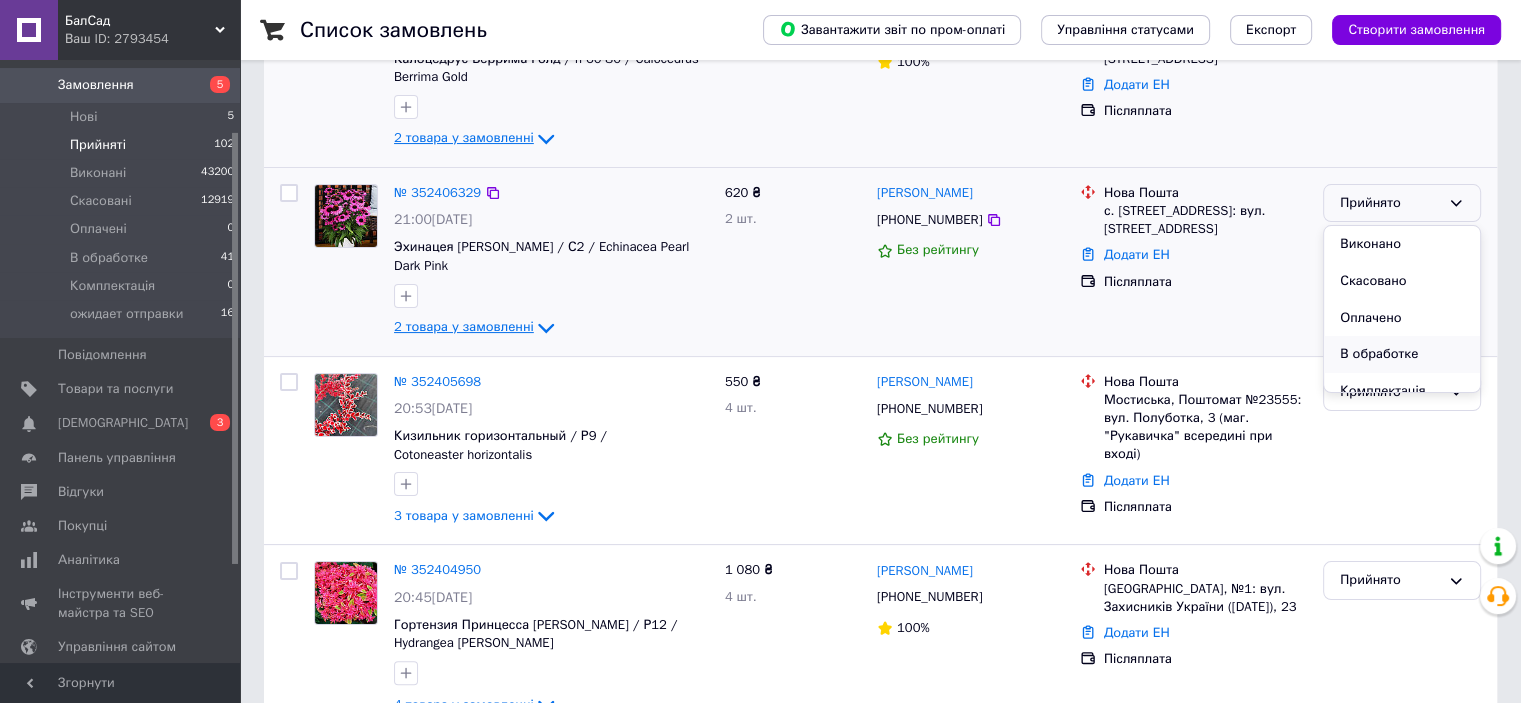 scroll, scrollTop: 53, scrollLeft: 0, axis: vertical 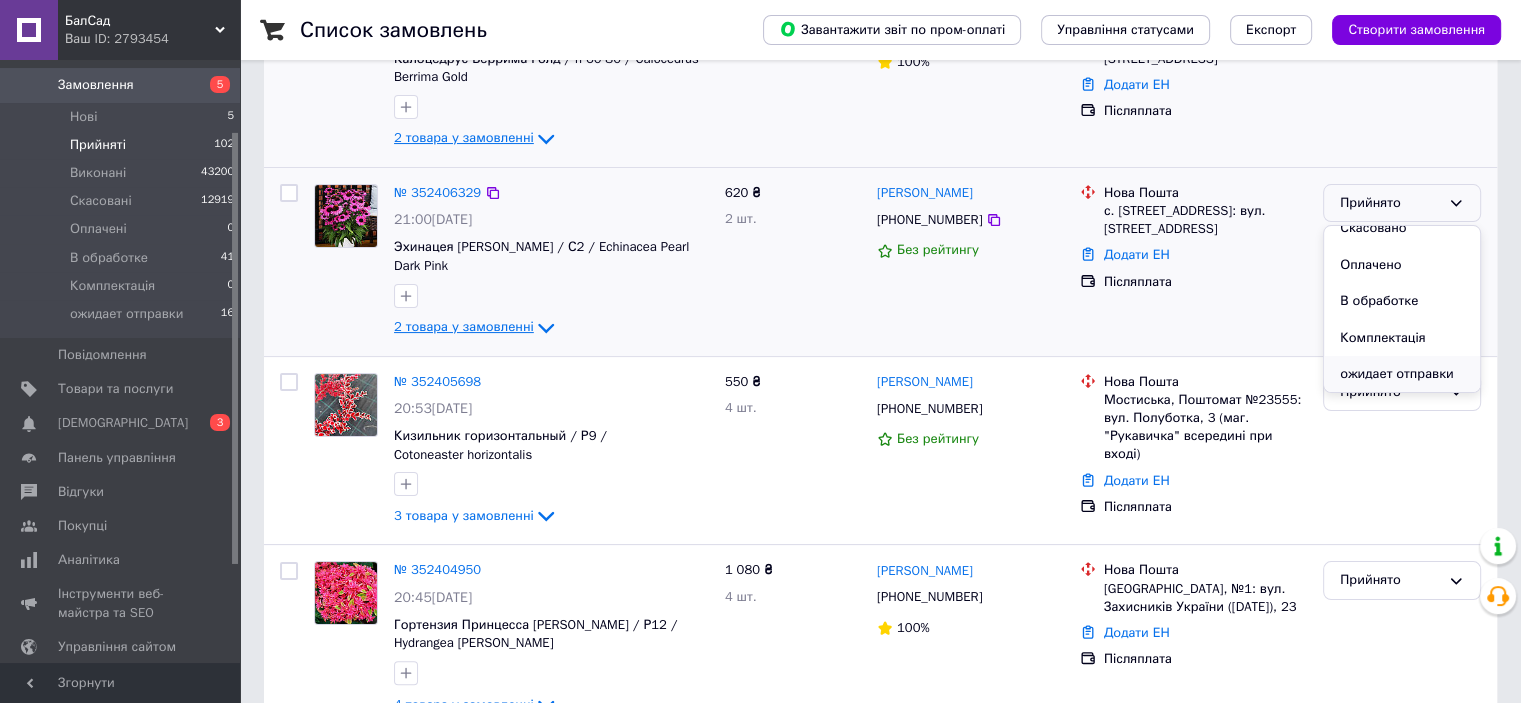 click on "ожидает отправки" at bounding box center [1402, 374] 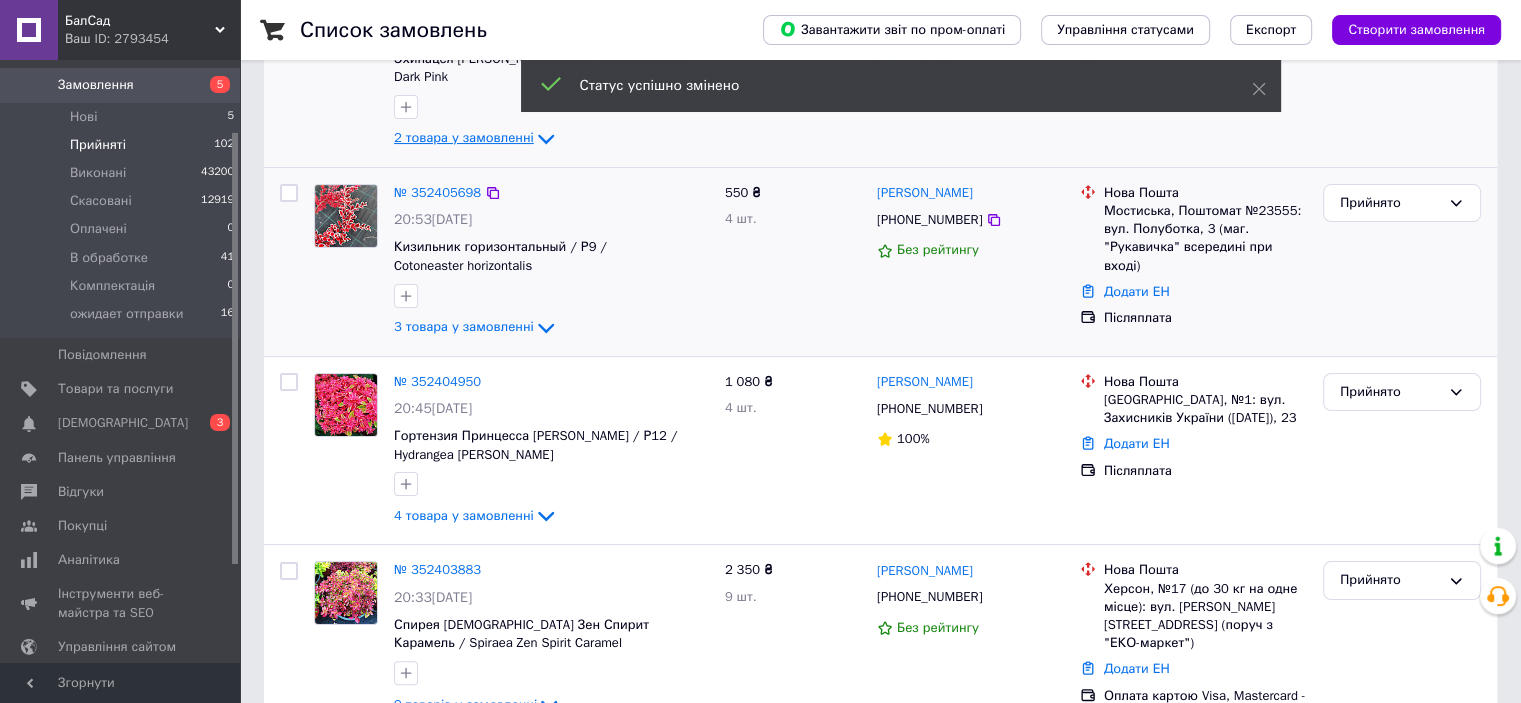 scroll, scrollTop: 119, scrollLeft: 0, axis: vertical 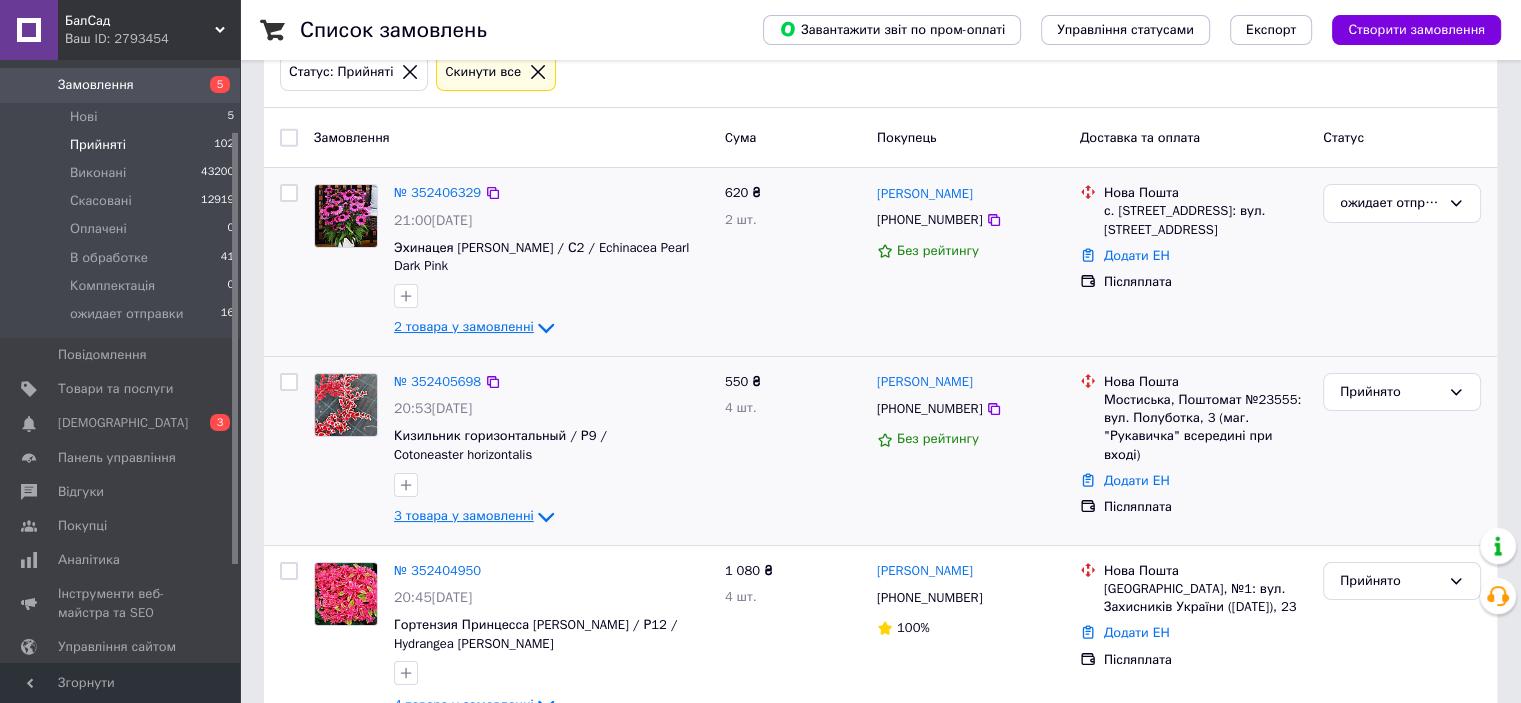 click on "3 товара у замовленні" at bounding box center (464, 515) 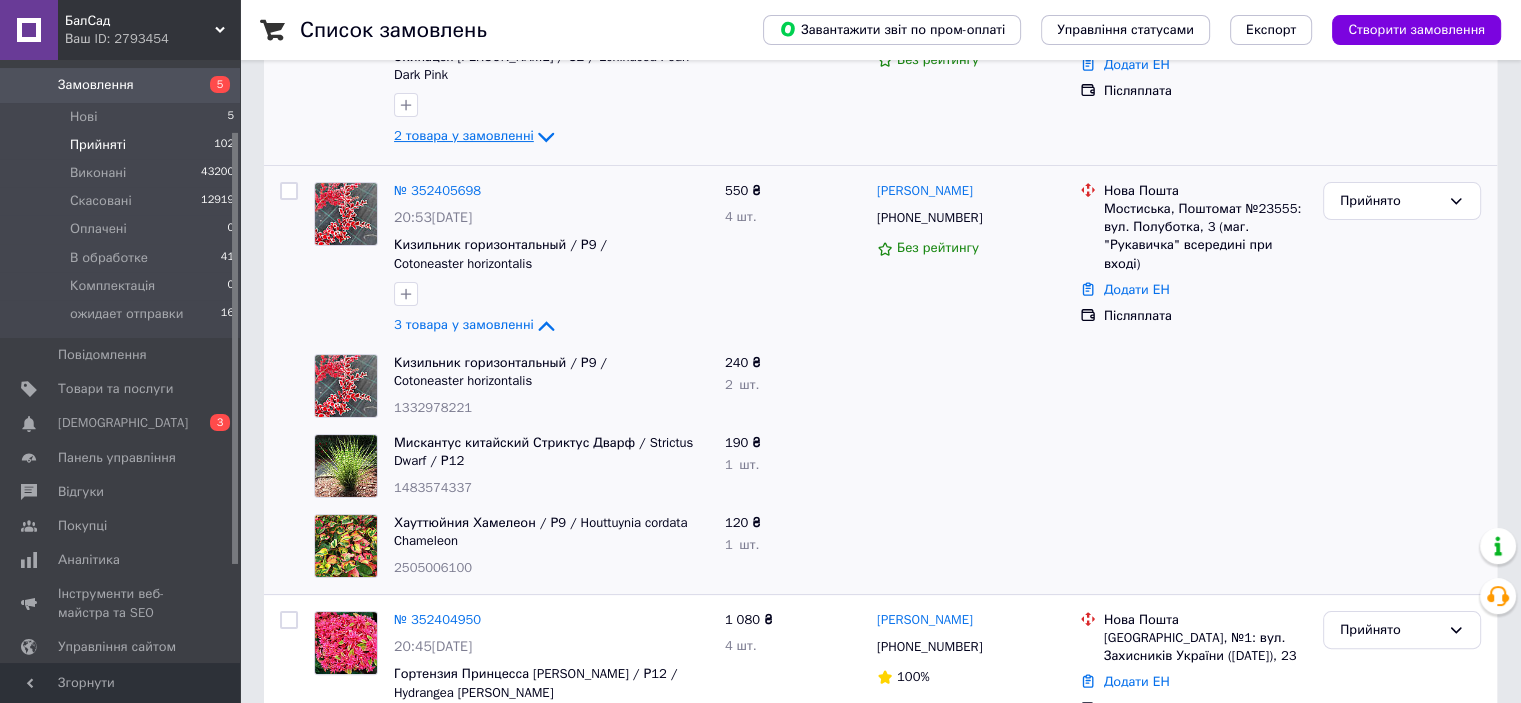 scroll, scrollTop: 319, scrollLeft: 0, axis: vertical 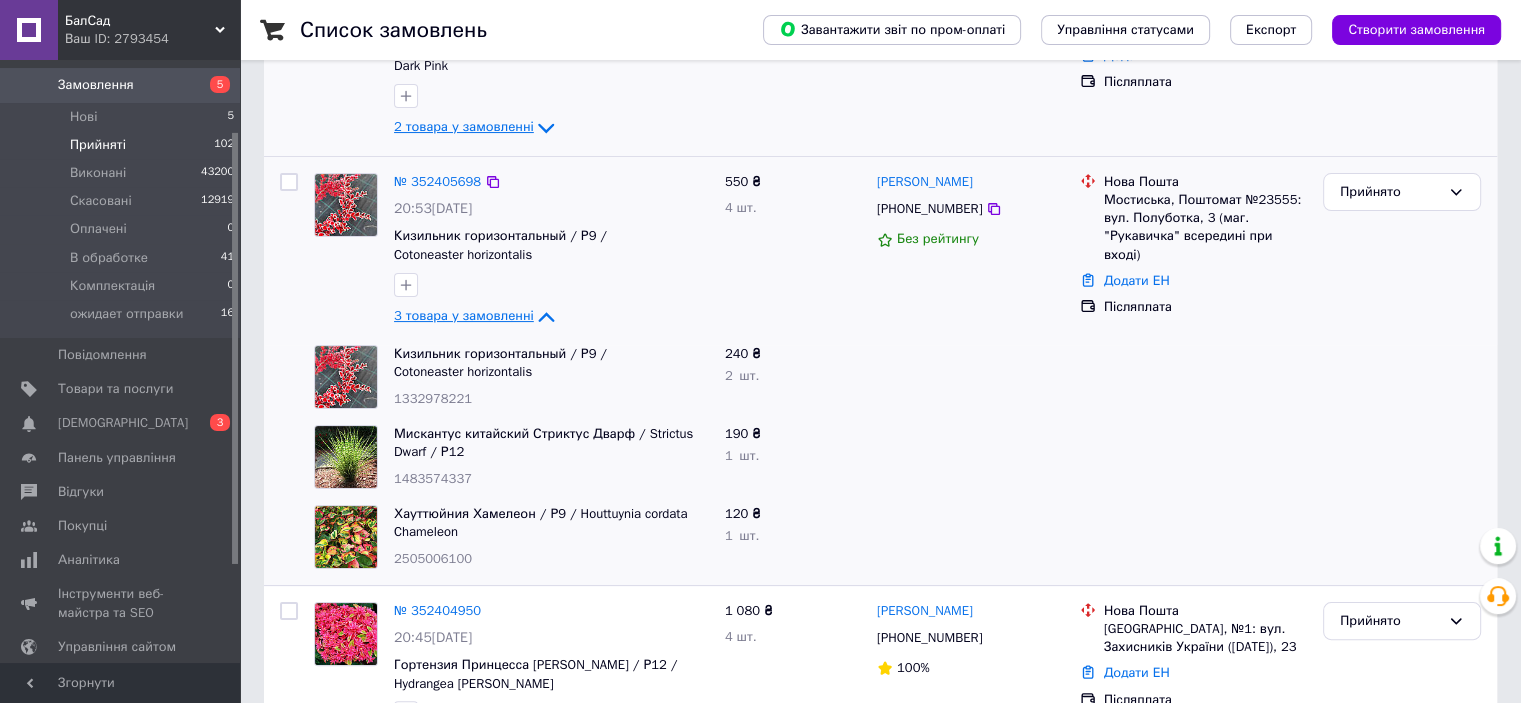 click 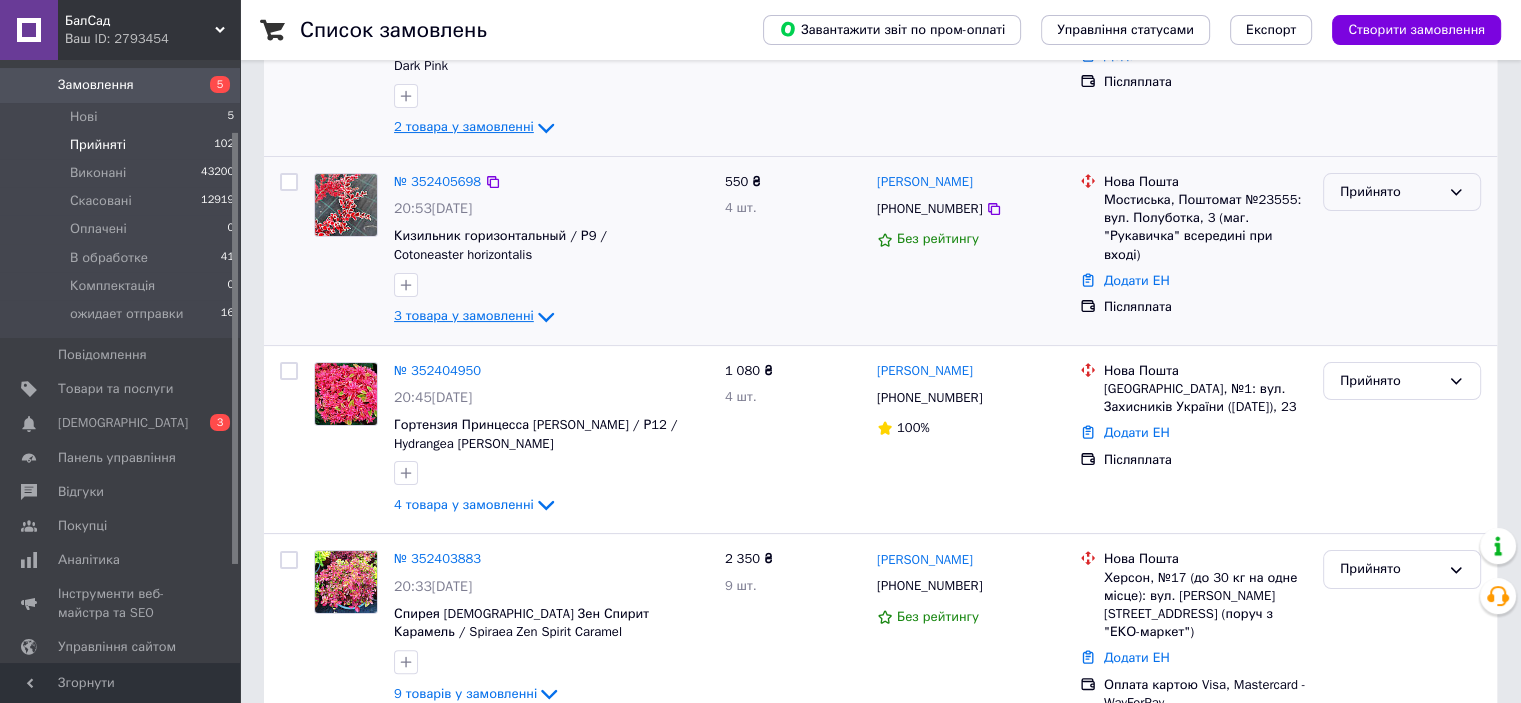 click on "Прийнято" at bounding box center (1390, 192) 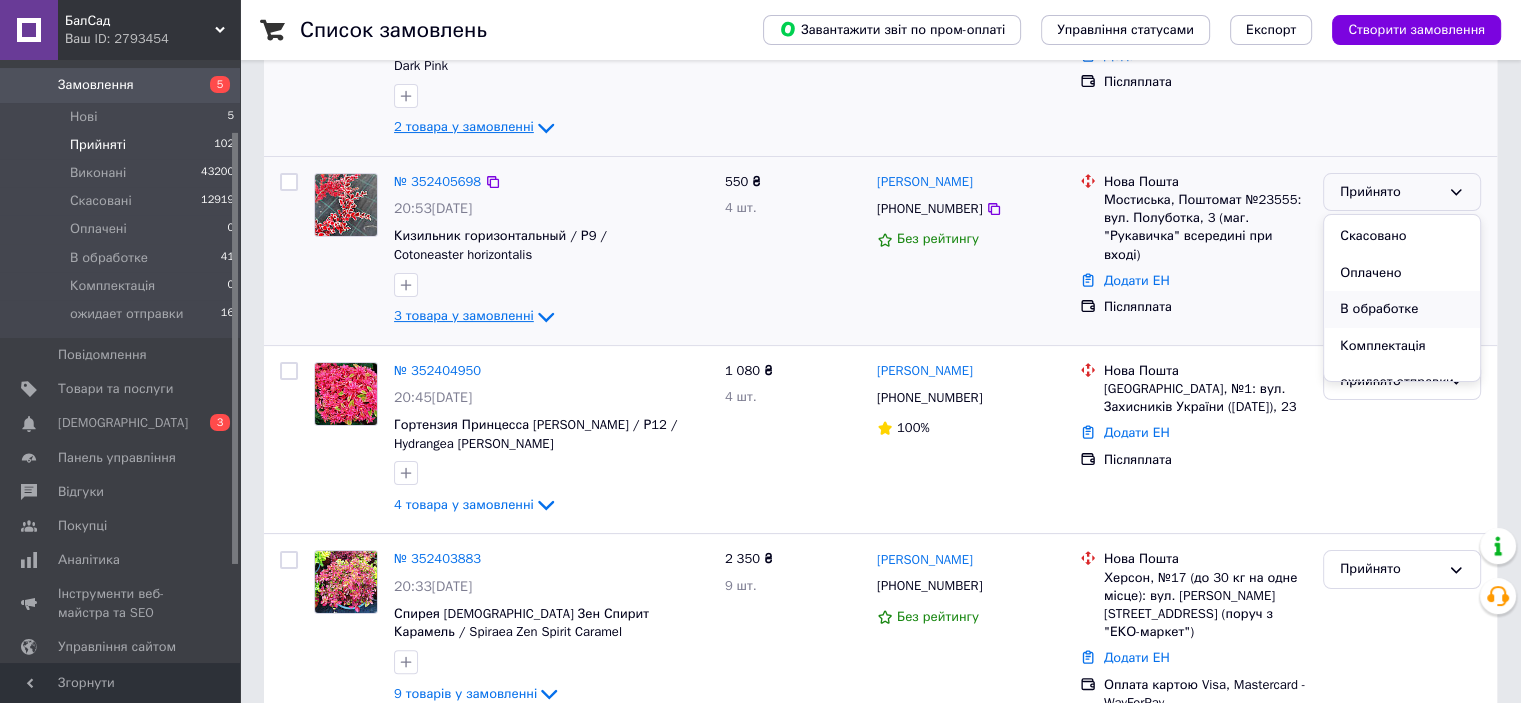 scroll, scrollTop: 53, scrollLeft: 0, axis: vertical 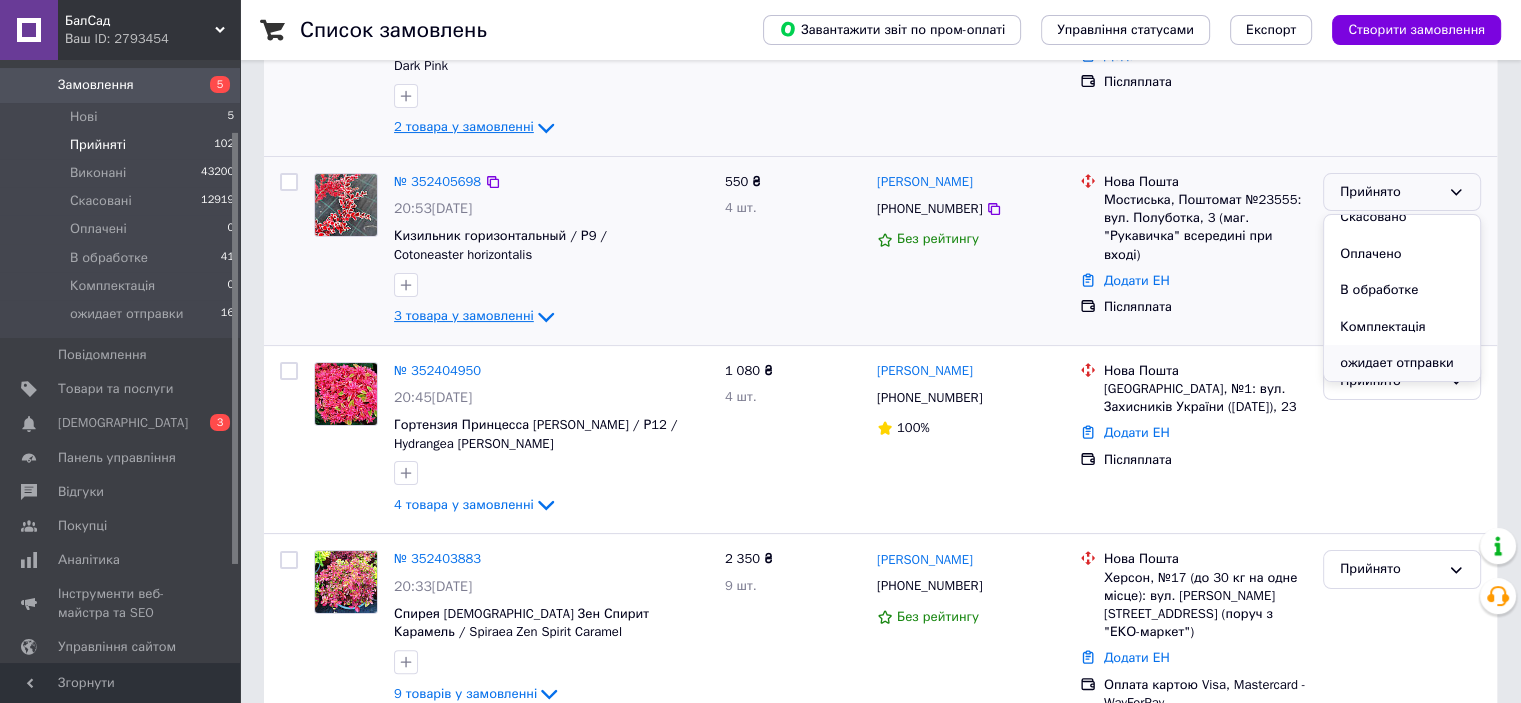 click on "ожидает отправки" at bounding box center [1402, 363] 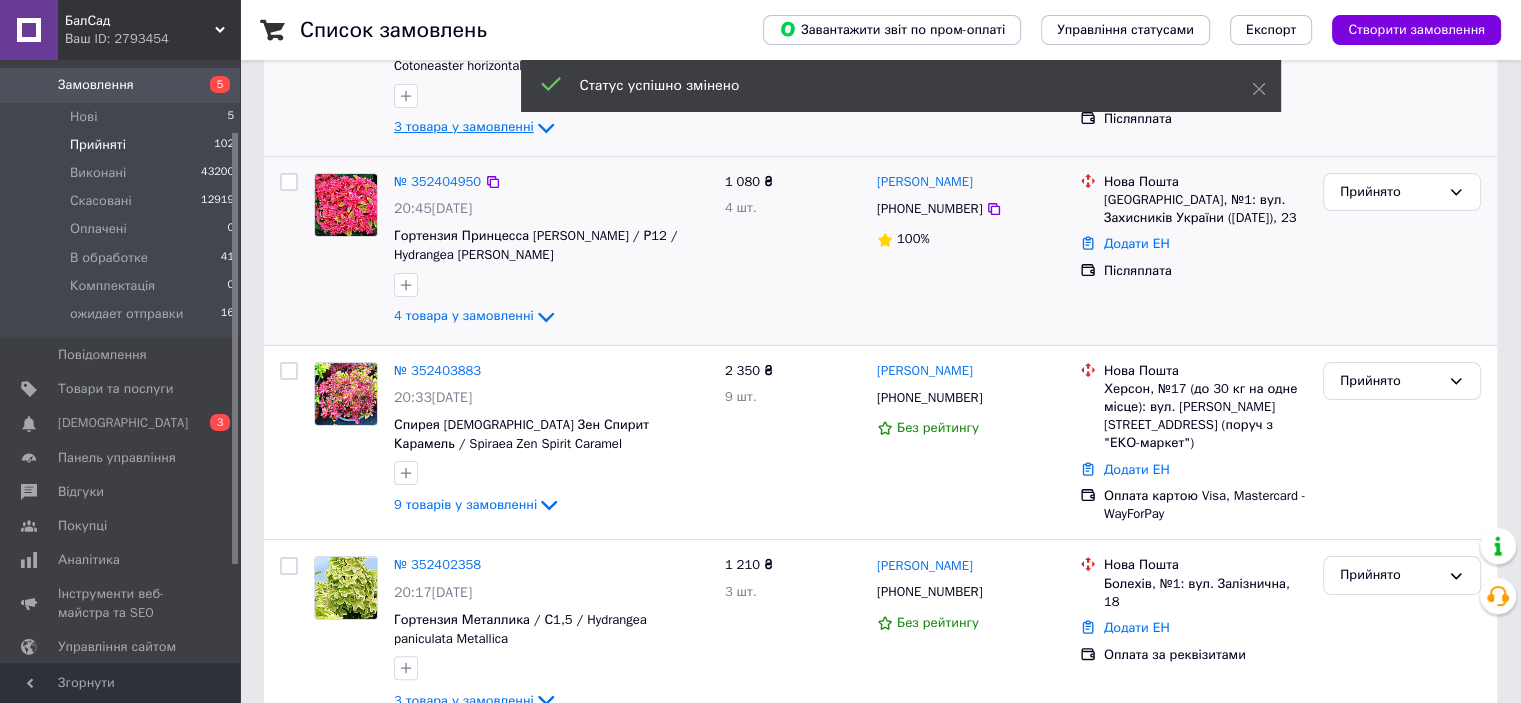 scroll, scrollTop: 130, scrollLeft: 0, axis: vertical 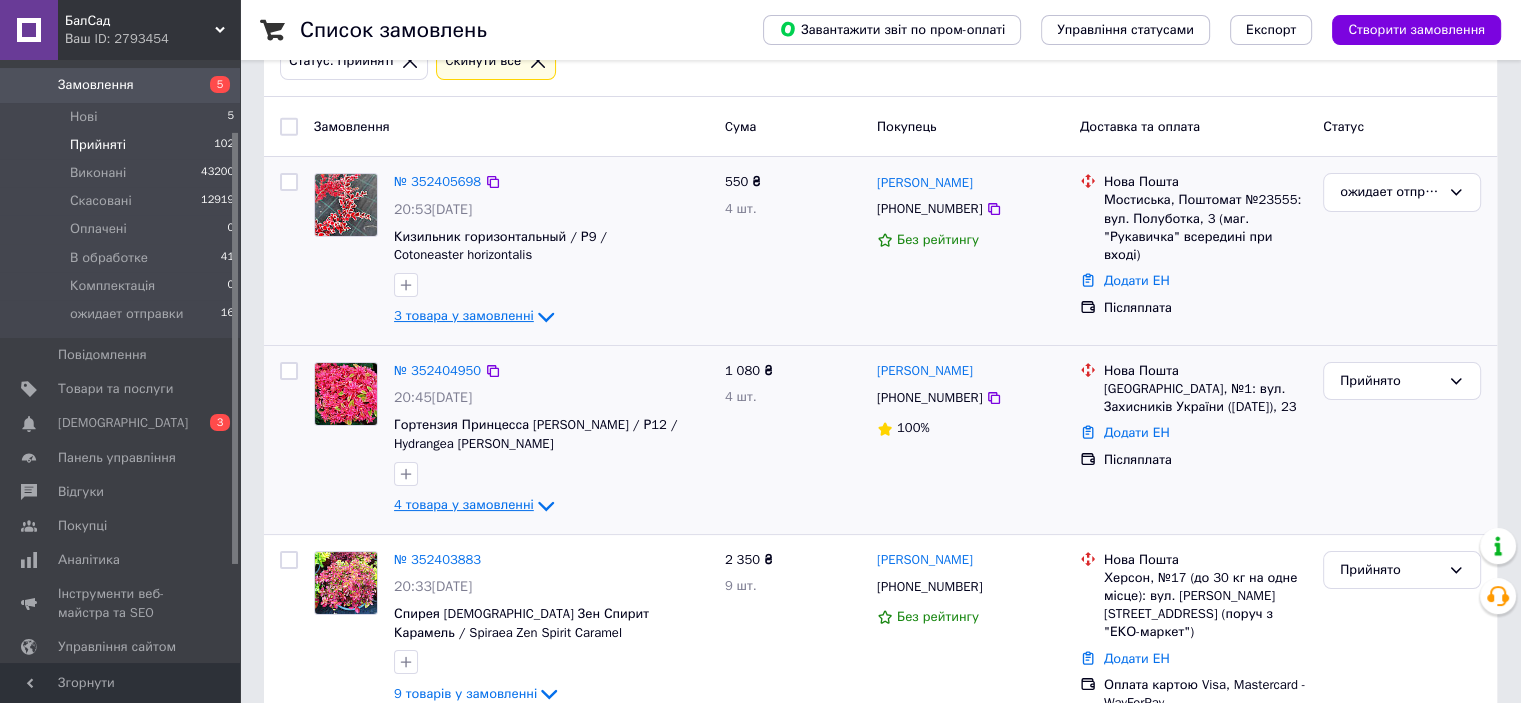 click 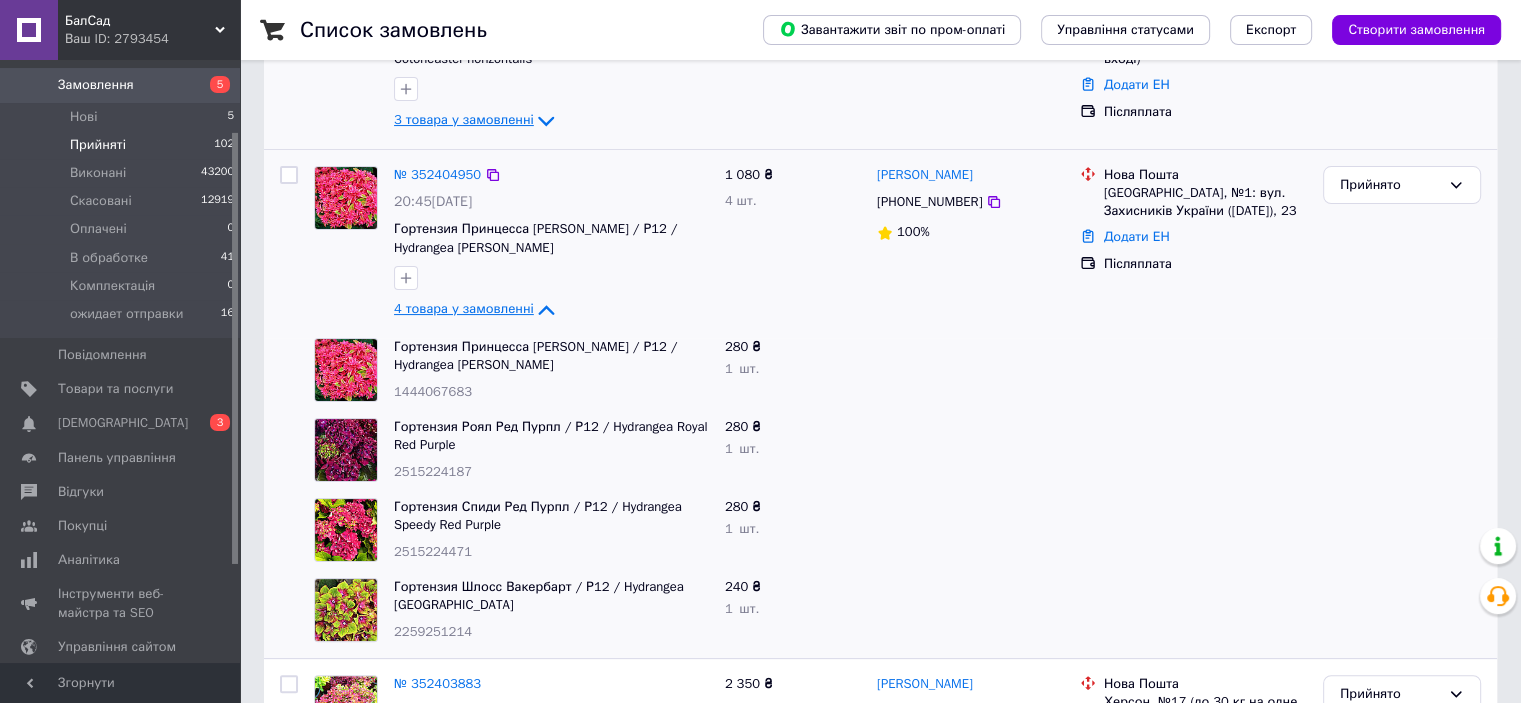 scroll, scrollTop: 330, scrollLeft: 0, axis: vertical 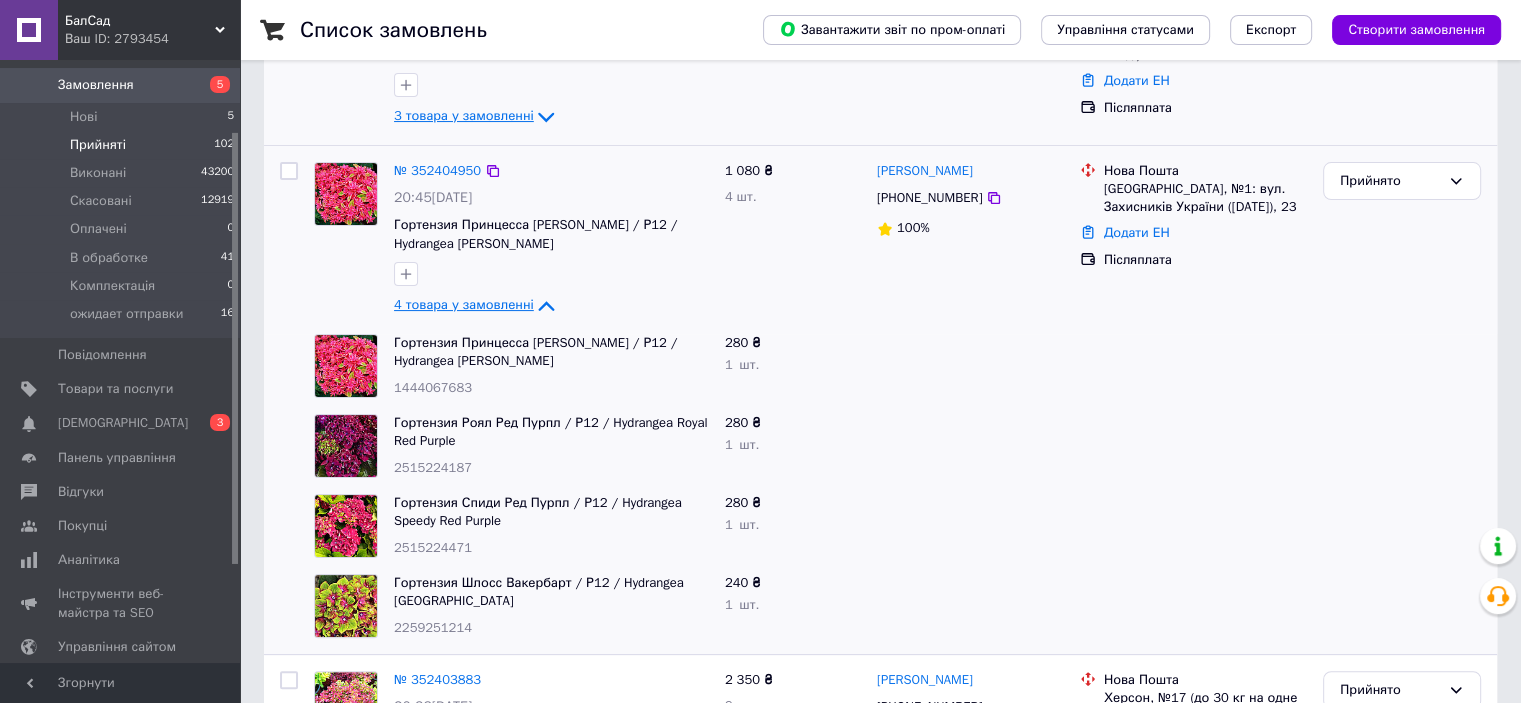 click on "4 товара у замовленні" at bounding box center (464, 304) 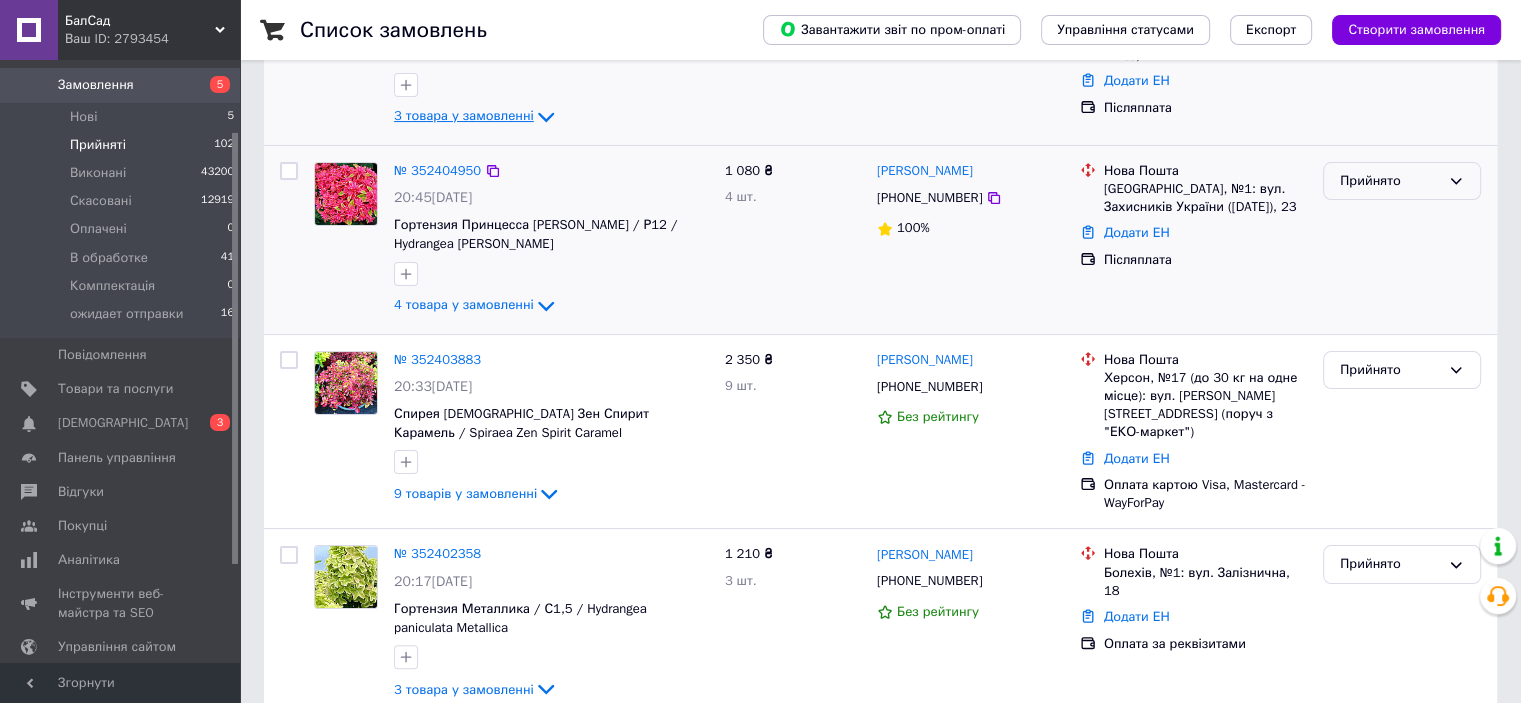 click on "Прийнято" at bounding box center [1390, 181] 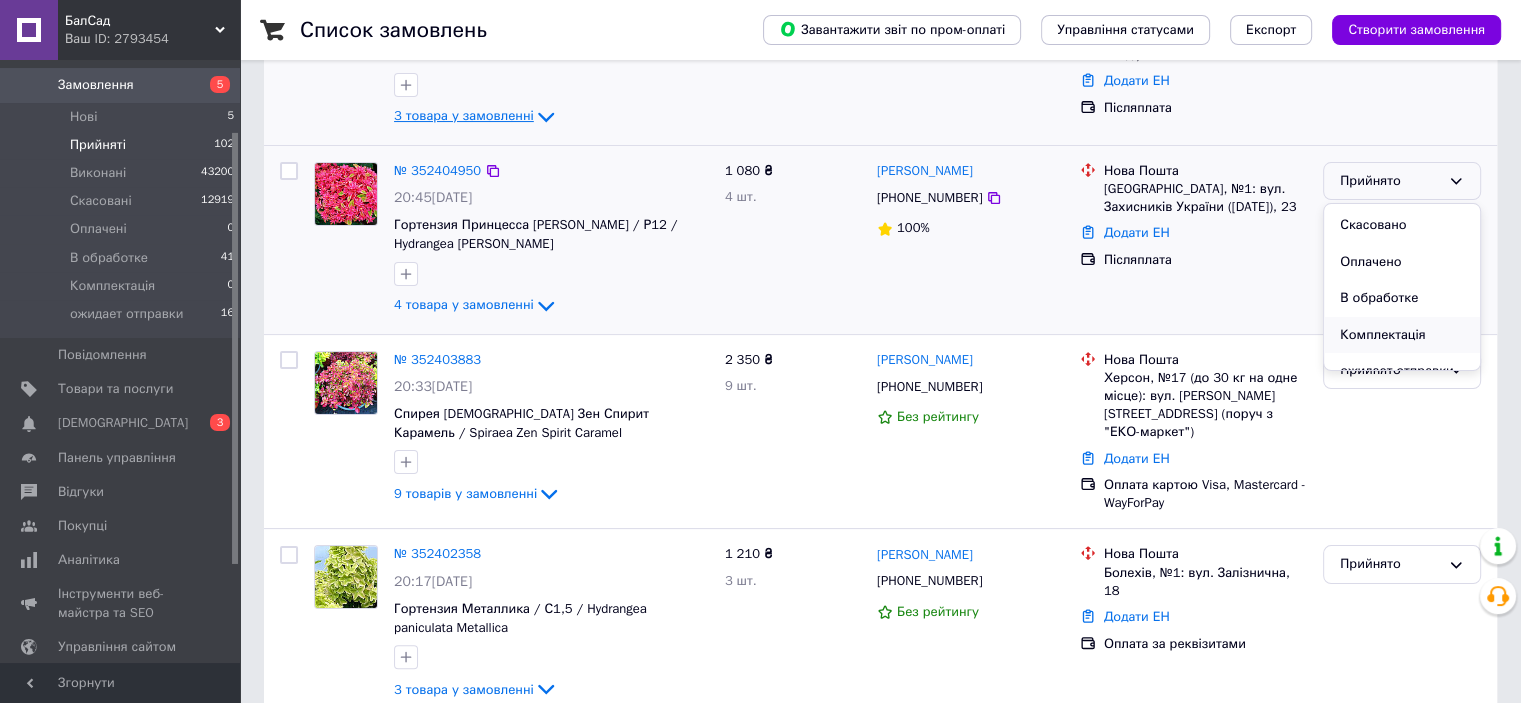 scroll, scrollTop: 53, scrollLeft: 0, axis: vertical 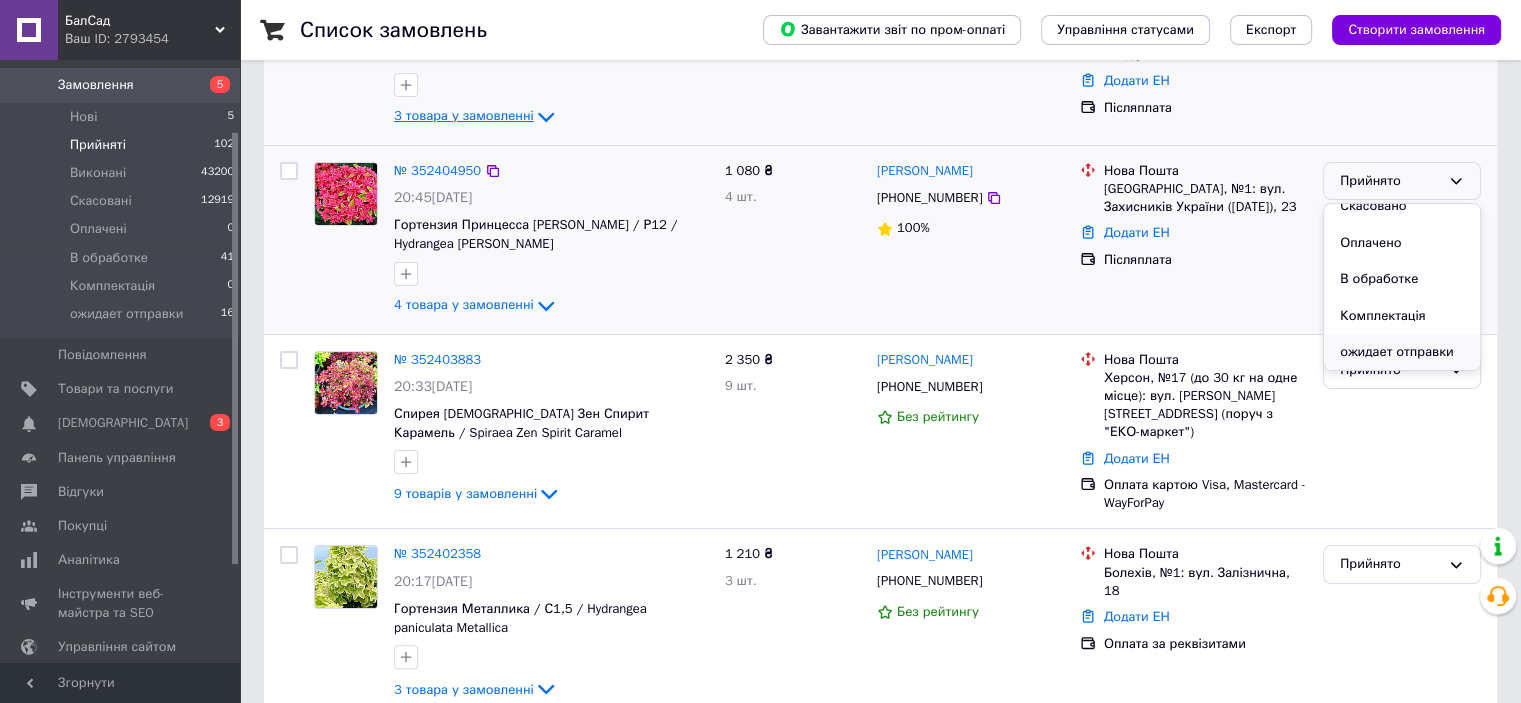click on "ожидает отправки" at bounding box center (1402, 352) 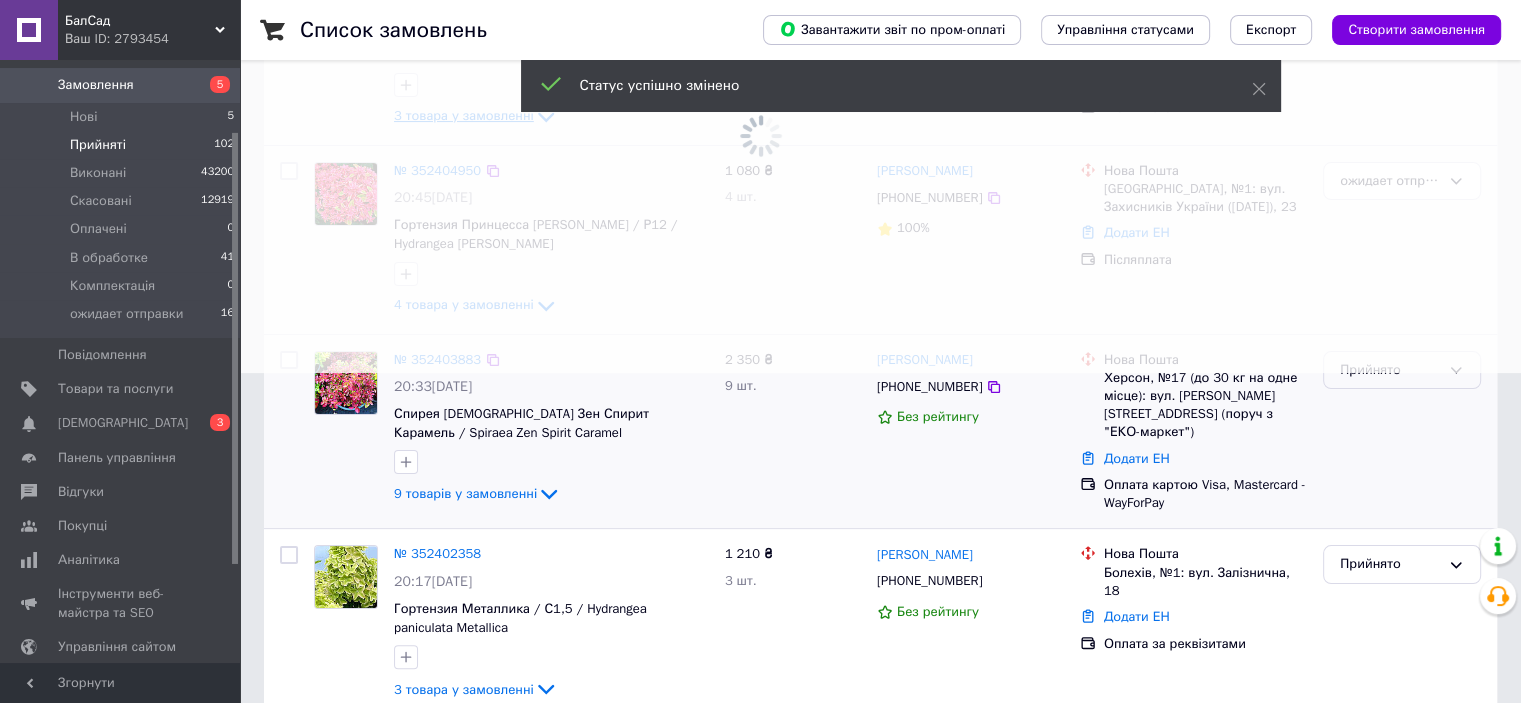 scroll, scrollTop: 141, scrollLeft: 0, axis: vertical 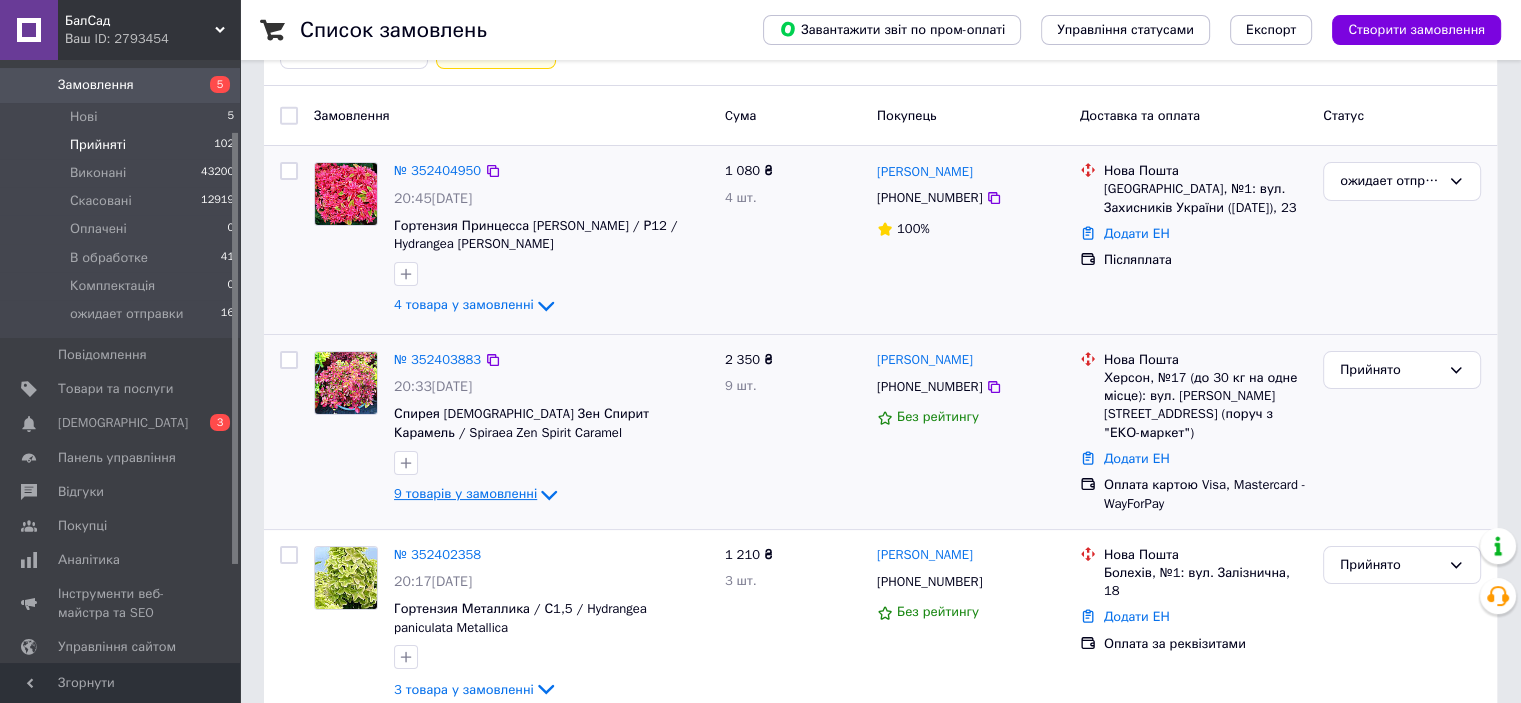 click 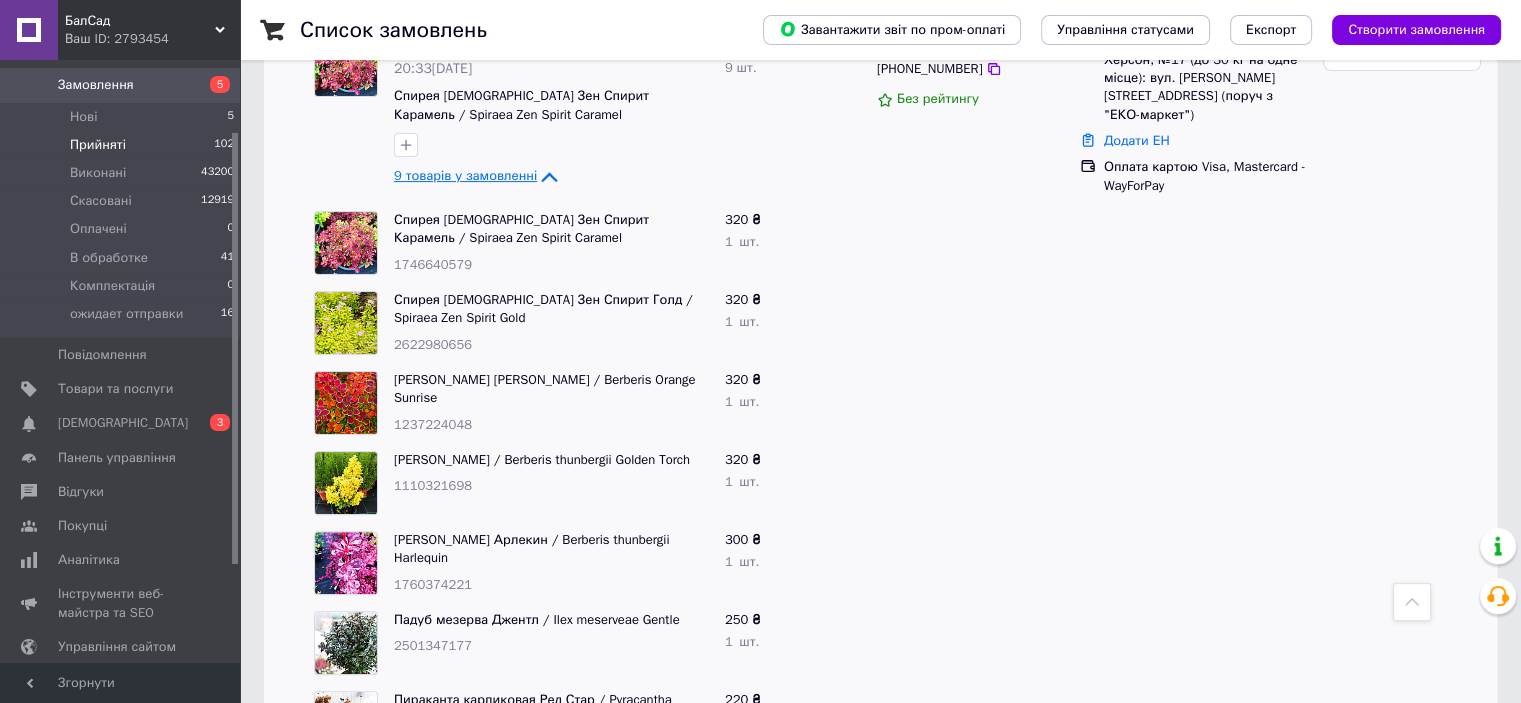 scroll, scrollTop: 441, scrollLeft: 0, axis: vertical 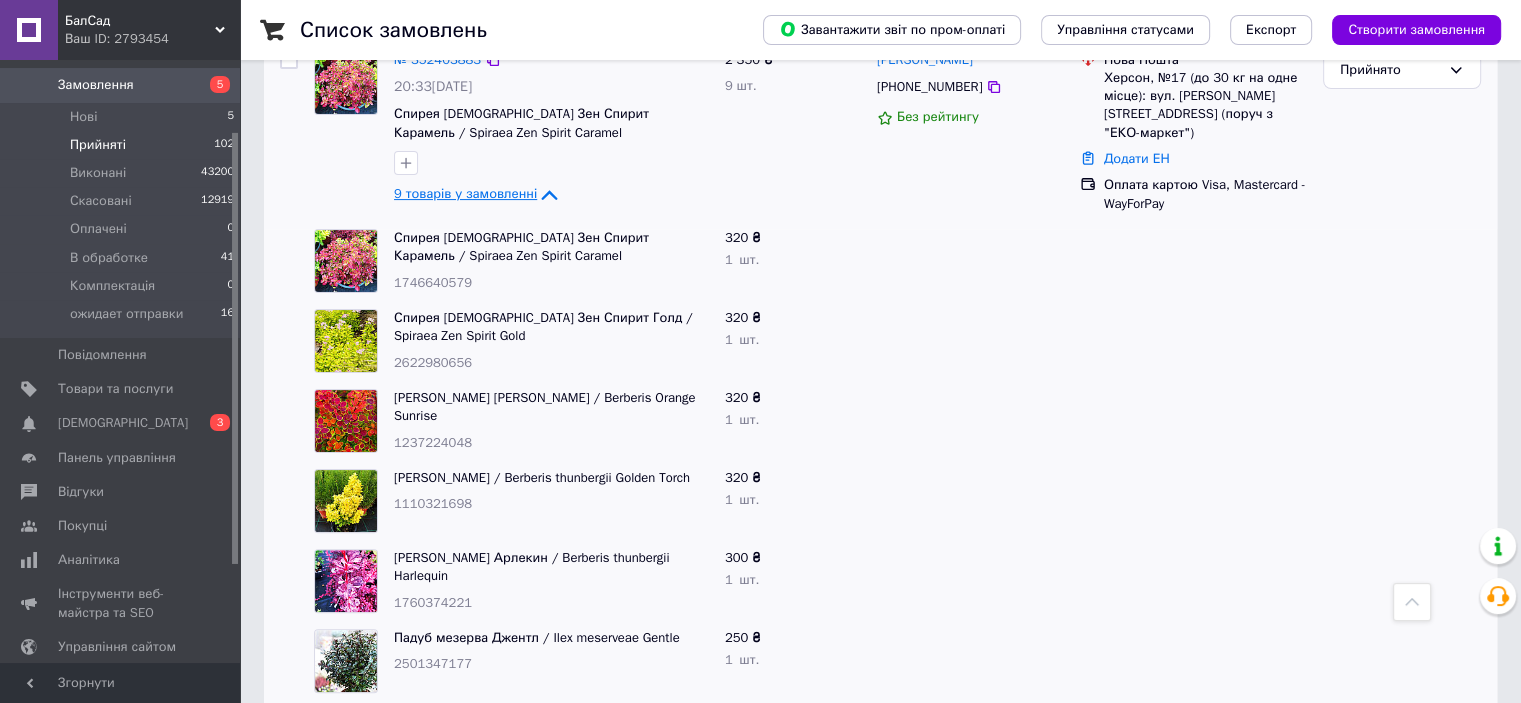 click 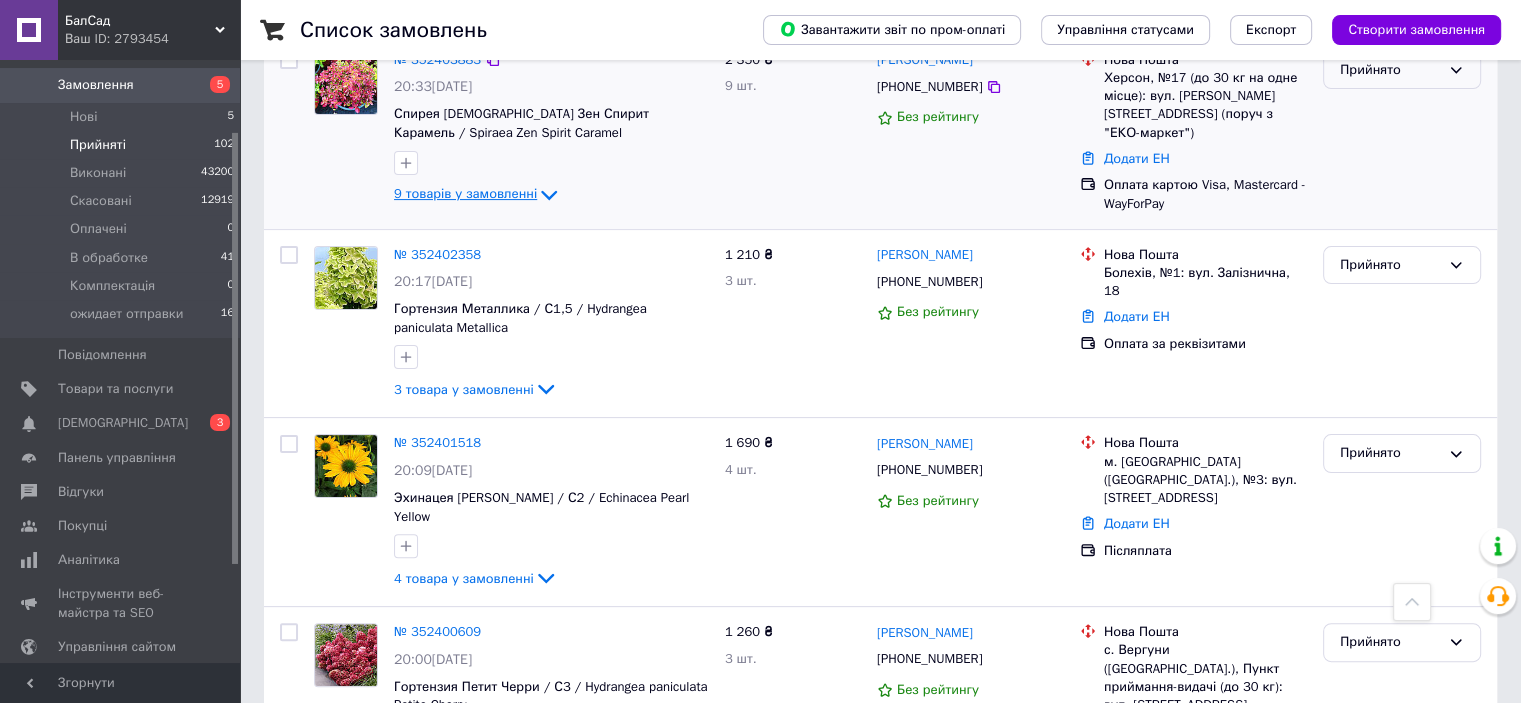 click on "Прийнято" at bounding box center [1390, 70] 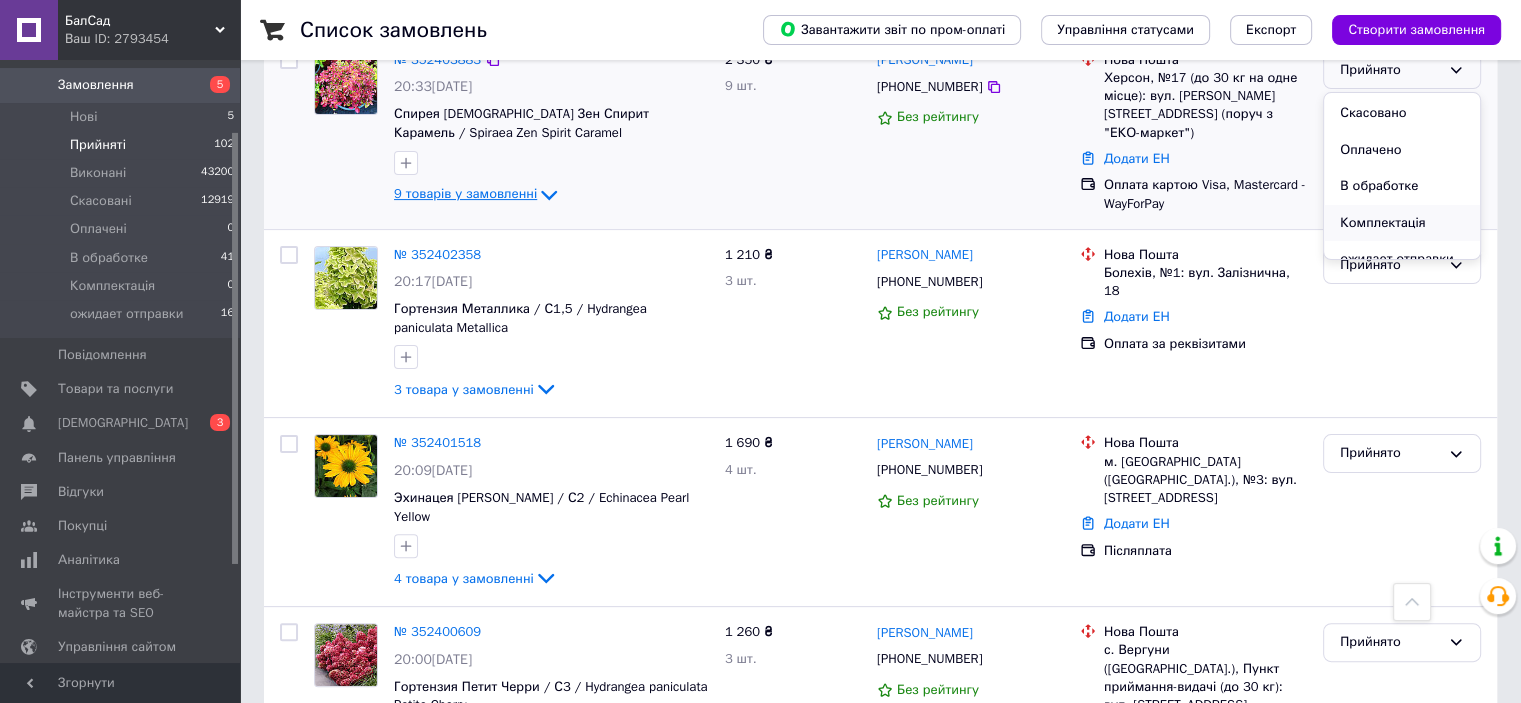 scroll, scrollTop: 53, scrollLeft: 0, axis: vertical 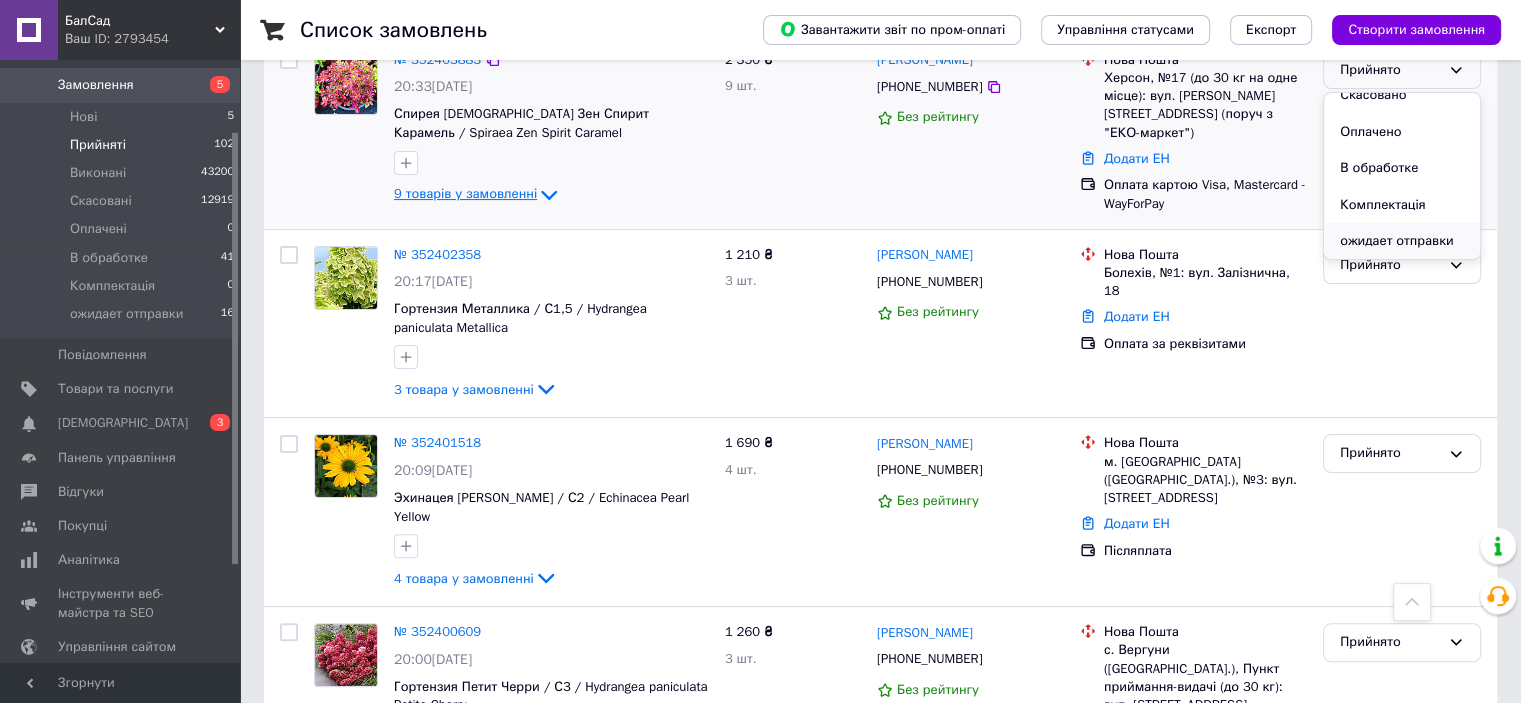 click on "ожидает отправки" at bounding box center (1402, 241) 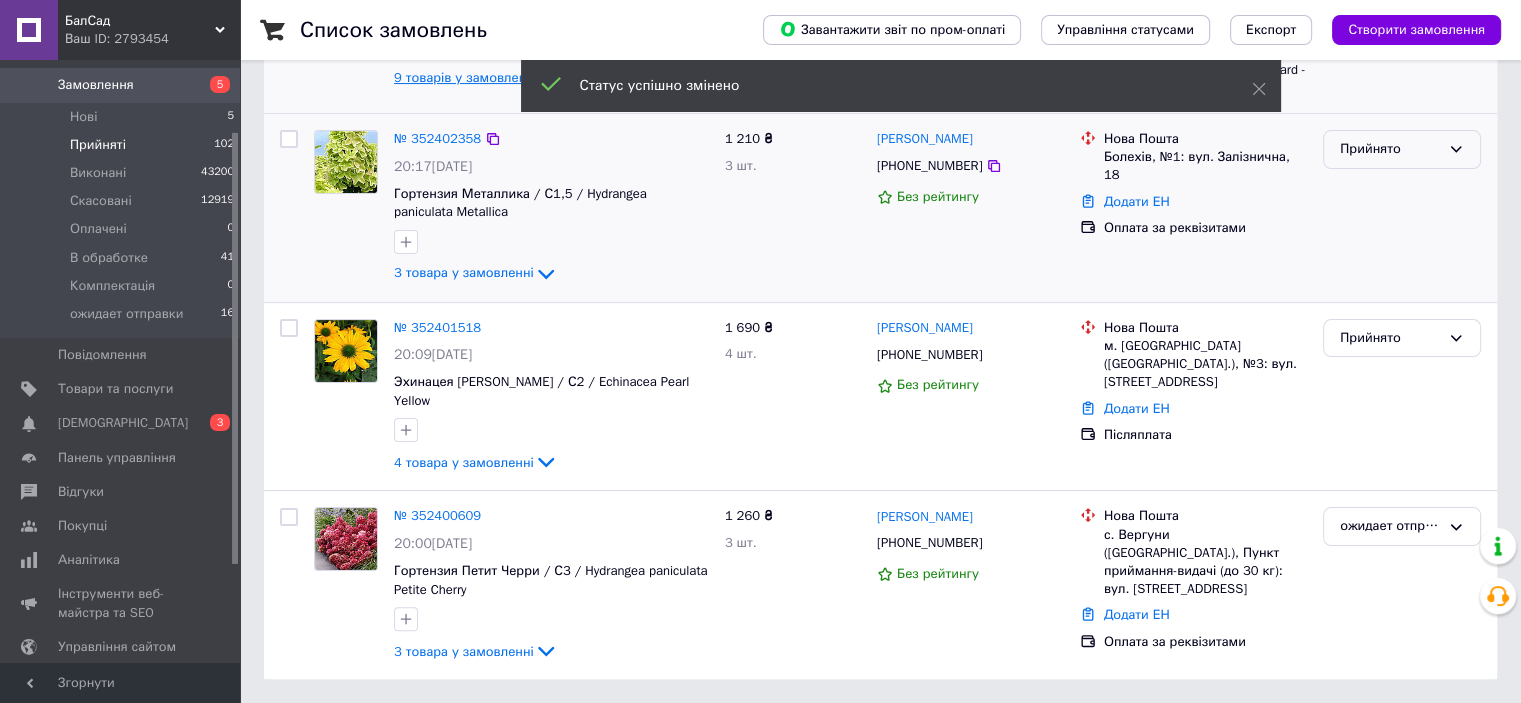 scroll, scrollTop: 252, scrollLeft: 0, axis: vertical 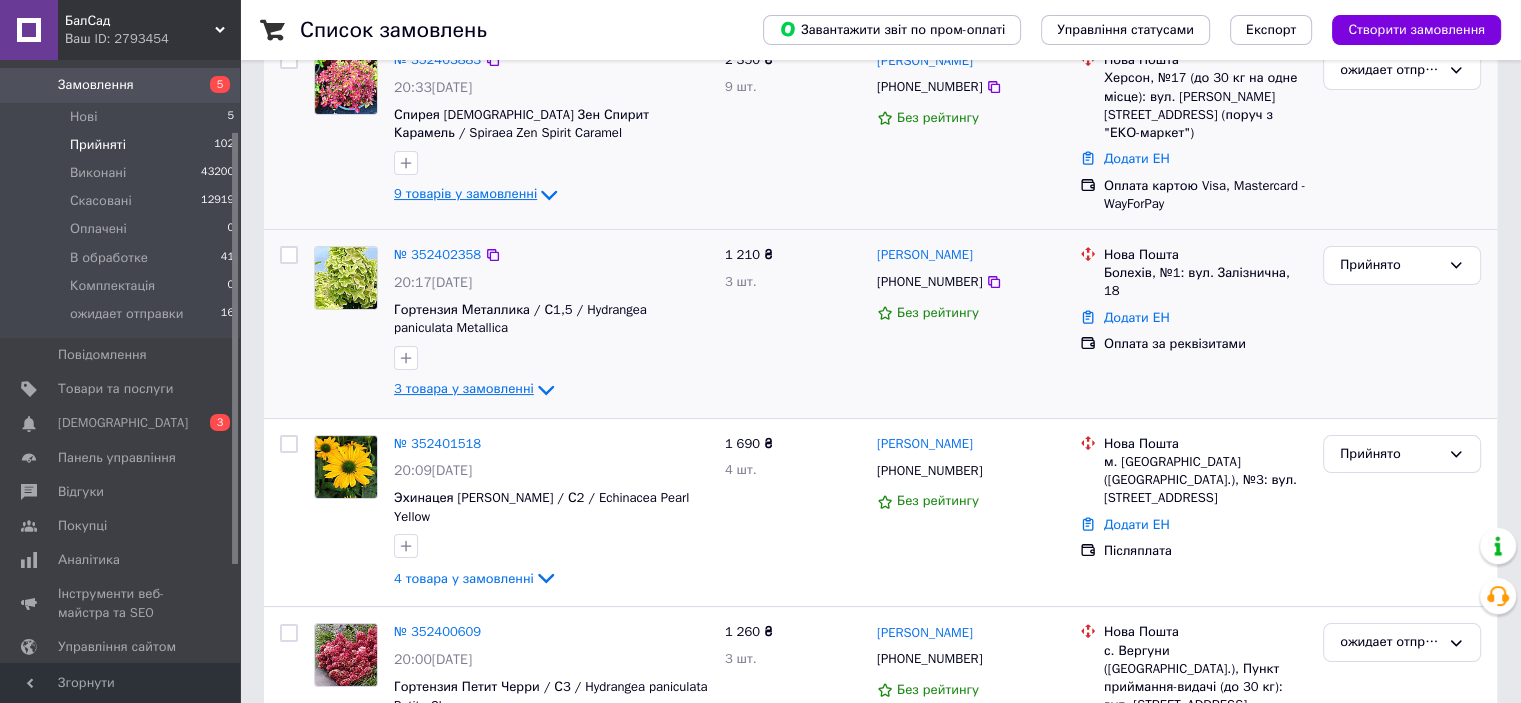 click 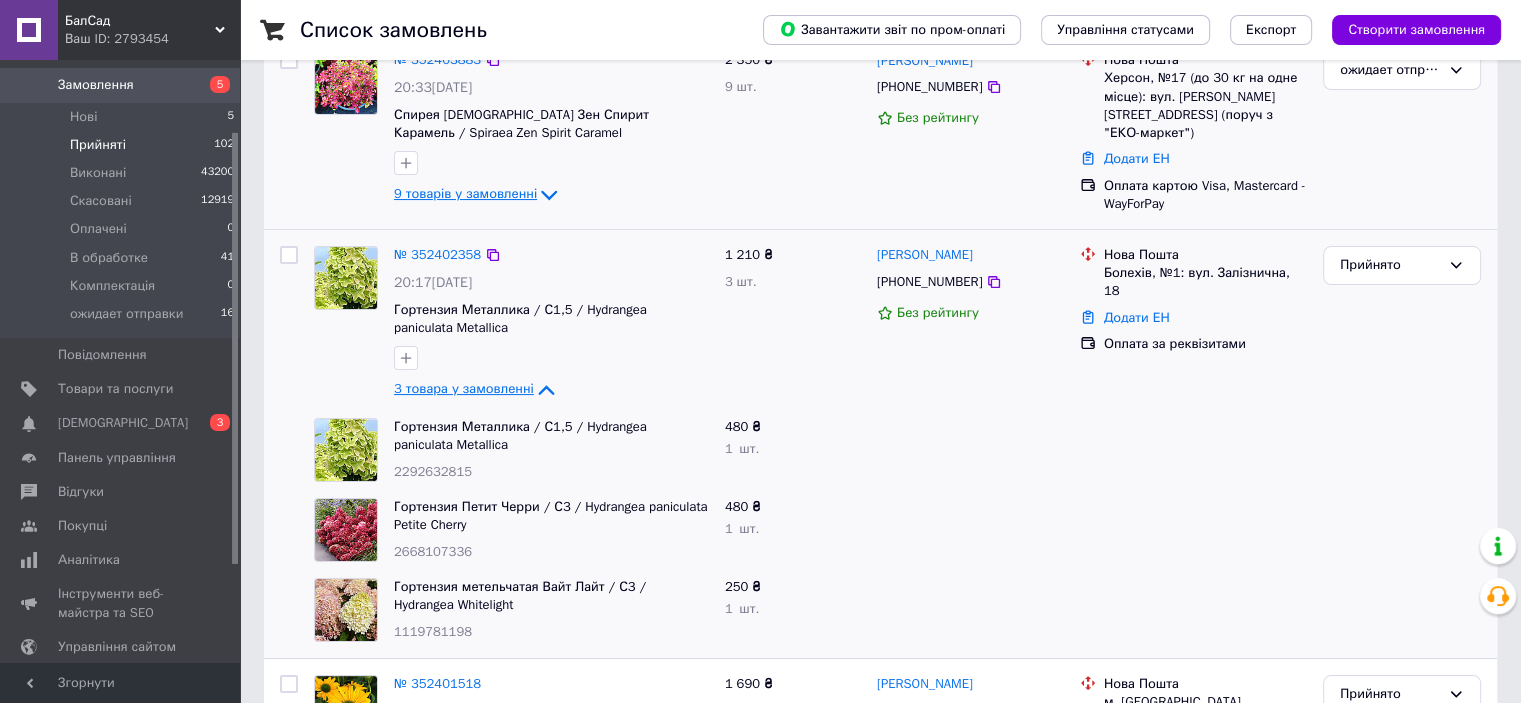 click 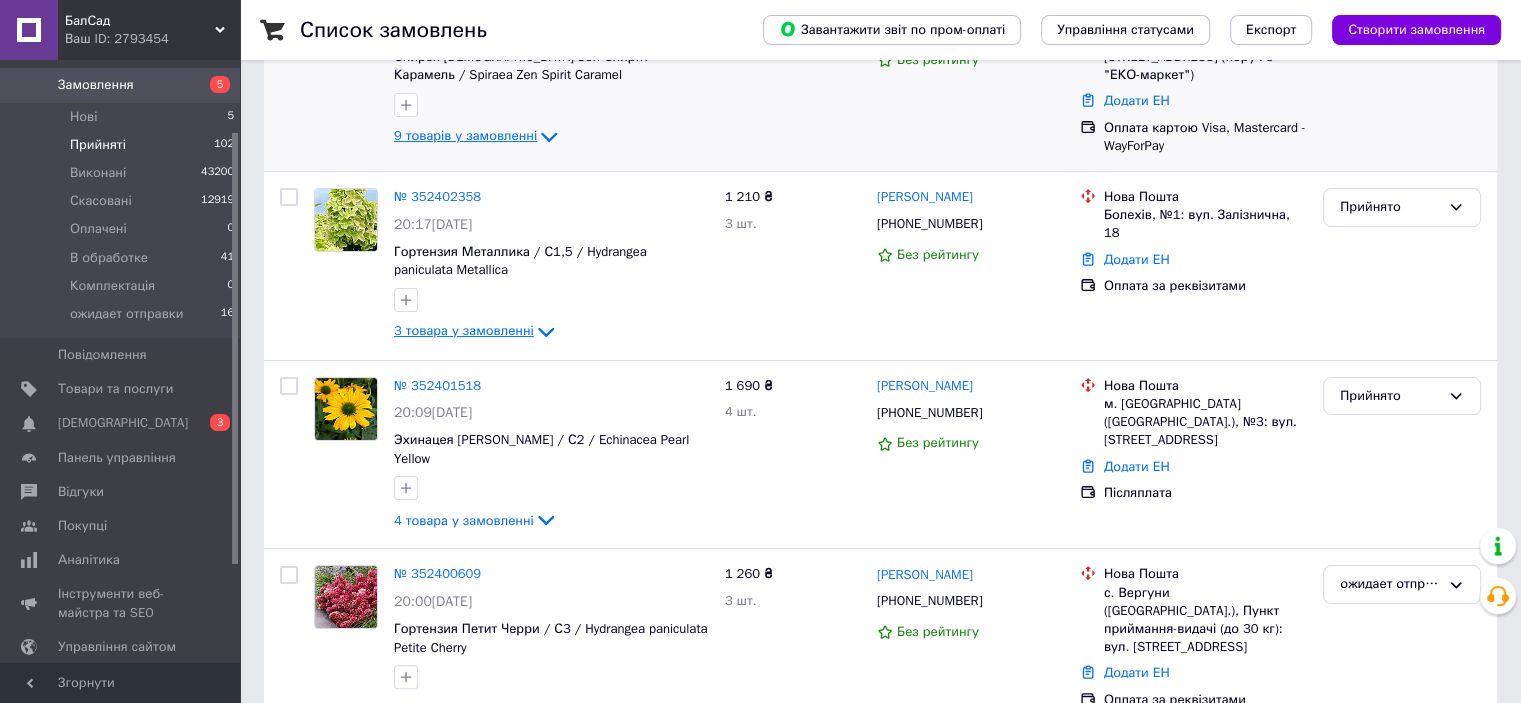 scroll, scrollTop: 341, scrollLeft: 0, axis: vertical 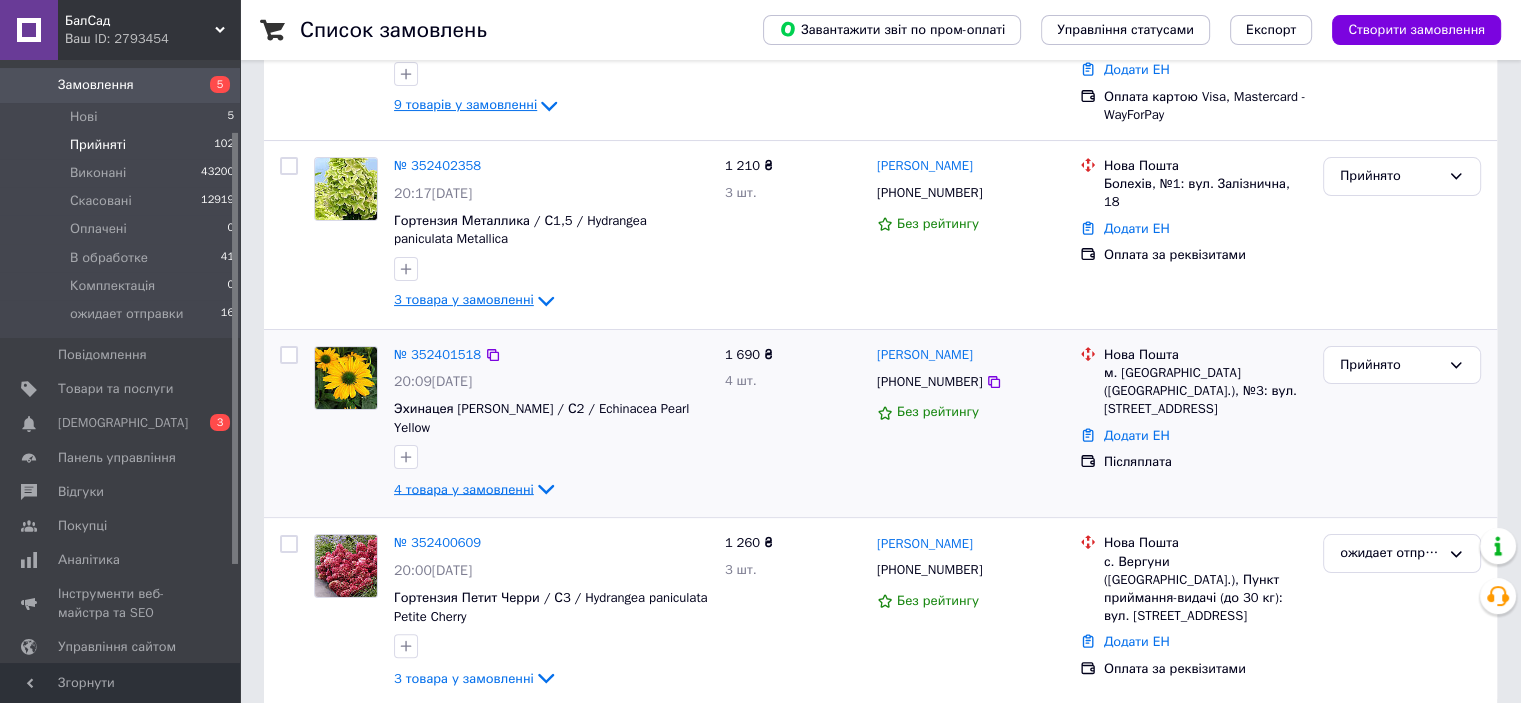 click 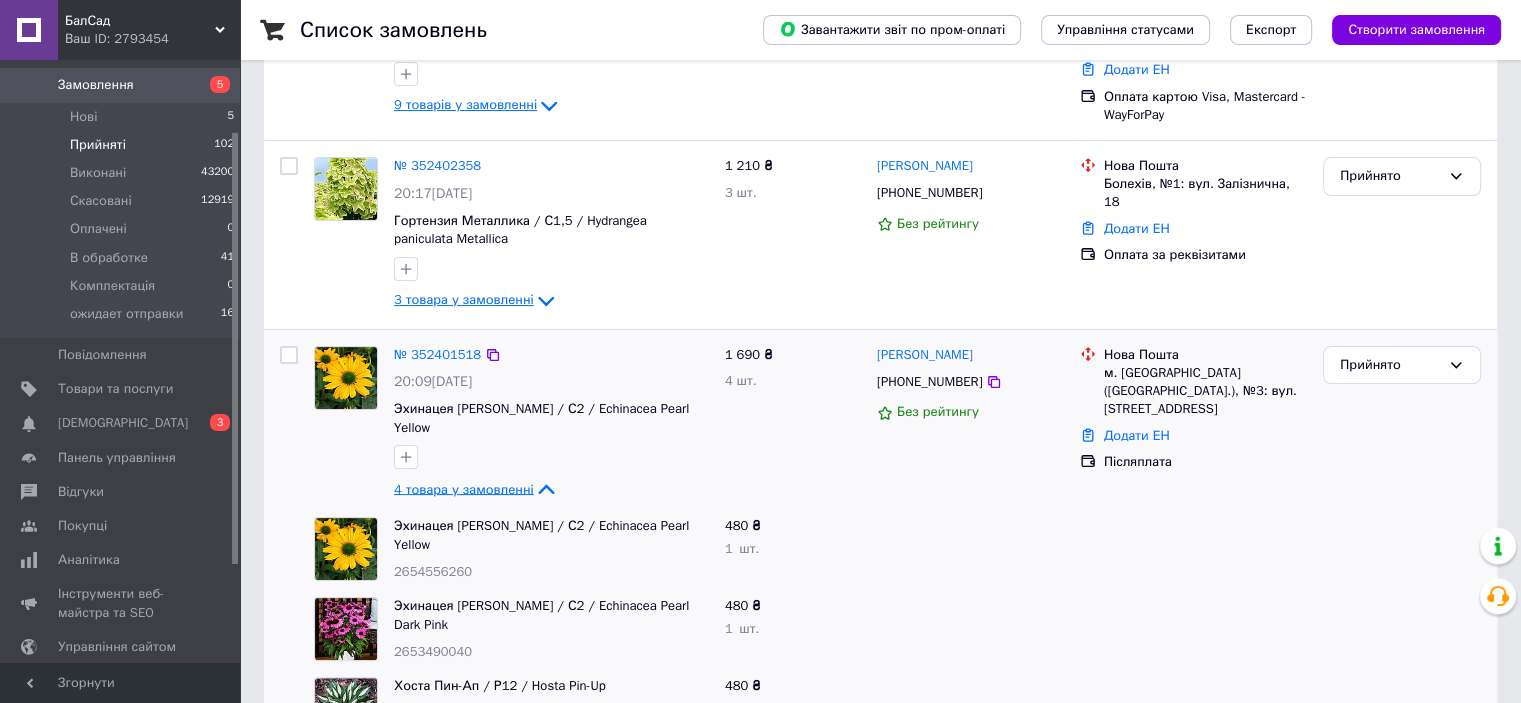 click 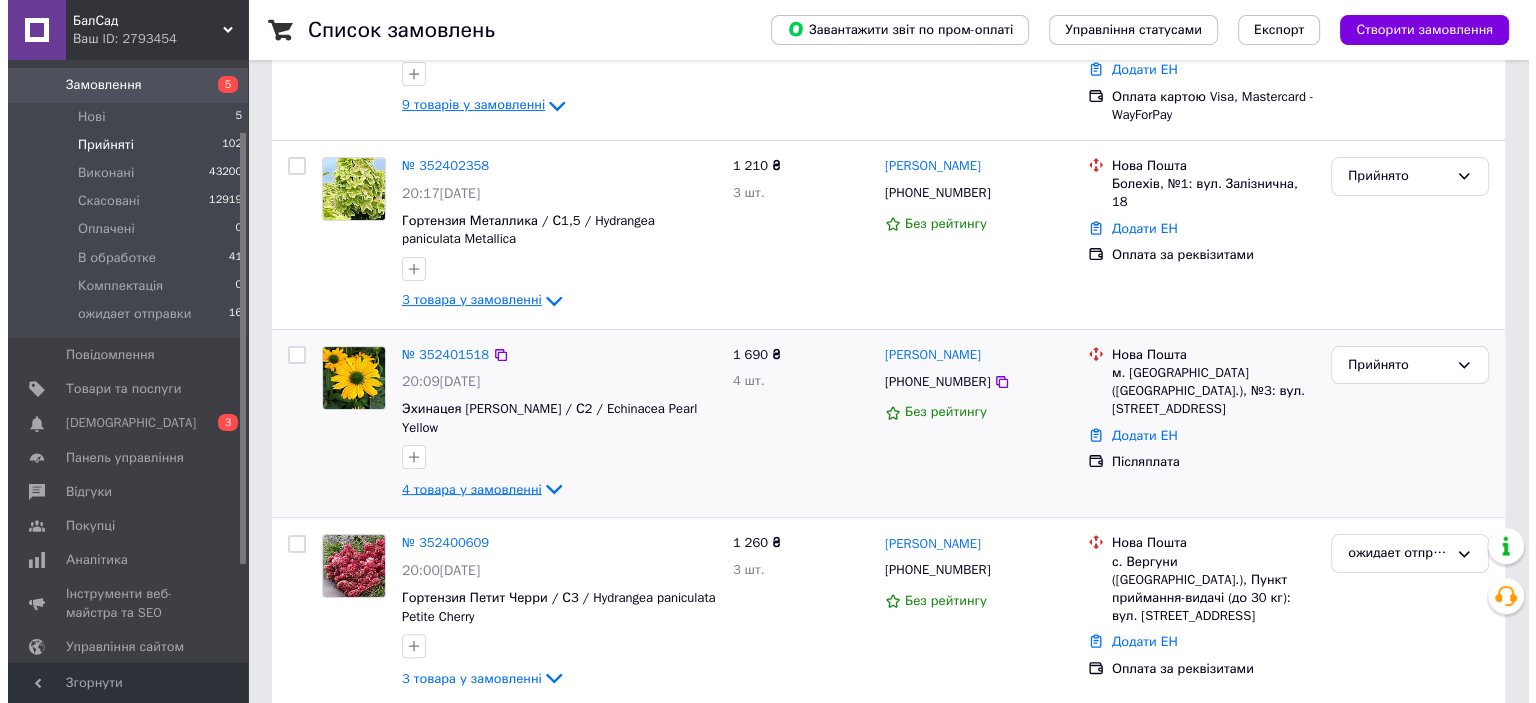 scroll, scrollTop: 0, scrollLeft: 0, axis: both 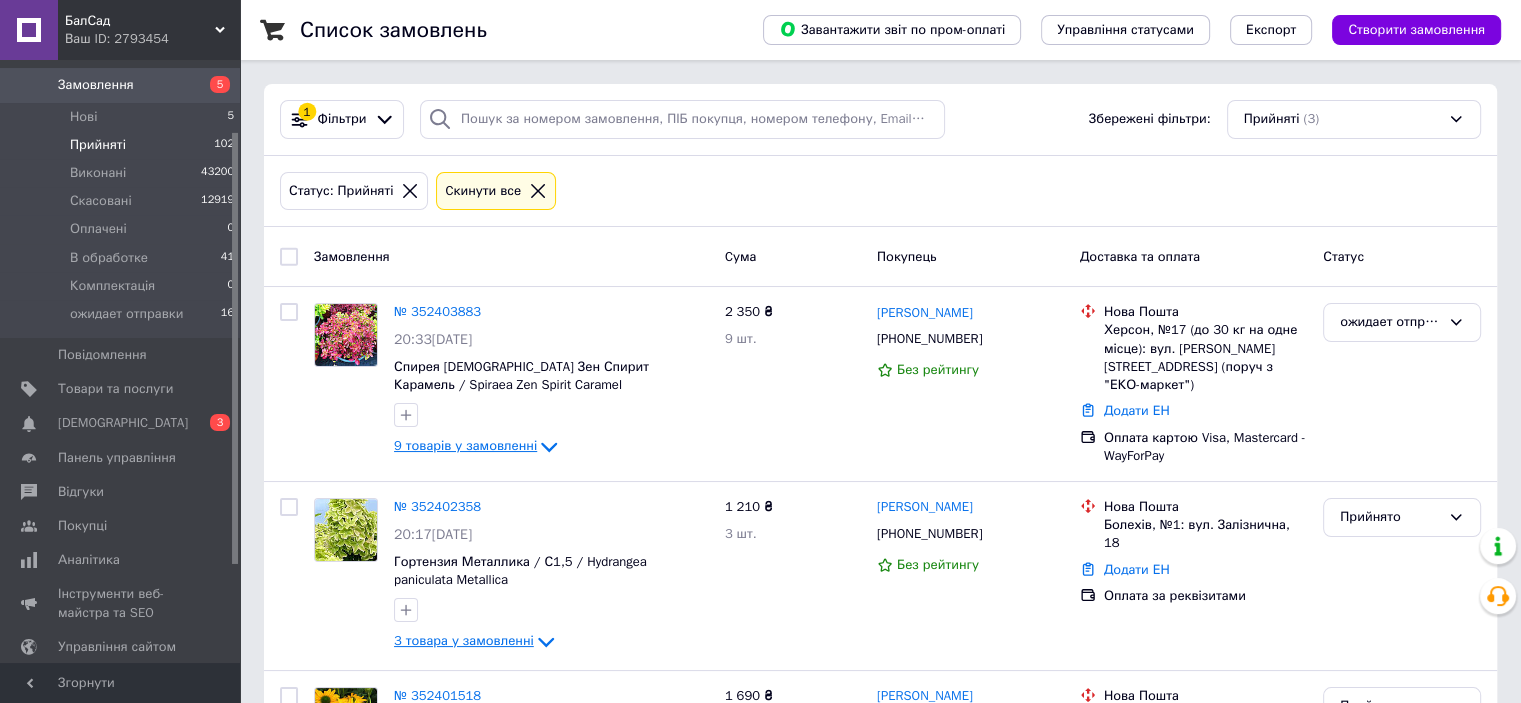 click 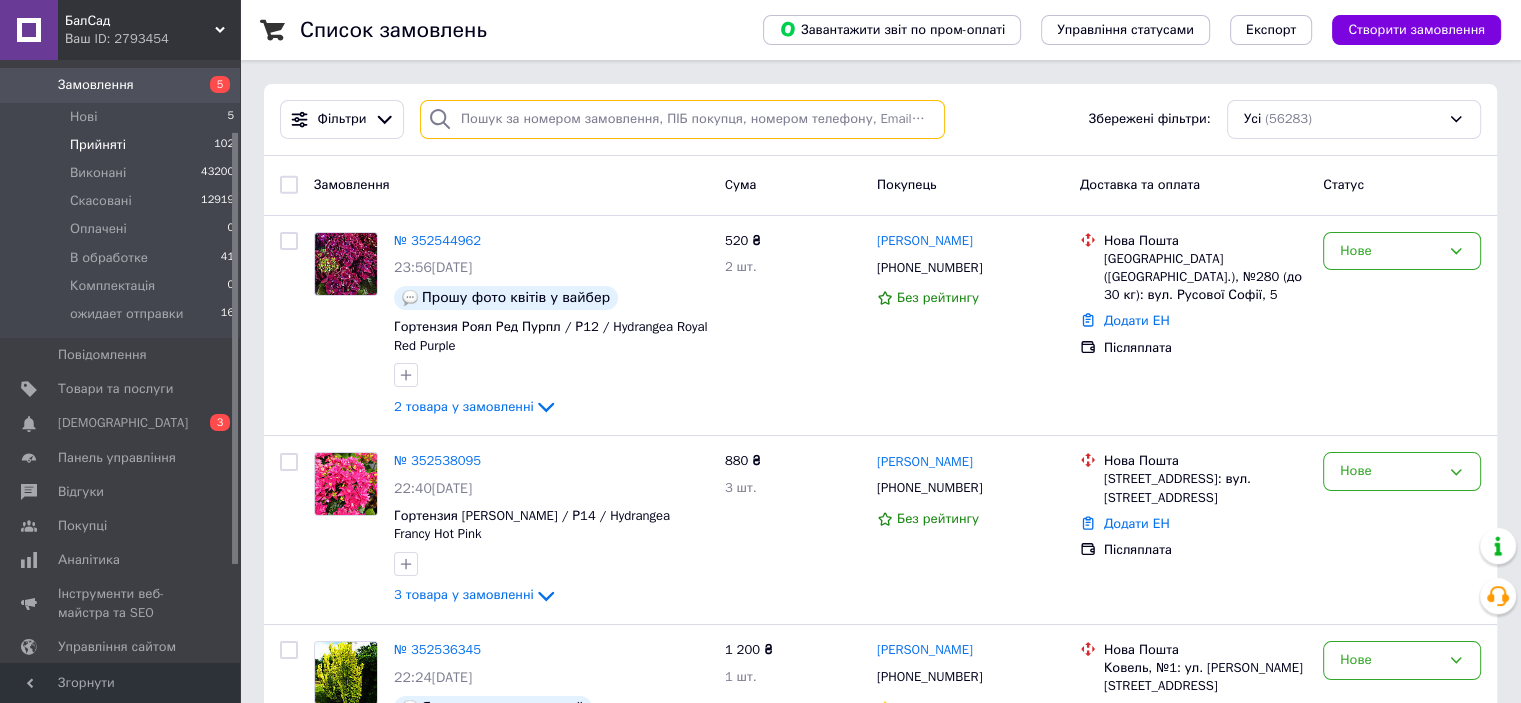 click at bounding box center [682, 119] 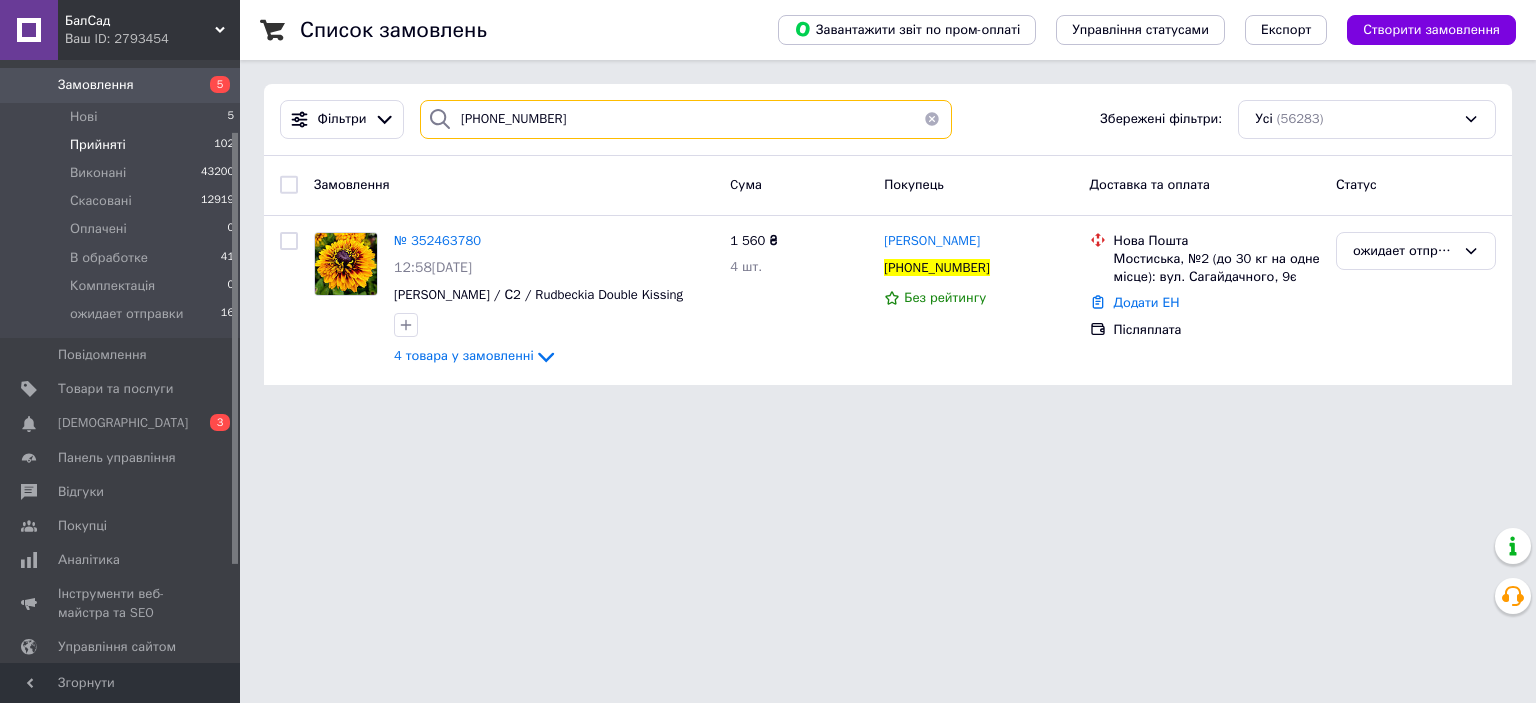 type on "+380971191377" 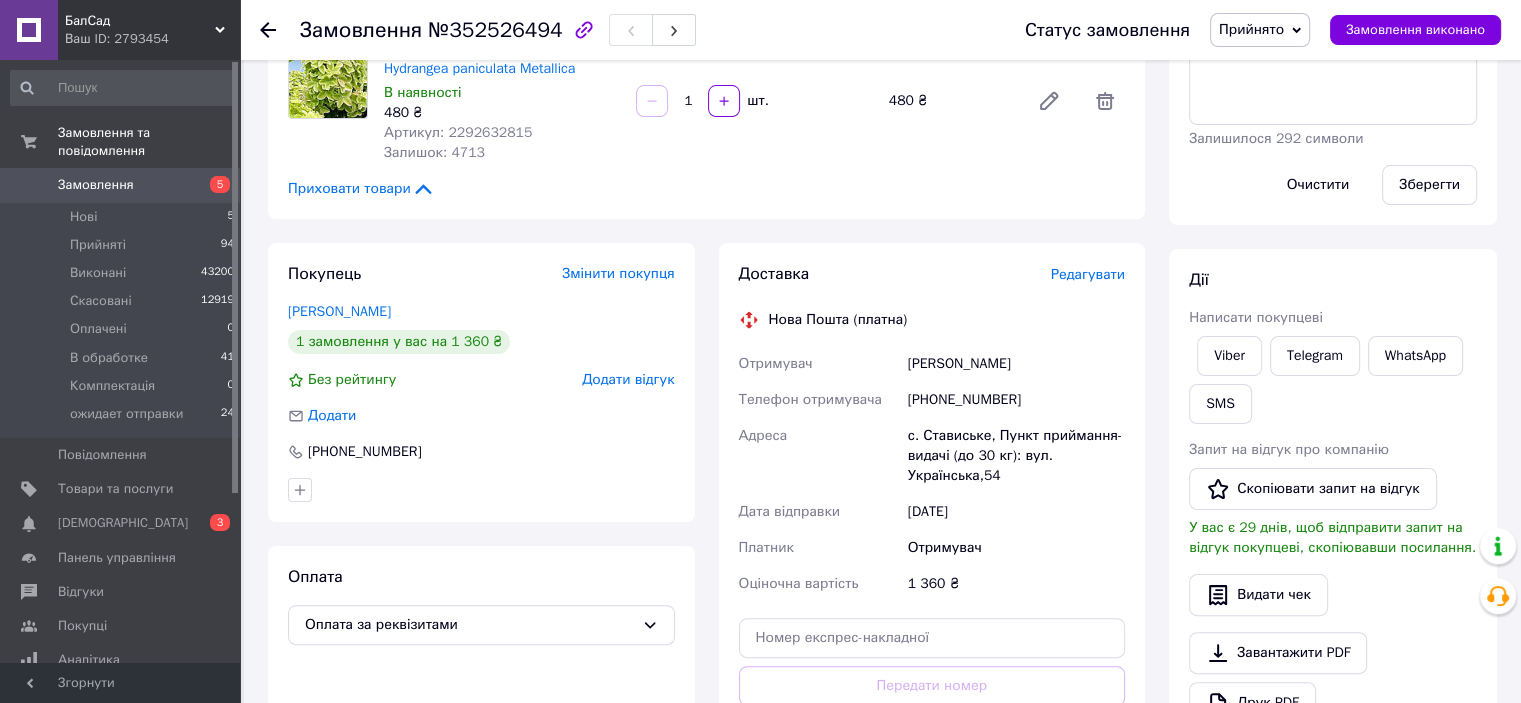 scroll, scrollTop: 300, scrollLeft: 0, axis: vertical 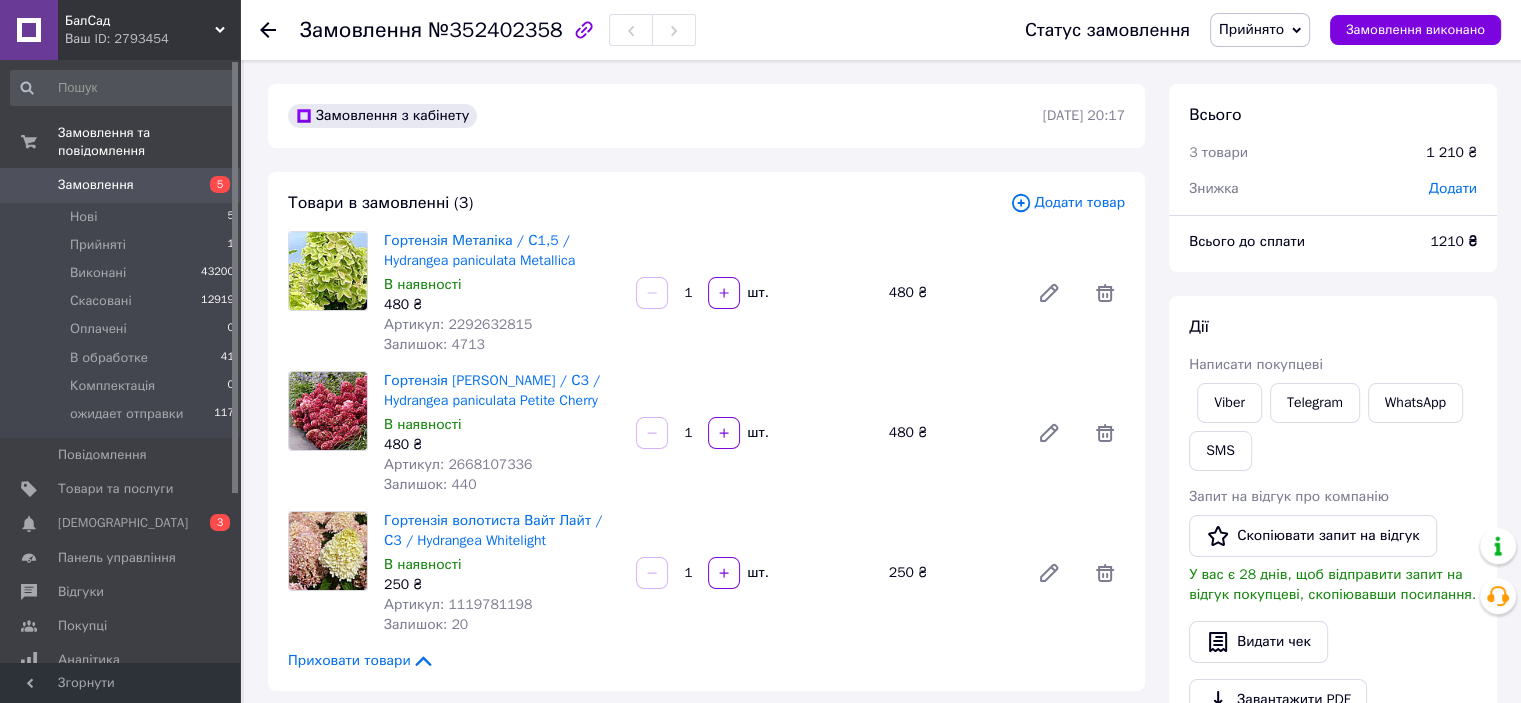click on "Статус замовлення Прийнято Виконано Скасовано Оплачено В обработке Комплектація ожидает отправки Замовлення виконано" at bounding box center [1243, 30] 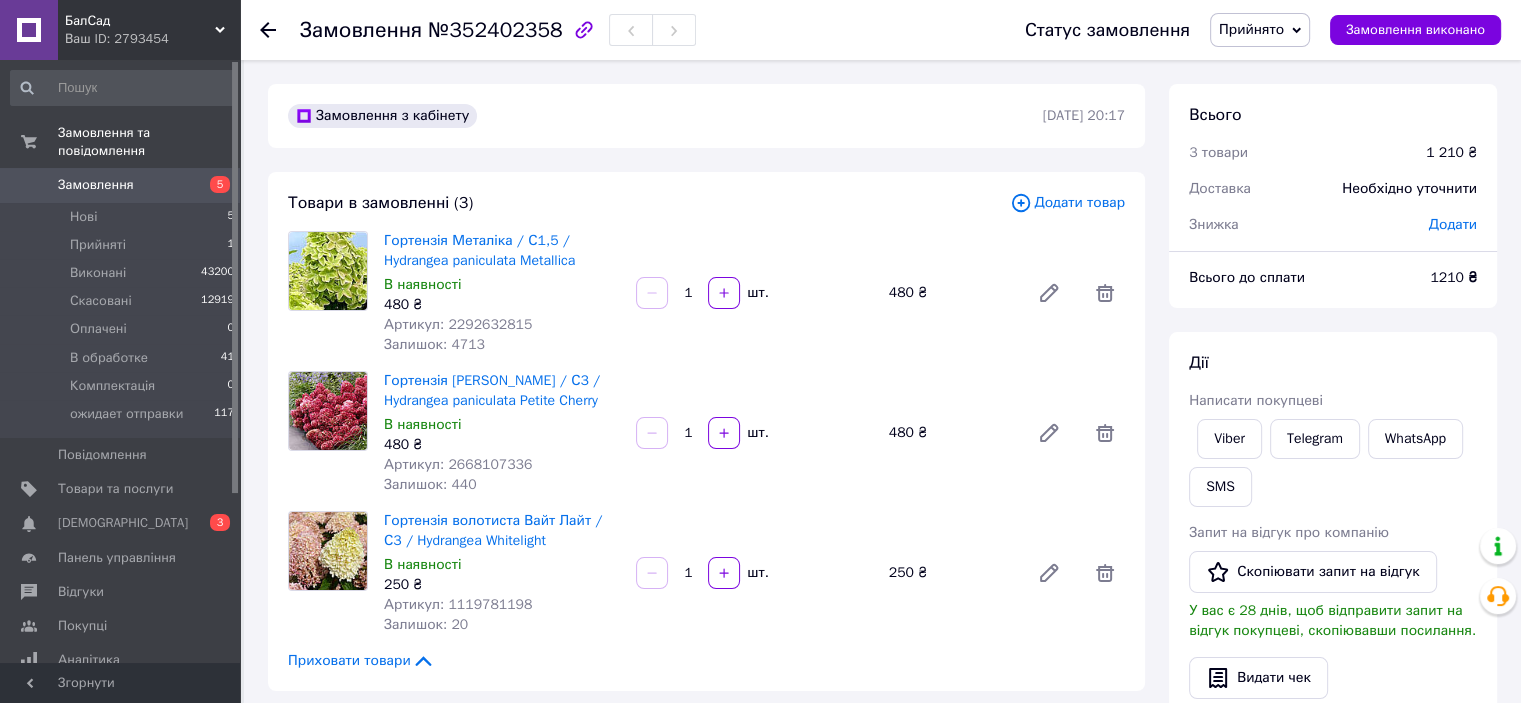 click on "Прийнято" at bounding box center [1251, 29] 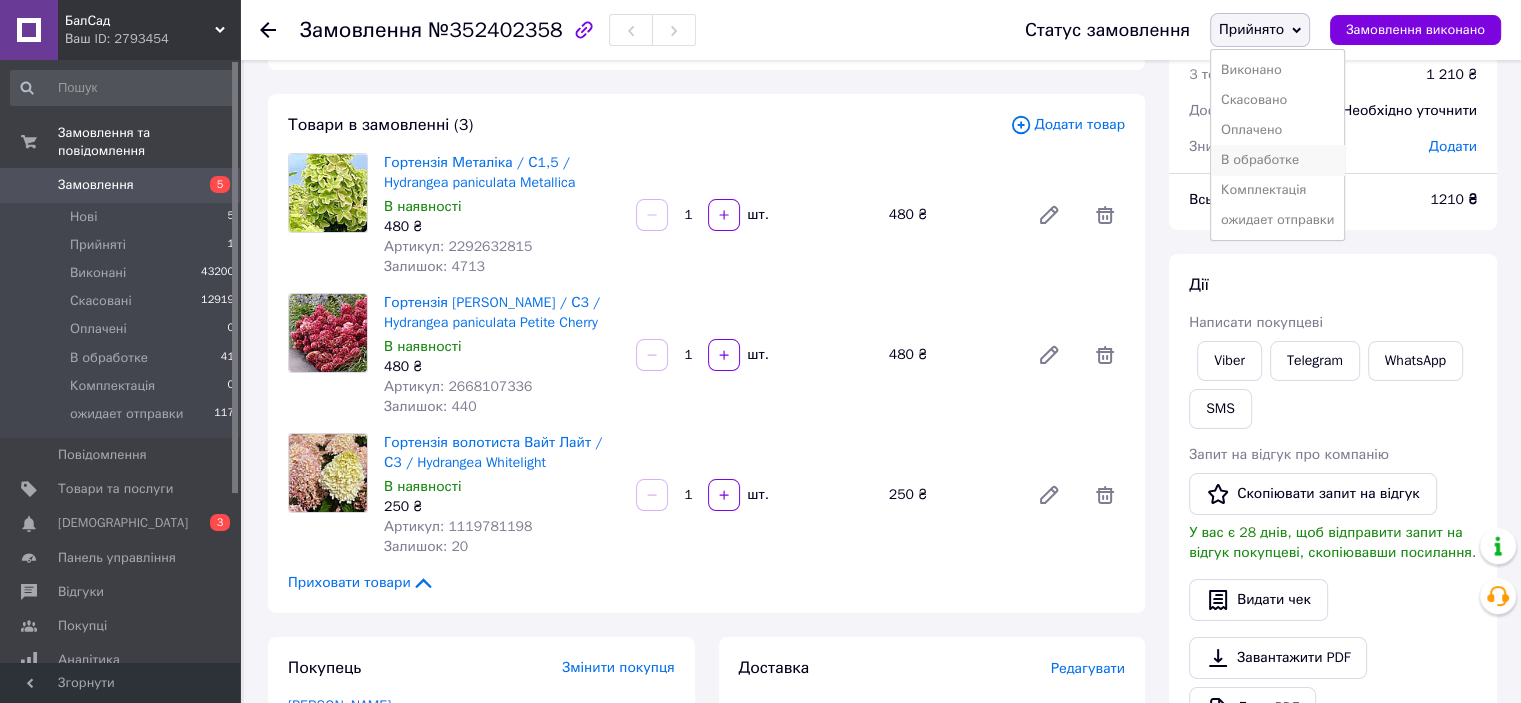 scroll, scrollTop: 100, scrollLeft: 0, axis: vertical 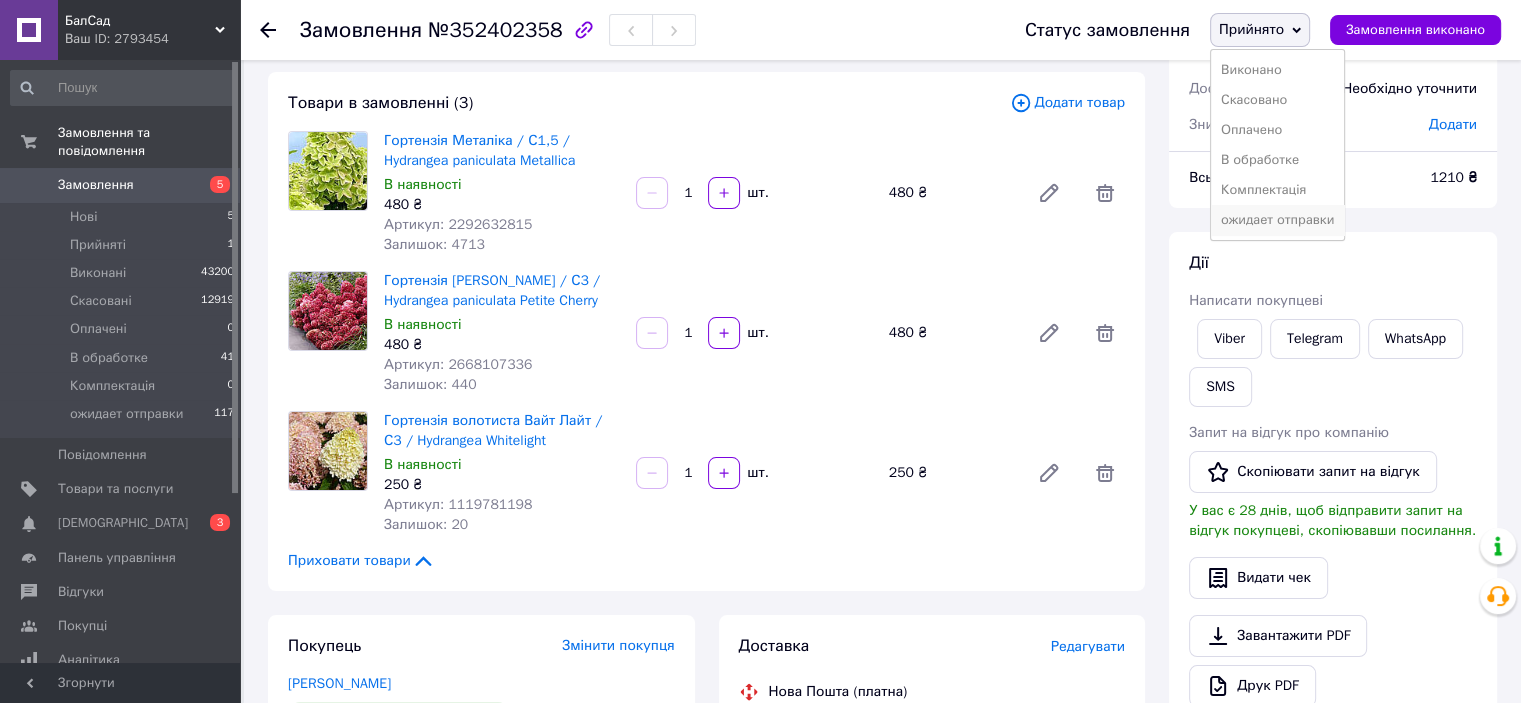 click on "ожидает отправки" at bounding box center (1277, 220) 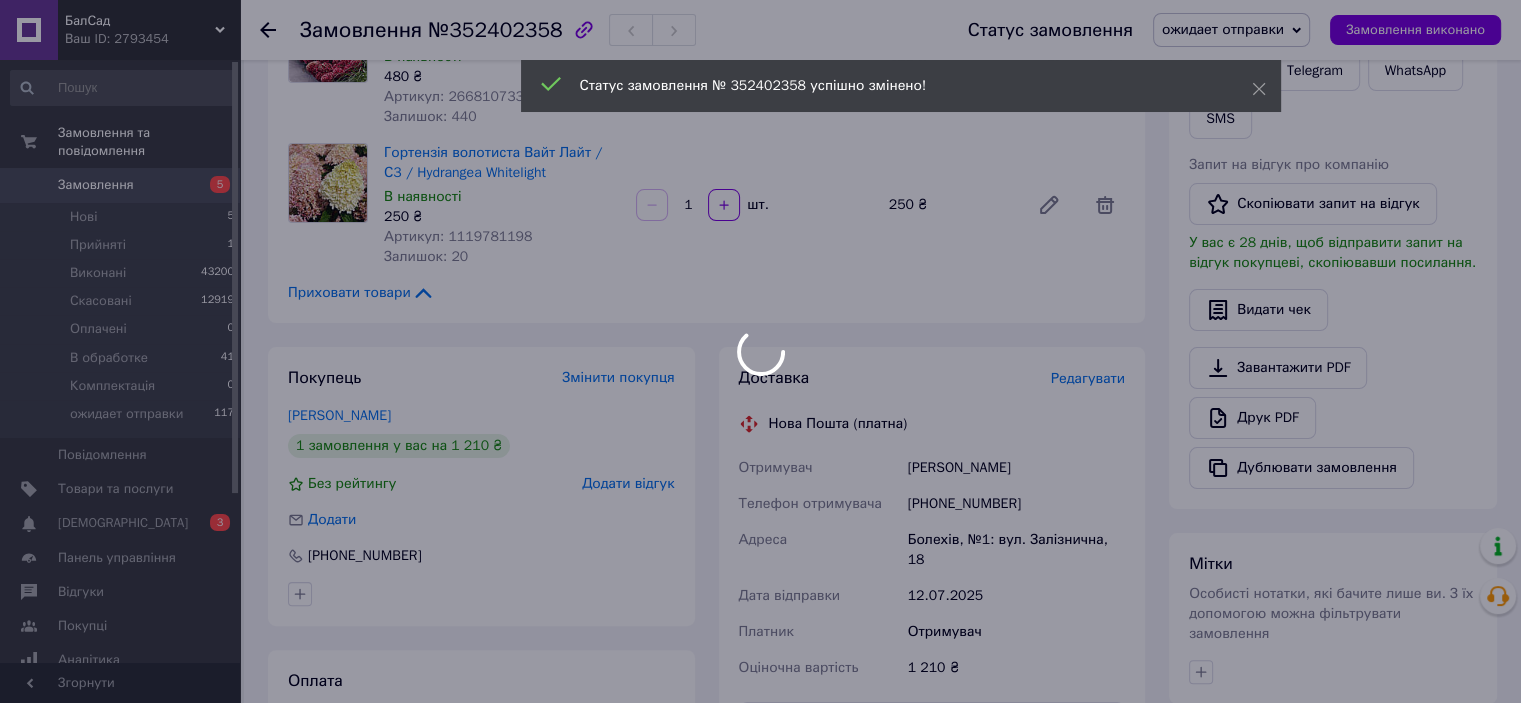 scroll, scrollTop: 400, scrollLeft: 0, axis: vertical 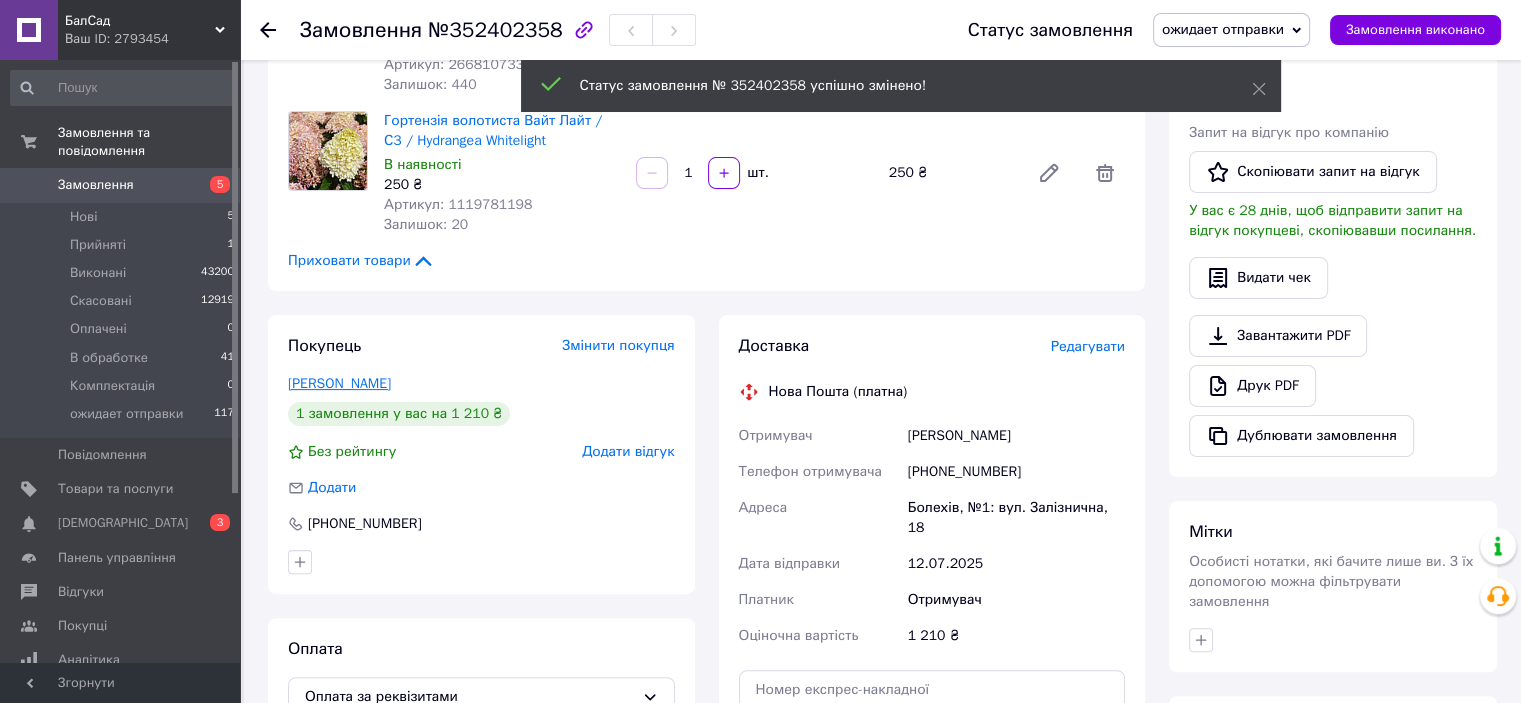 click on "[PERSON_NAME]" at bounding box center (339, 383) 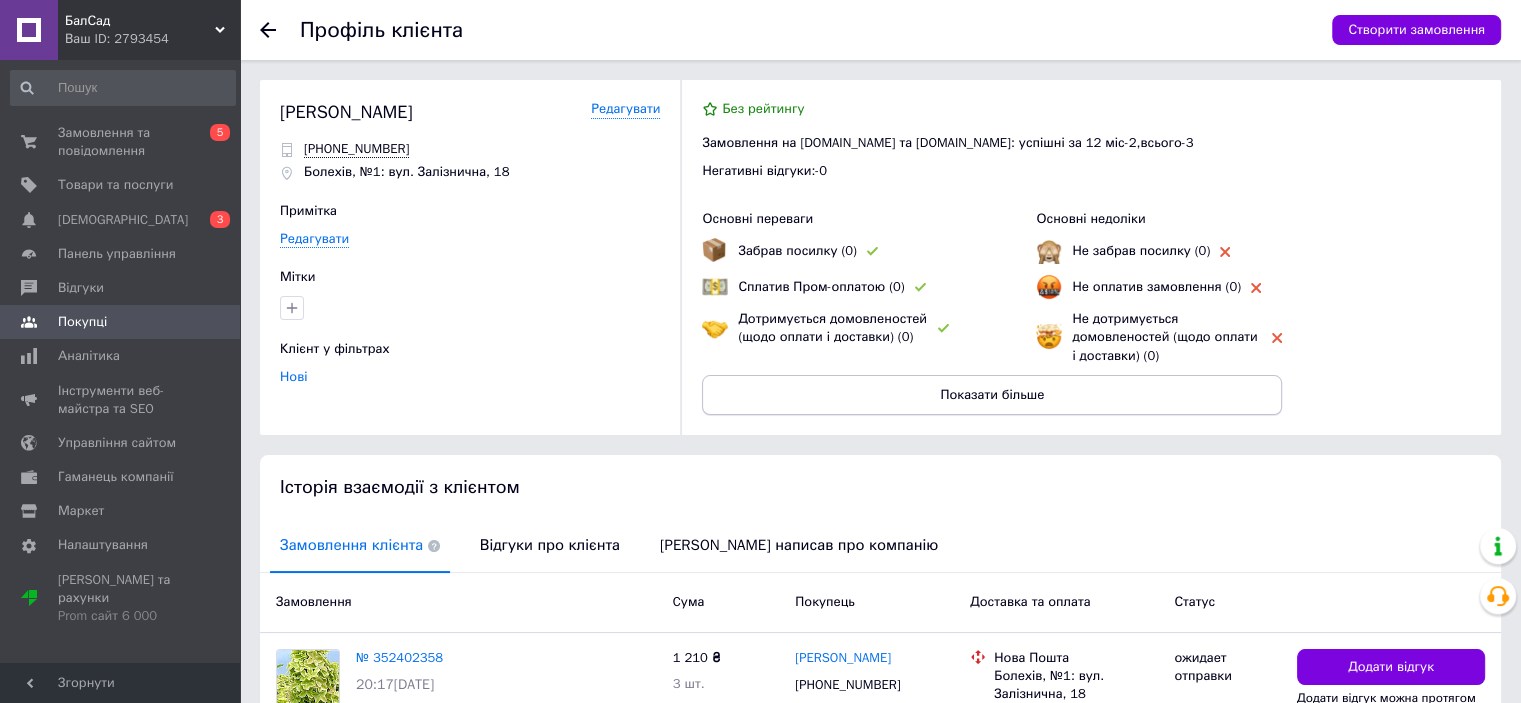 scroll, scrollTop: 0, scrollLeft: 0, axis: both 